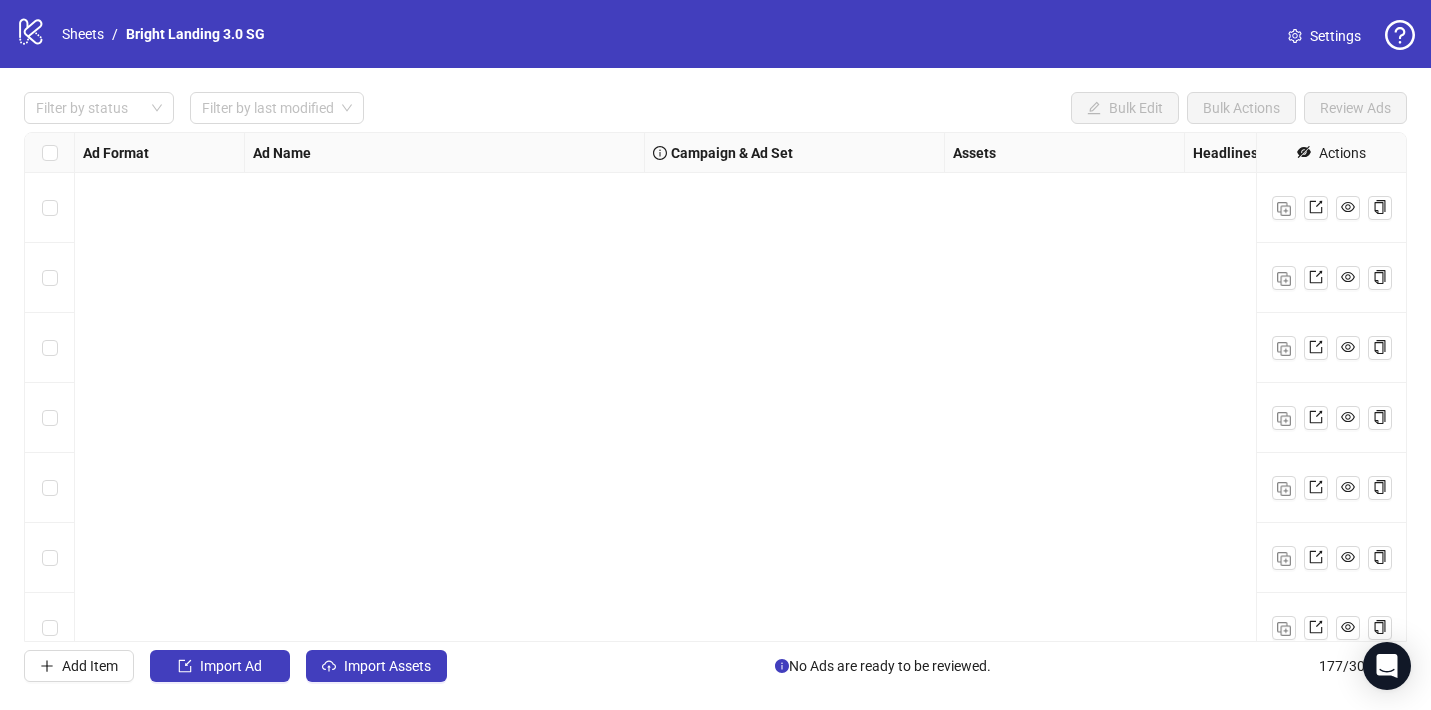 scroll, scrollTop: 0, scrollLeft: 0, axis: both 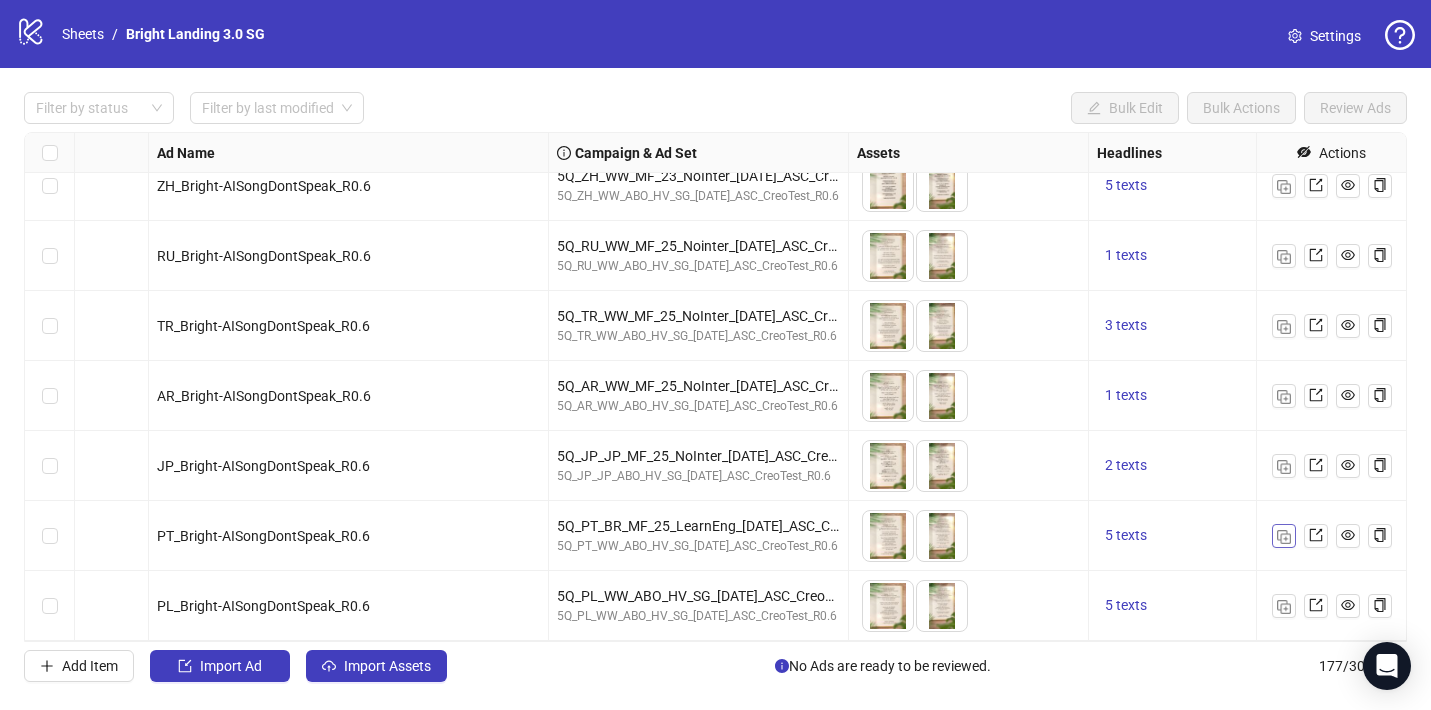 click at bounding box center [1284, 537] 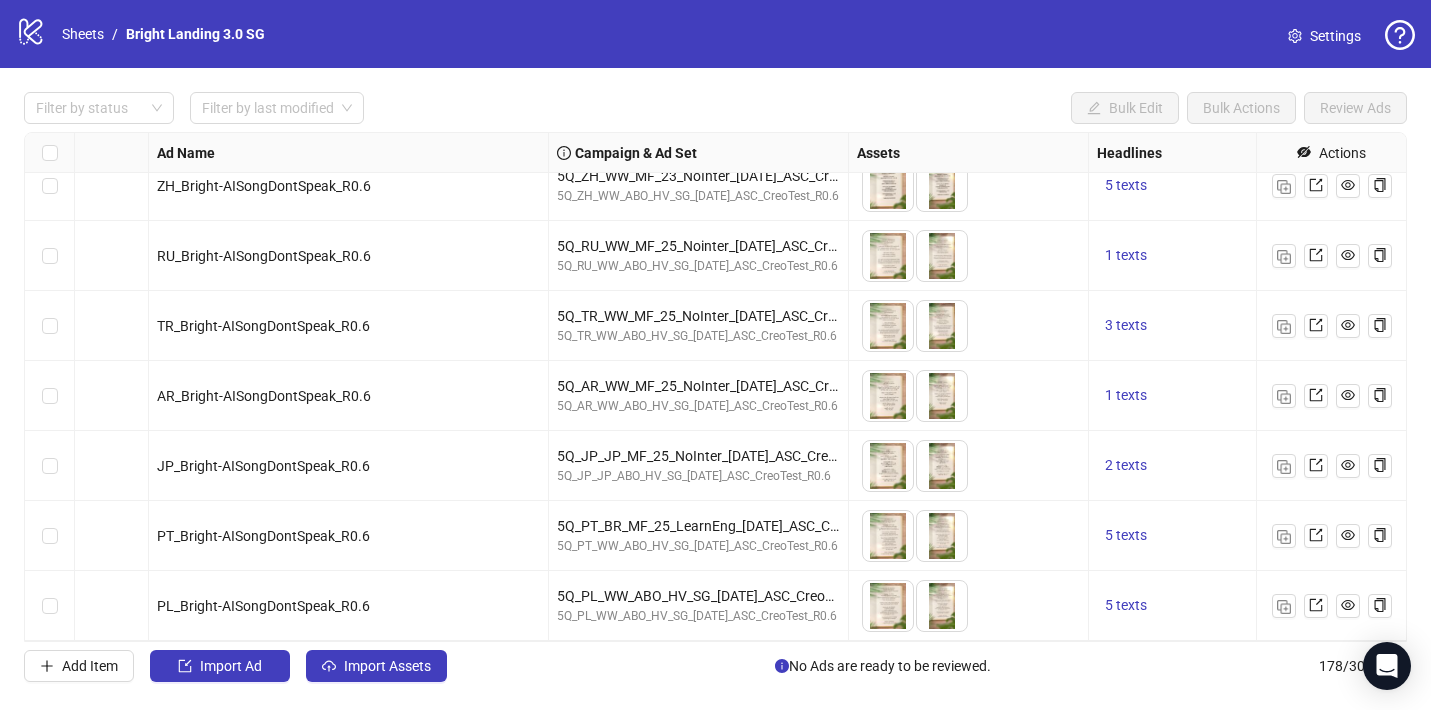 scroll, scrollTop: 11899, scrollLeft: 96, axis: both 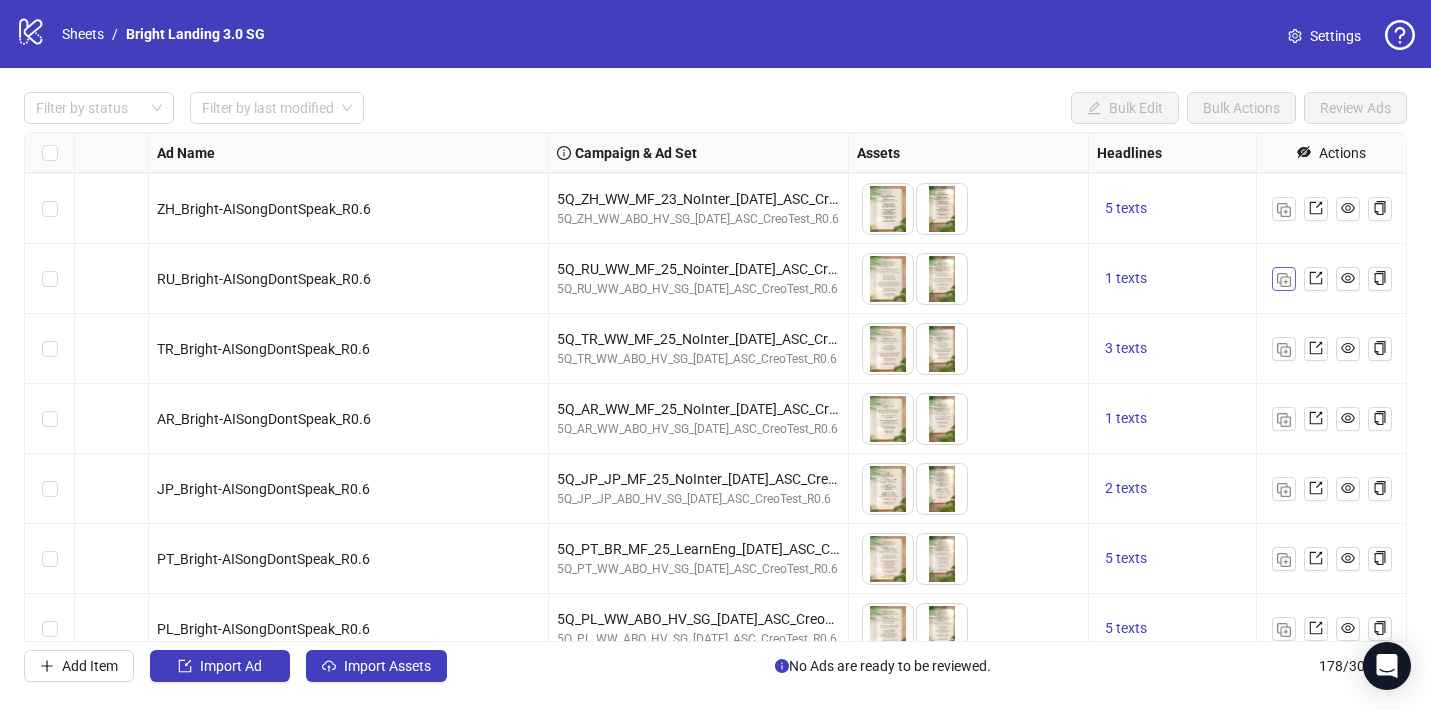 click at bounding box center (1284, 280) 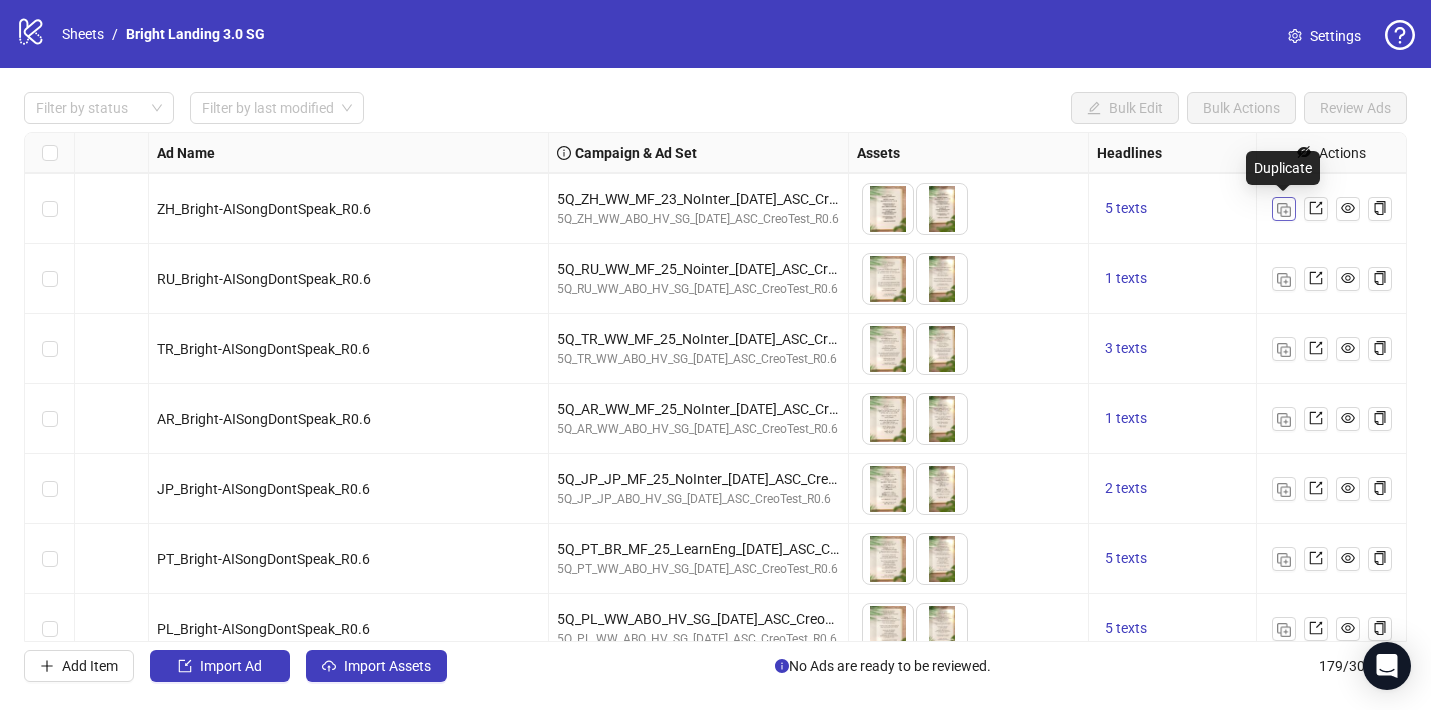 click at bounding box center [1284, 210] 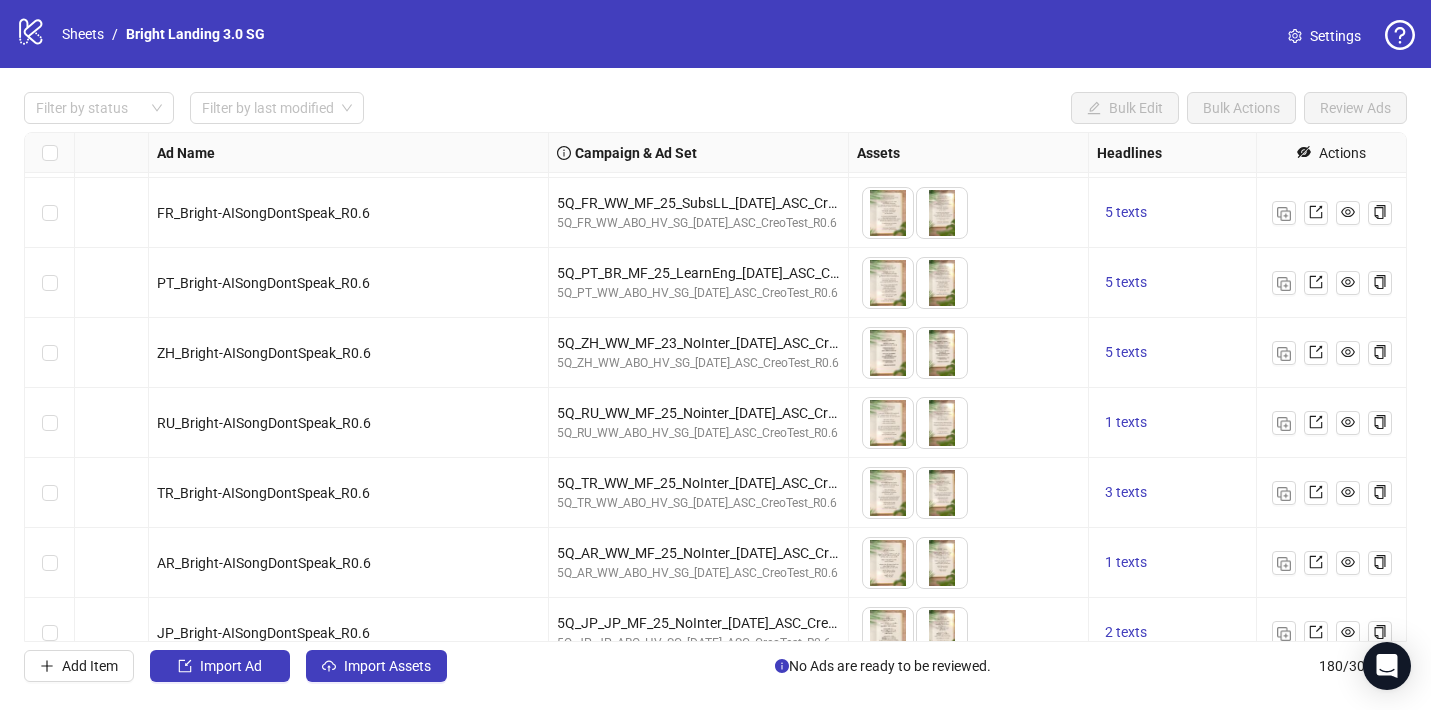 scroll, scrollTop: 11692, scrollLeft: 96, axis: both 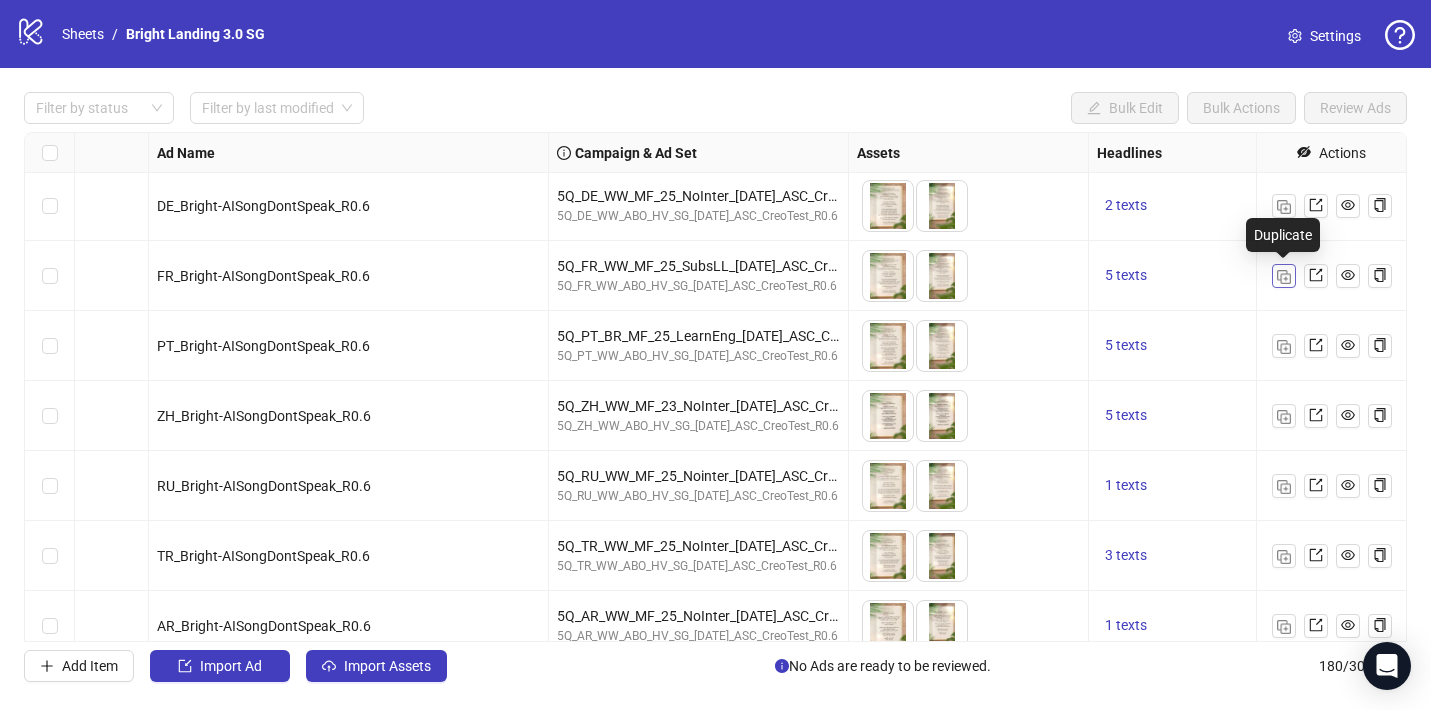 click at bounding box center [1284, 277] 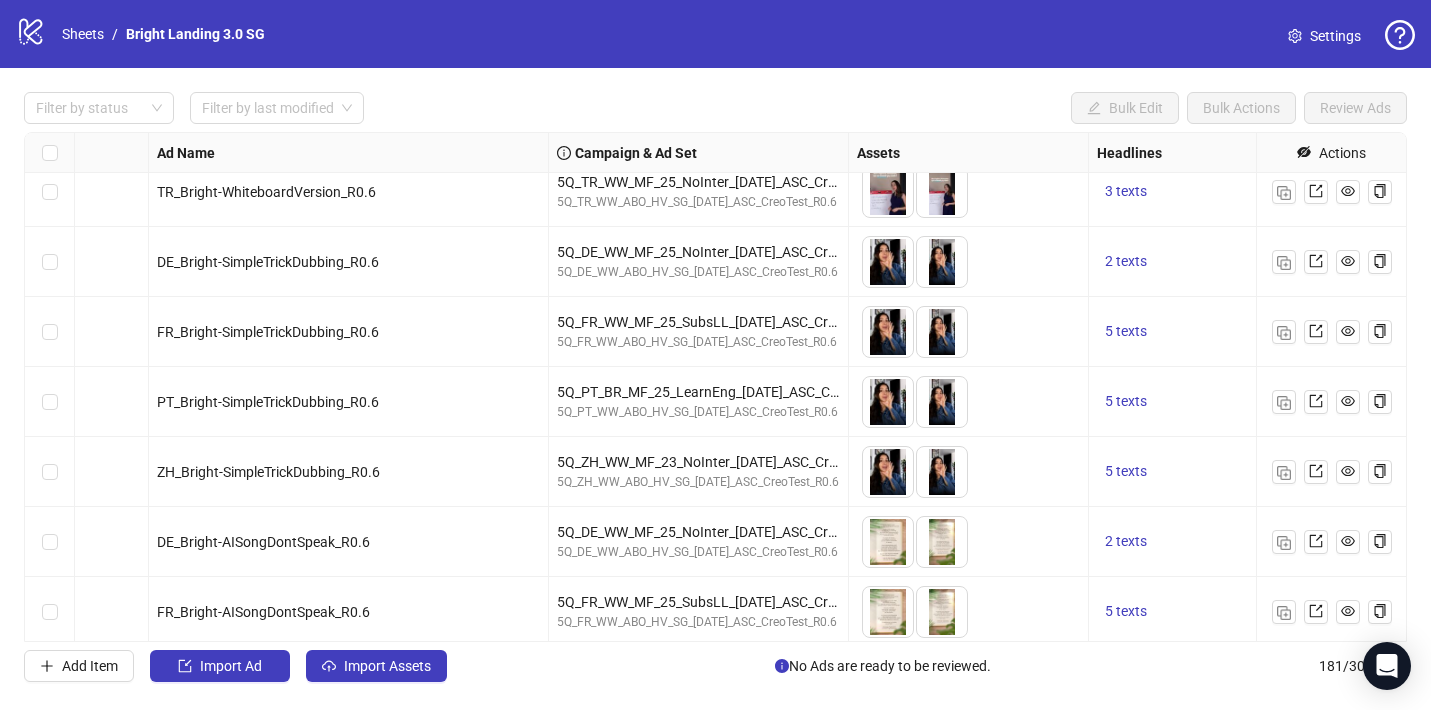 scroll, scrollTop: 11313, scrollLeft: 96, axis: both 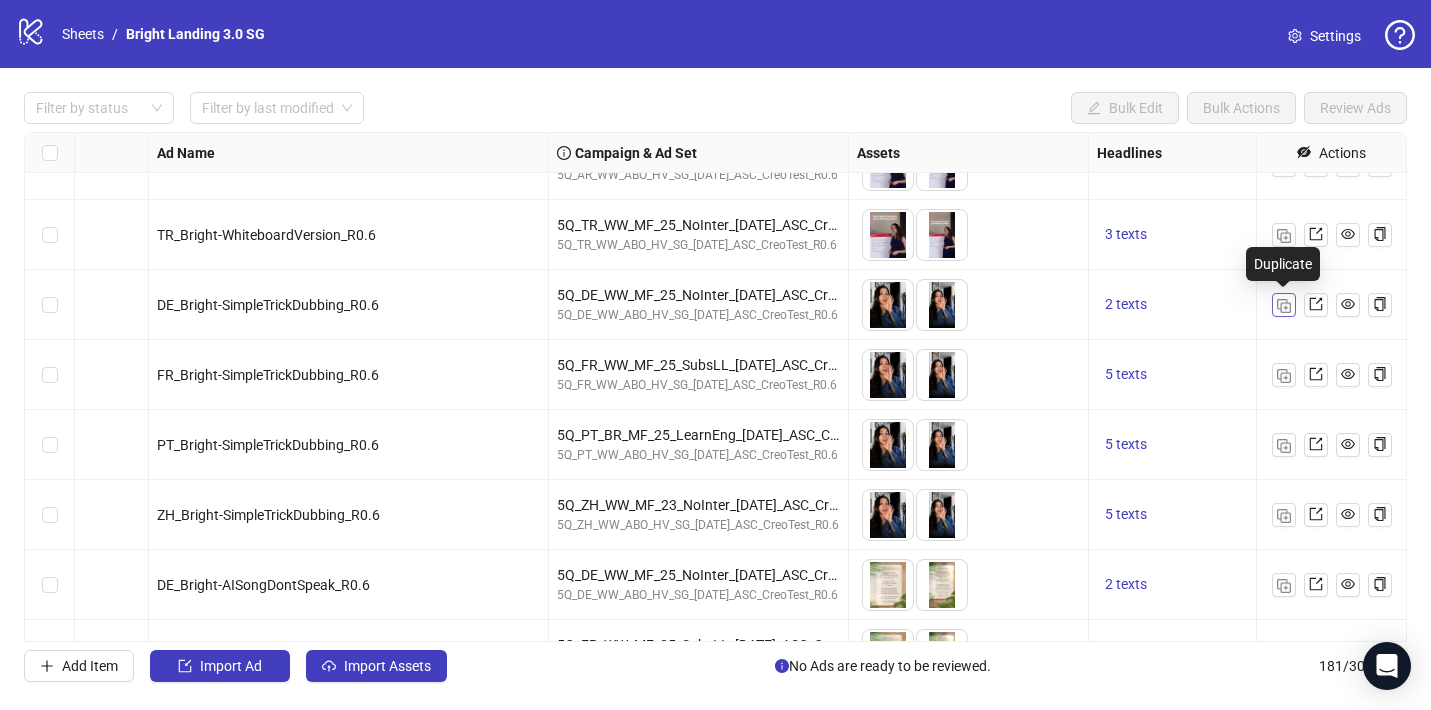 click at bounding box center (1284, 306) 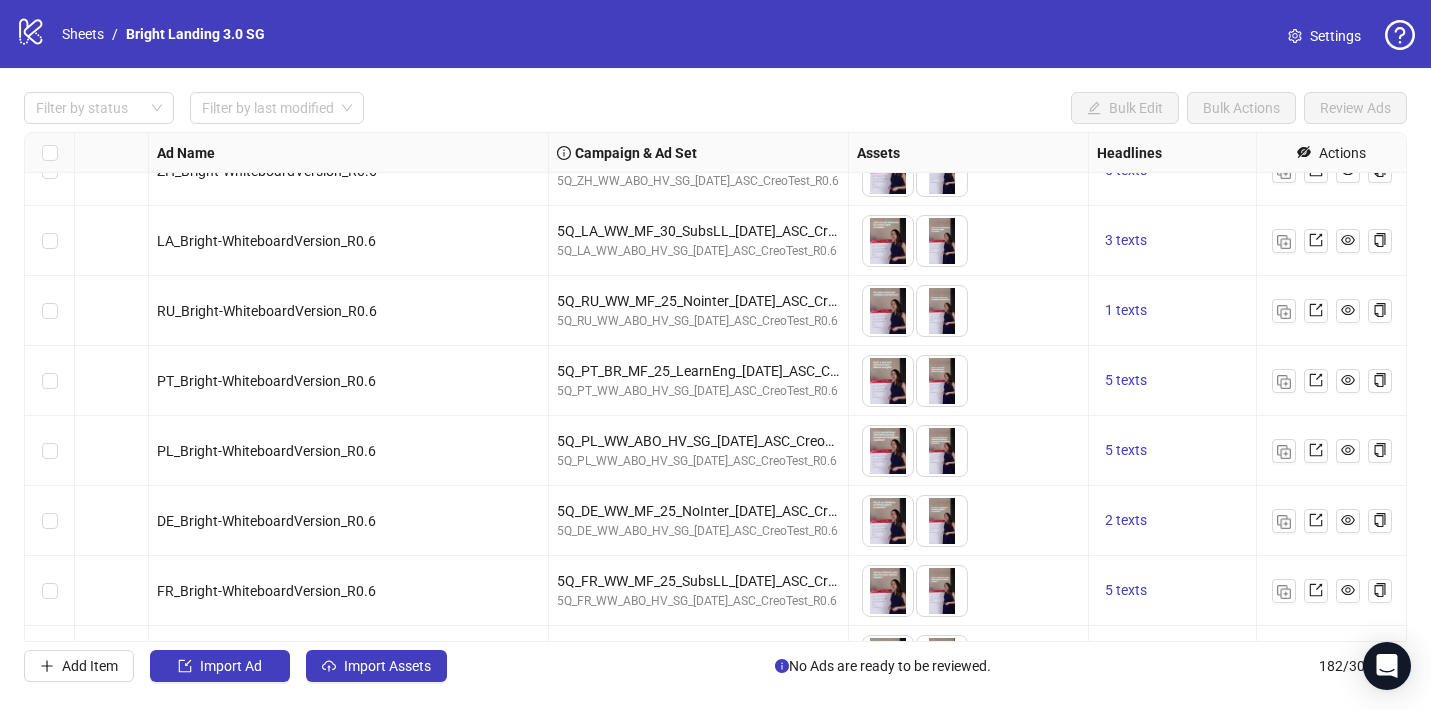 scroll, scrollTop: 10766, scrollLeft: 96, axis: both 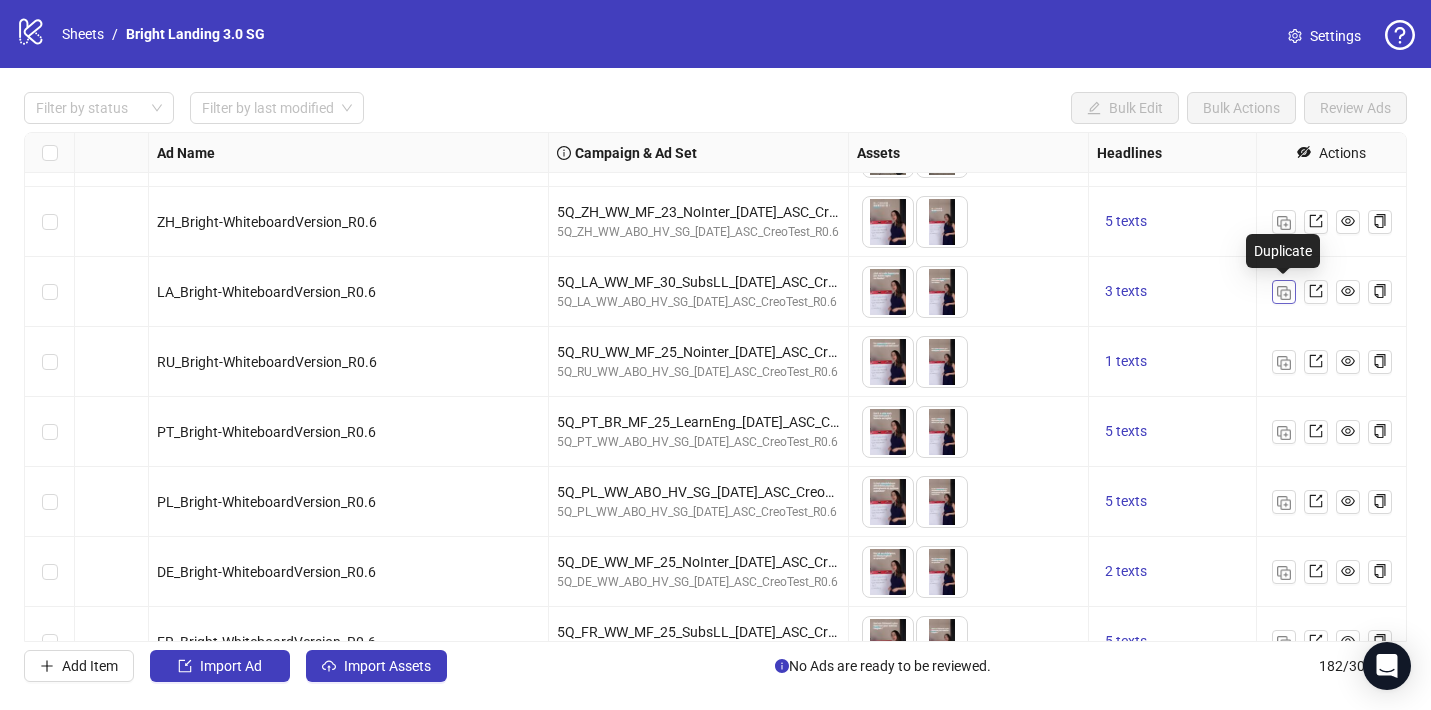click at bounding box center (1284, 293) 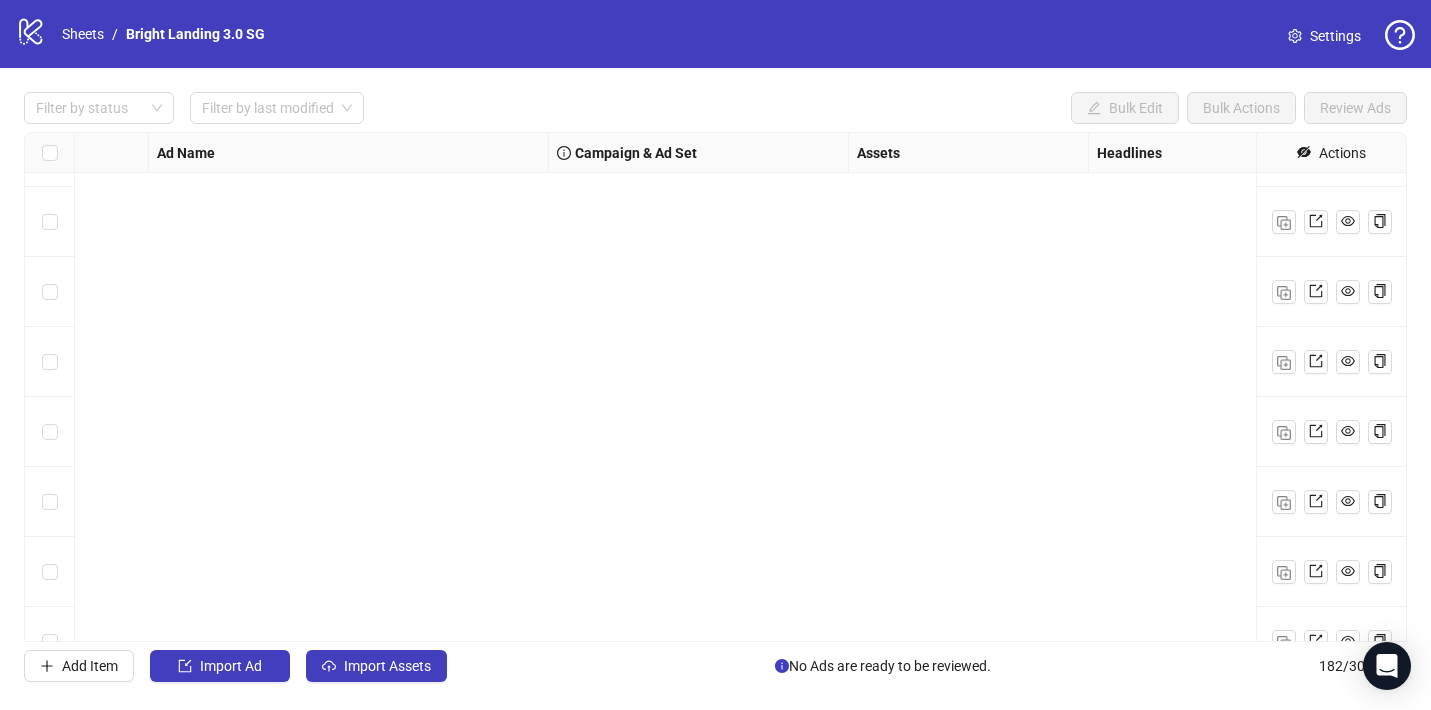 scroll, scrollTop: 12272, scrollLeft: 96, axis: both 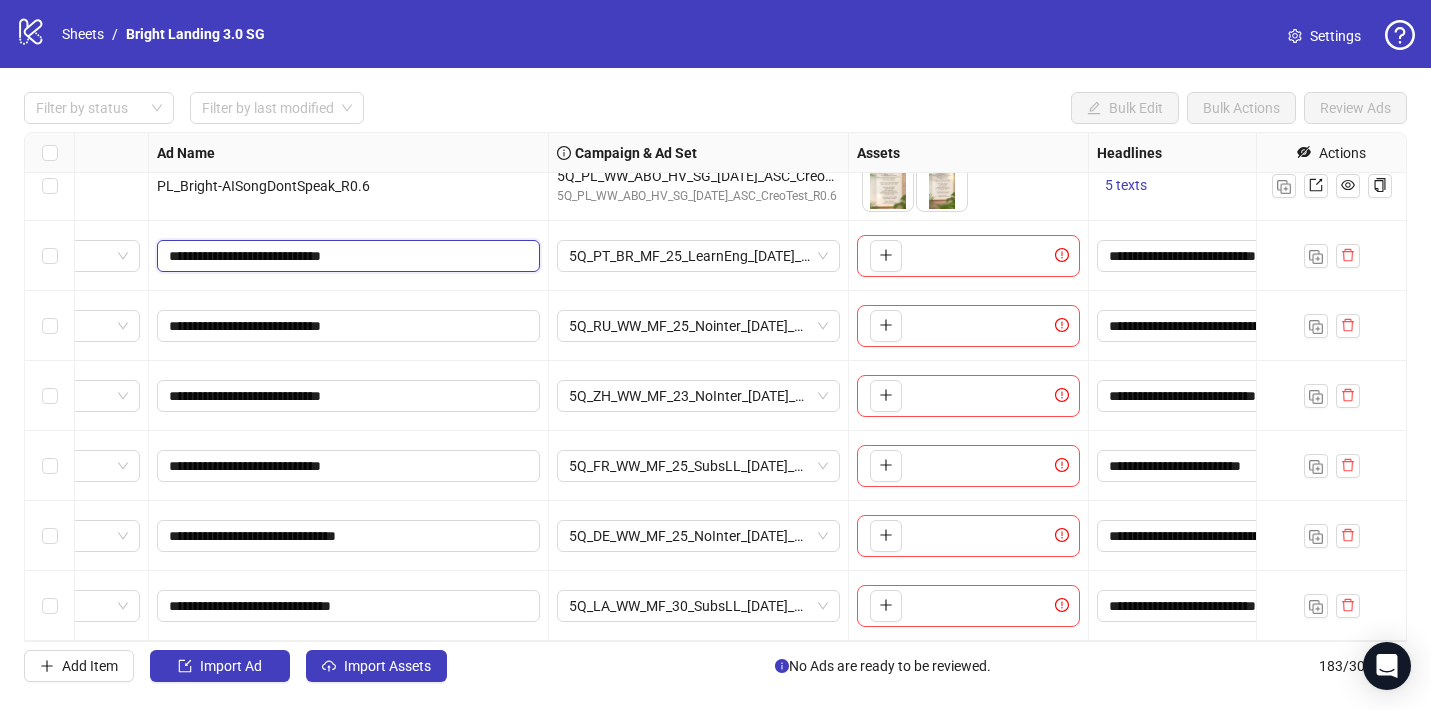 drag, startPoint x: 345, startPoint y: 261, endPoint x: 236, endPoint y: 256, distance: 109.11462 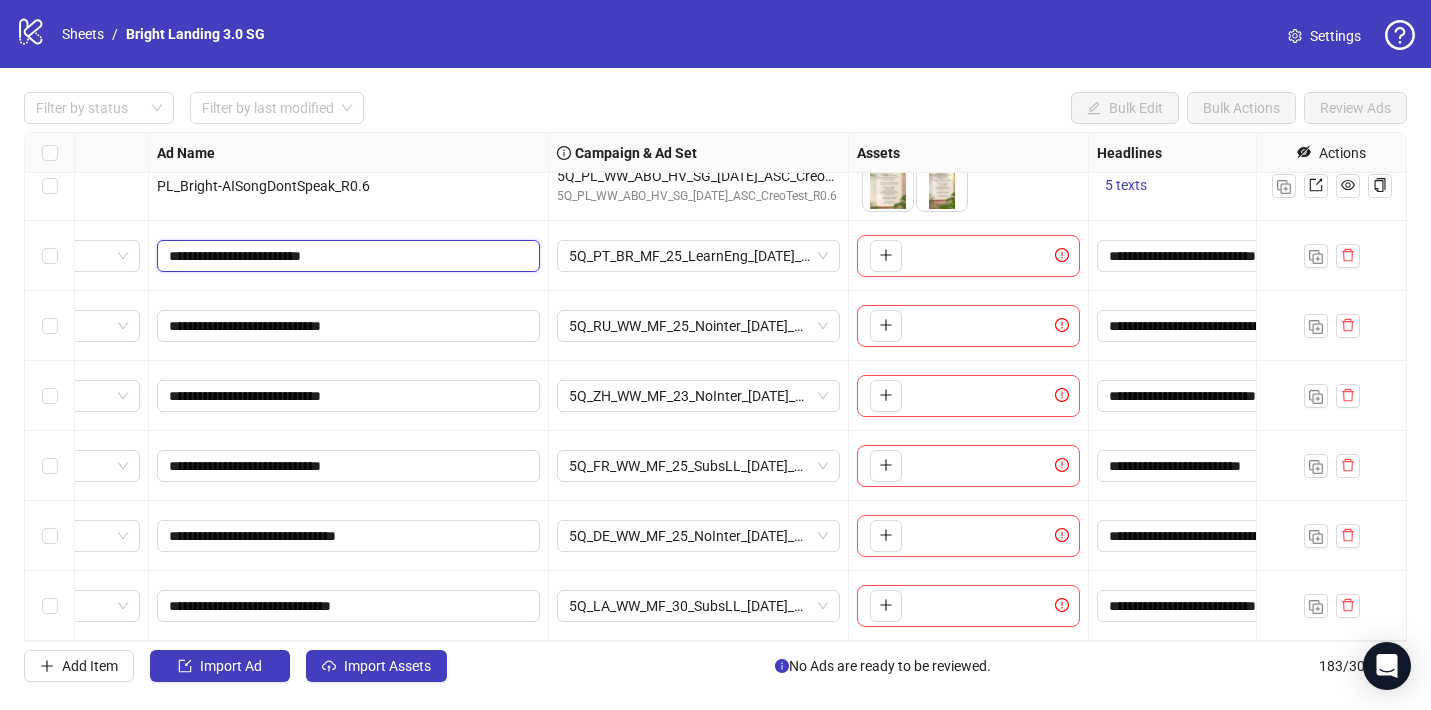drag, startPoint x: 308, startPoint y: 254, endPoint x: 236, endPoint y: 251, distance: 72.06247 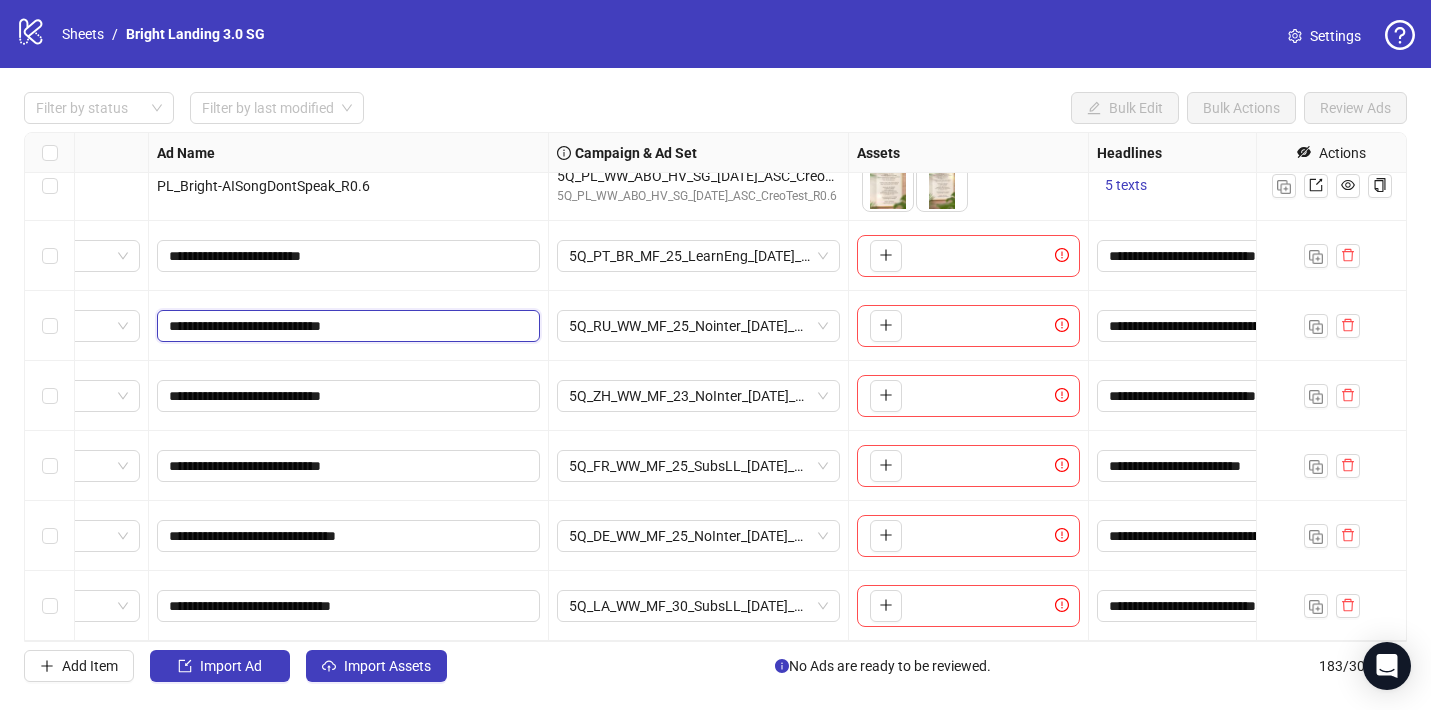 drag, startPoint x: 321, startPoint y: 321, endPoint x: 236, endPoint y: 323, distance: 85.02353 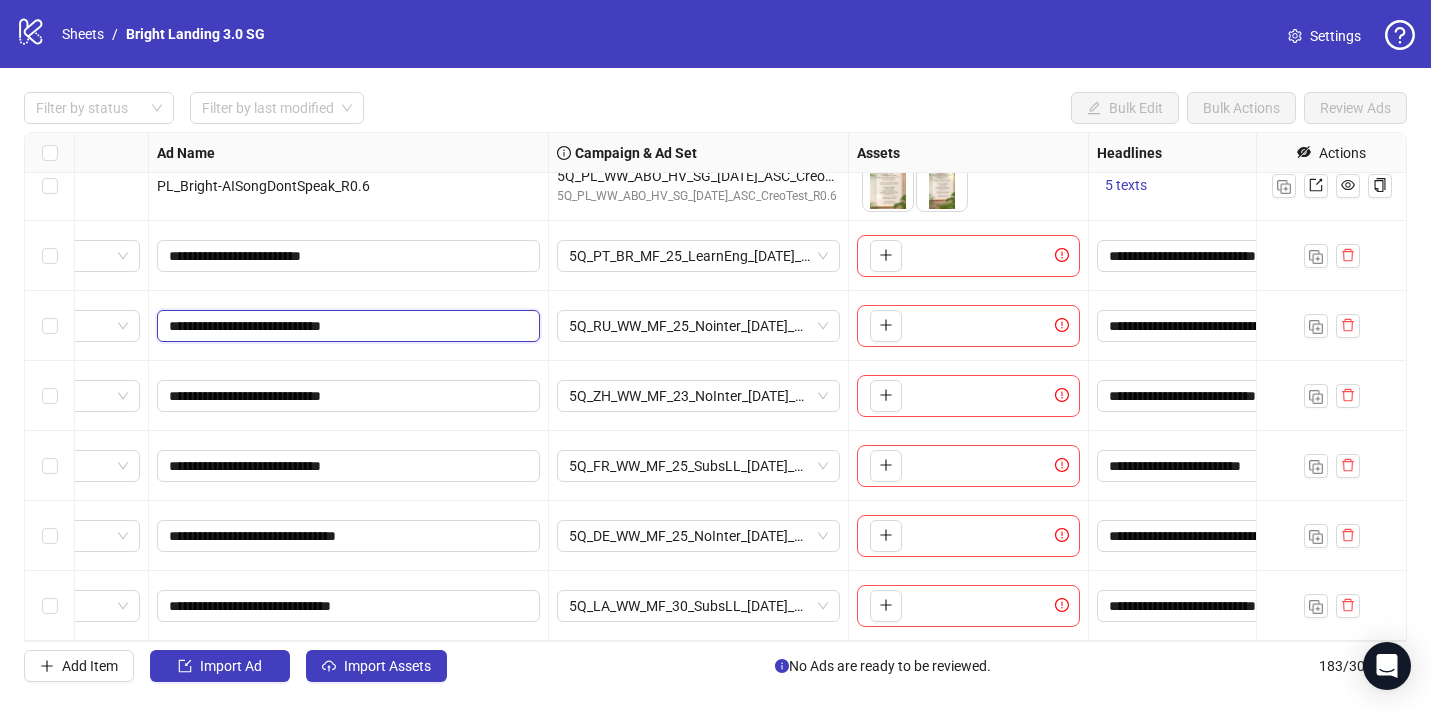 click on "**********" at bounding box center (346, 326) 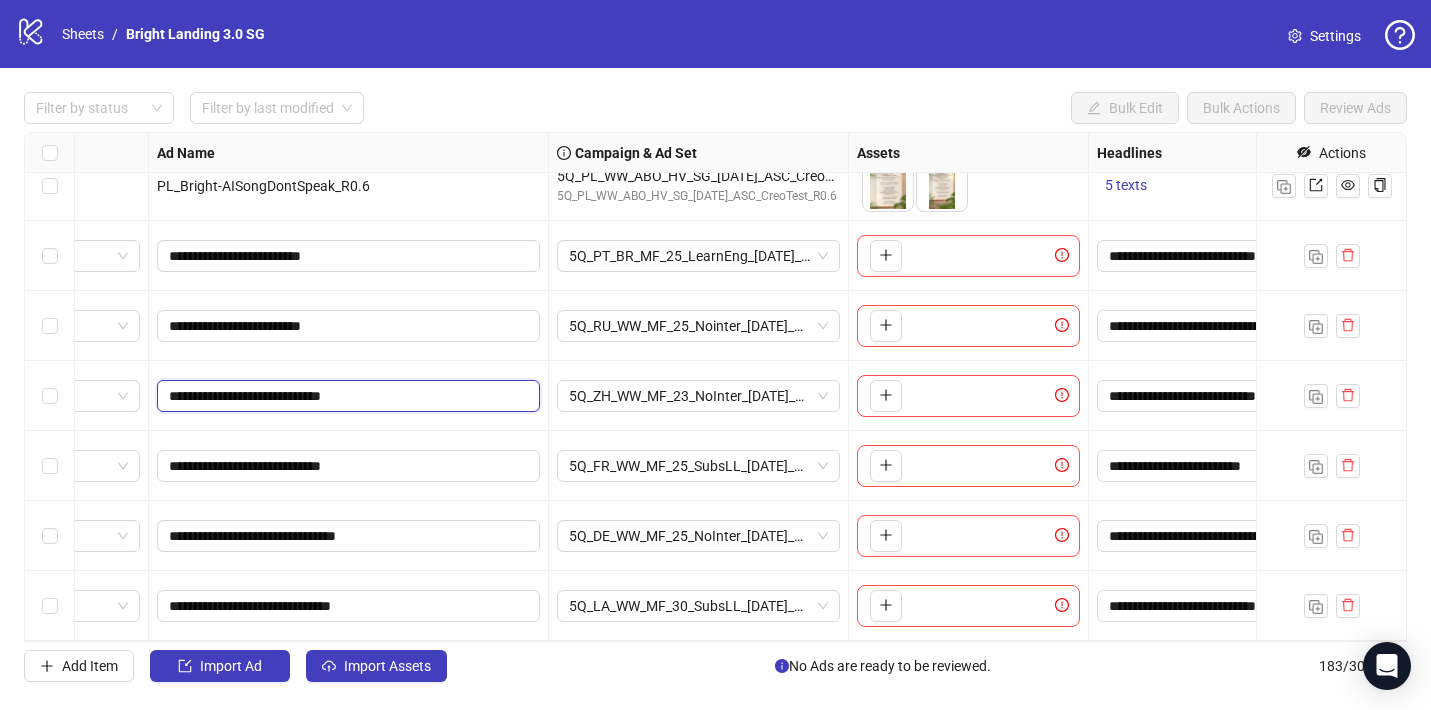 drag, startPoint x: 344, startPoint y: 395, endPoint x: 235, endPoint y: 395, distance: 109 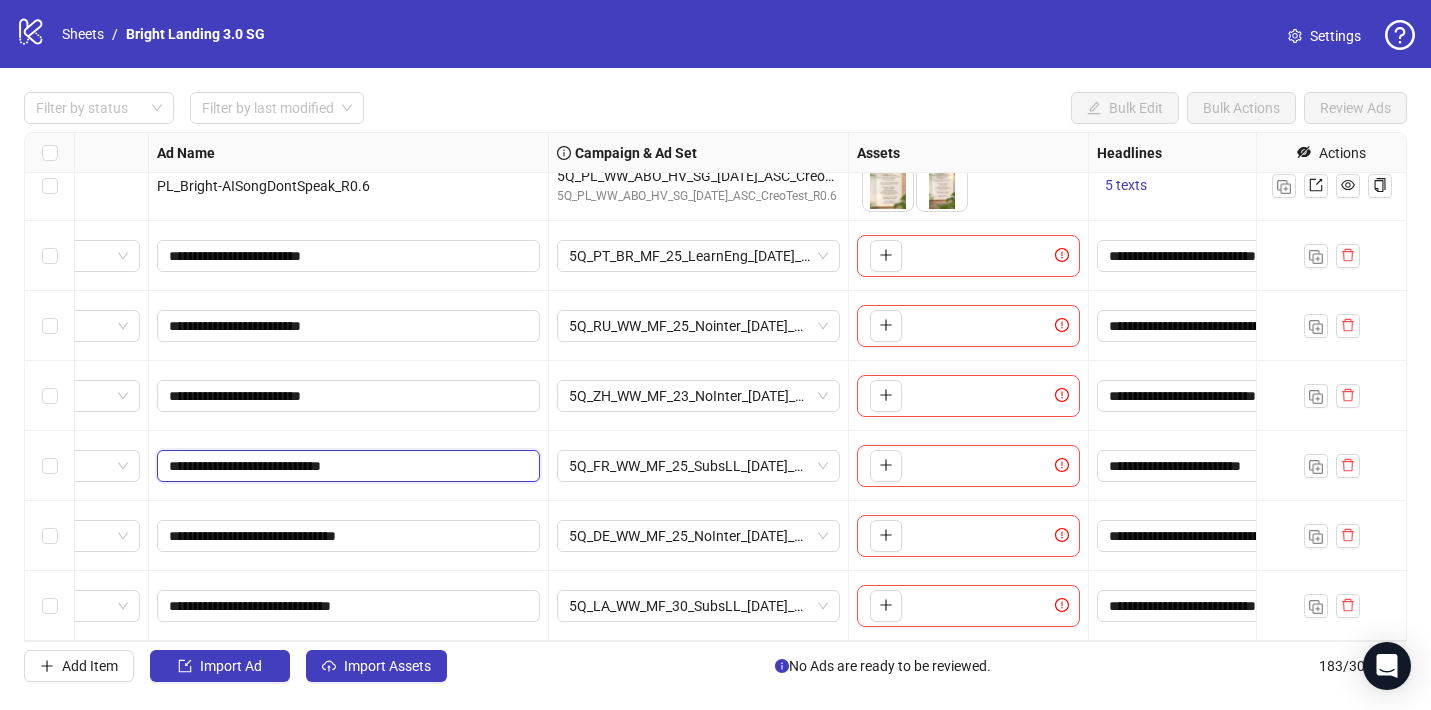 drag, startPoint x: 342, startPoint y: 463, endPoint x: 234, endPoint y: 466, distance: 108.04166 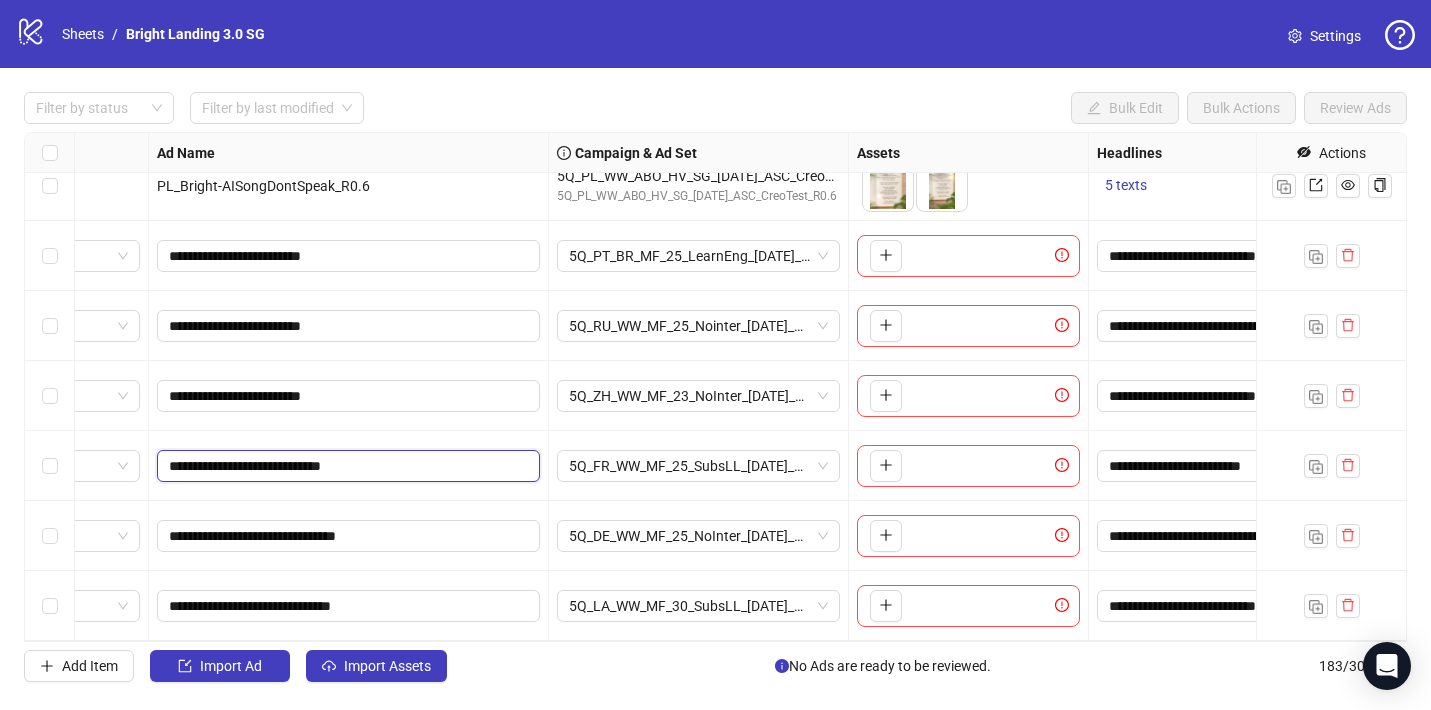 click on "**********" at bounding box center [346, 466] 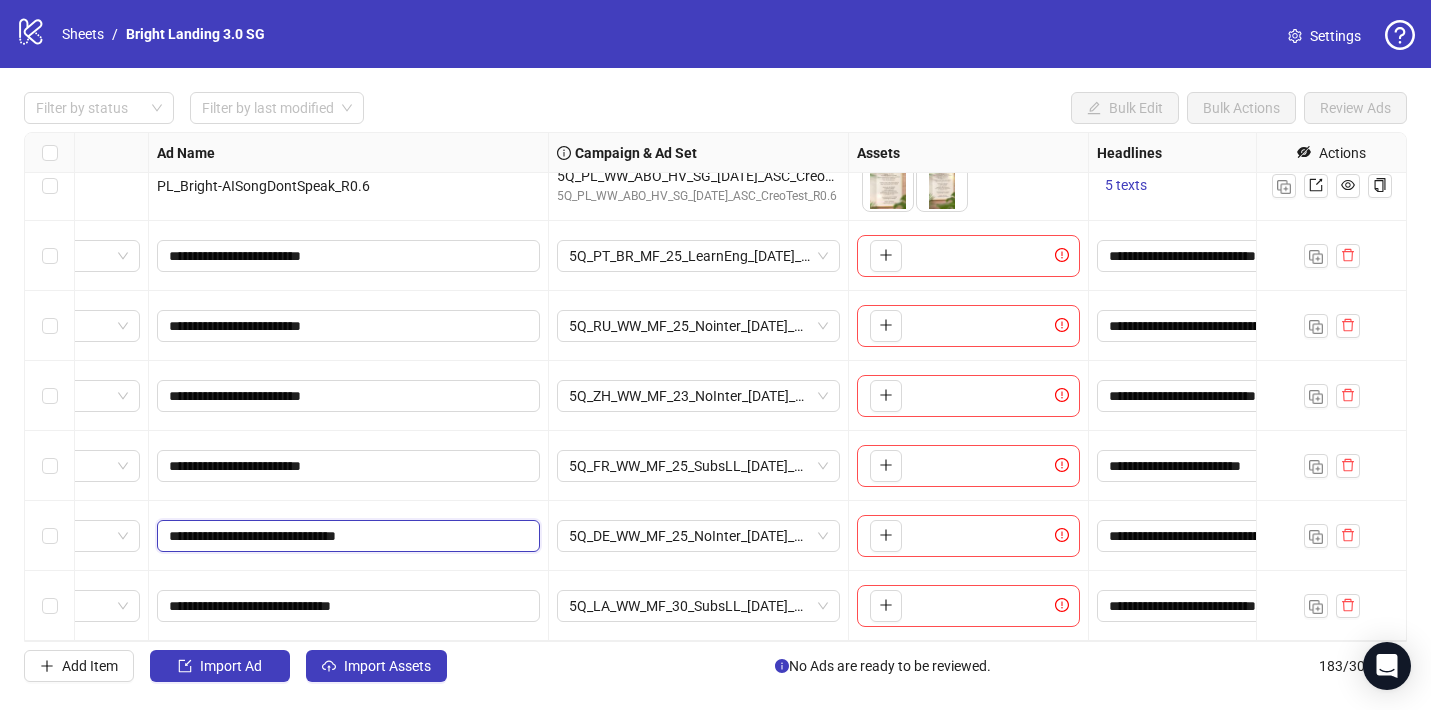 drag, startPoint x: 345, startPoint y: 538, endPoint x: 233, endPoint y: 540, distance: 112.01785 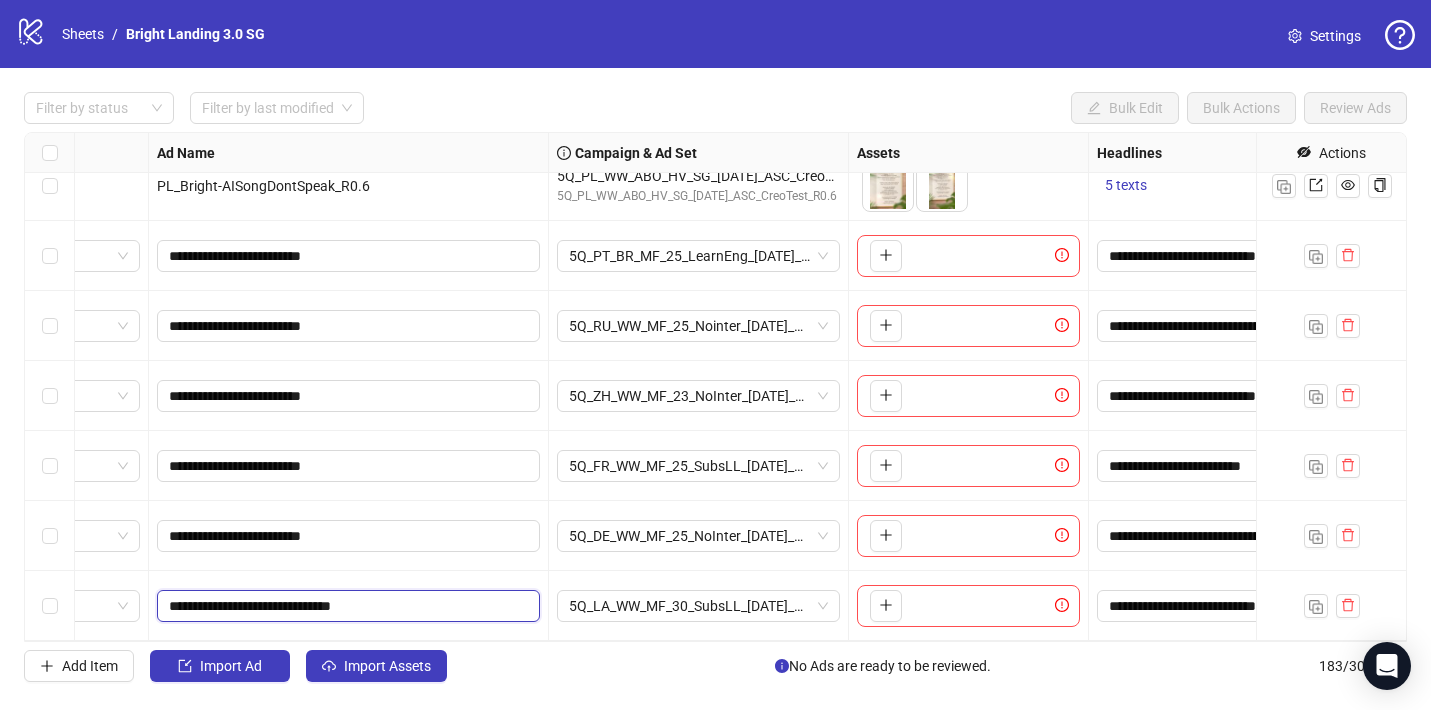 drag, startPoint x: 351, startPoint y: 607, endPoint x: 237, endPoint y: 606, distance: 114.00439 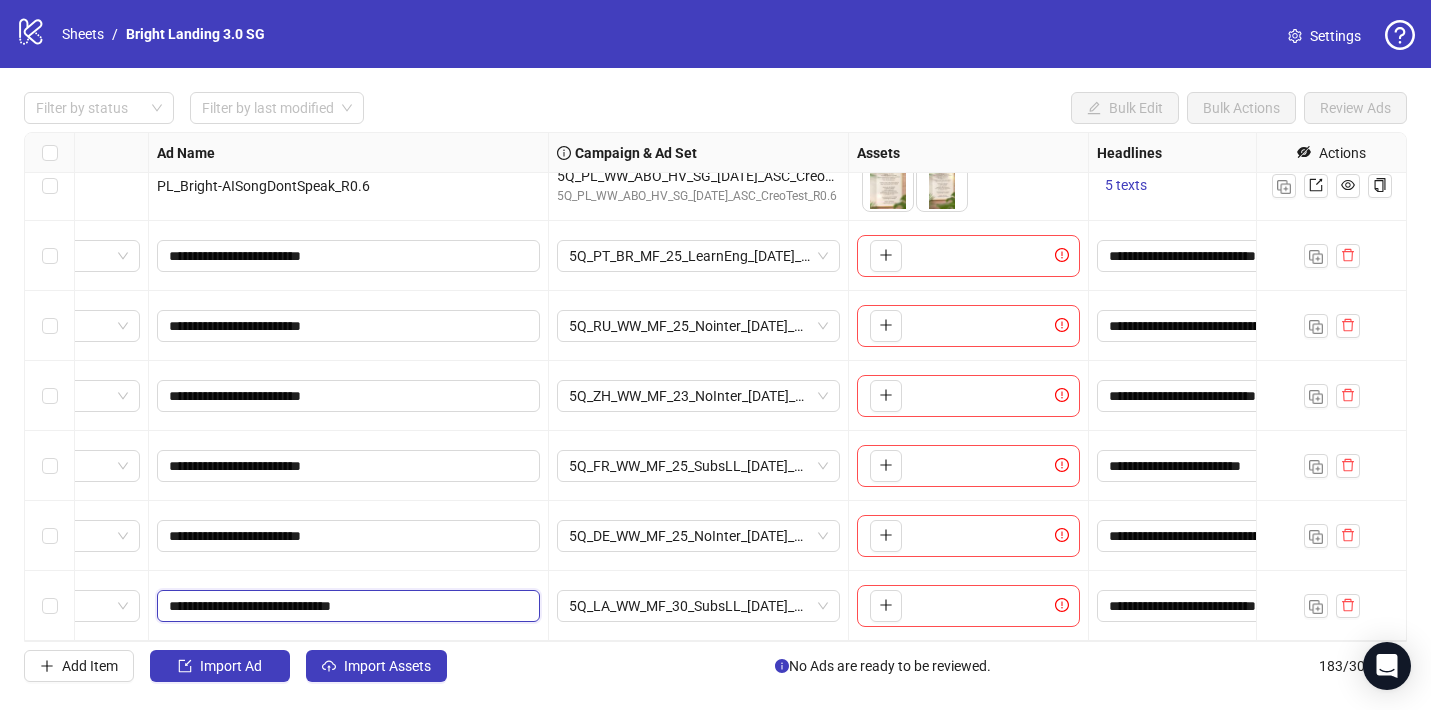 click on "**********" at bounding box center [346, 606] 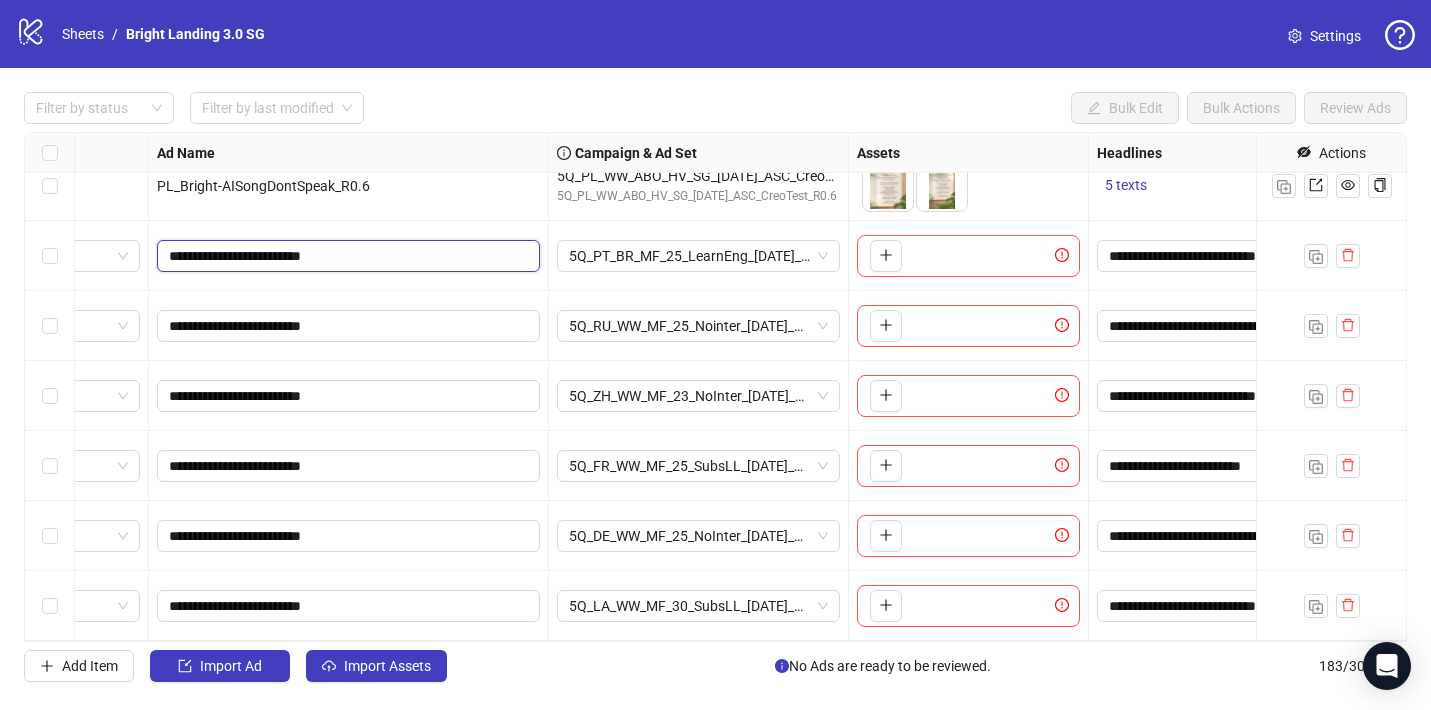 drag, startPoint x: 361, startPoint y: 218, endPoint x: 361, endPoint y: 206, distance: 12 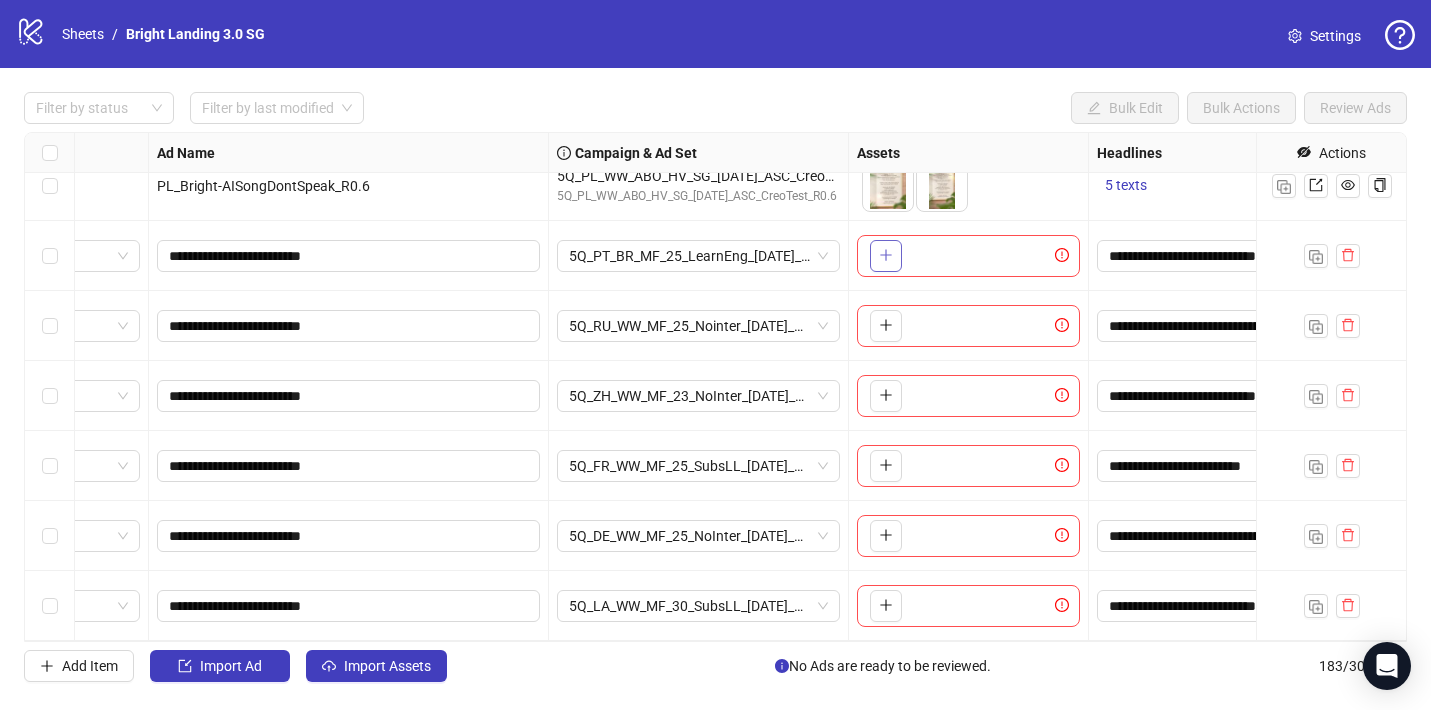 click 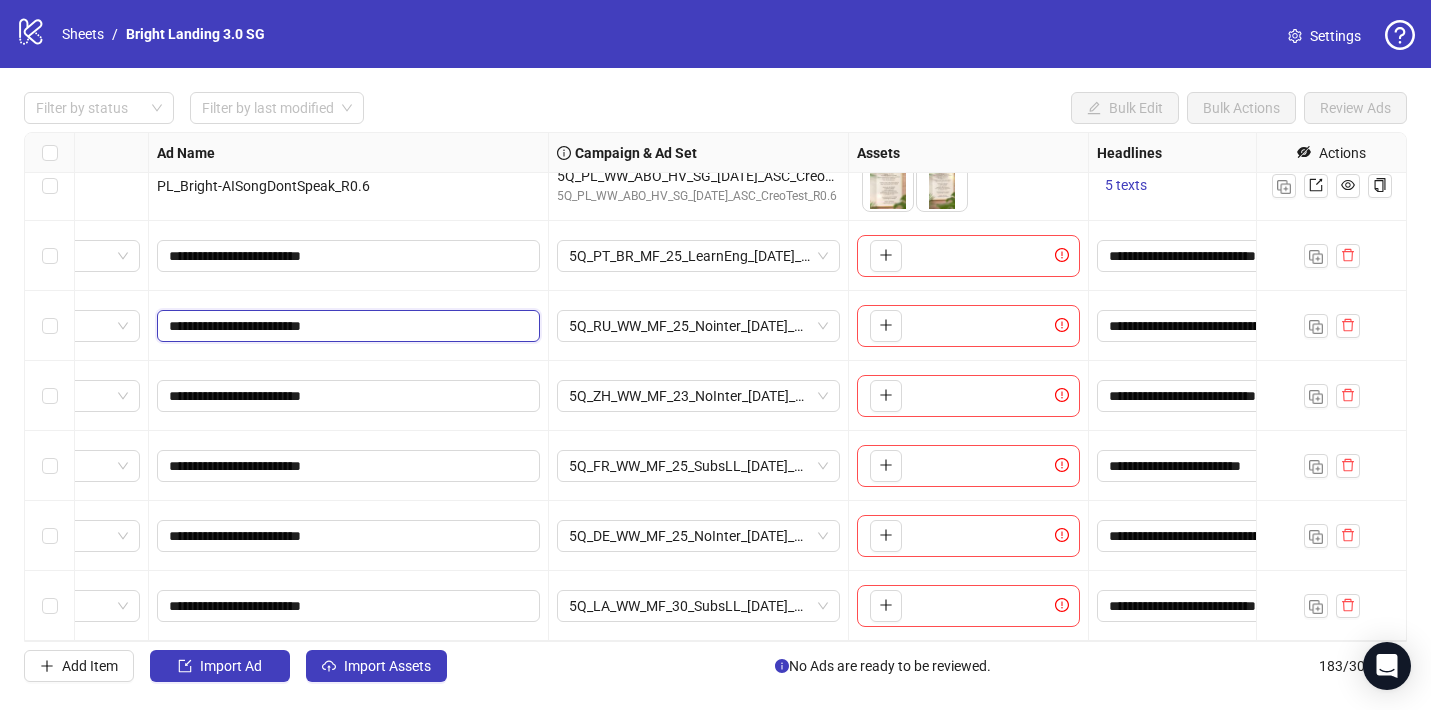 click on "**********" at bounding box center (346, 326) 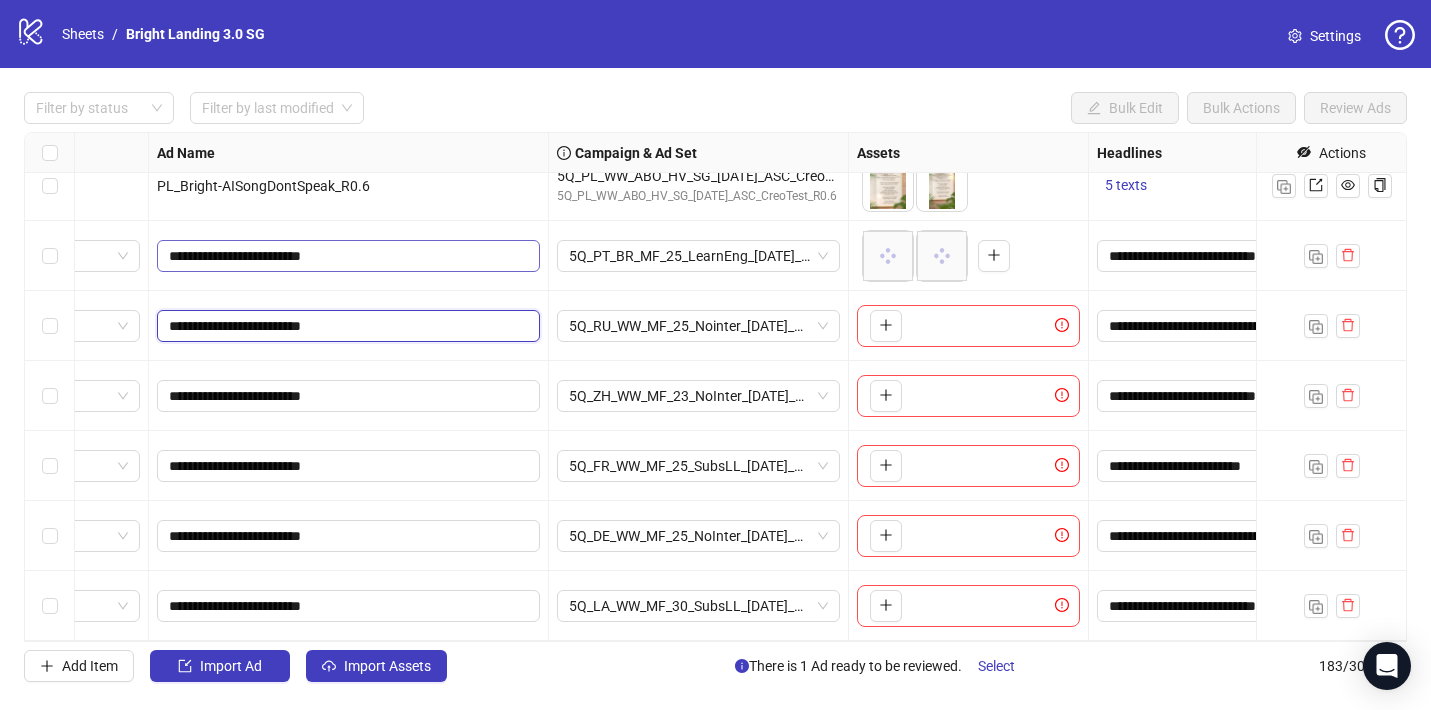 drag, startPoint x: 309, startPoint y: 326, endPoint x: 293, endPoint y: 271, distance: 57.280014 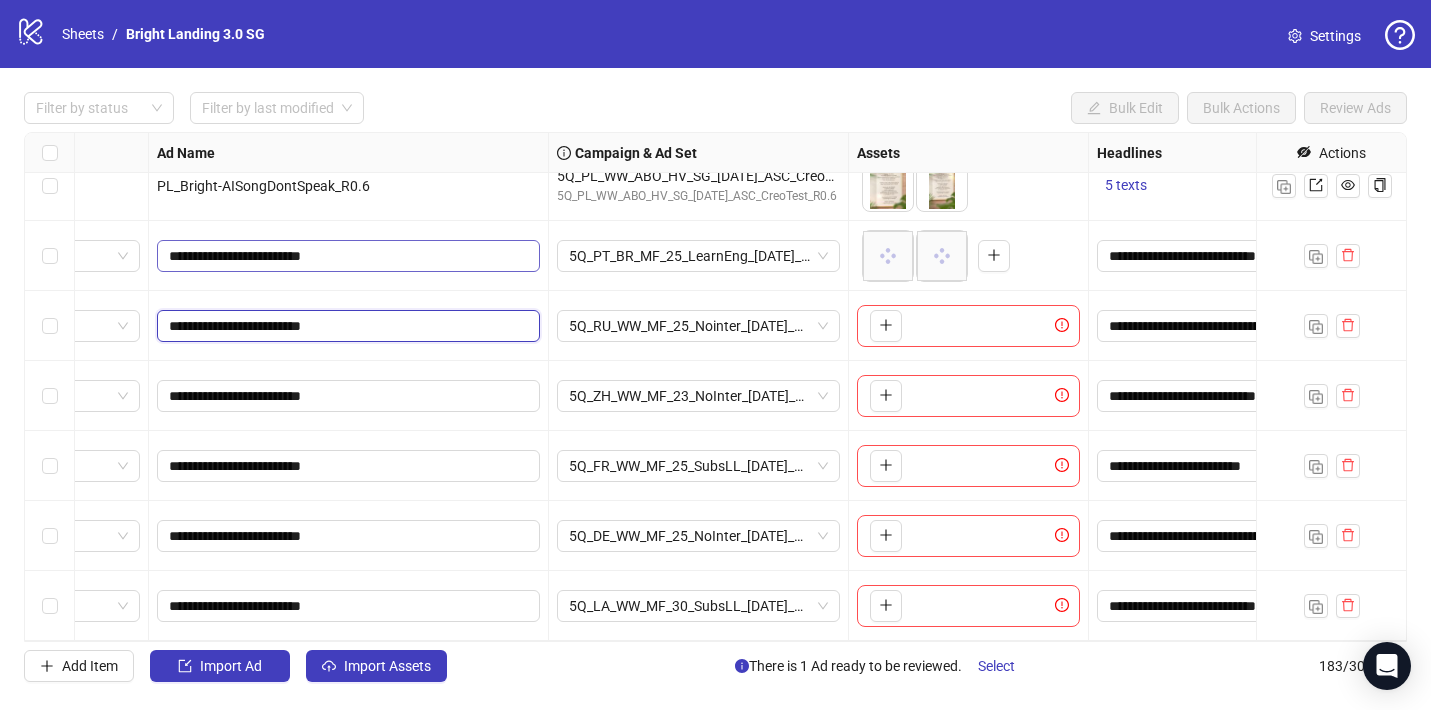 click on "**********" at bounding box center (1733, -12209) 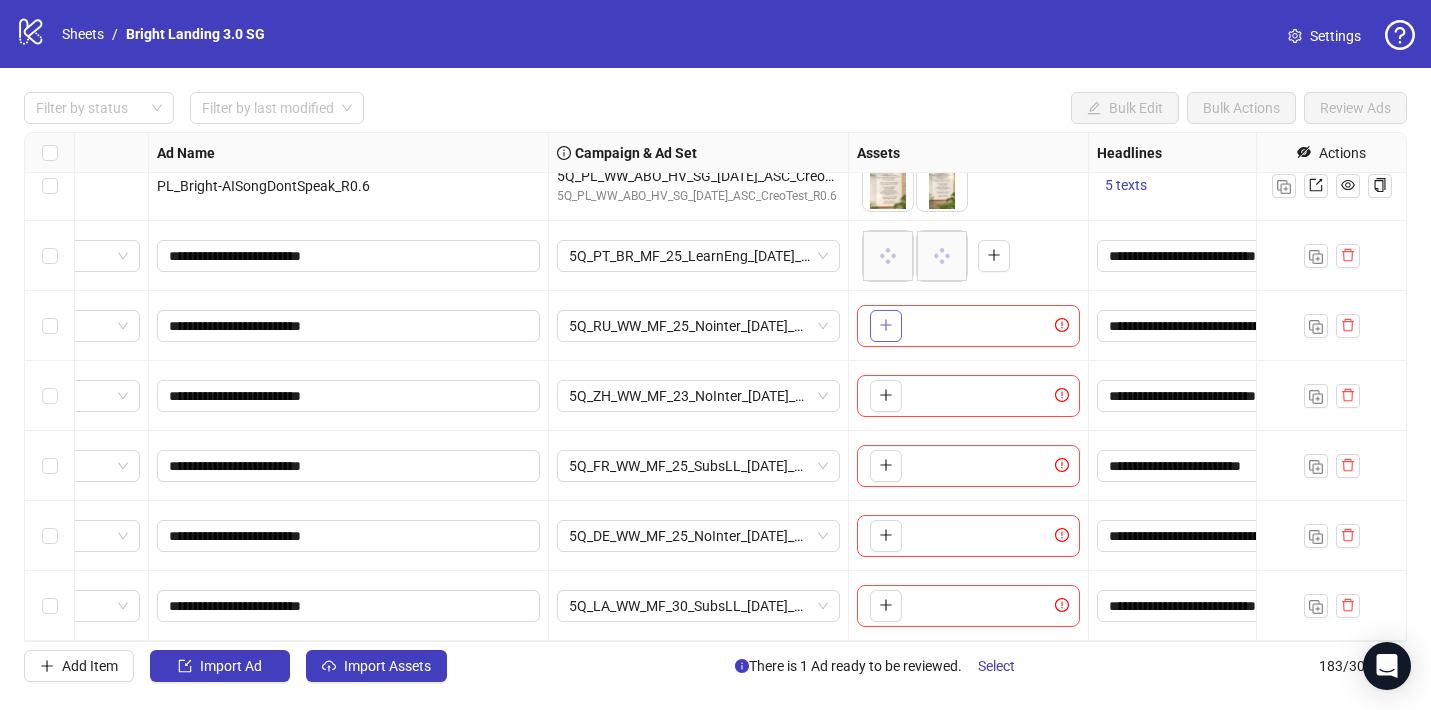 click 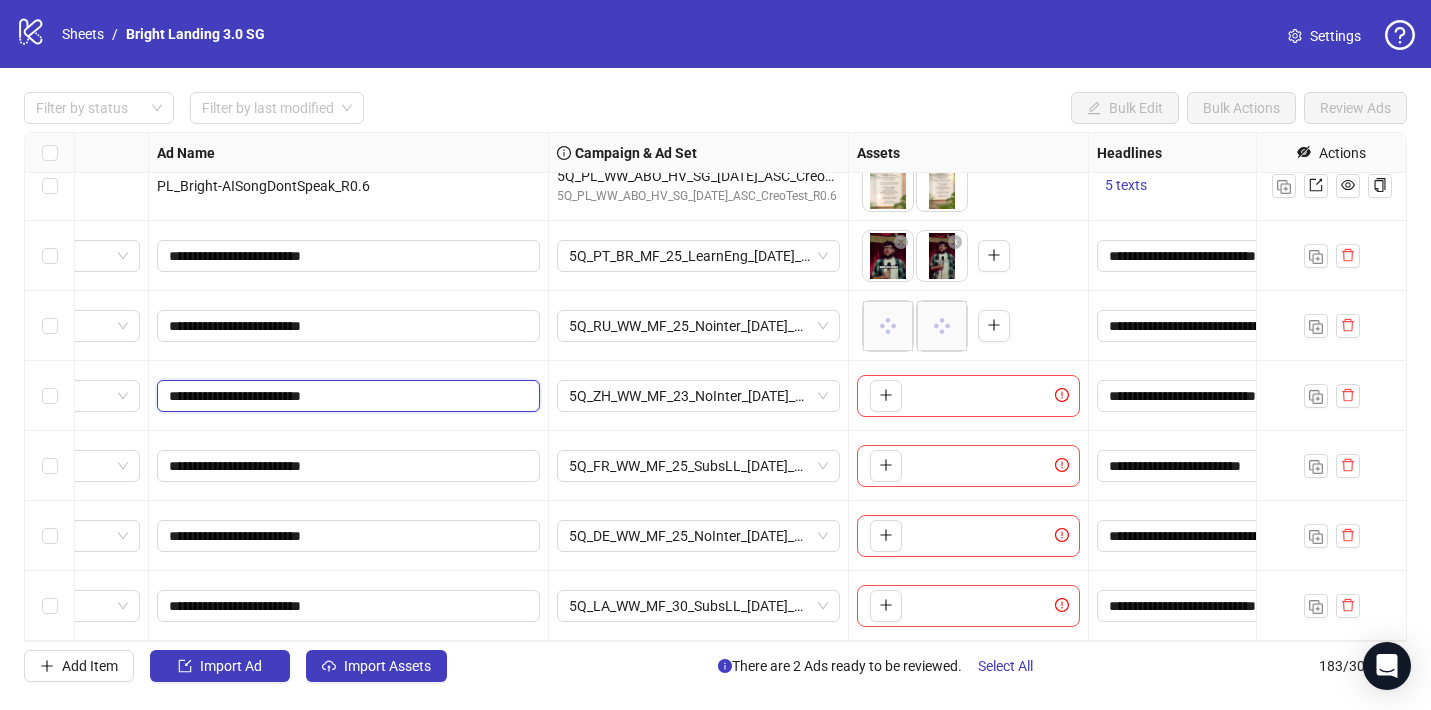 drag, startPoint x: 310, startPoint y: 390, endPoint x: 289, endPoint y: 305, distance: 87.555695 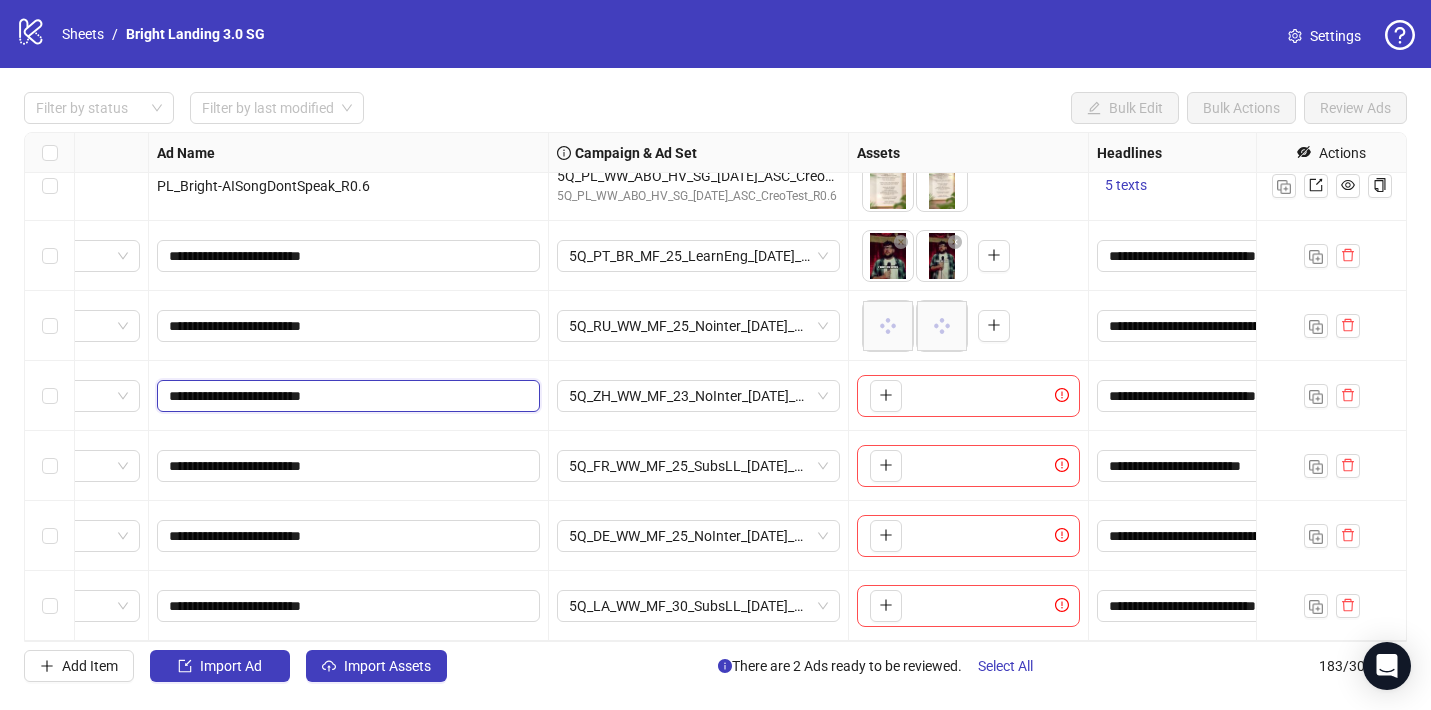 click on "**********" at bounding box center [1733, -12209] 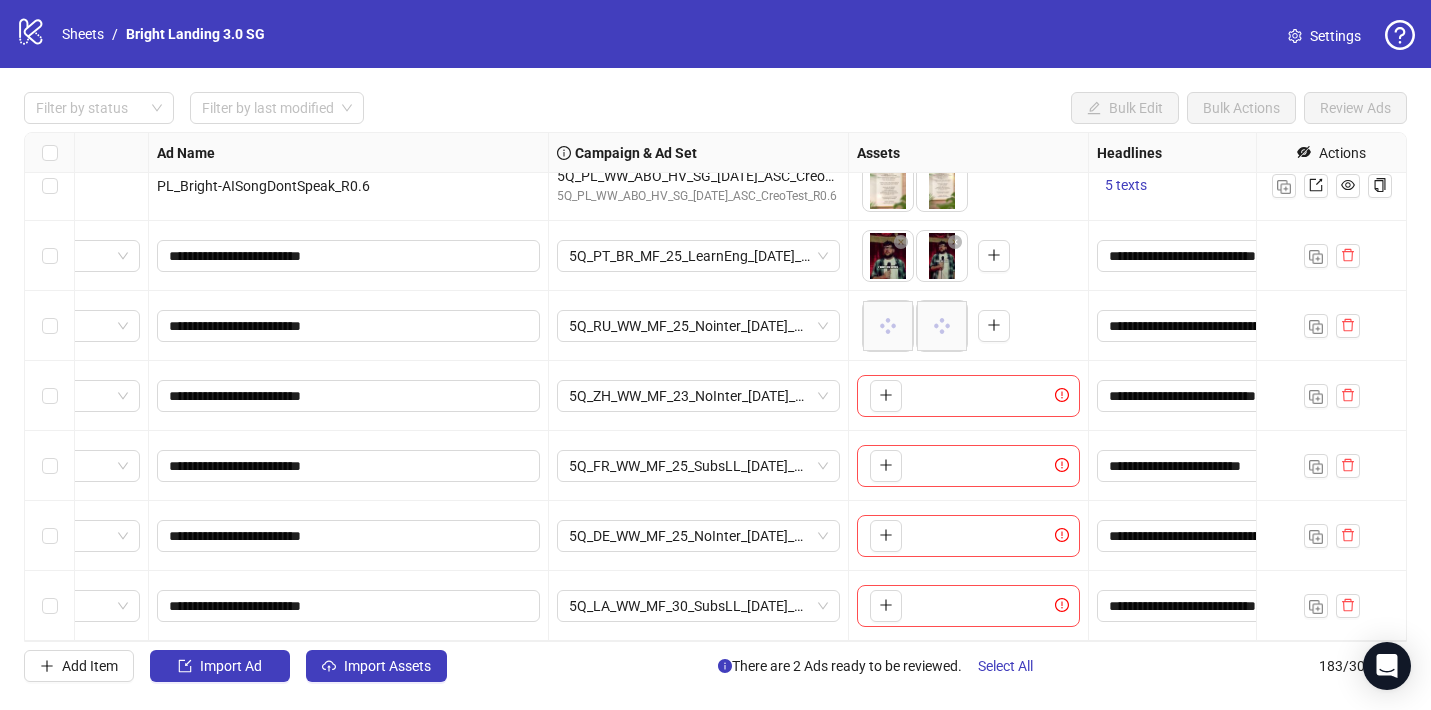 click 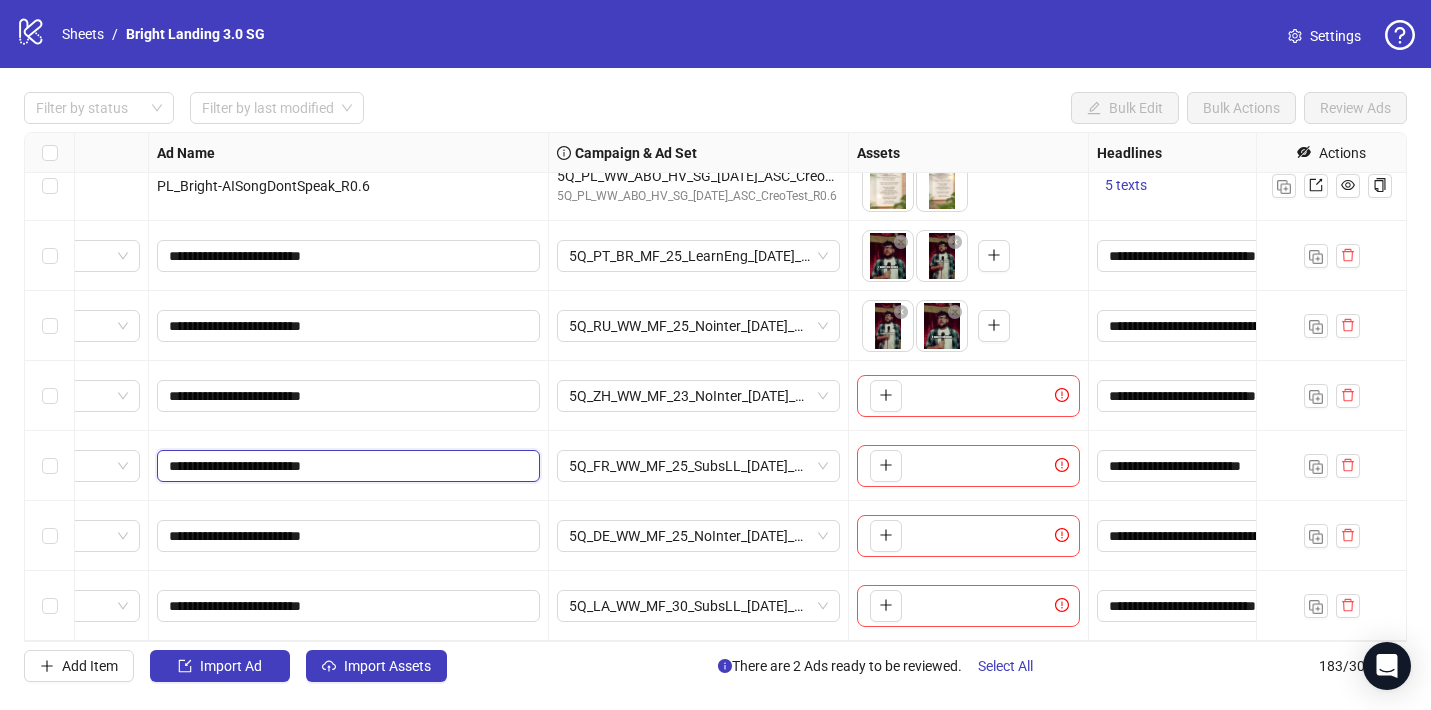 click on "**********" at bounding box center (346, 466) 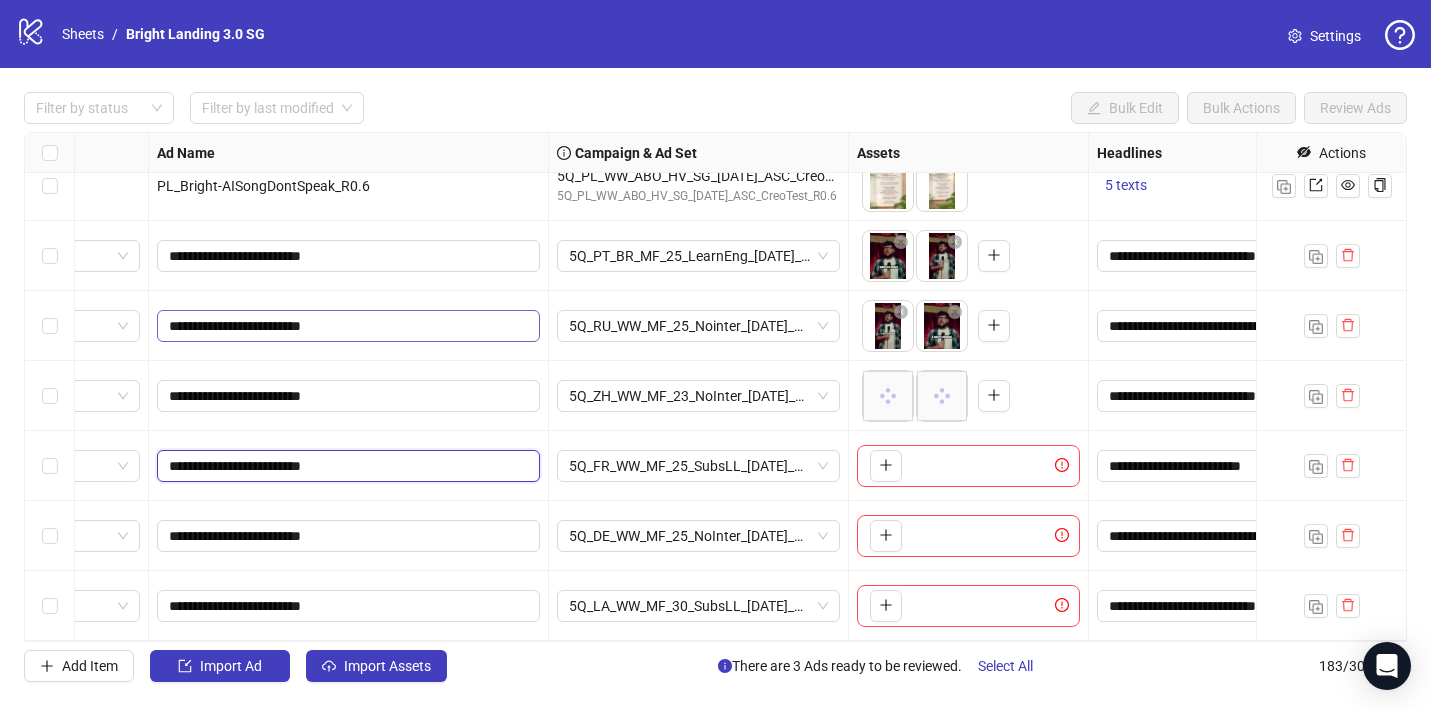 drag, startPoint x: 306, startPoint y: 470, endPoint x: 306, endPoint y: 334, distance: 136 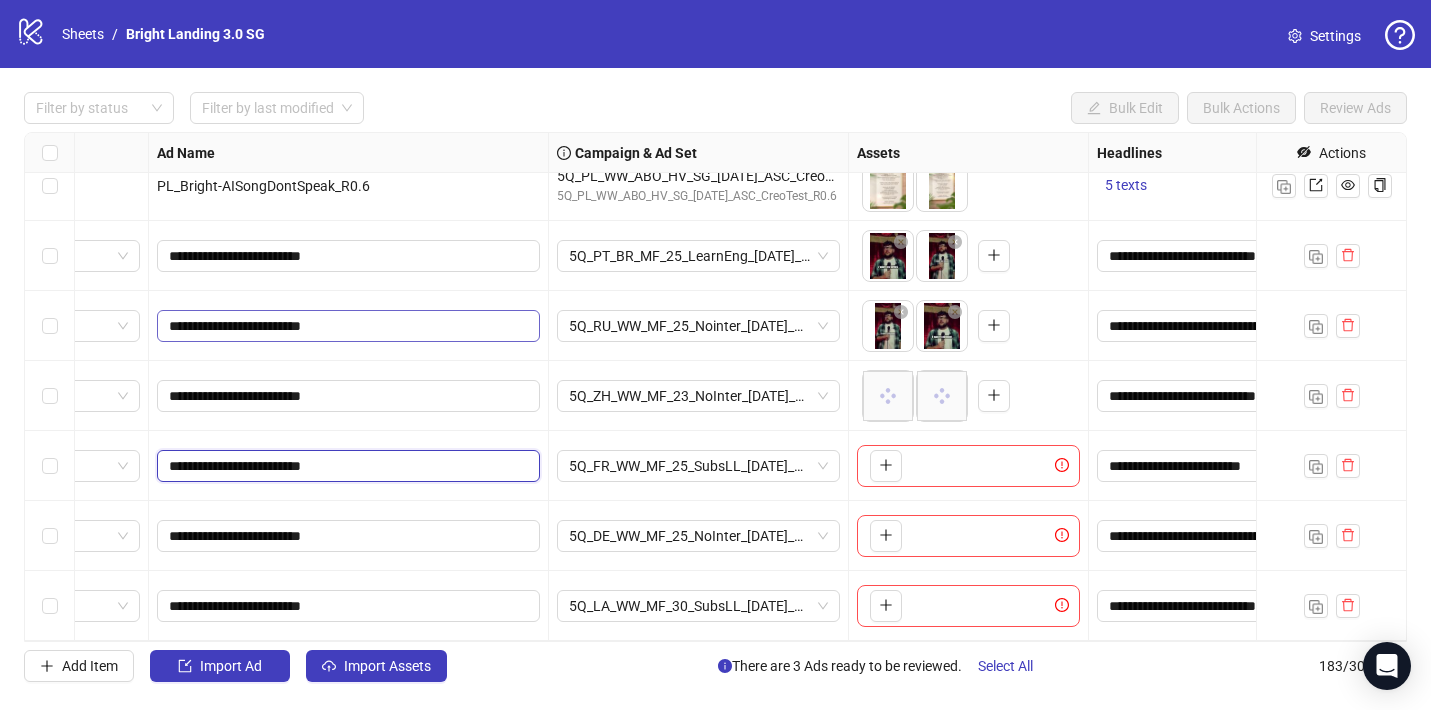 click on "**********" at bounding box center [1733, -12209] 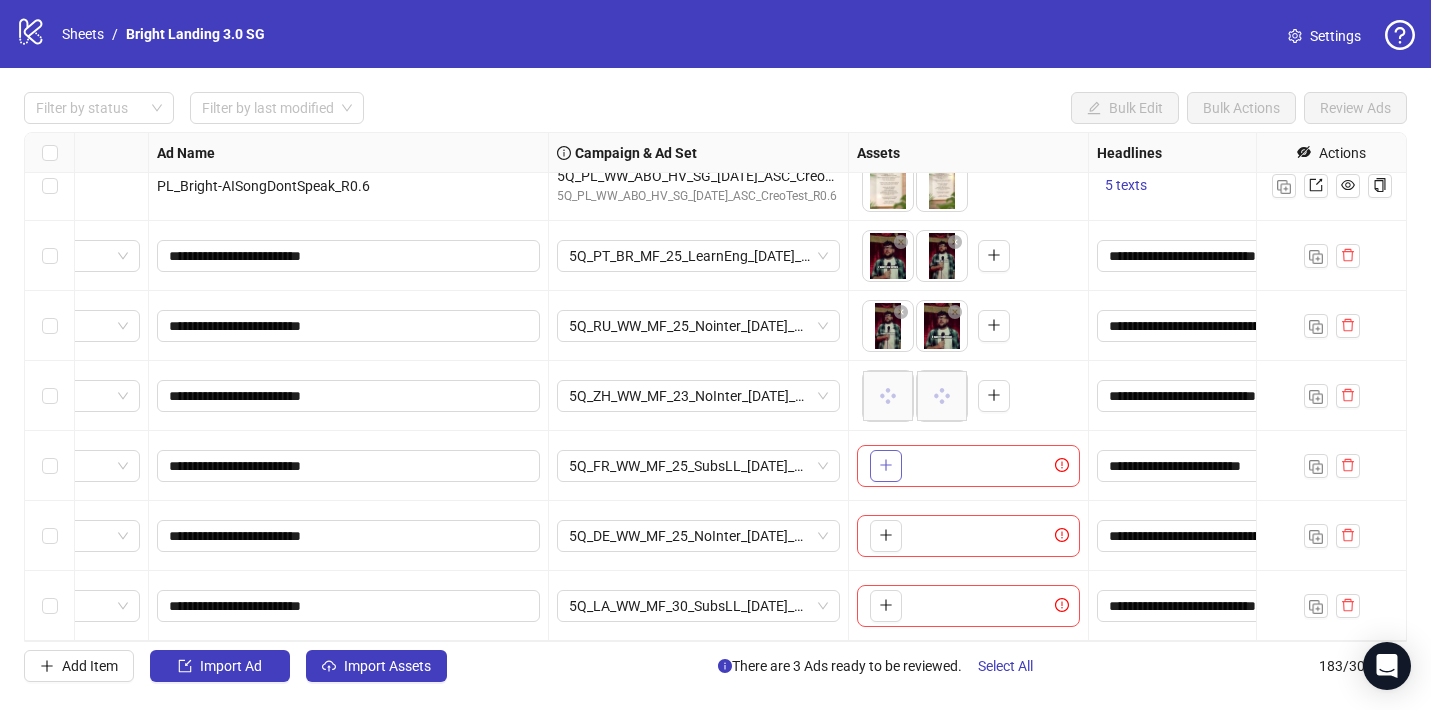 click at bounding box center (886, 466) 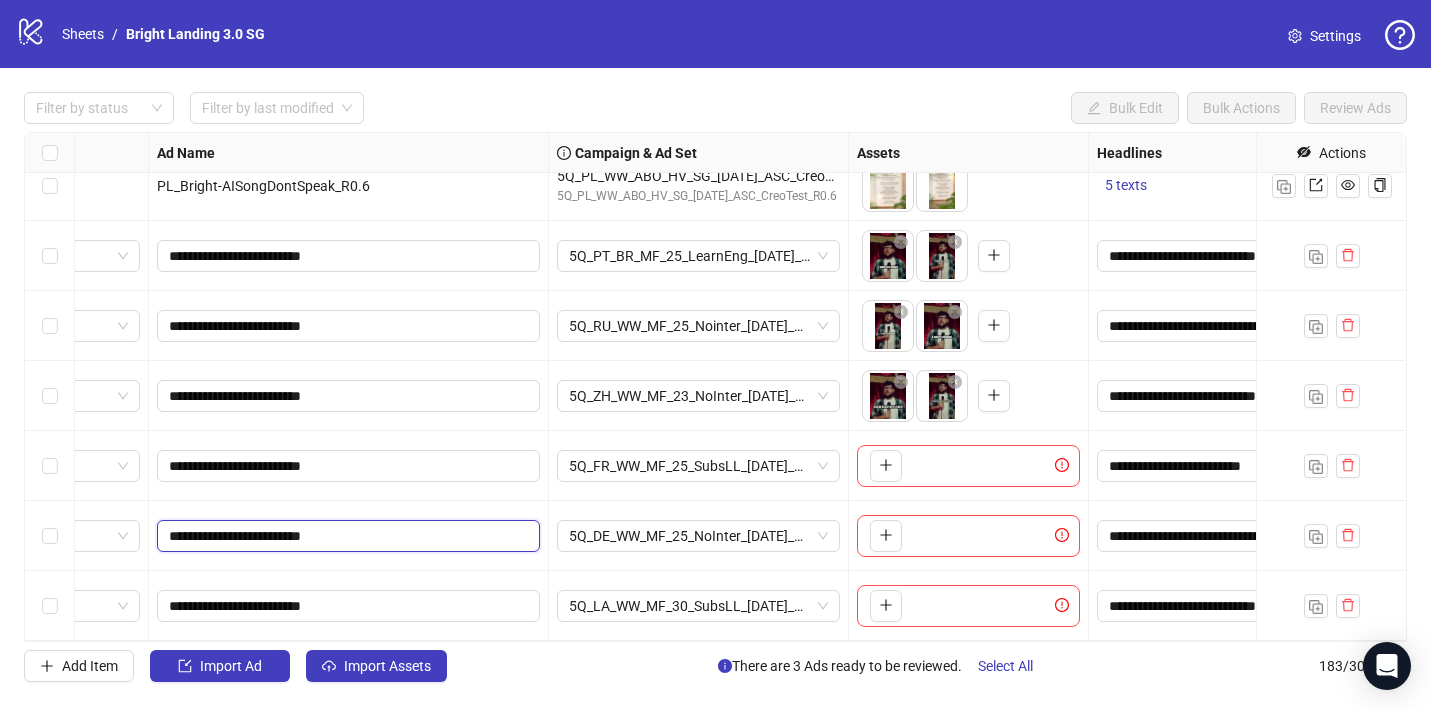 click on "**********" at bounding box center (346, 536) 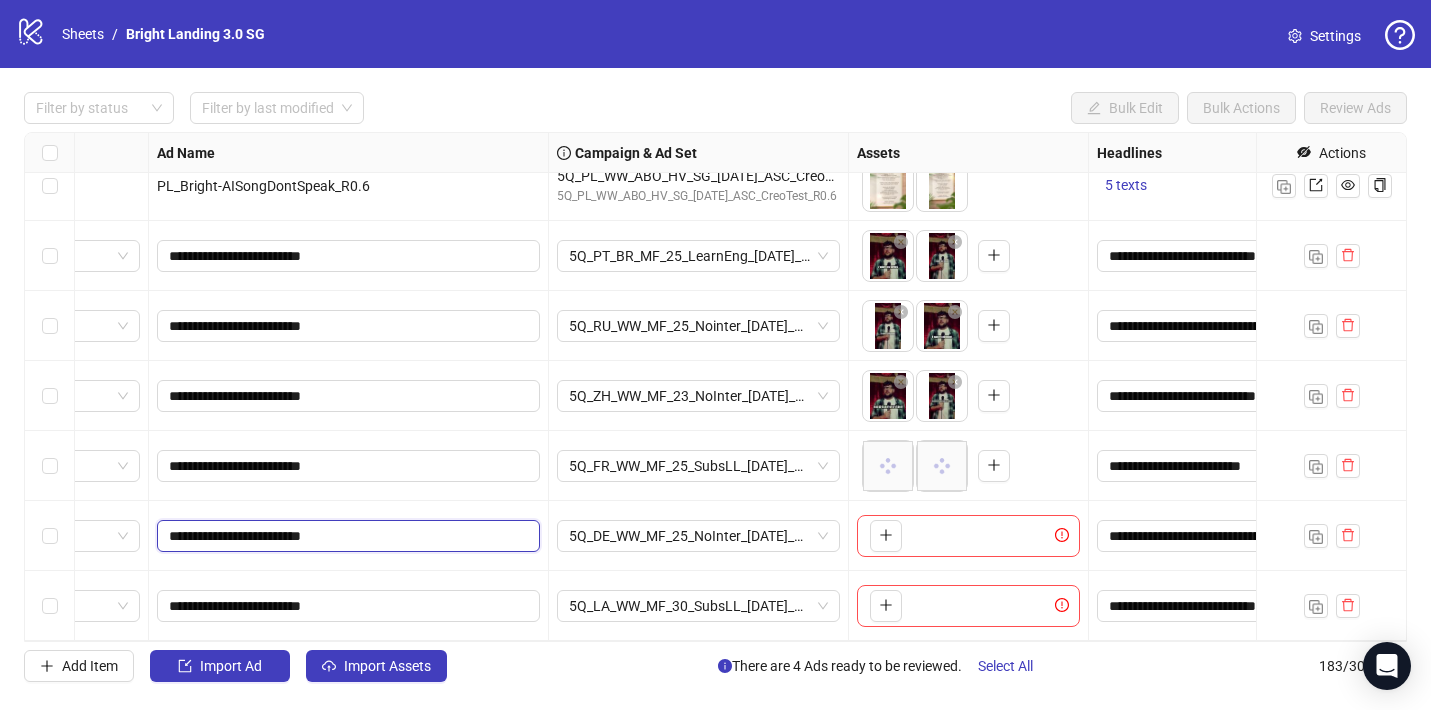 drag, startPoint x: 310, startPoint y: 538, endPoint x: 280, endPoint y: 497, distance: 50.803543 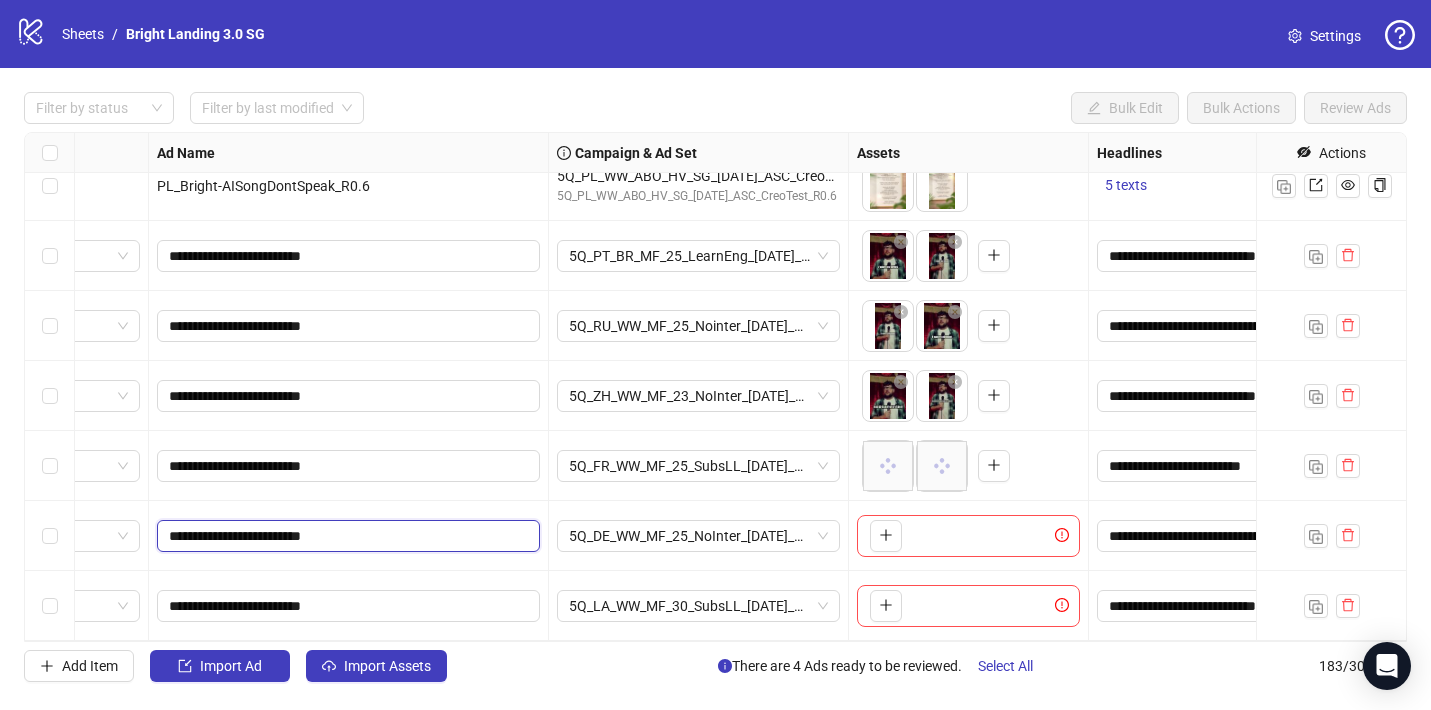 click on "**********" at bounding box center [1733, -12209] 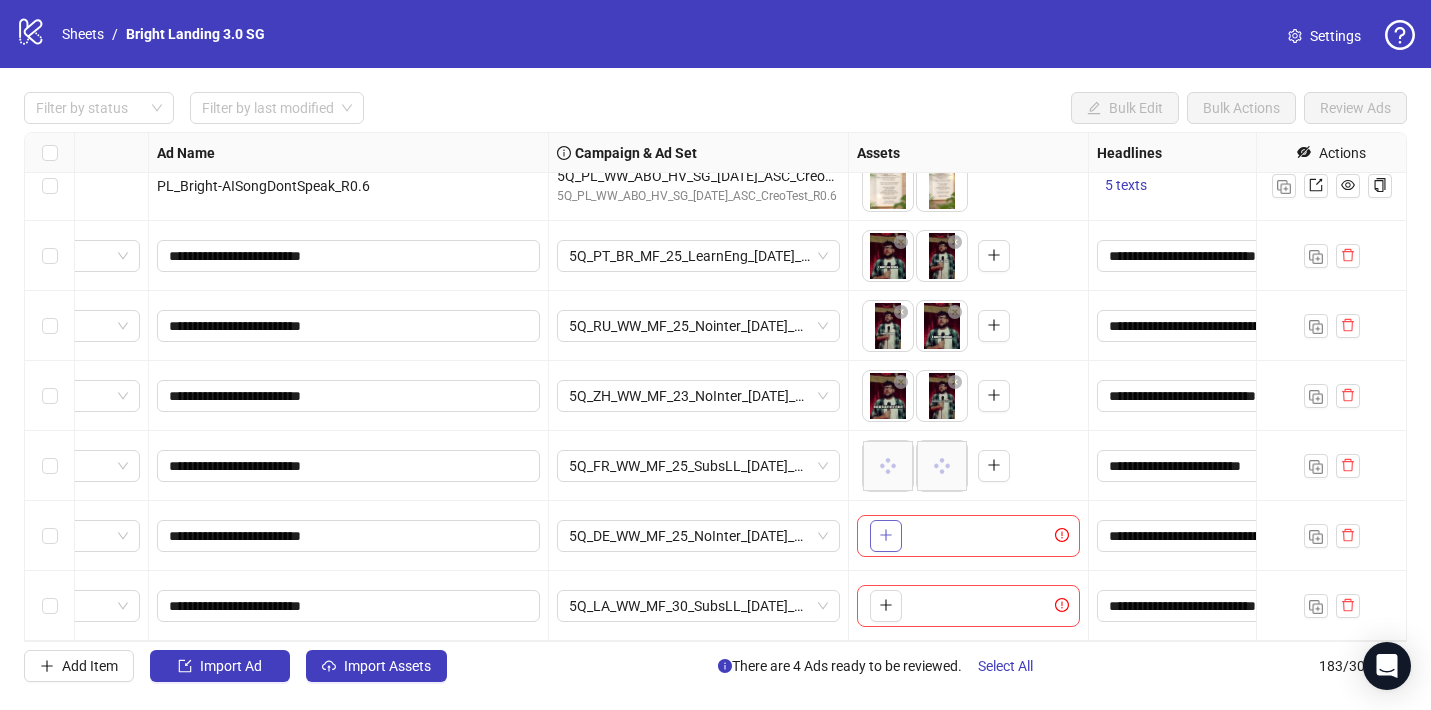 click 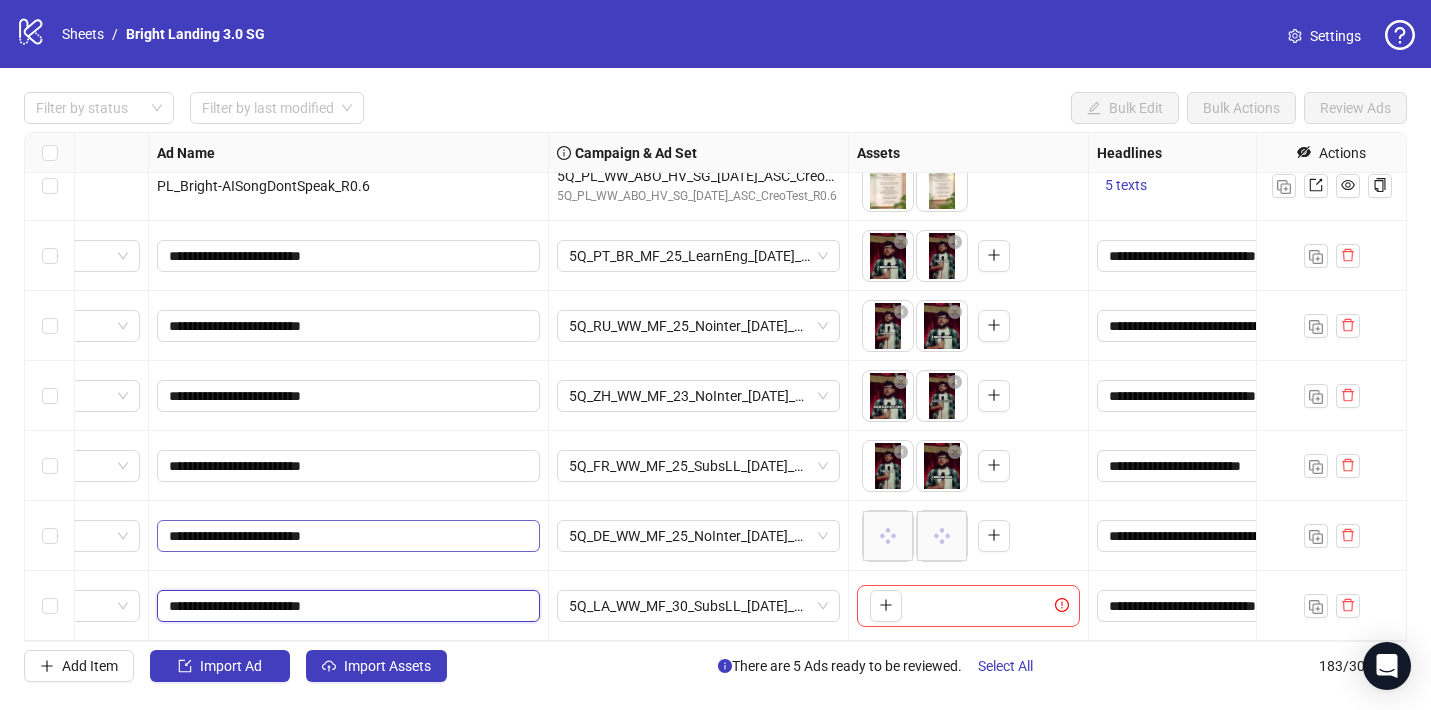 drag, startPoint x: 308, startPoint y: 602, endPoint x: 282, endPoint y: 532, distance: 74.672615 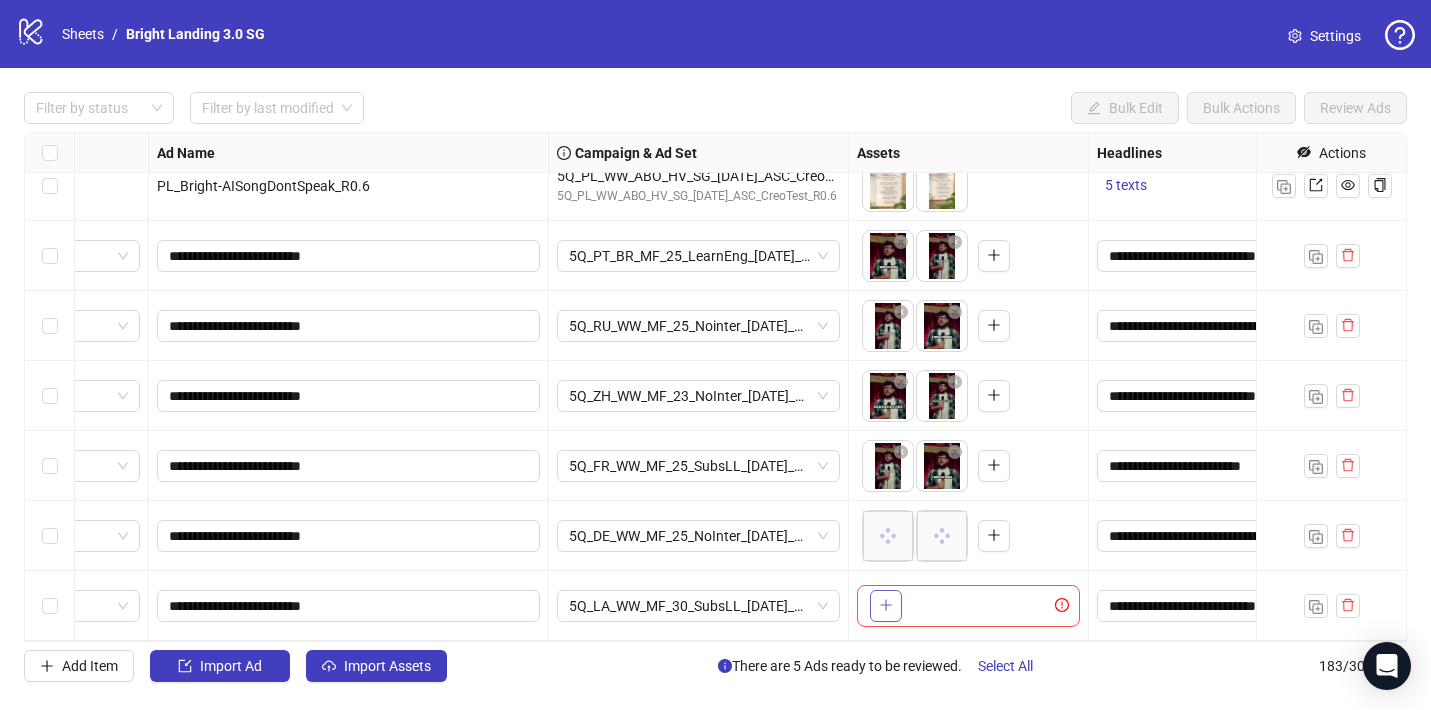 click 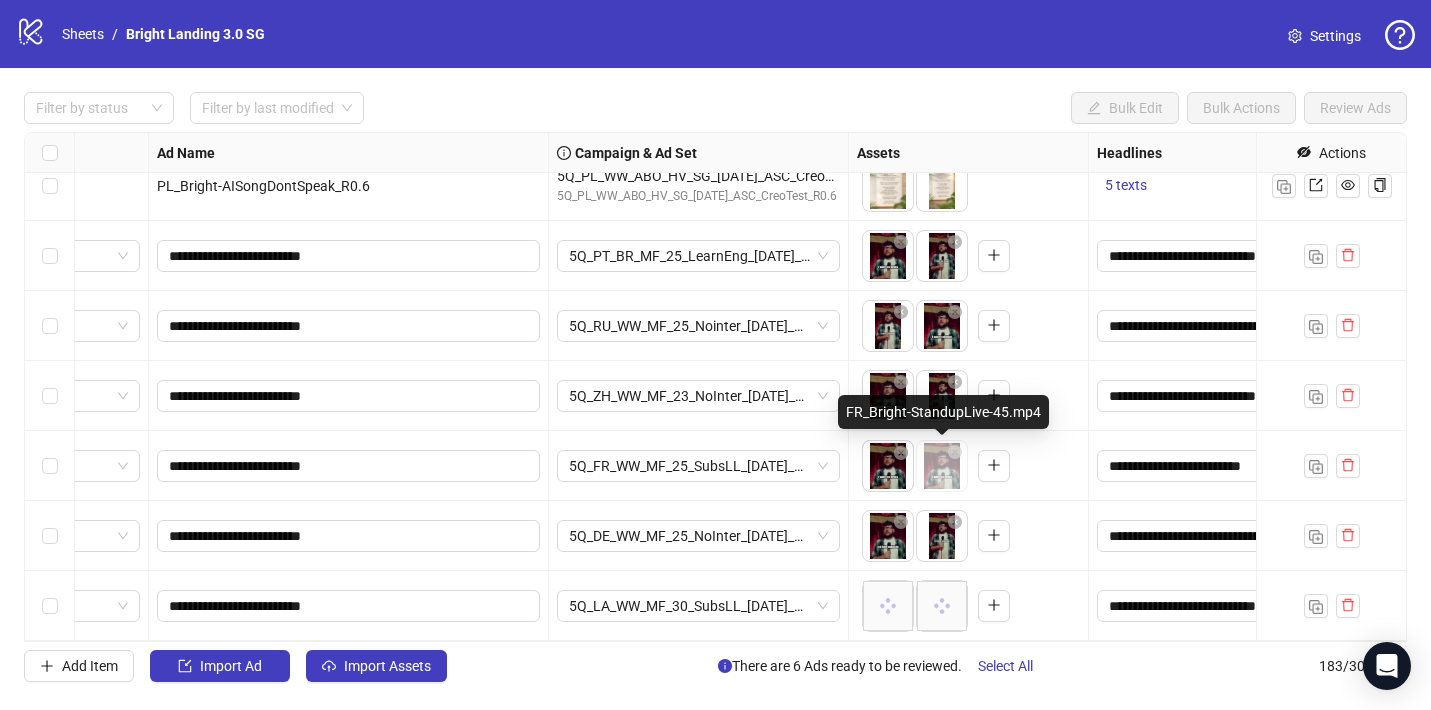drag, startPoint x: 948, startPoint y: 480, endPoint x: 898, endPoint y: 480, distance: 50 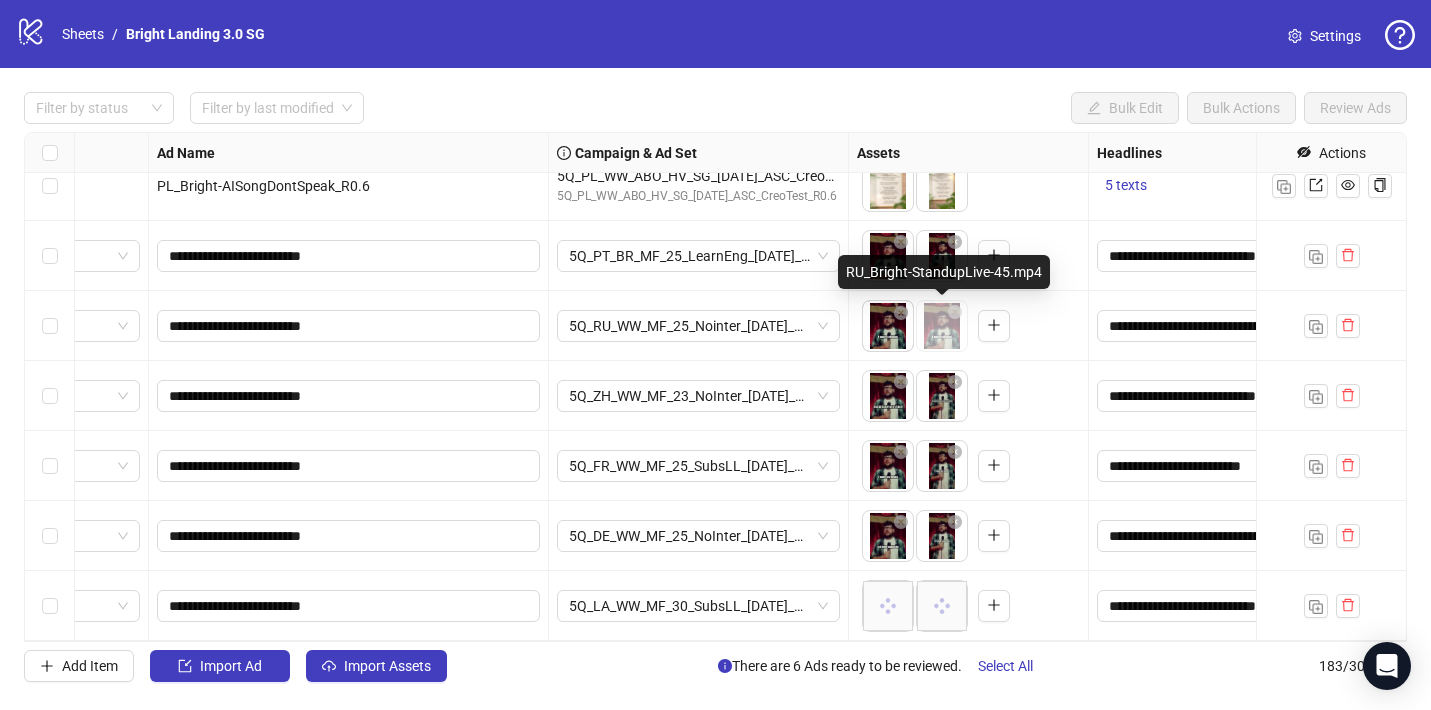 click on "logo/logo-mobile Sheets / Bright Landing 3.0 SG Settings   Filter by status Filter by last modified Bulk Edit Bulk Actions Review Ads Ad Format Ad Name Campaign & Ad Set Assets Headlines Primary Texts Descriptions Destination URL App Product Page ID Display URL Leadgen Form Product Set ID URL Params Call to Action Actions Single video JP_Bright-AISongDontSpeak_R0.6 5Q_JP_JP_MF_25_NoInter_[DATE]_ASC_CreoTest_R0.6 5Q_JP_JP_ABO_HV_SG_[DATE]_ASC_CreoTest_R0.6
To pick up a draggable item, press the space bar.
While dragging, use the arrow keys to move the item.
Press space again to drop the item in its new position, or press escape to cancel.
2 texts 2 texts 1 texts Single video PT_Bright-AISongDontSpeak_R0.6 5Q_PT_BR_MF_25_LearnEng_[DATE]_ASC_CreoTest_R0.6 5Q_PT_WW_ABO_HV_SG_[DATE]_ASC_CreoTest_R0.6 5 texts 5 texts 1 texts Single video PL_Bright-AISongDontSpeak_R0.6 5Q_PL_WW_ABO_HV_SG_[DATE]_ASC_CreoTest_R0.6 5Q_PL_WW_ABO_HV_SG_[DATE]_ASC_CreoTest_R0.6 5 texts 3 texts 1 texts + 4 + 4" at bounding box center [715, 355] 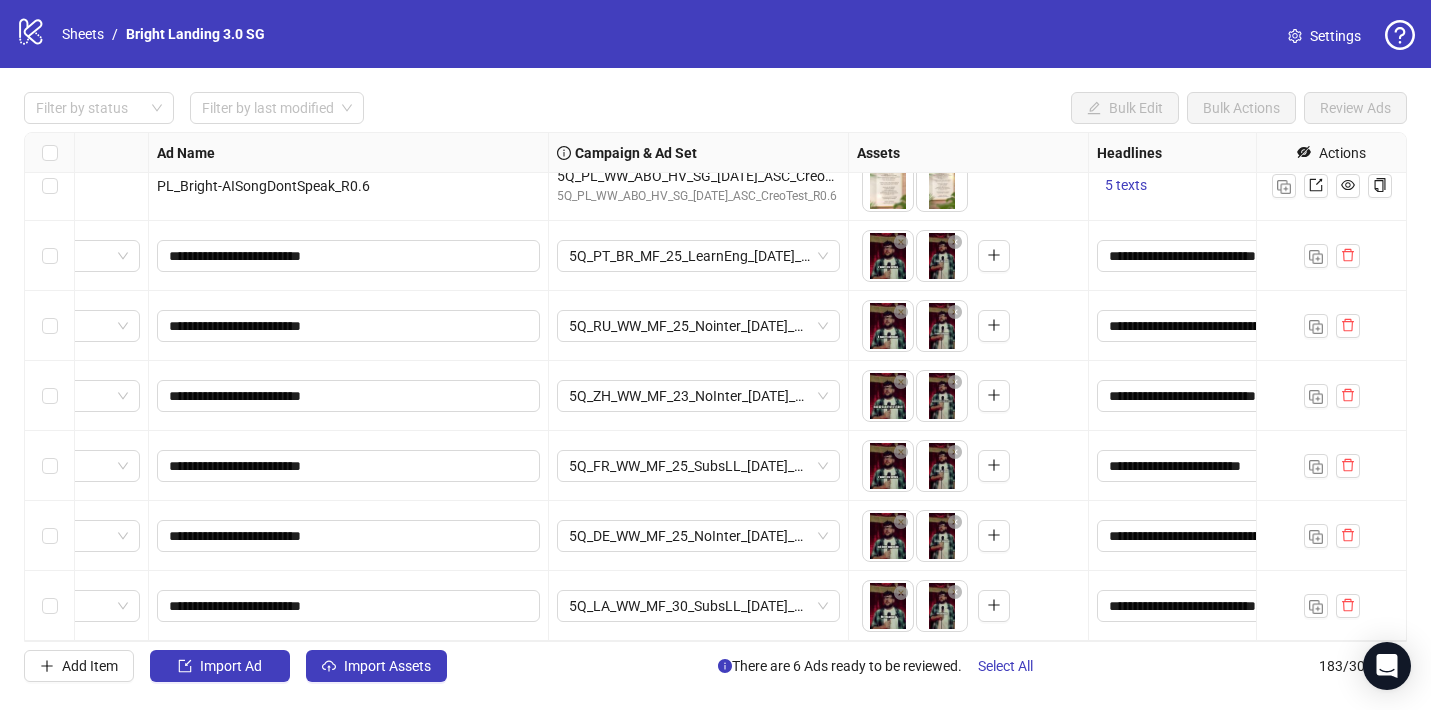 click on "logo/logo-mobile Sheets / Bright Landing 3.0 SG Settings   Filter by status Filter by last modified Bulk Edit Bulk Actions Review Ads Ad Format Ad Name Campaign & Ad Set Assets Headlines Primary Texts Descriptions Destination URL App Product Page ID Display URL Leadgen Form Product Set ID URL Params Call to Action Actions Single video JP_Bright-AISongDontSpeak_R0.6 5Q_JP_JP_MF_25_NoInter_[DATE]_ASC_CreoTest_R0.6 5Q_JP_JP_ABO_HV_SG_[DATE]_ASC_CreoTest_R0.6
To pick up a draggable item, press the space bar.
While dragging, use the arrow keys to move the item.
Press space again to drop the item in its new position, or press escape to cancel.
2 texts 2 texts 1 texts Single video PT_Bright-AISongDontSpeak_R0.6 5Q_PT_BR_MF_25_LearnEng_[DATE]_ASC_CreoTest_R0.6 5Q_PT_WW_ABO_HV_SG_[DATE]_ASC_CreoTest_R0.6 5 texts 5 texts 1 texts Single video PL_Bright-AISongDontSpeak_R0.6 5Q_PL_WW_ABO_HV_SG_[DATE]_ASC_CreoTest_R0.6 5Q_PL_WW_ABO_HV_SG_[DATE]_ASC_CreoTest_R0.6 5 texts 3 texts 1 texts + 4 + 4" at bounding box center (715, 355) 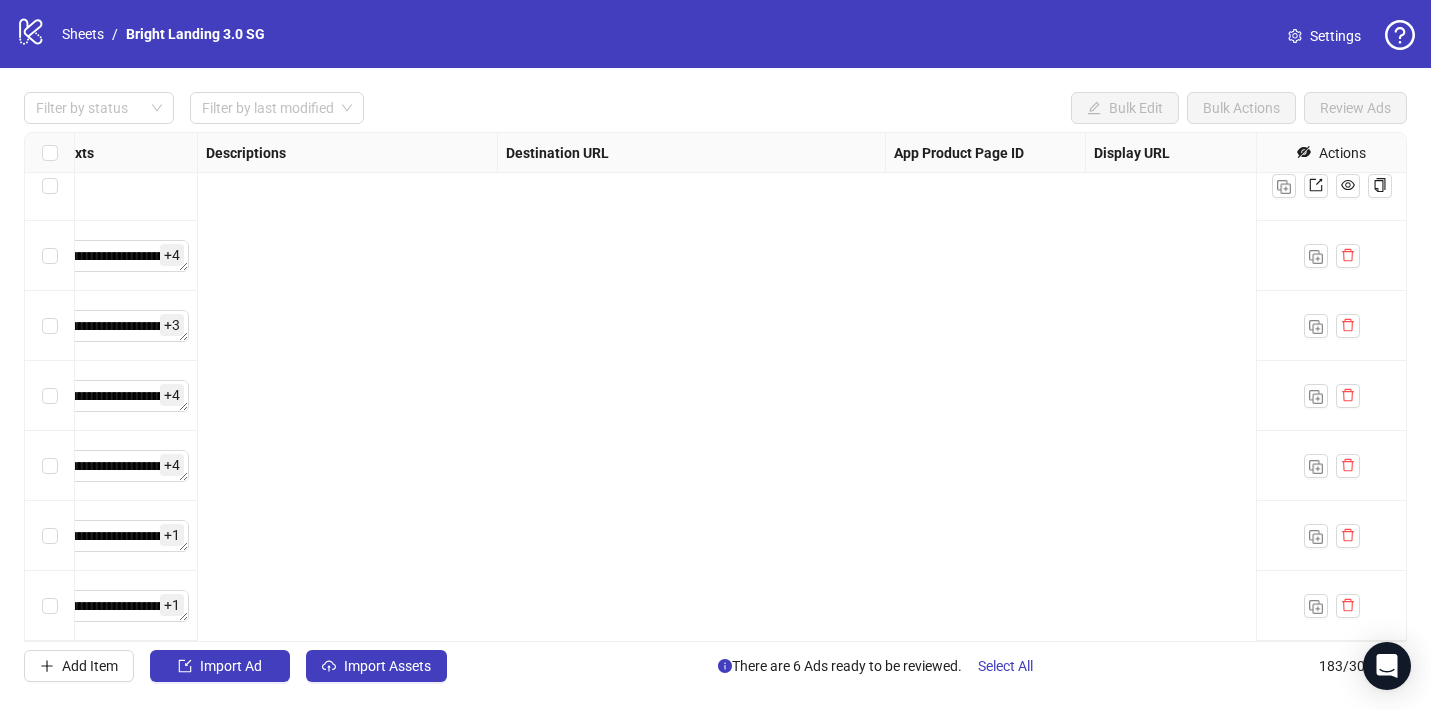 scroll, scrollTop: 12342, scrollLeft: 0, axis: vertical 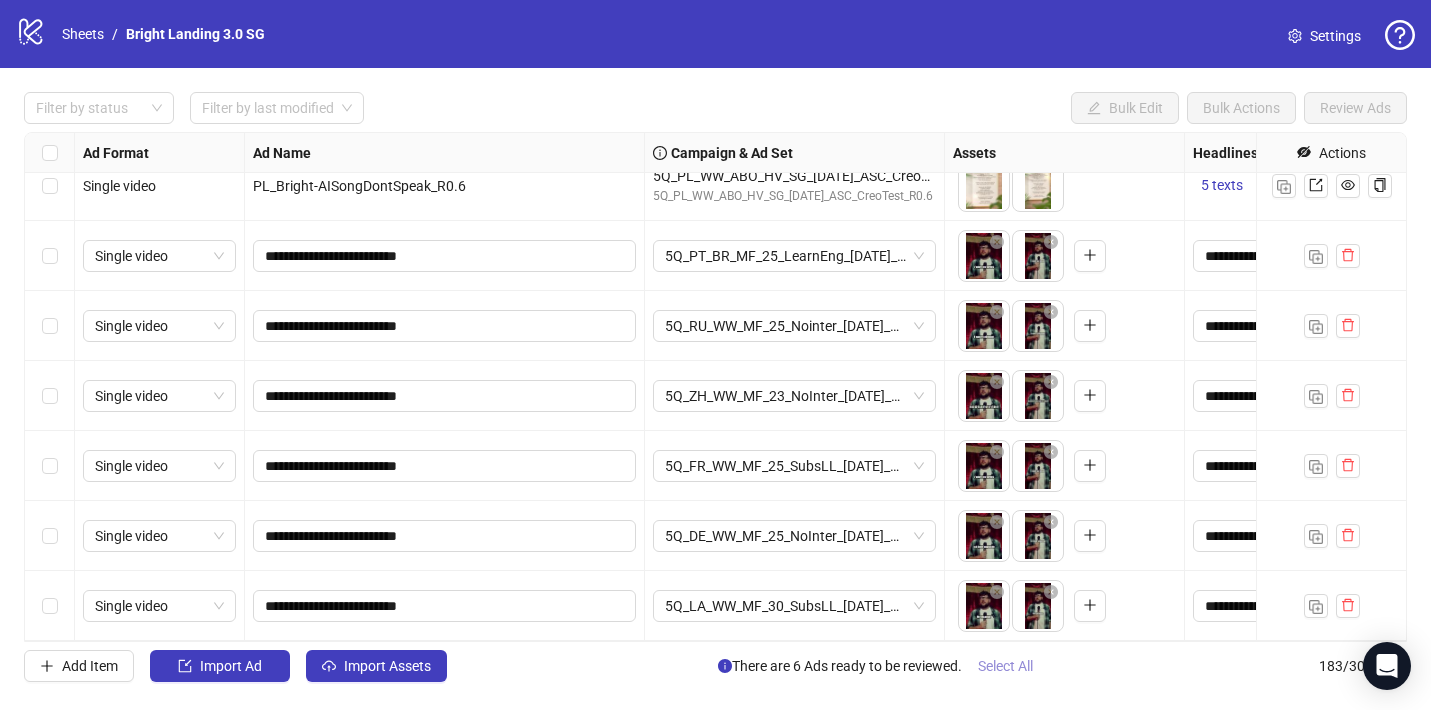 click on "Select All" at bounding box center (1005, 666) 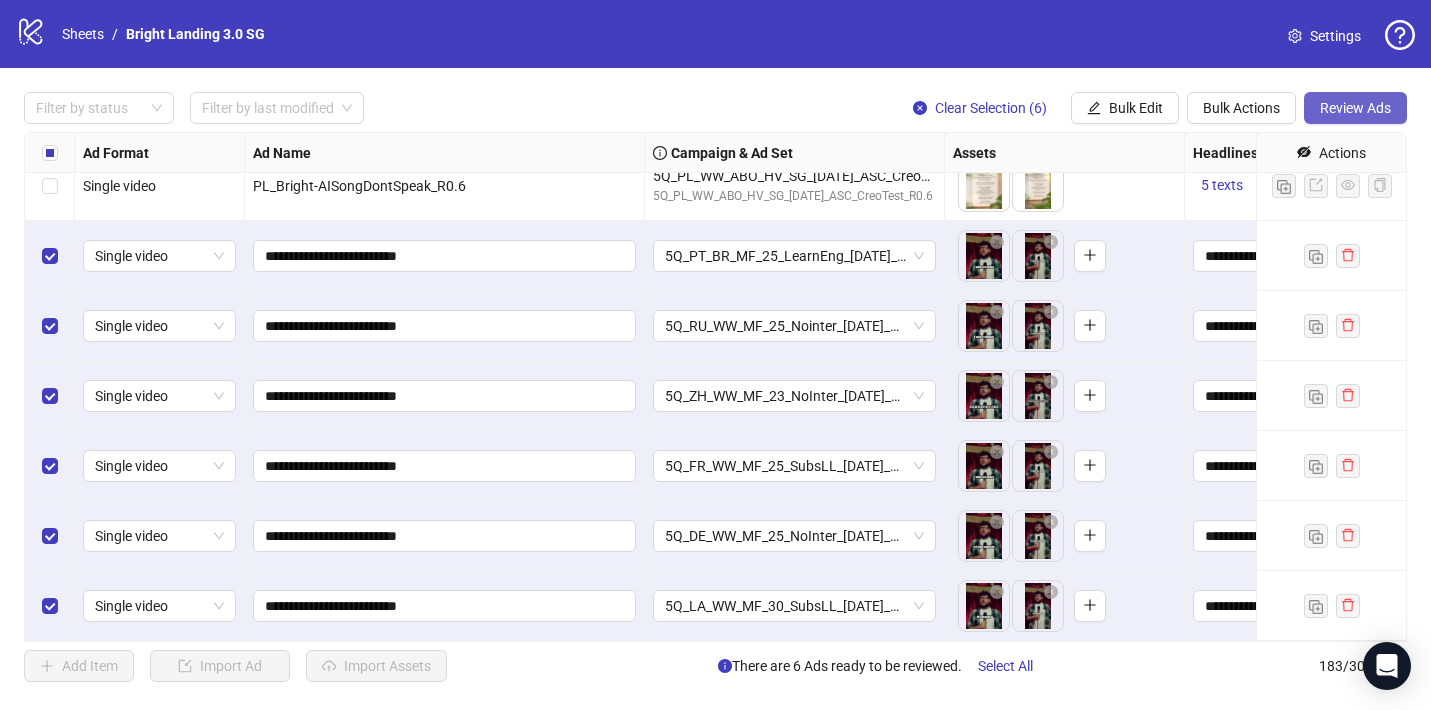 click on "Review Ads" at bounding box center [1355, 108] 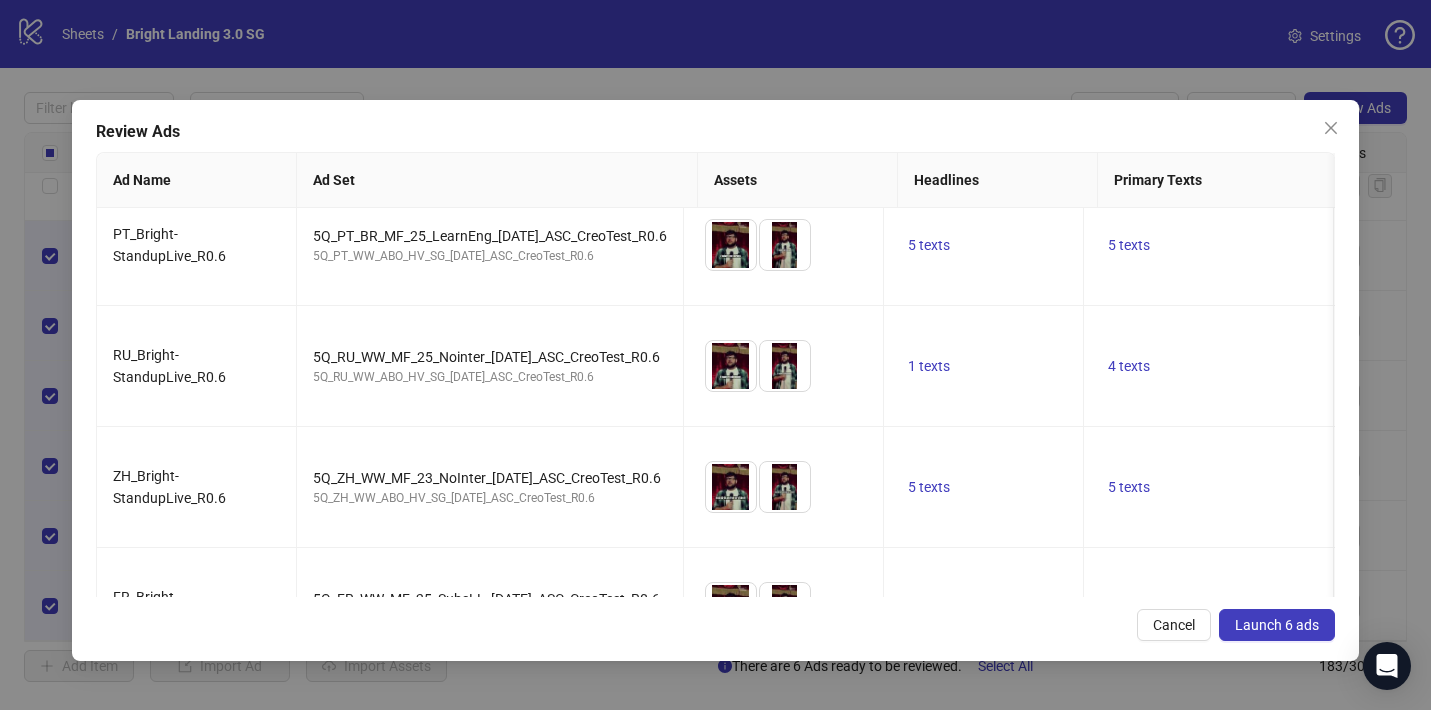 scroll, scrollTop: 0, scrollLeft: 0, axis: both 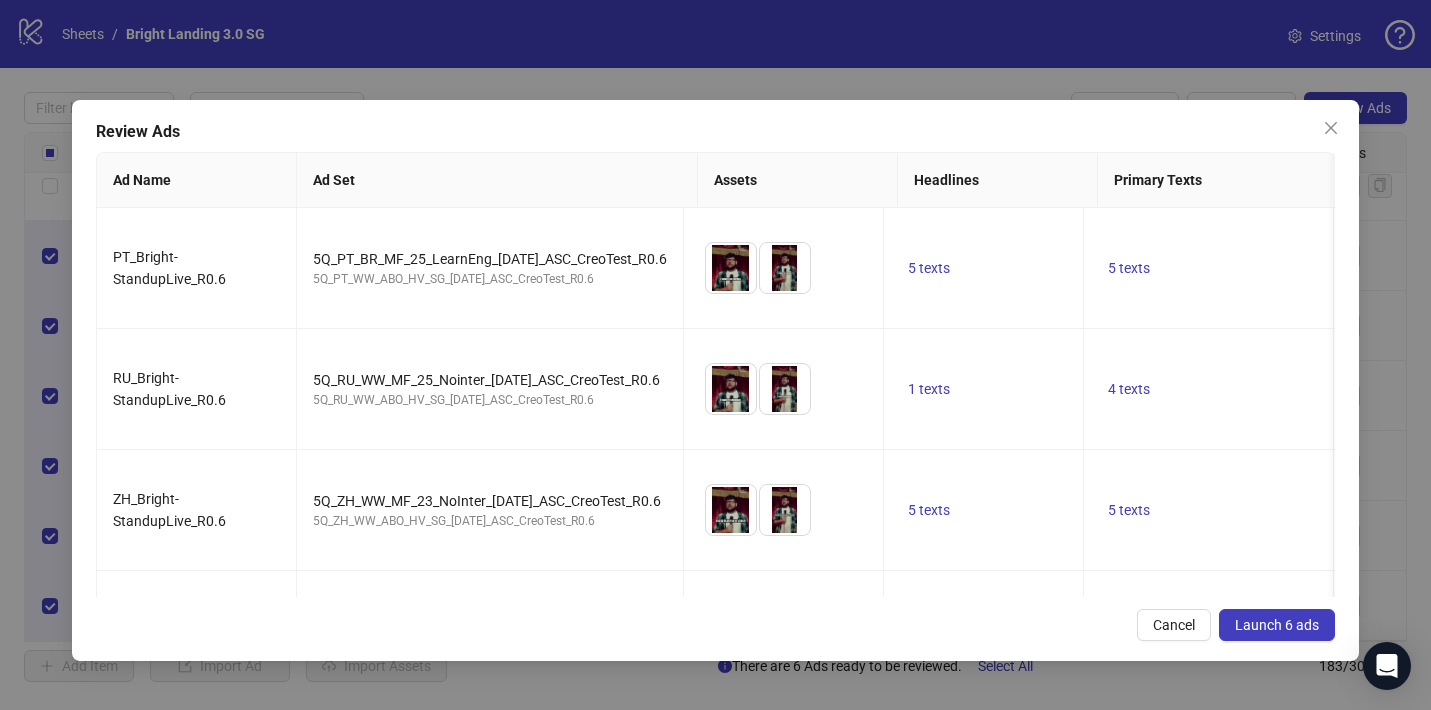 click on "Launch 6 ads" at bounding box center (1277, 625) 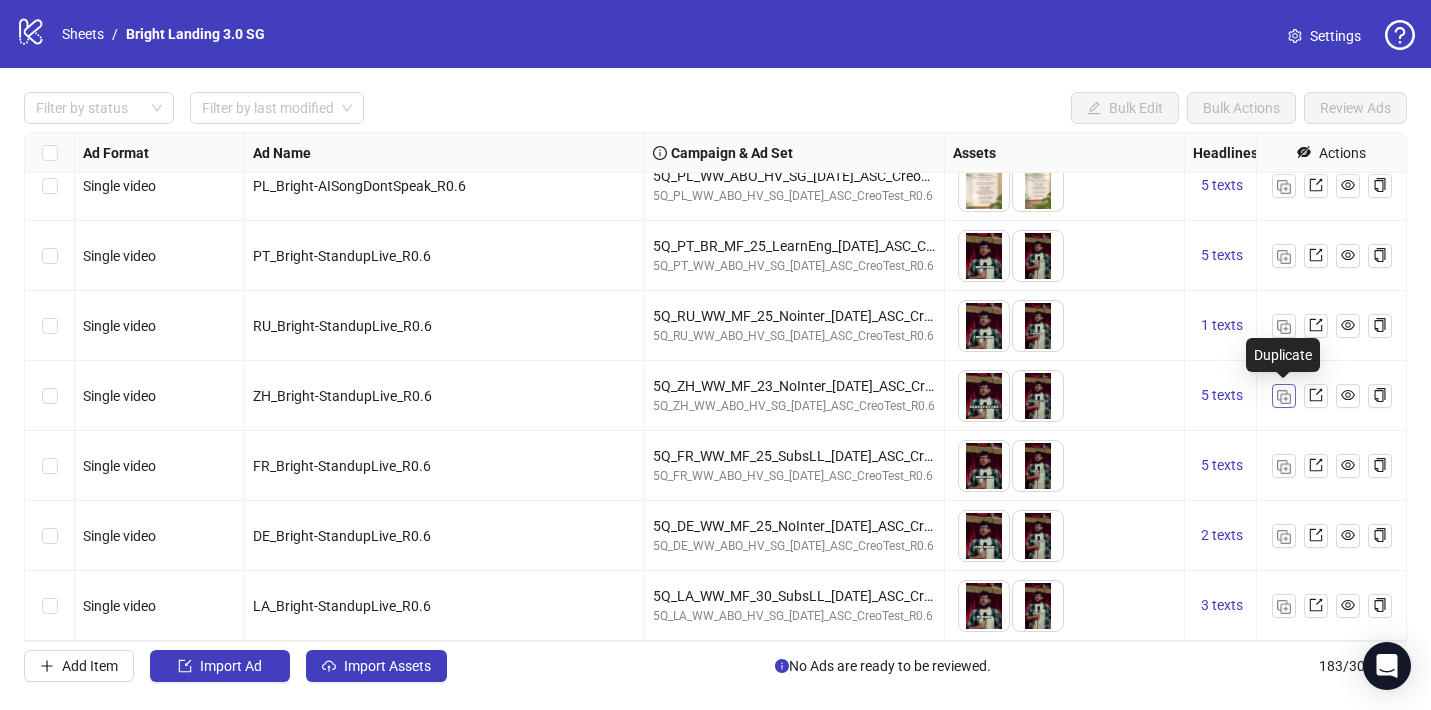 click at bounding box center [1284, 397] 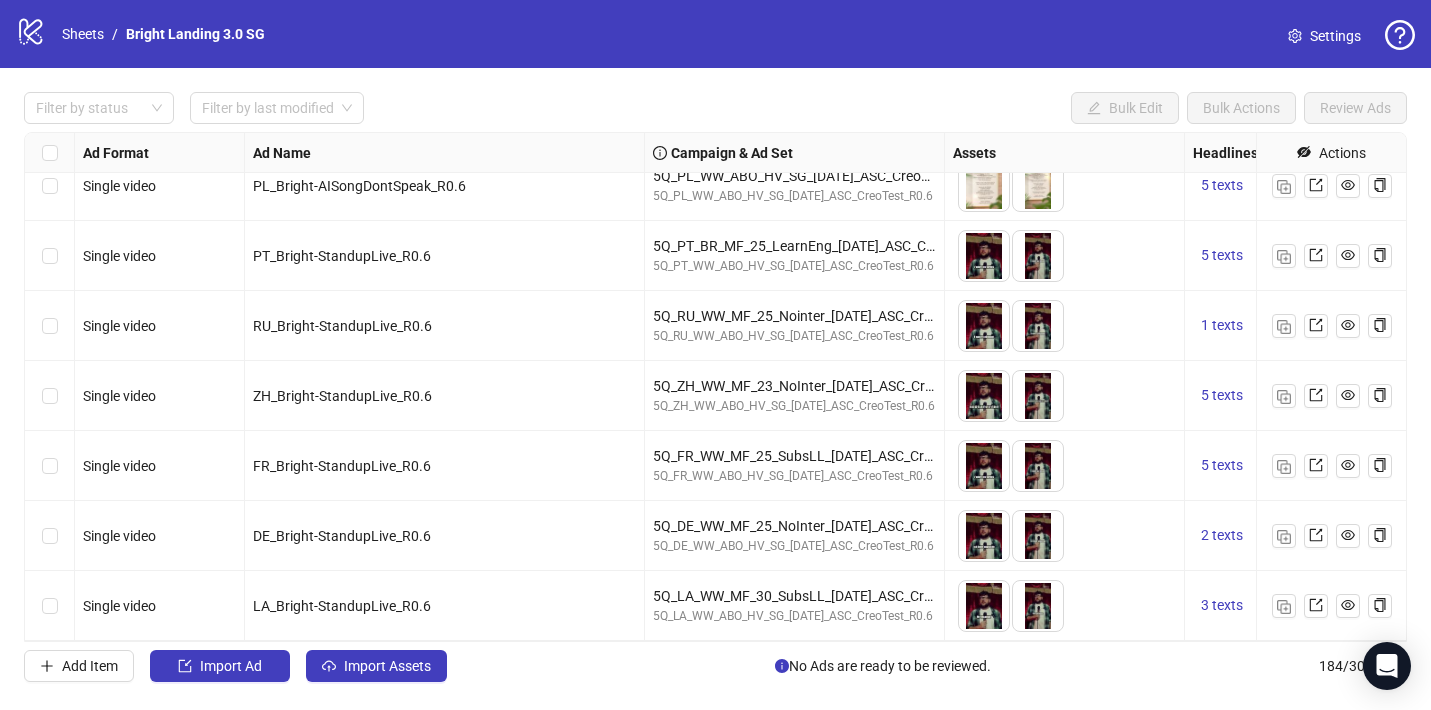 scroll, scrollTop: 12412, scrollLeft: 0, axis: vertical 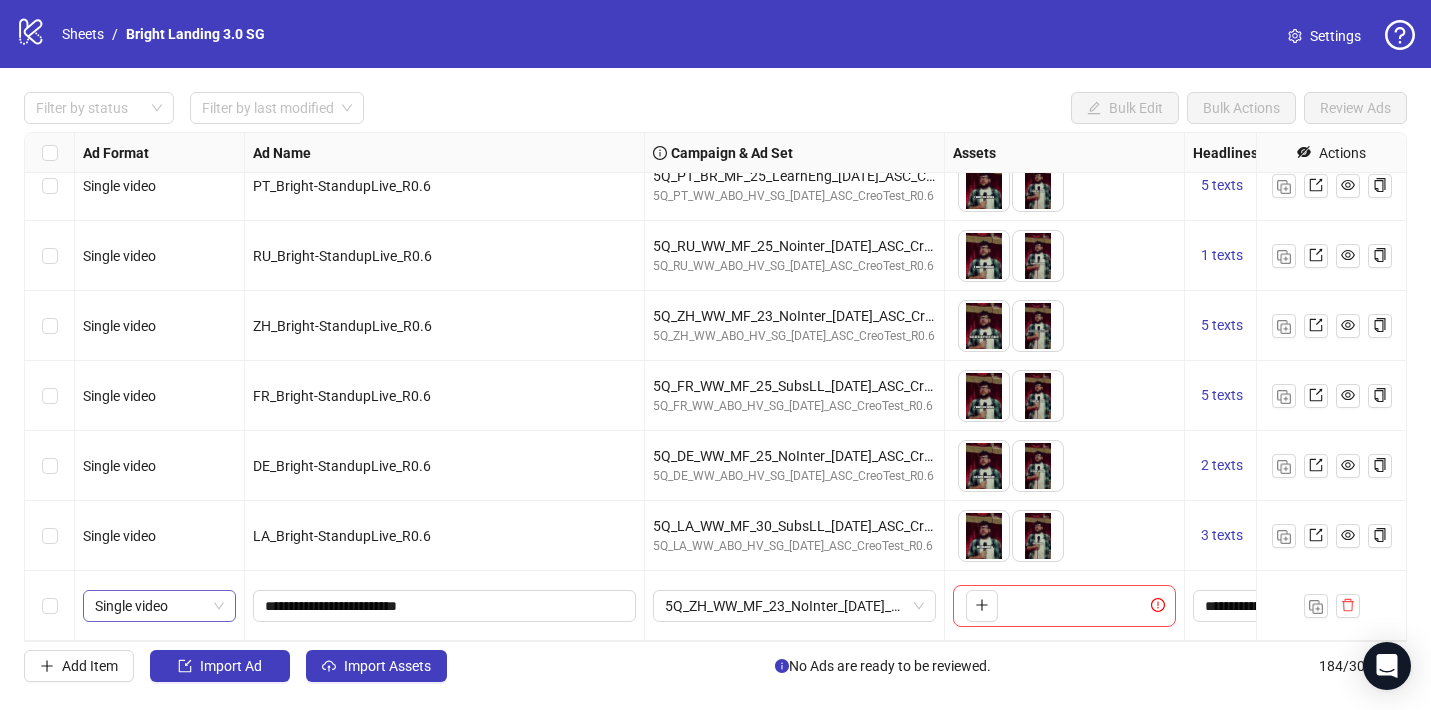 click on "Single video" at bounding box center (159, 606) 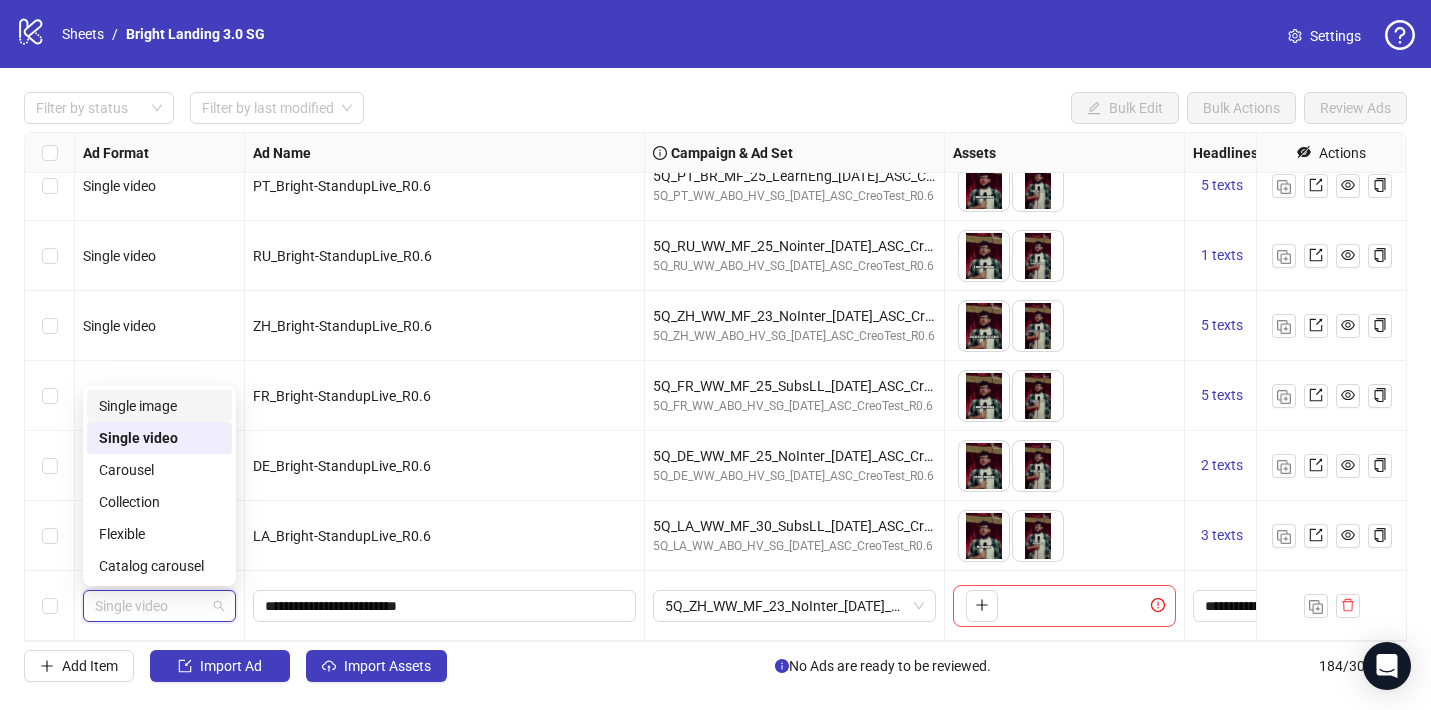 click on "Single image" at bounding box center (159, 406) 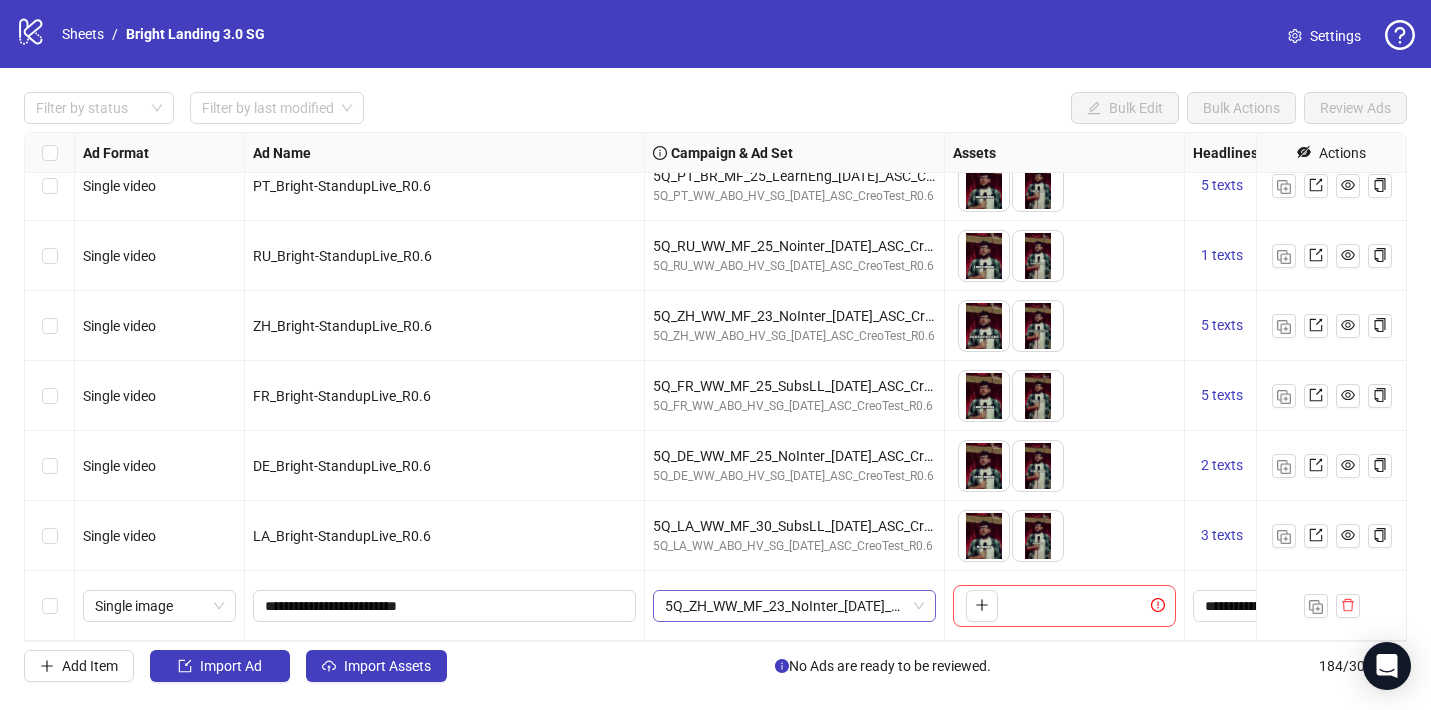click on "5Q_ZH_WW_MF_23_NoInter_[DATE]_ASC_CreoTest_R0.6" at bounding box center (794, 606) 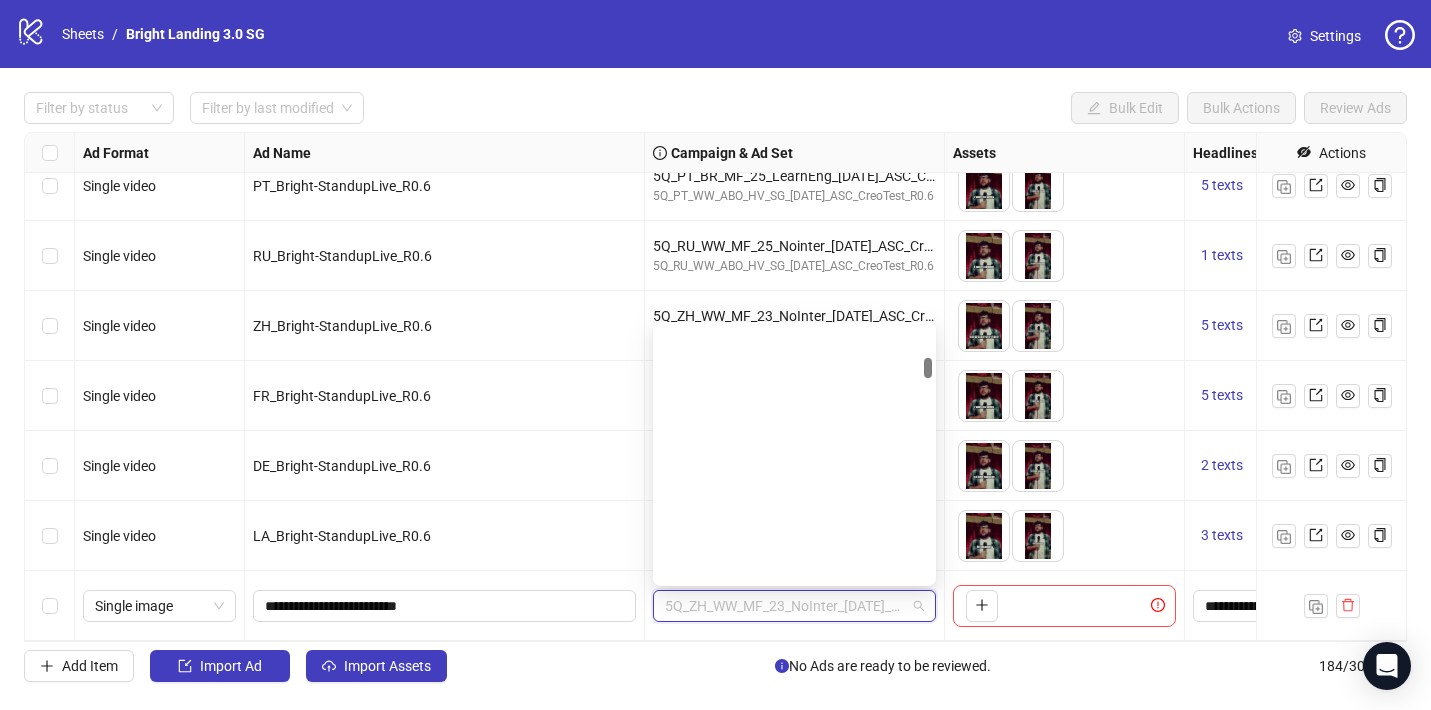scroll, scrollTop: 1897, scrollLeft: 0, axis: vertical 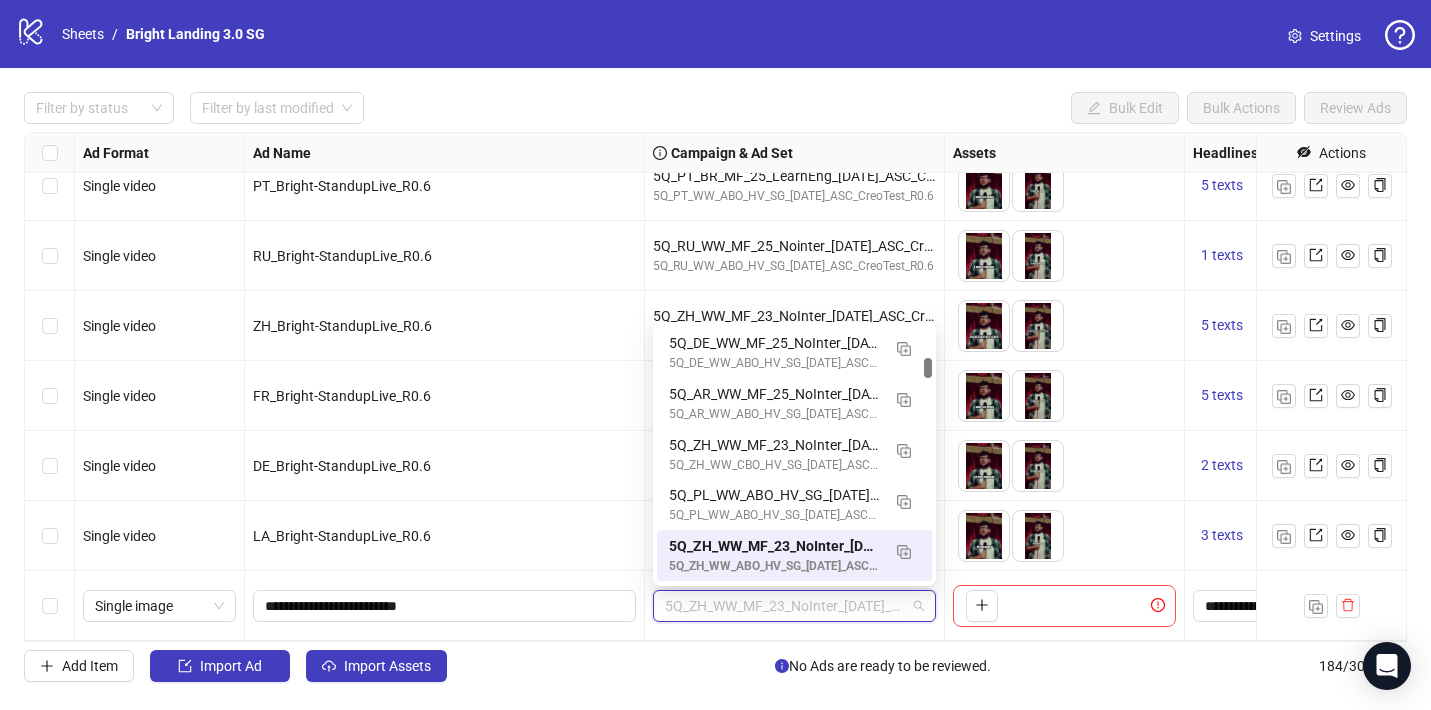 paste on "**********" 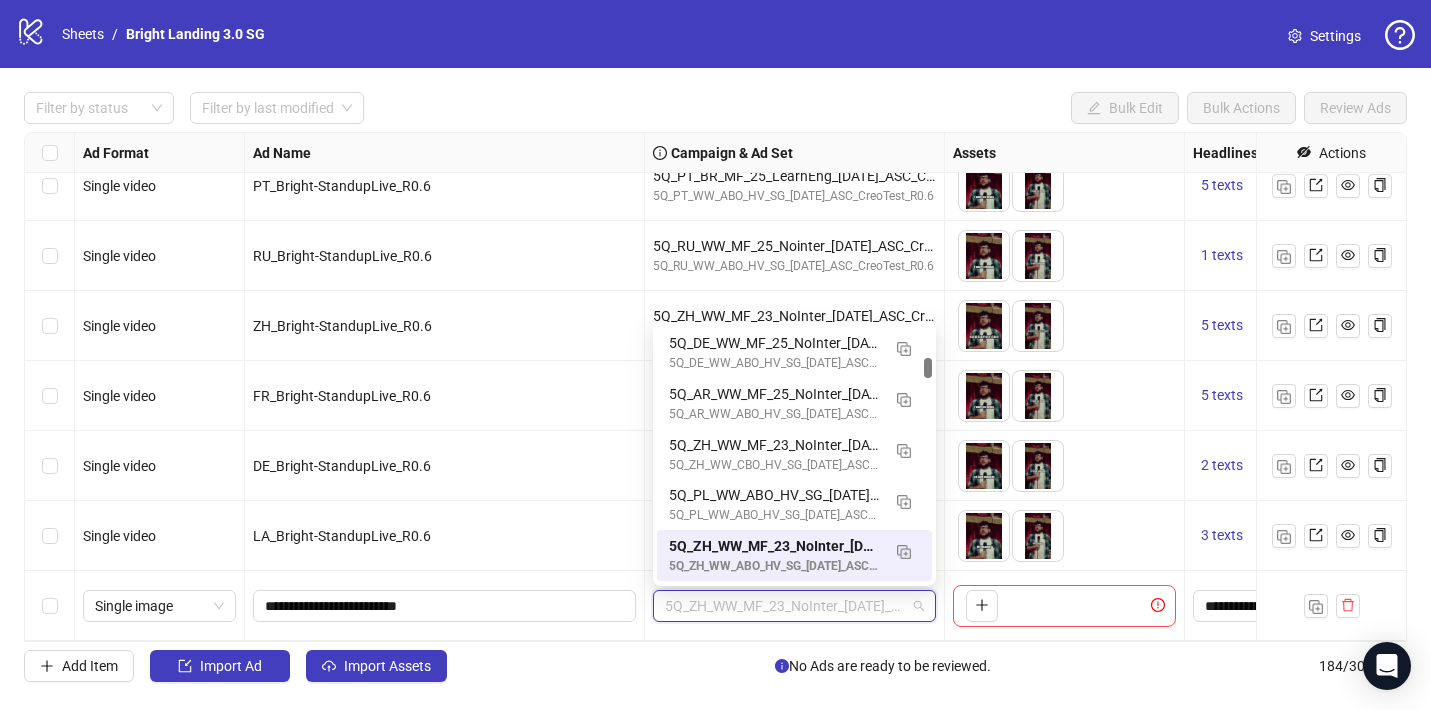 type on "**********" 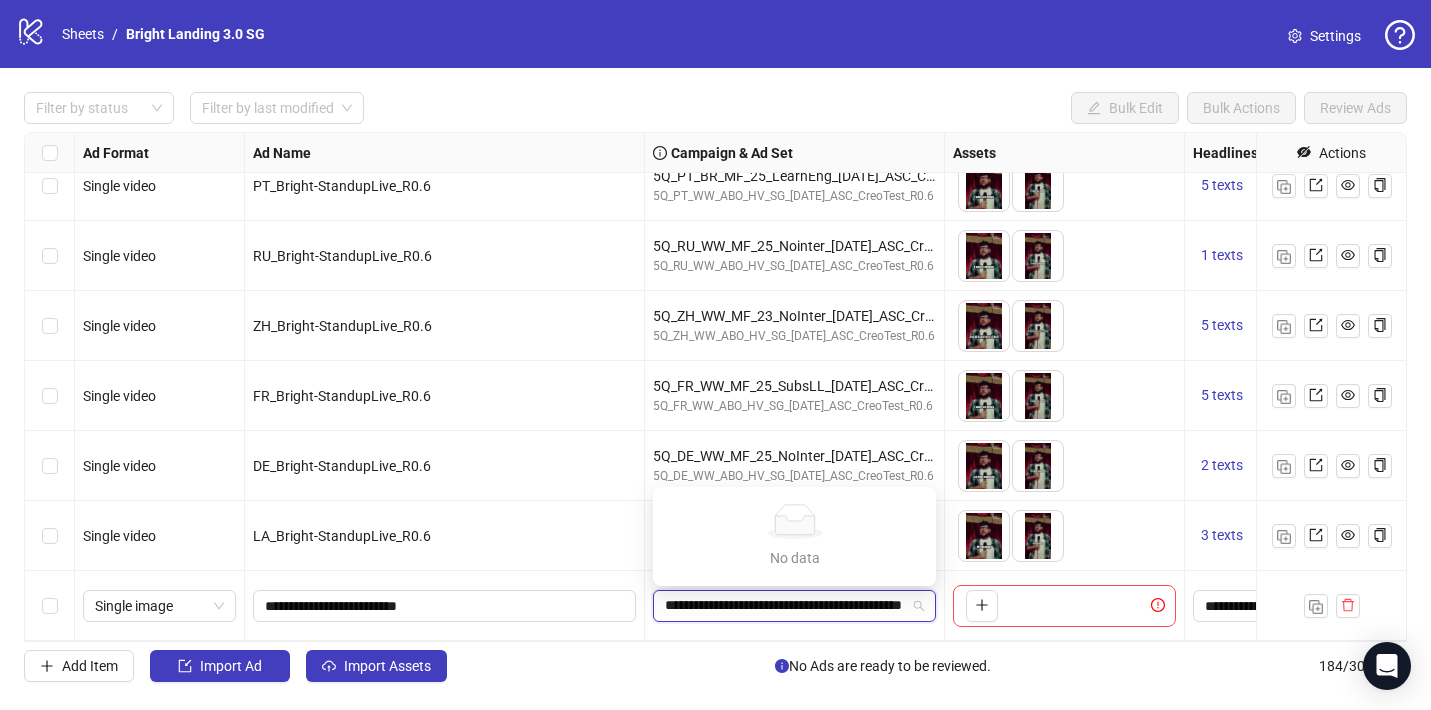 scroll, scrollTop: 0, scrollLeft: 112, axis: horizontal 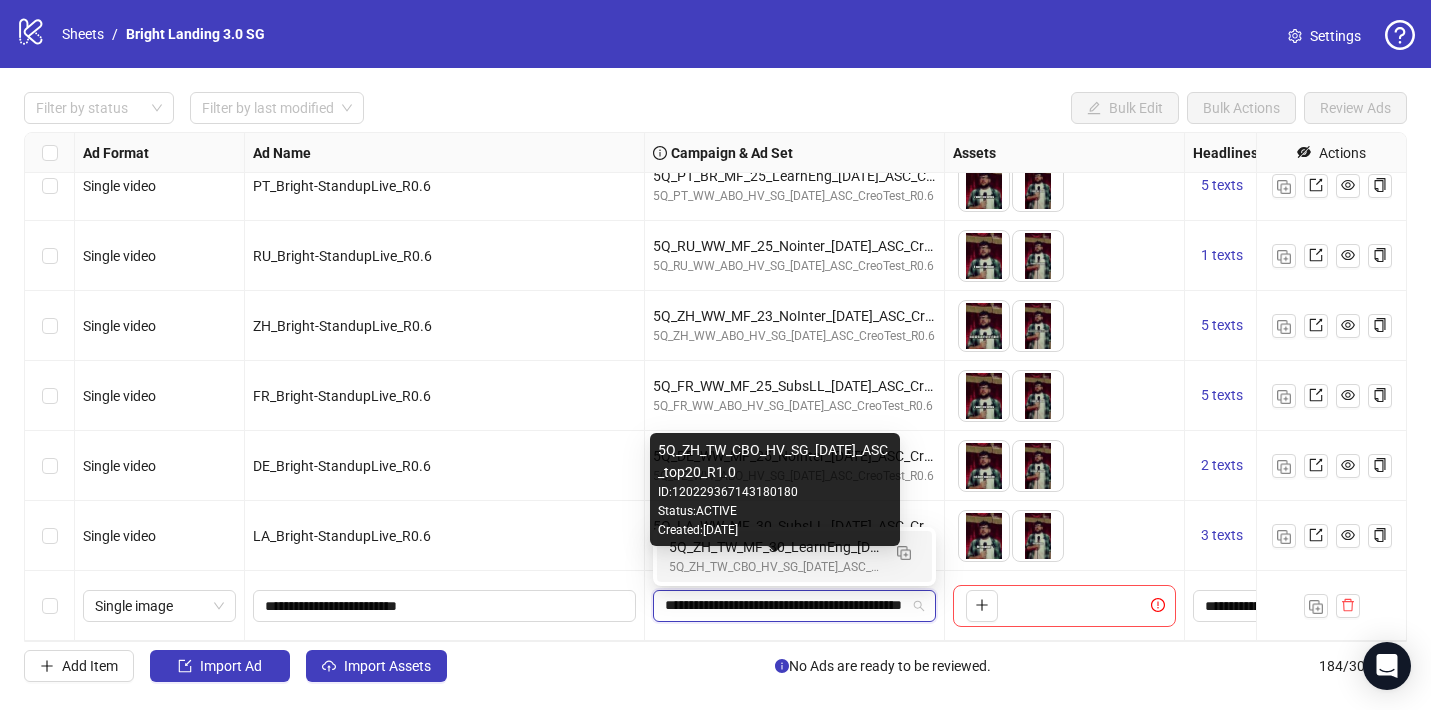 click on "5Q_ZH_TW_MF_30_LearnEng_[DATE]_ASC_top20_R1.0" at bounding box center [774, 547] 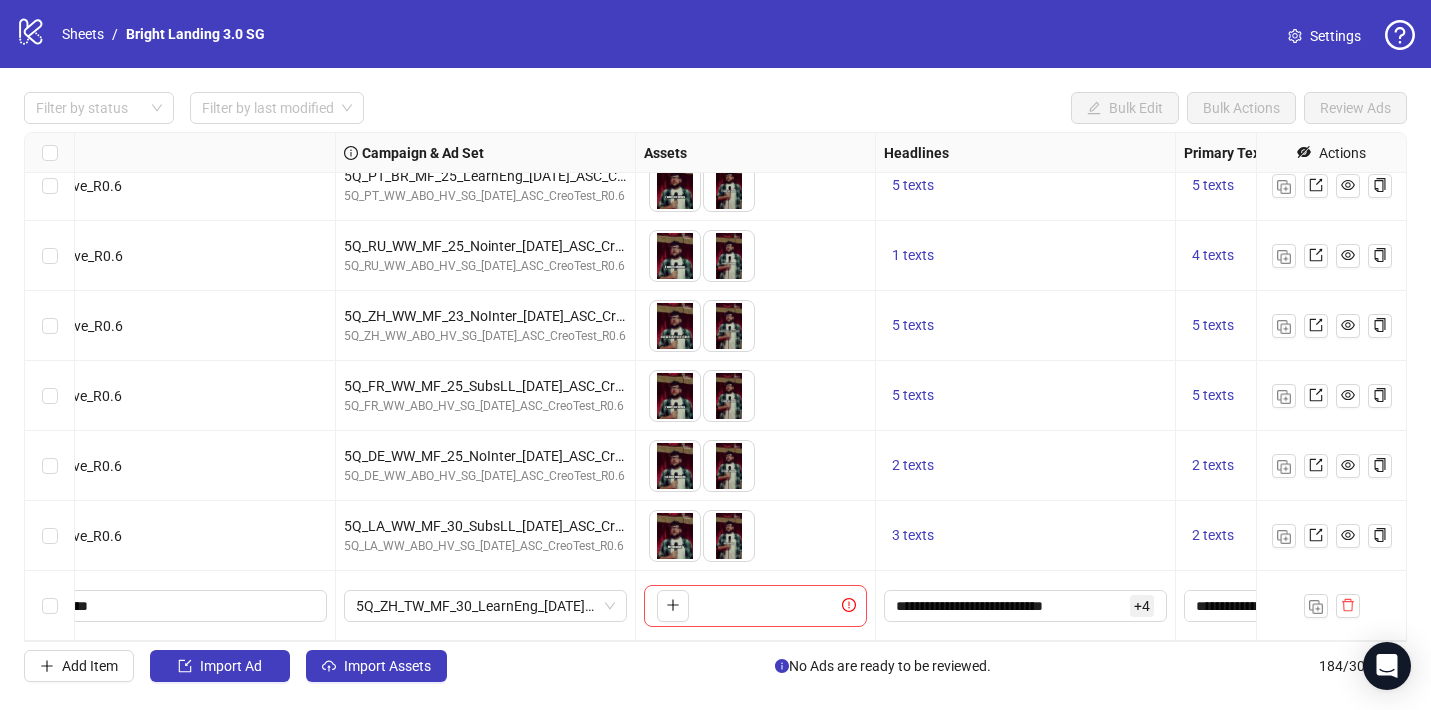 scroll, scrollTop: 12412, scrollLeft: 1085, axis: both 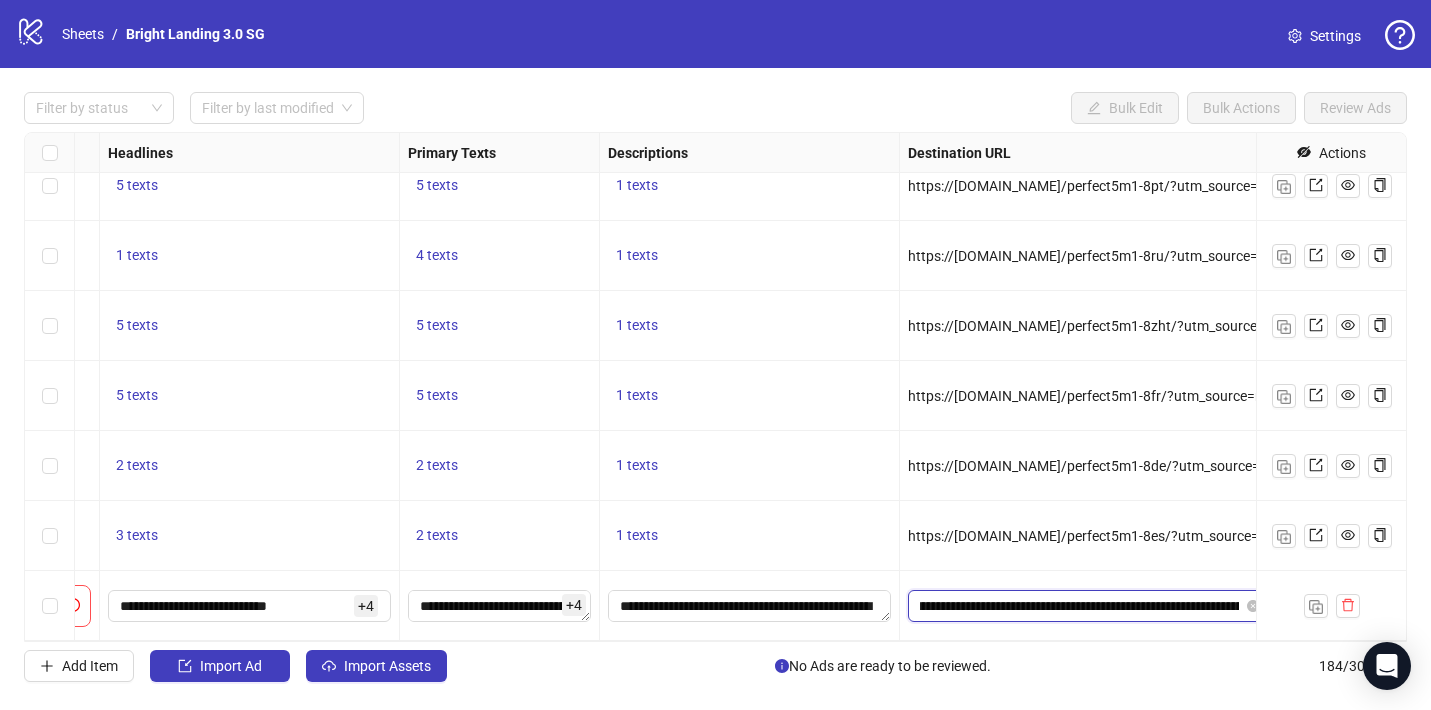click on "**********" at bounding box center [1079, 606] 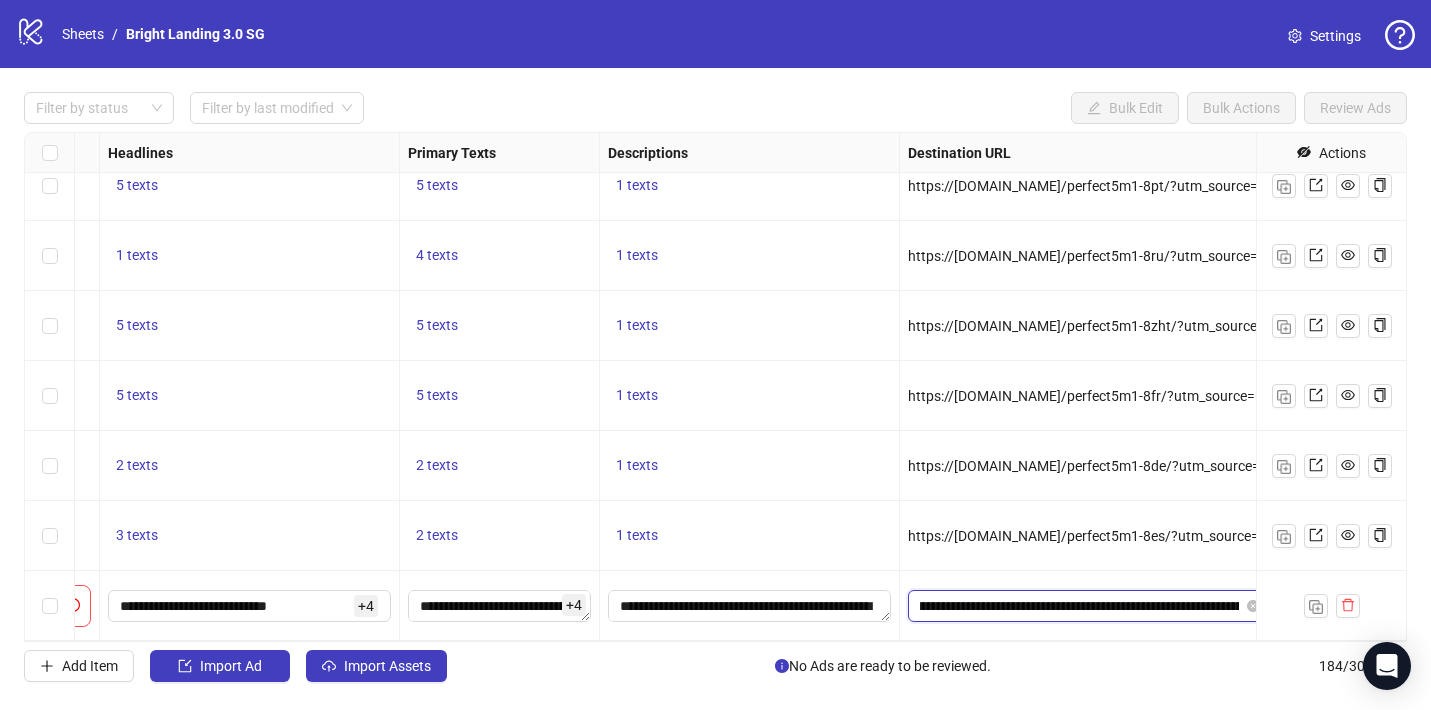 scroll, scrollTop: 0, scrollLeft: 0, axis: both 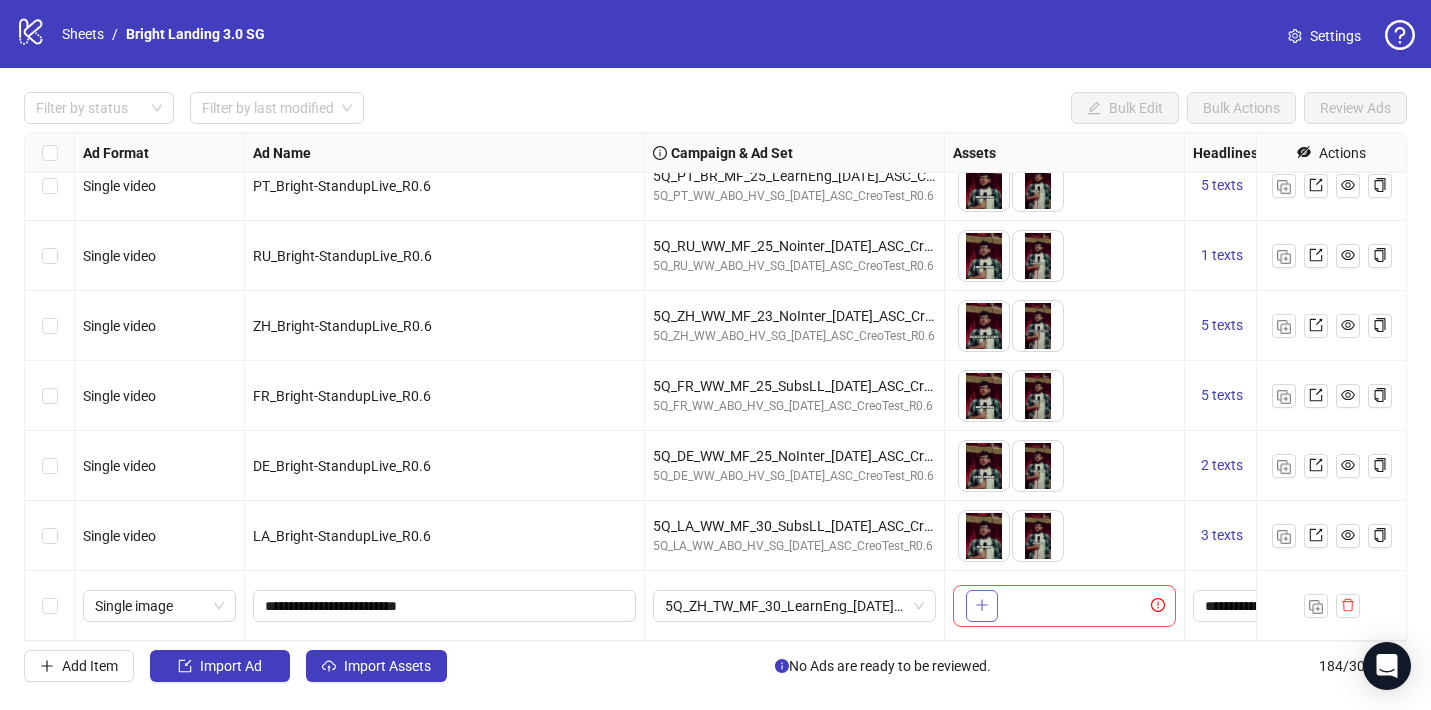 click 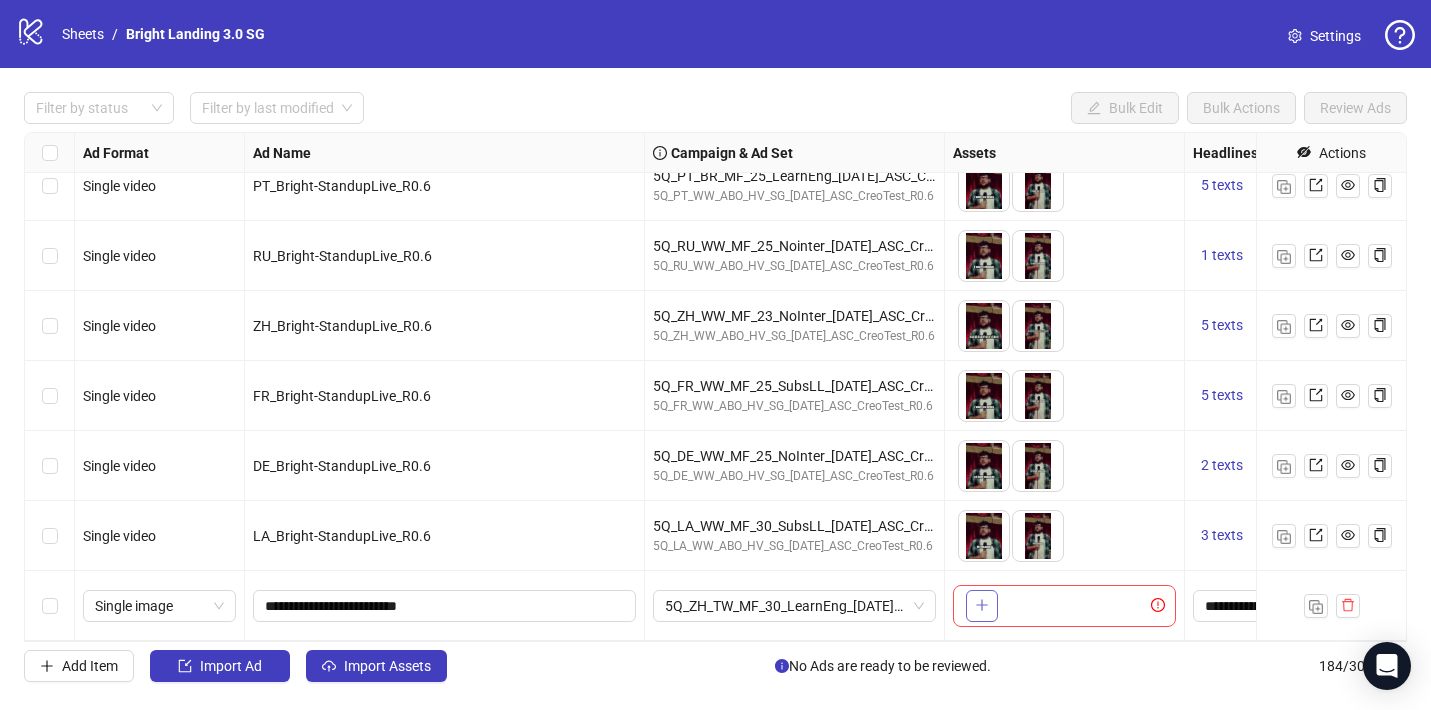 click 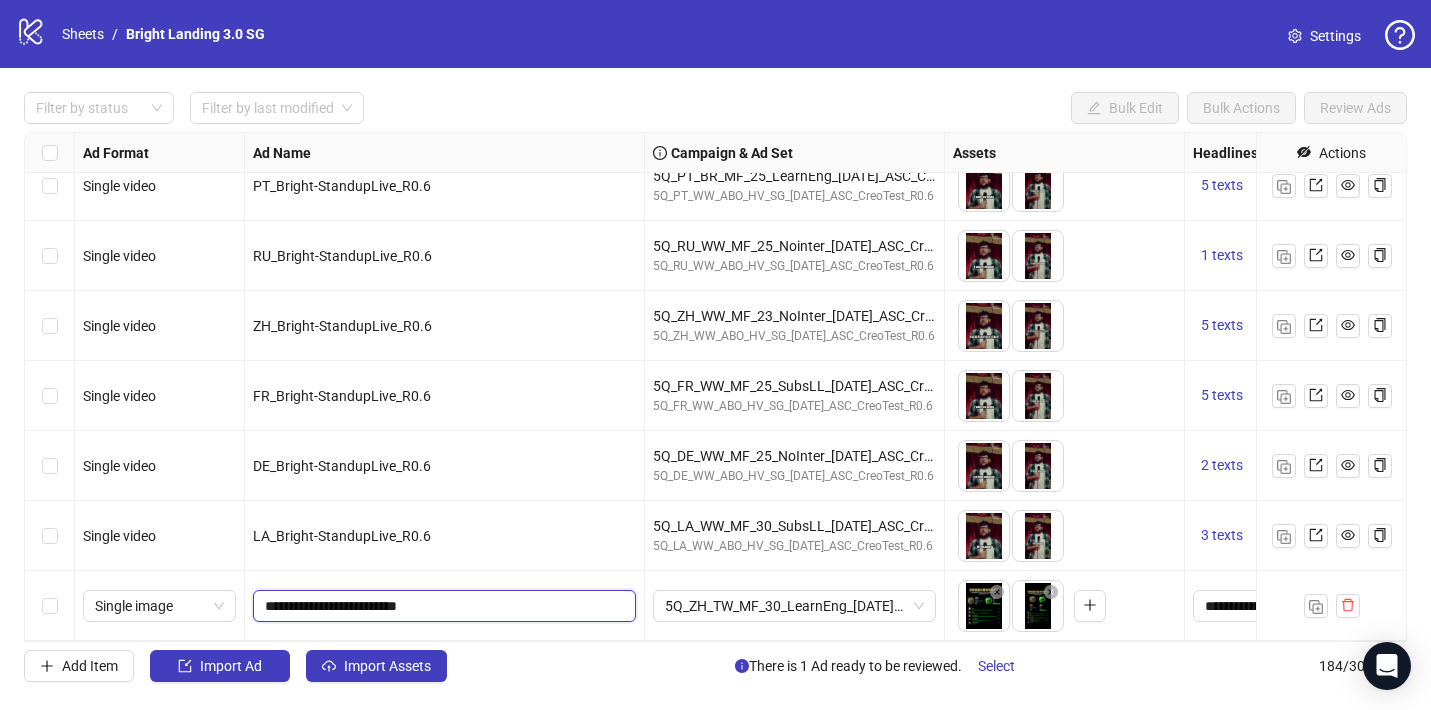 drag, startPoint x: 406, startPoint y: 606, endPoint x: 243, endPoint y: 601, distance: 163.07668 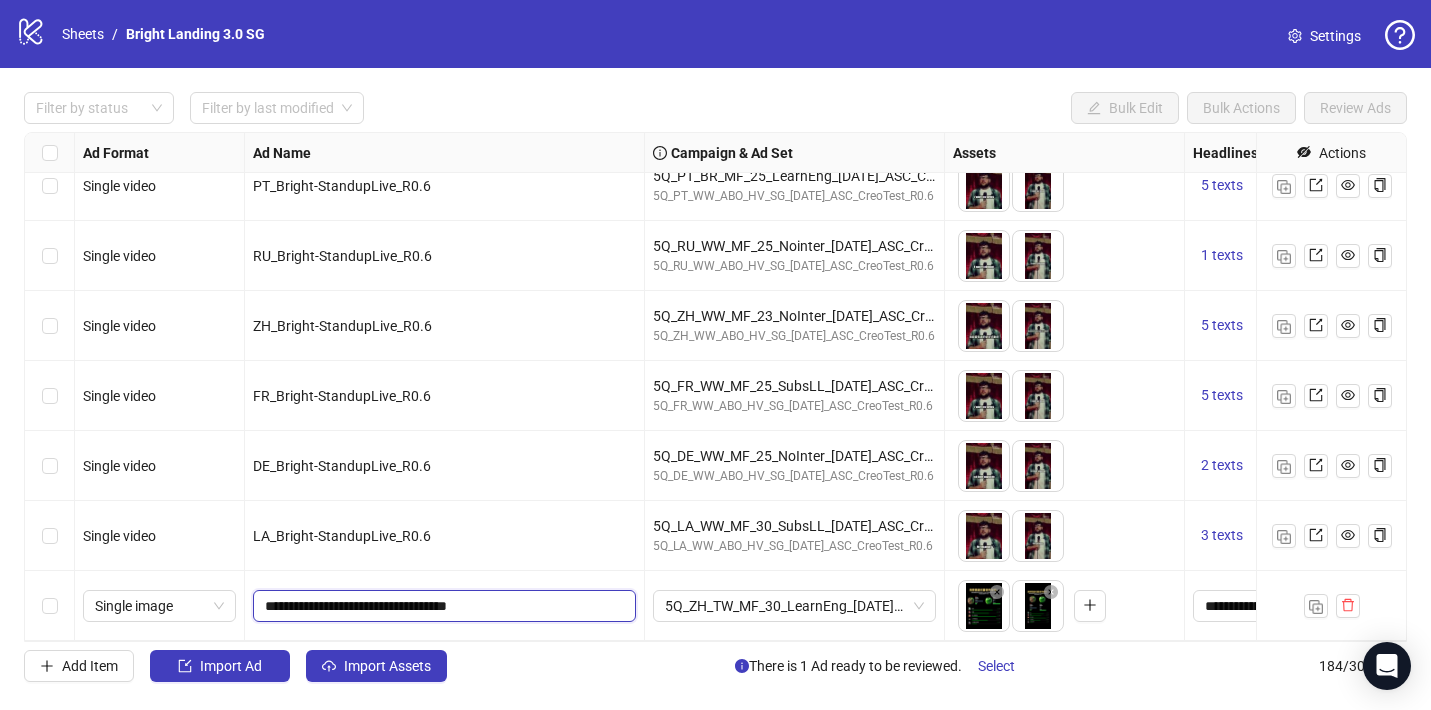 drag, startPoint x: 540, startPoint y: 606, endPoint x: 528, endPoint y: 566, distance: 41.761227 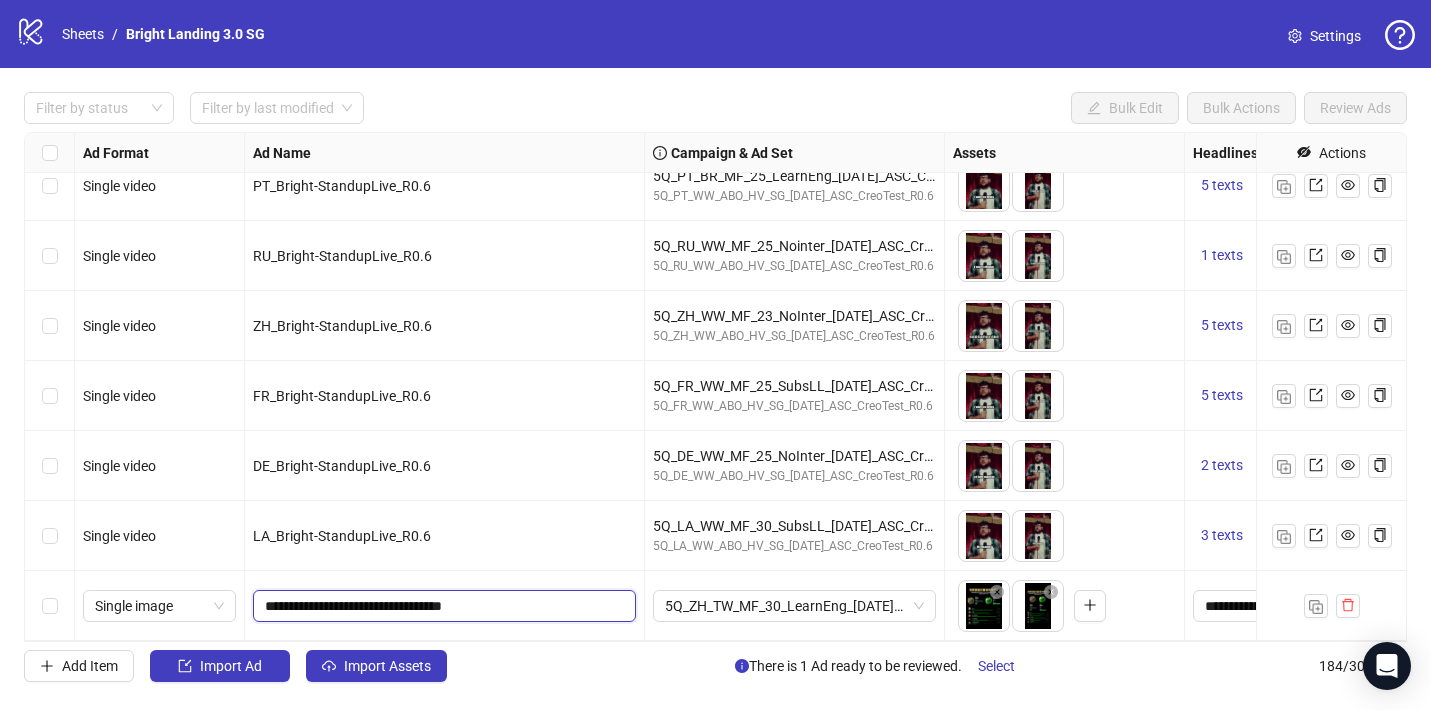 type on "**********" 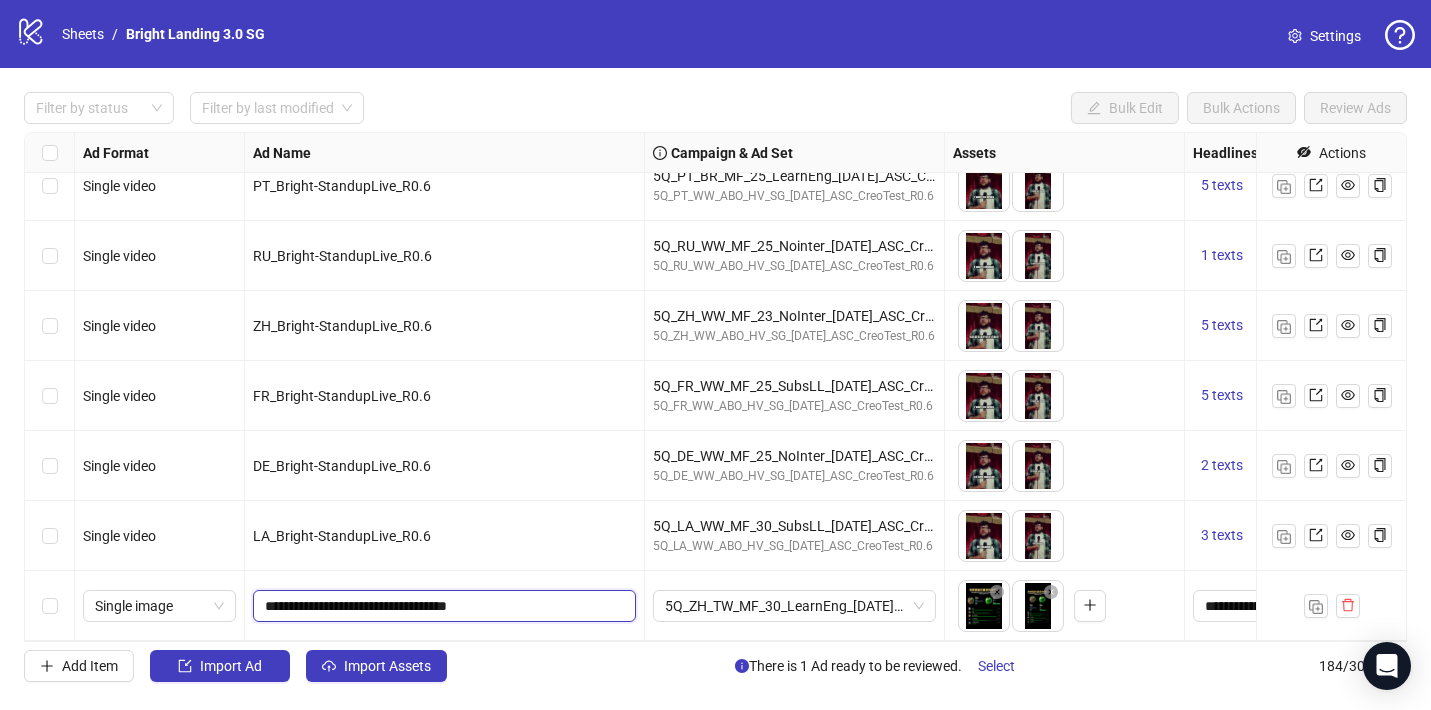 drag, startPoint x: 505, startPoint y: 607, endPoint x: 493, endPoint y: 525, distance: 82.8734 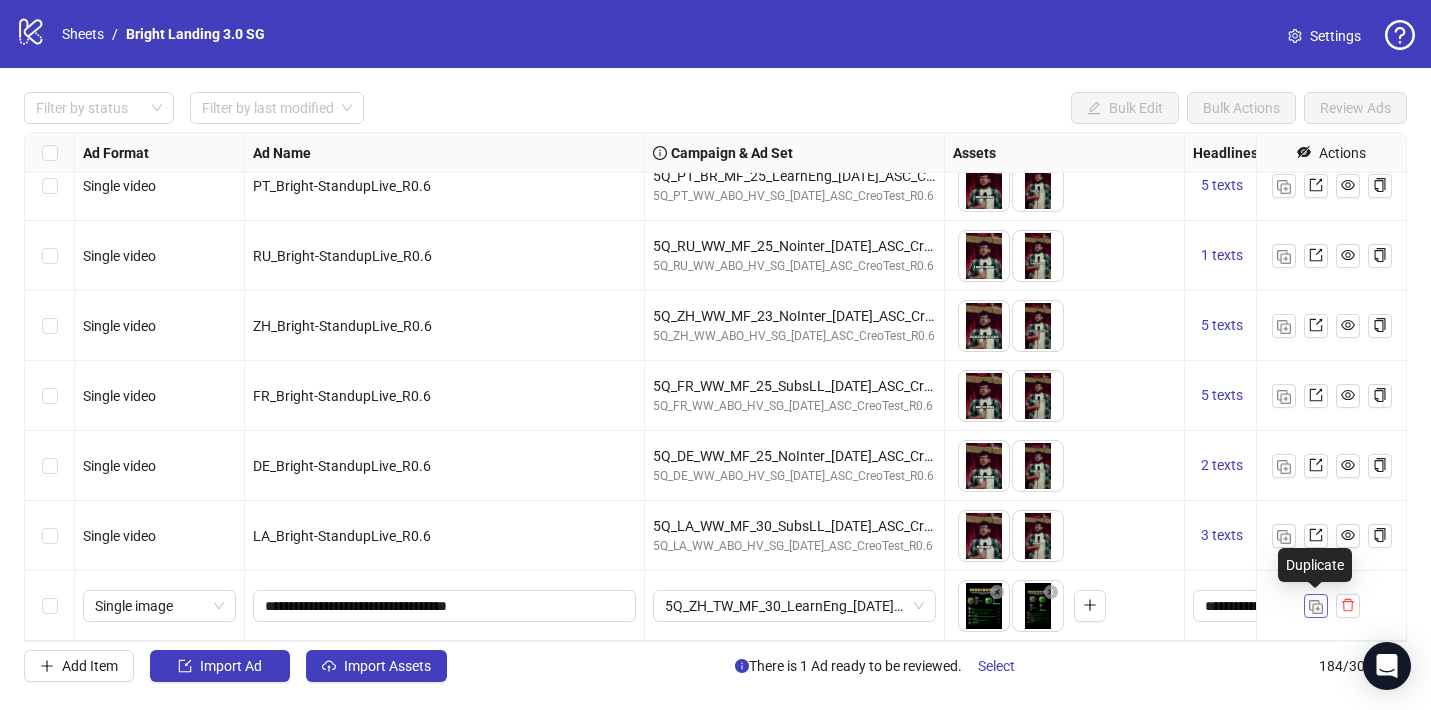 click at bounding box center (1316, 607) 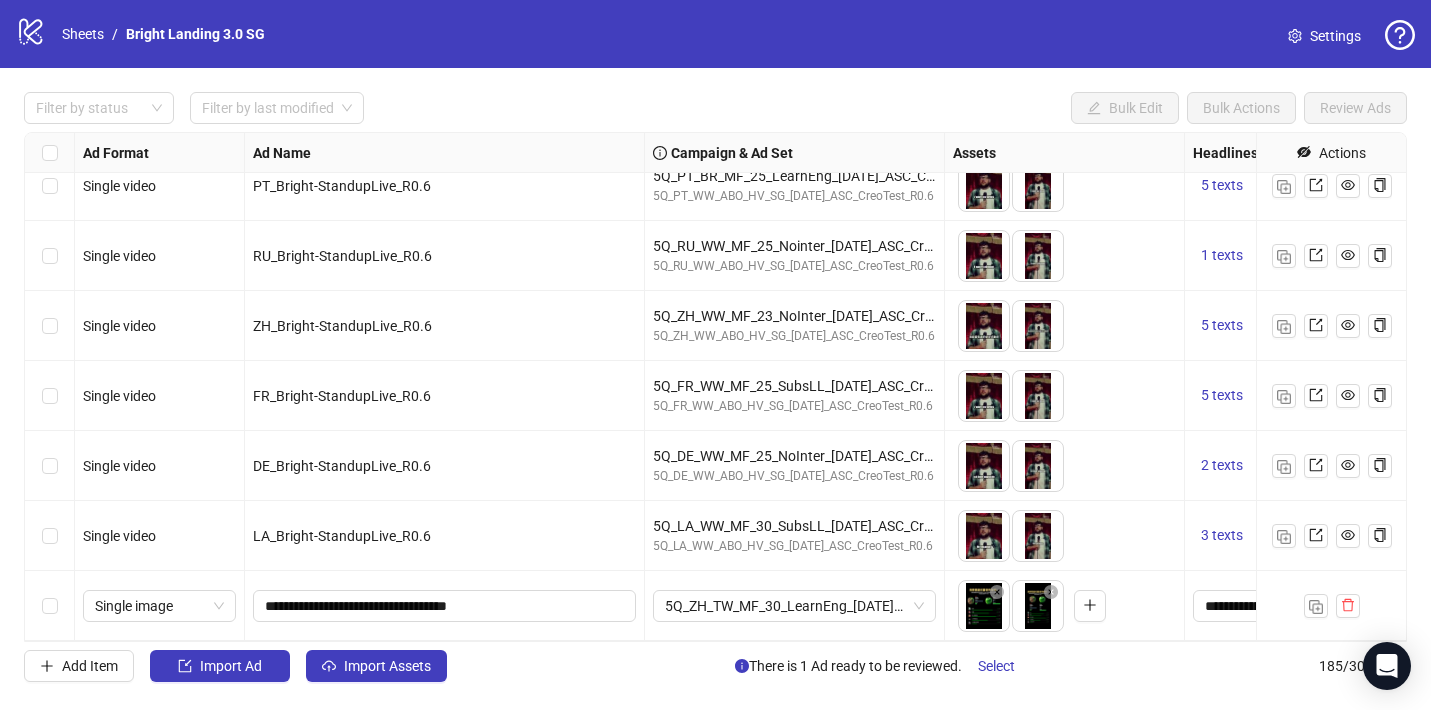 scroll, scrollTop: 12482, scrollLeft: 0, axis: vertical 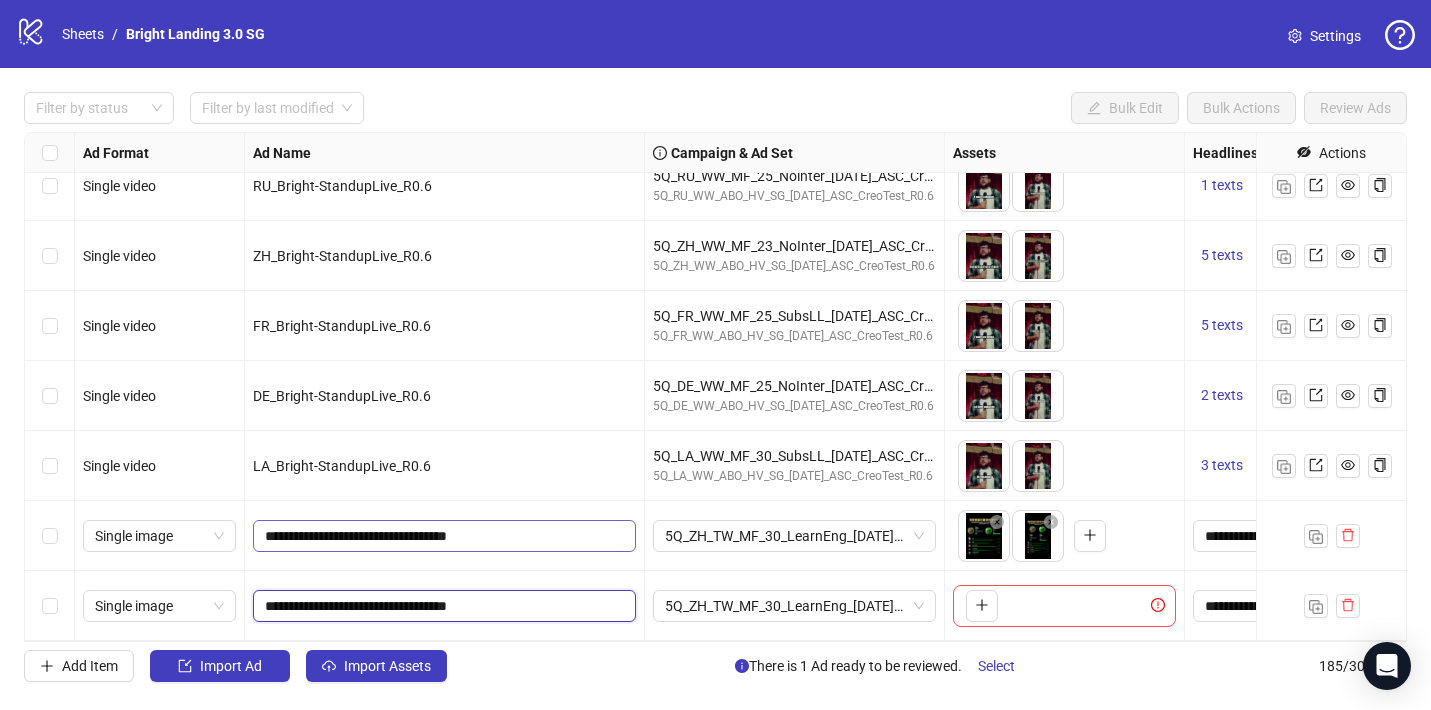 drag, startPoint x: 422, startPoint y: 608, endPoint x: 333, endPoint y: 519, distance: 125.865005 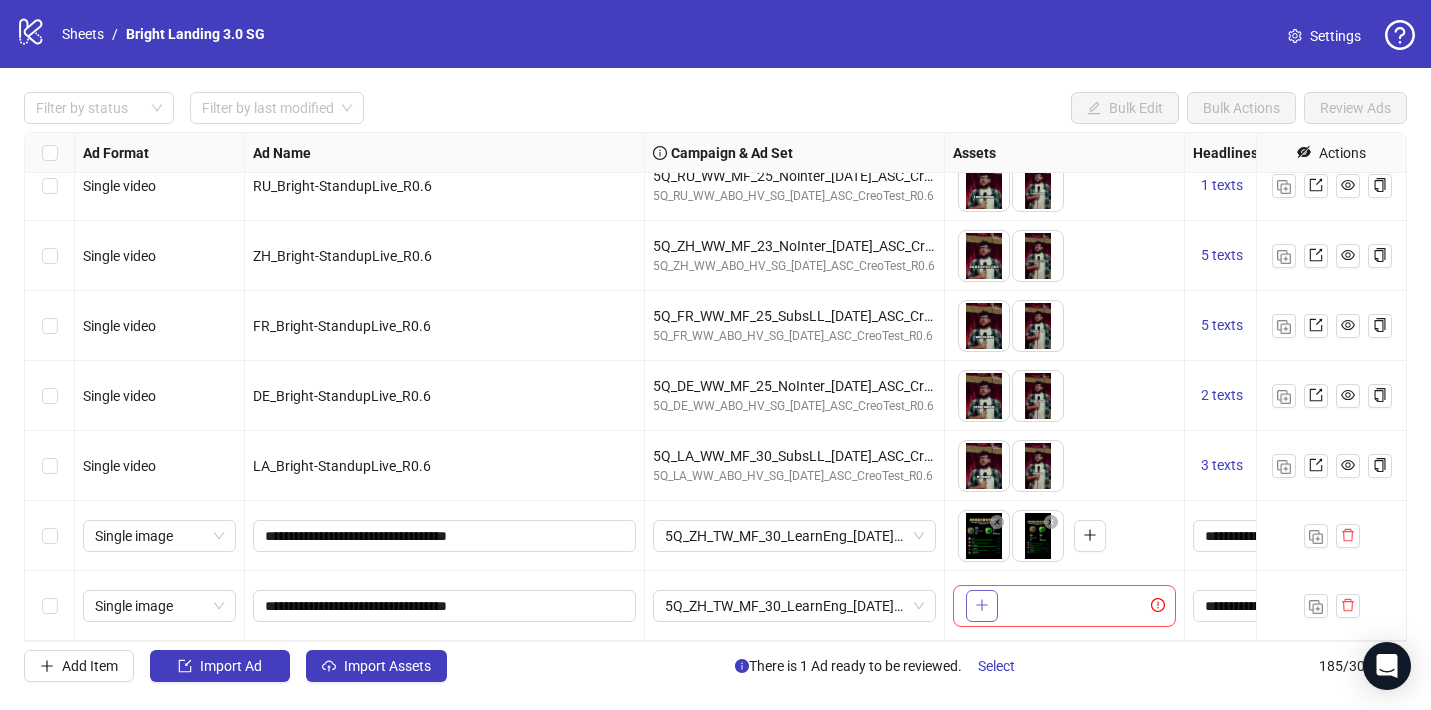 click 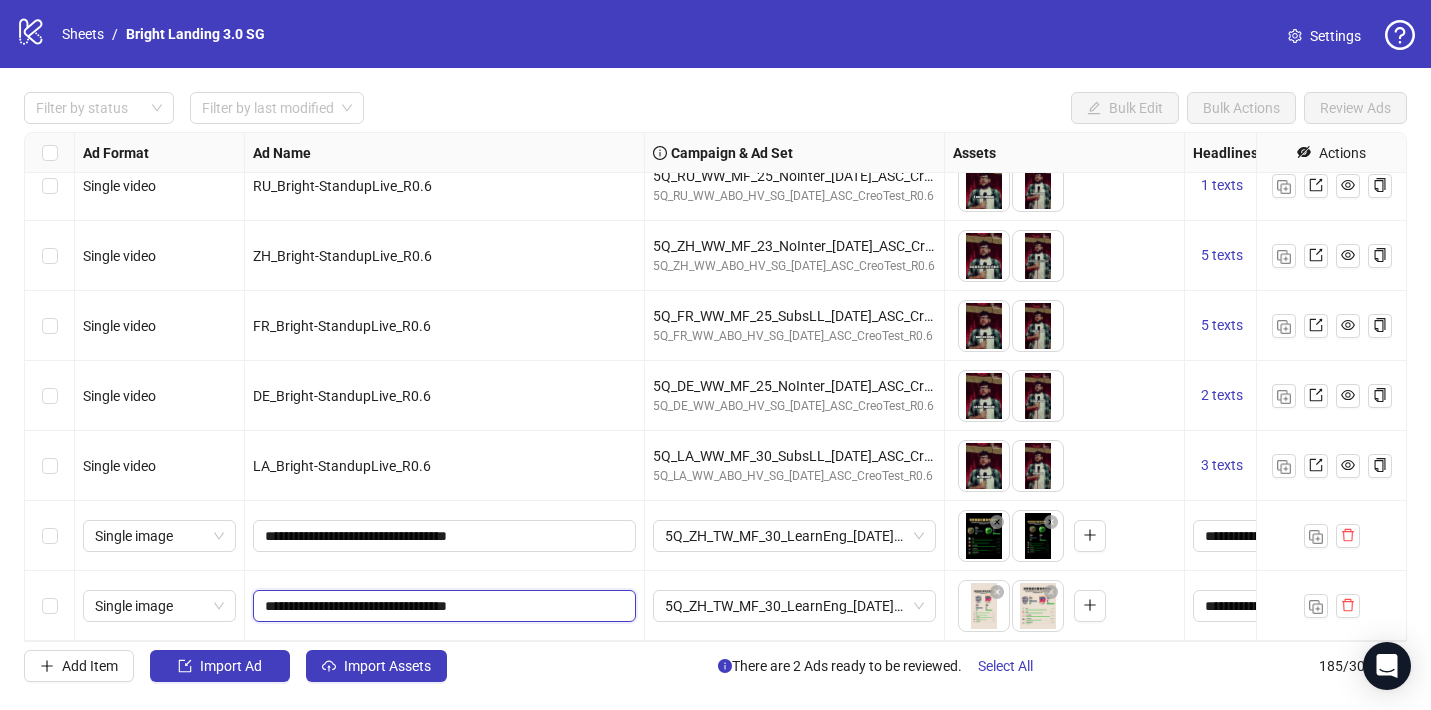 drag, startPoint x: 461, startPoint y: 609, endPoint x: 431, endPoint y: 609, distance: 30 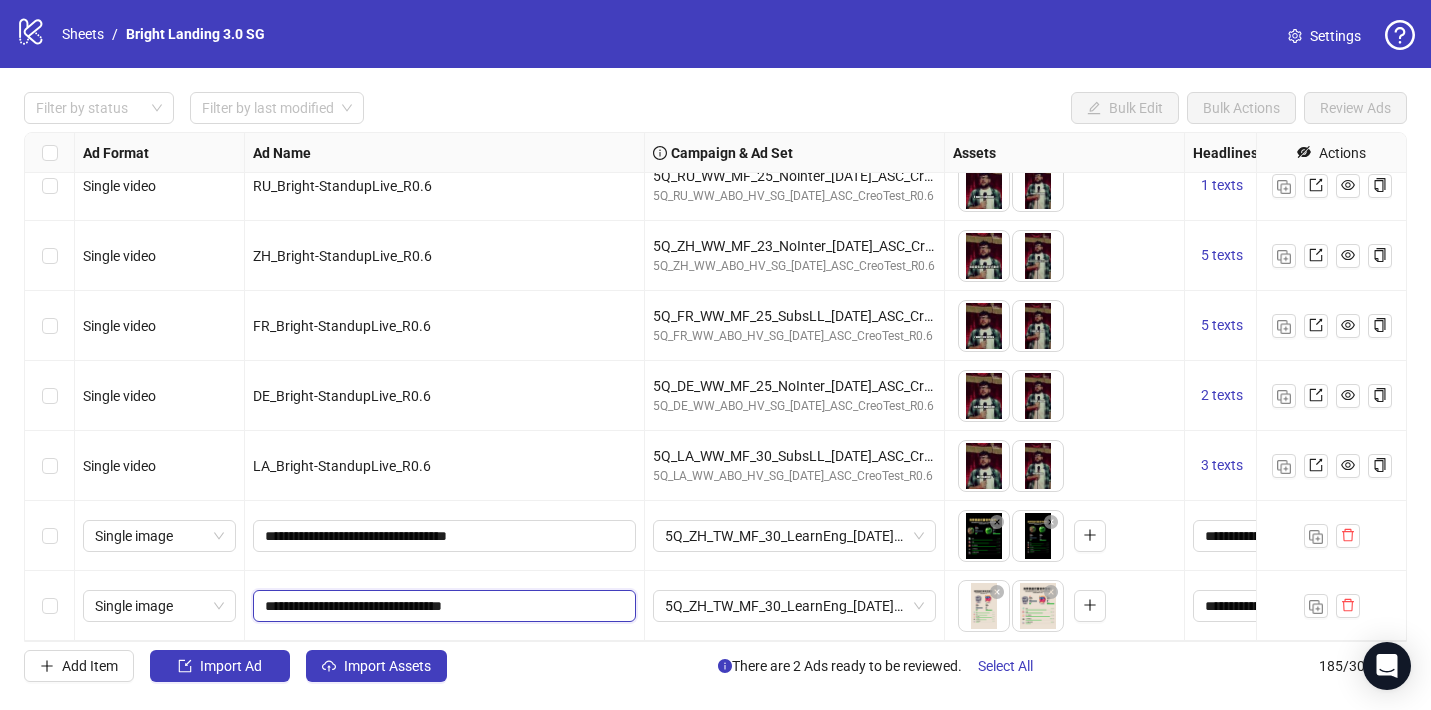 type on "**********" 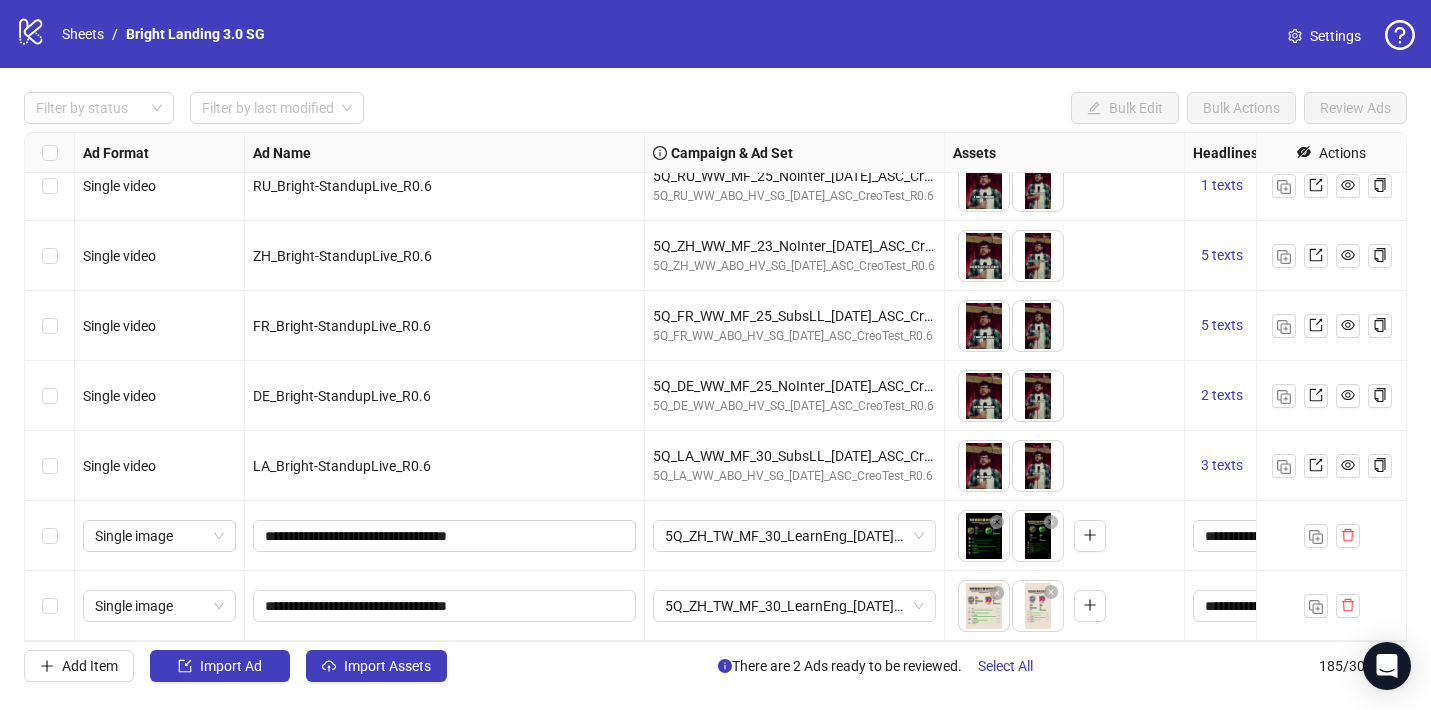 drag, startPoint x: 1043, startPoint y: 618, endPoint x: 978, endPoint y: 620, distance: 65.03076 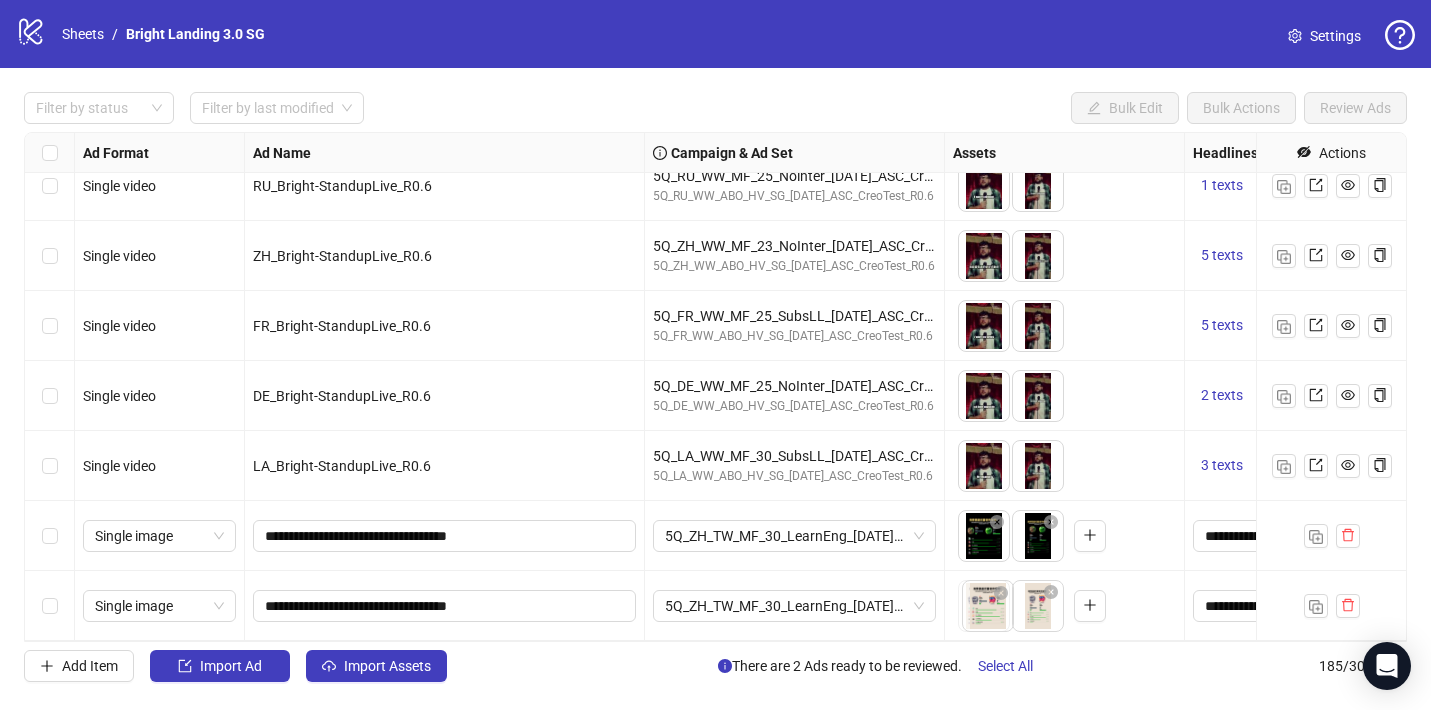 drag, startPoint x: 1036, startPoint y: 615, endPoint x: 984, endPoint y: 615, distance: 52 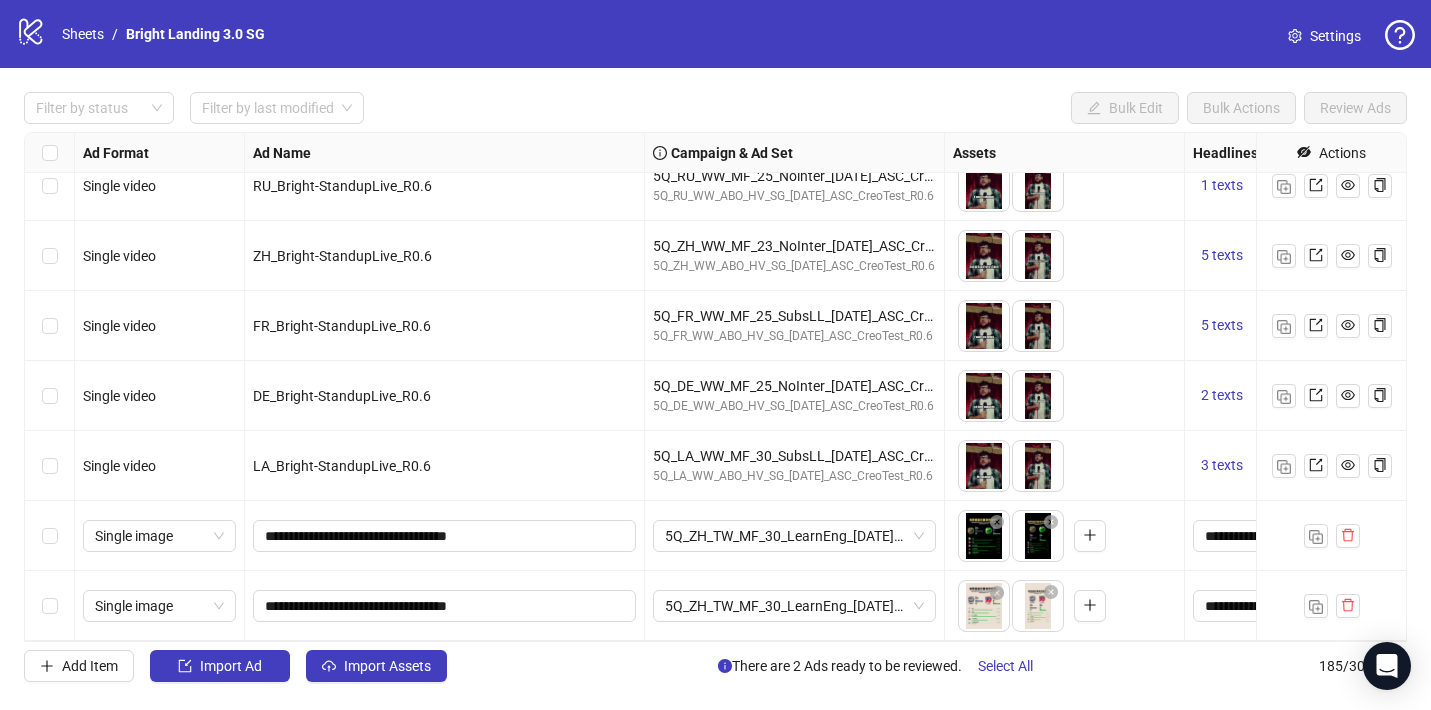 click on "logo/logo-mobile Sheets / Bright Landing 3.0 SG Settings   Filter by status Filter by last modified Bulk Edit Bulk Actions Review Ads Ad Format Ad Name Campaign & Ad Set Assets Headlines Primary Texts Descriptions Destination URL App Product Page ID Display URL Leadgen Form Product Set ID URL Params Call to Action Actions Single video PL_Bright-AISongDontSpeak_R0.6 5Q_PL_WW_ABO_HV_SG_[DATE]_ASC_CreoTest_R0.6 5Q_PL_WW_ABO_HV_SG_[DATE]_ASC_CreoTest_R0.6
To pick up a draggable item, press the space bar.
While dragging, use the arrow keys to move the item.
Press space again to drop the item in its new position, or press escape to cancel.
5 texts 3 texts Single video PT_Bright-StandupLive_R0.6 5Q_PT_BR_MF_25_LearnEng_[DATE]_ASC_CreoTest_R0.6 5Q_PT_WW_ABO_HV_SG_[DATE]_ASC_CreoTest_R0.6
To pick up a draggable item, press the space bar.
While dragging, use the arrow keys to move the item.
Press space again to drop the item in its new position, or press escape to cancel.
+ 4 +" at bounding box center (715, 355) 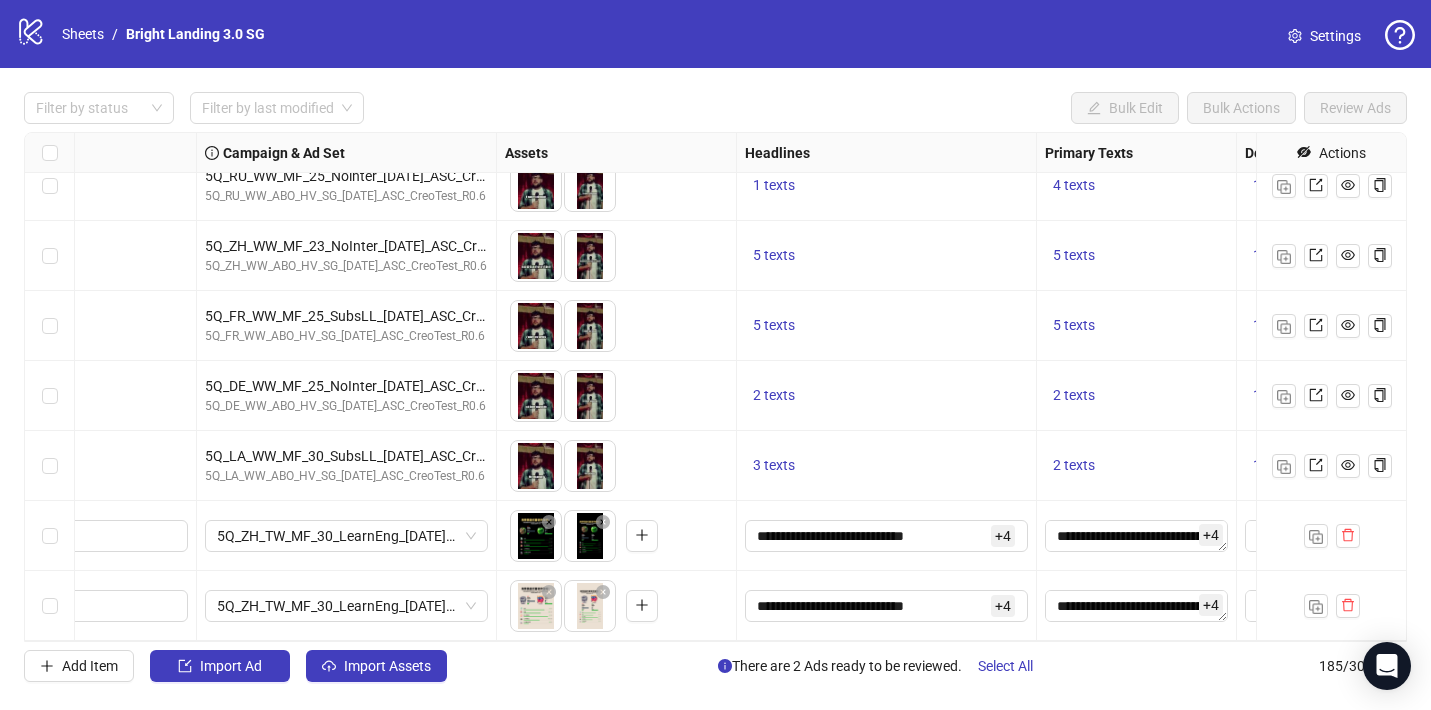 scroll, scrollTop: 12482, scrollLeft: 998, axis: both 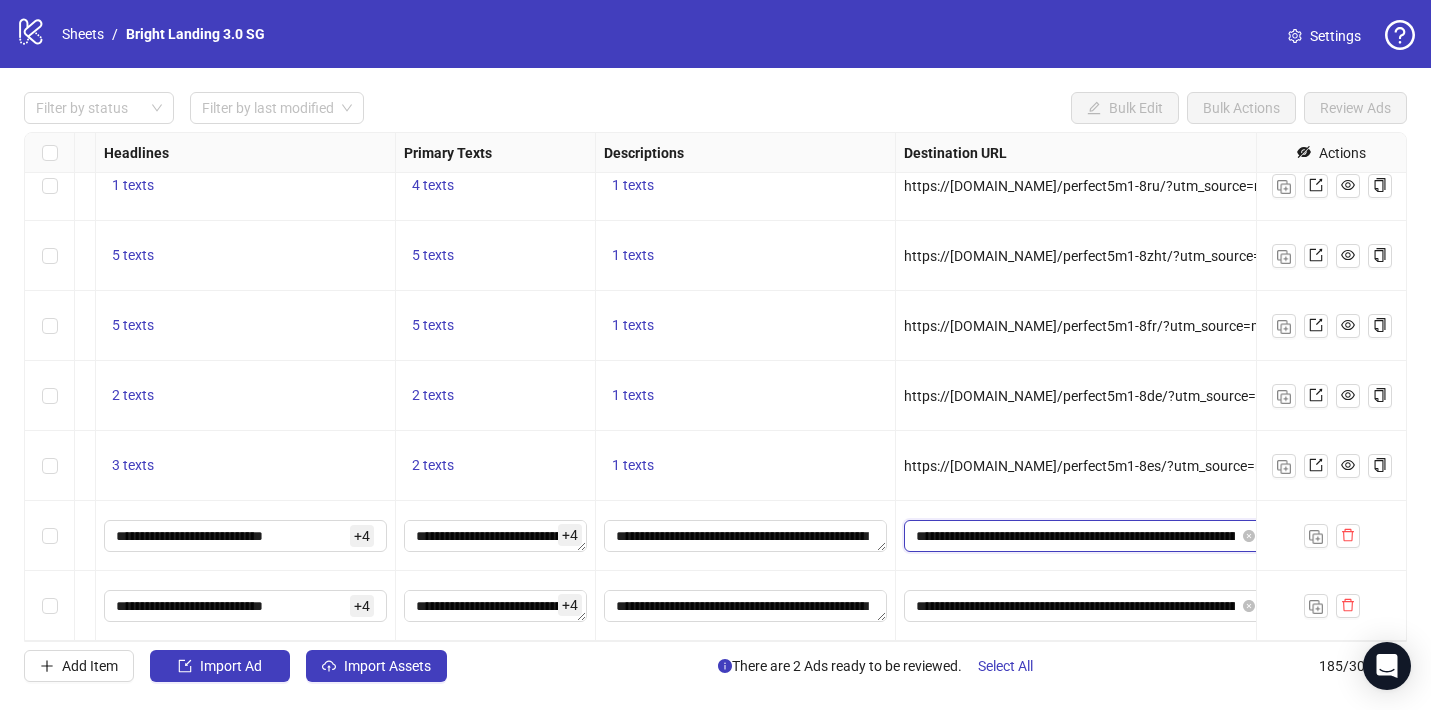 click on "**********" at bounding box center (1075, 536) 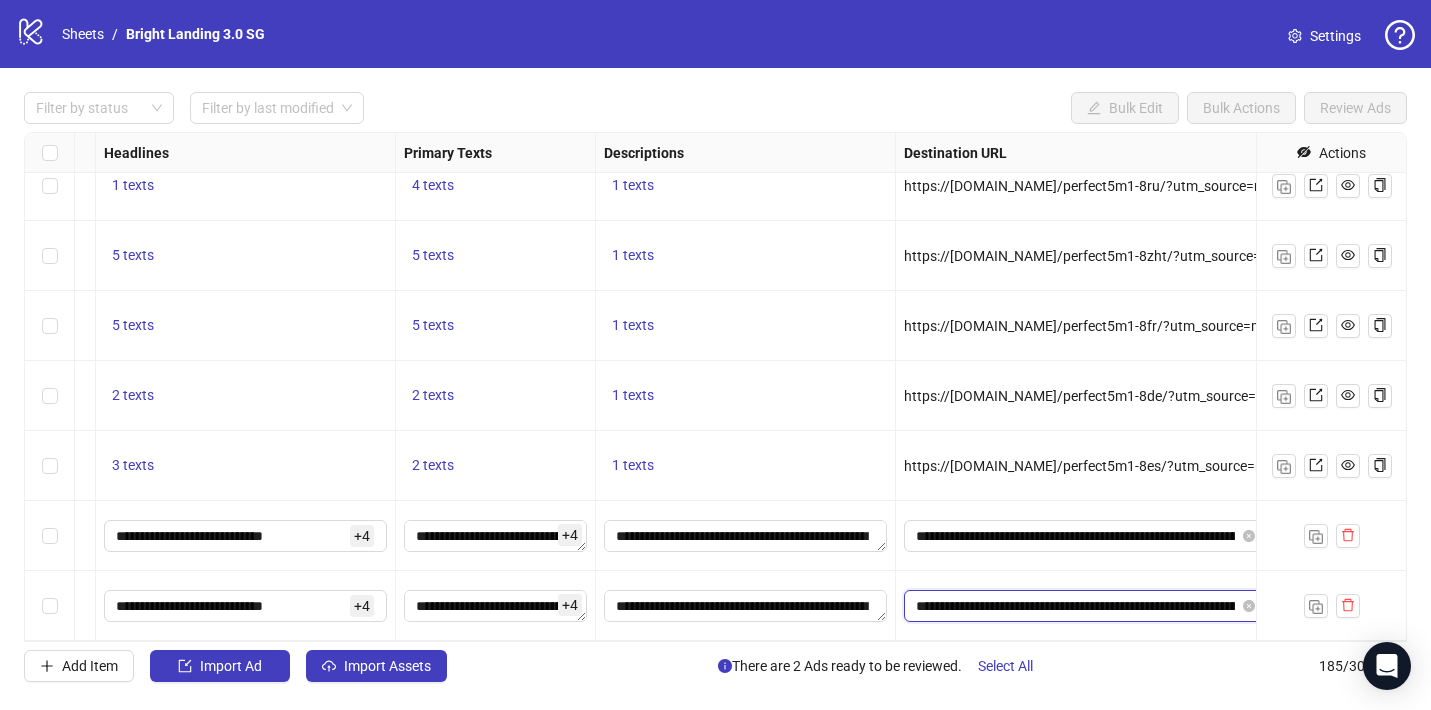 click on "**********" at bounding box center [1075, 606] 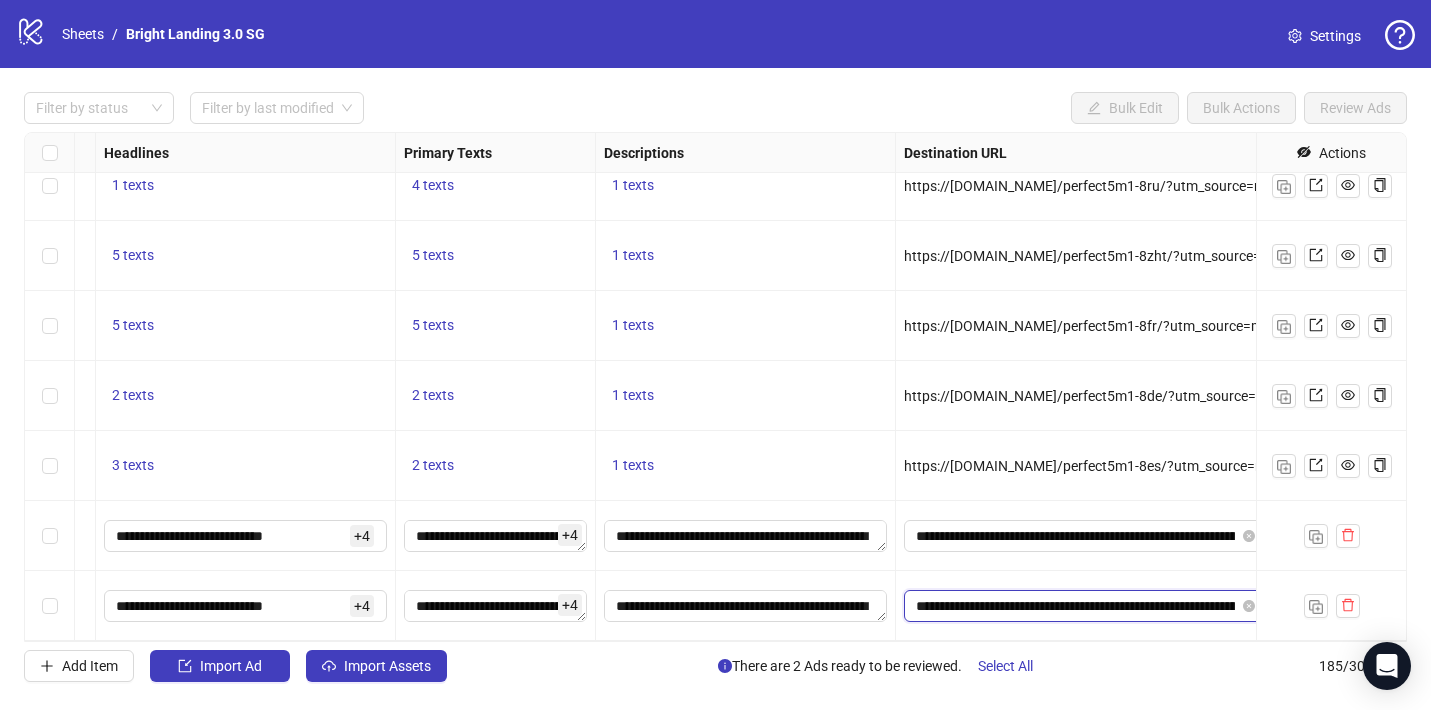 type on "**********" 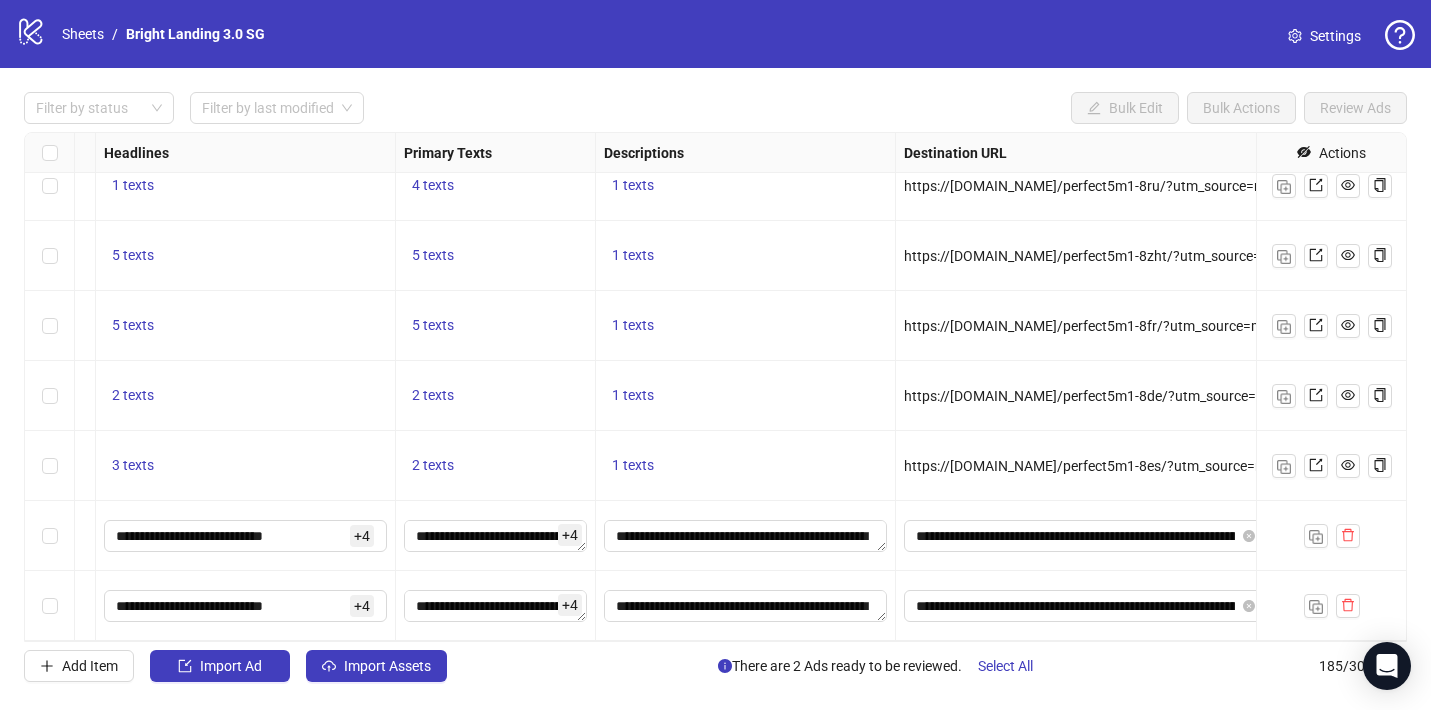 click on "**********" at bounding box center [1090, 536] 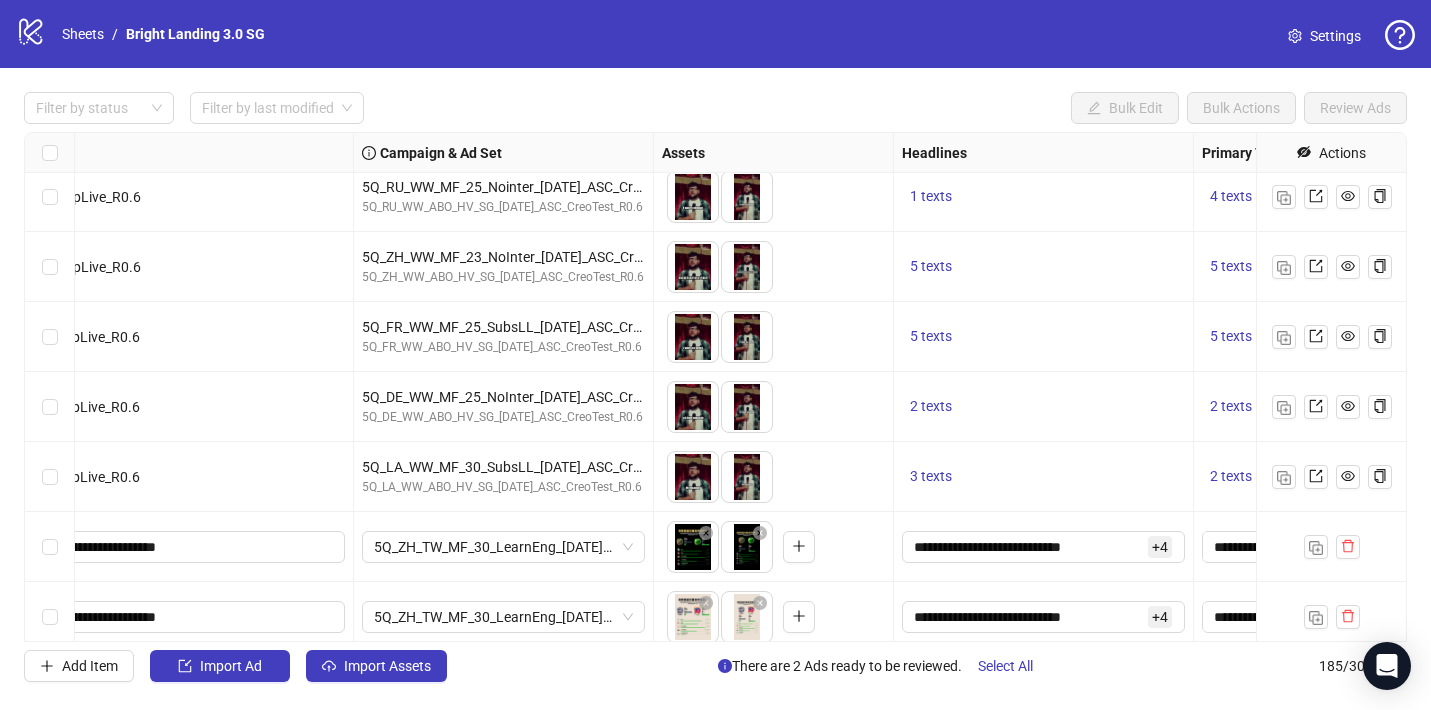 scroll, scrollTop: 12471, scrollLeft: 0, axis: vertical 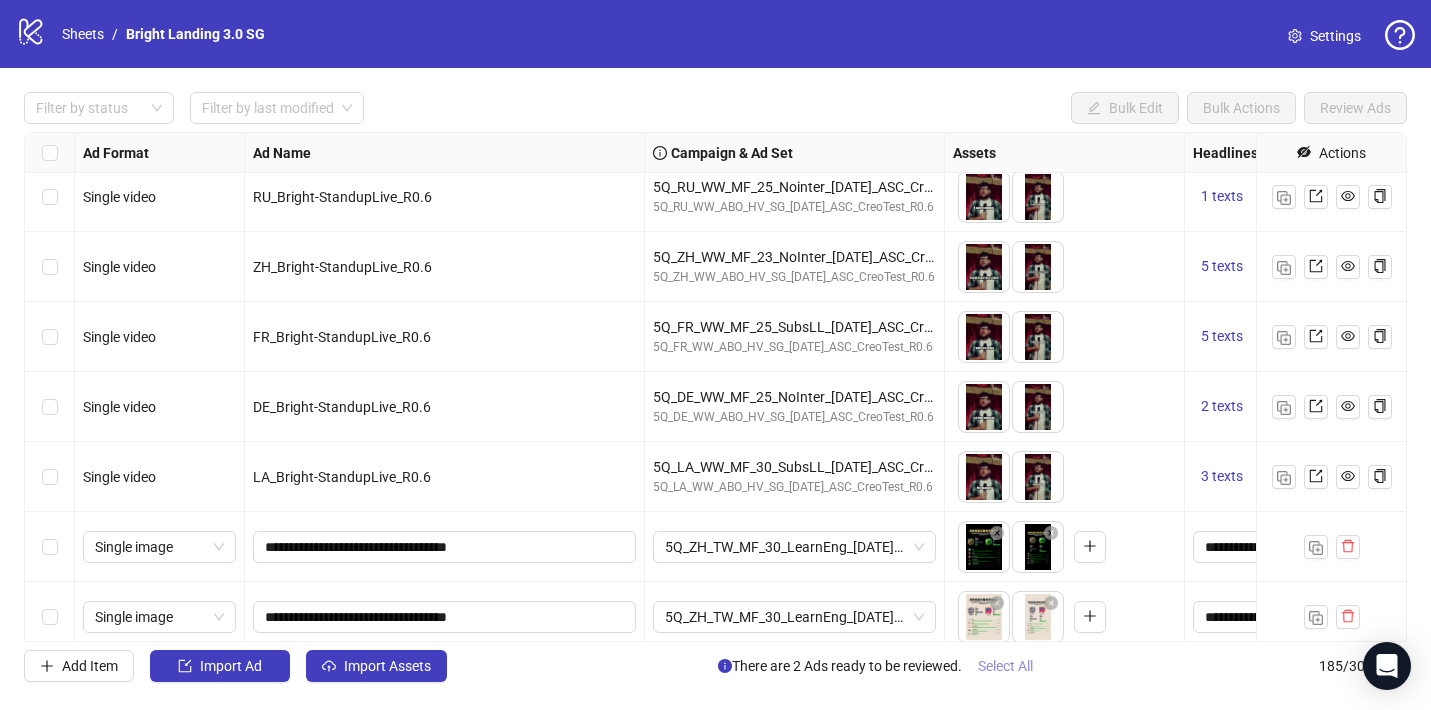 click on "Select All" at bounding box center [1005, 666] 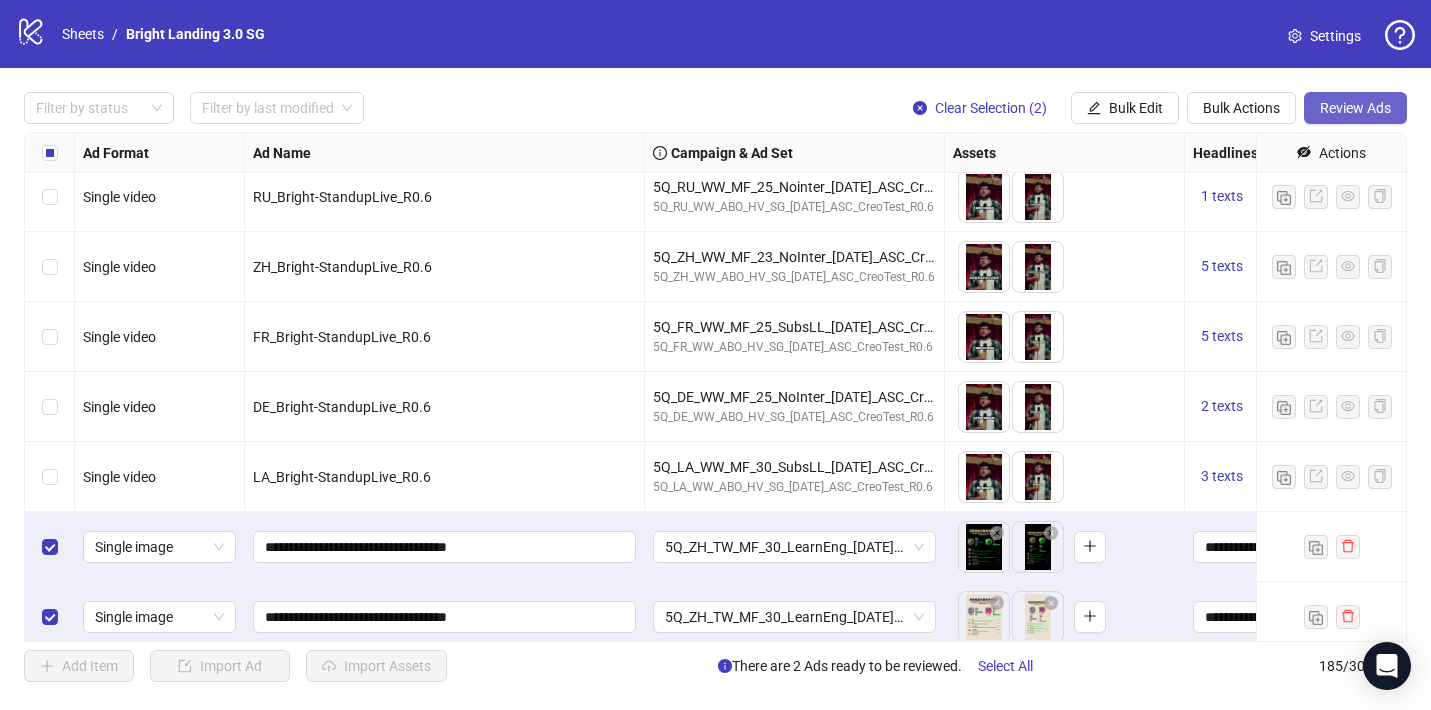 click on "Review Ads" at bounding box center (1355, 108) 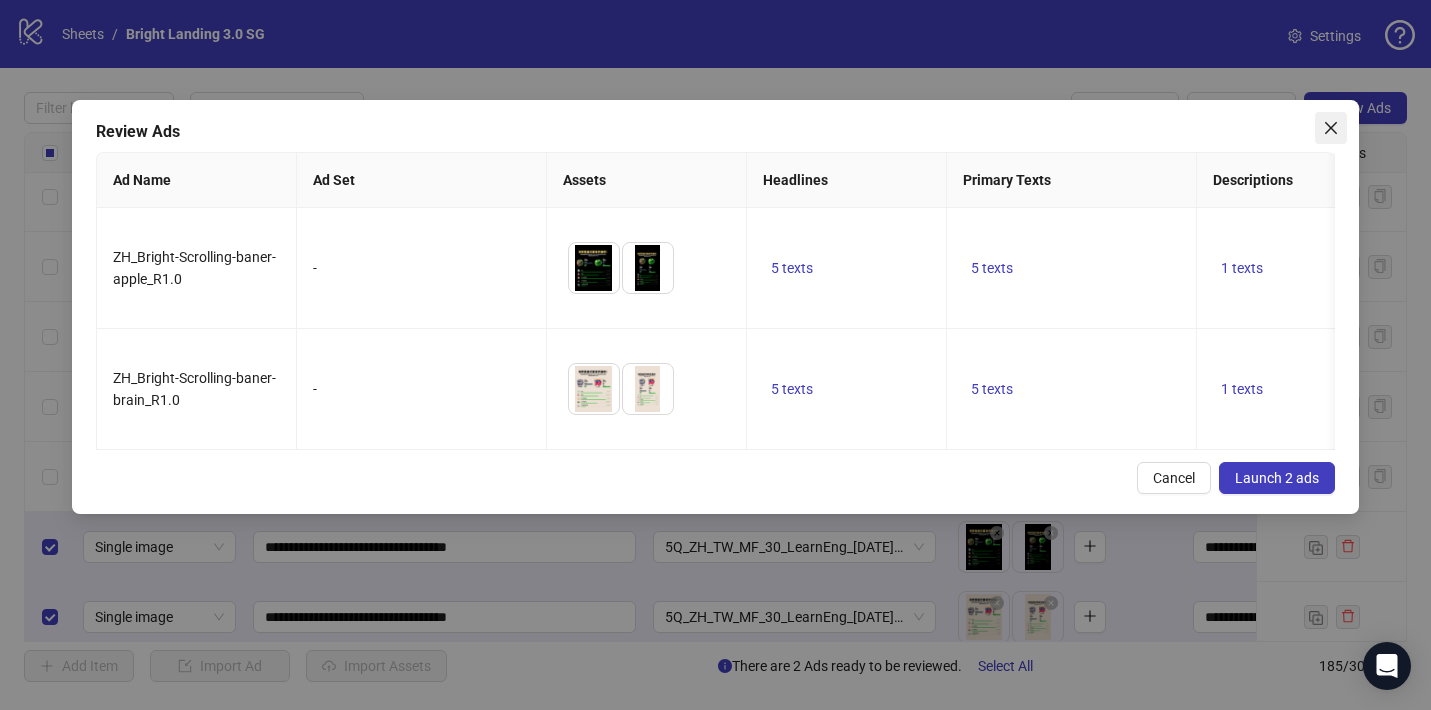 click 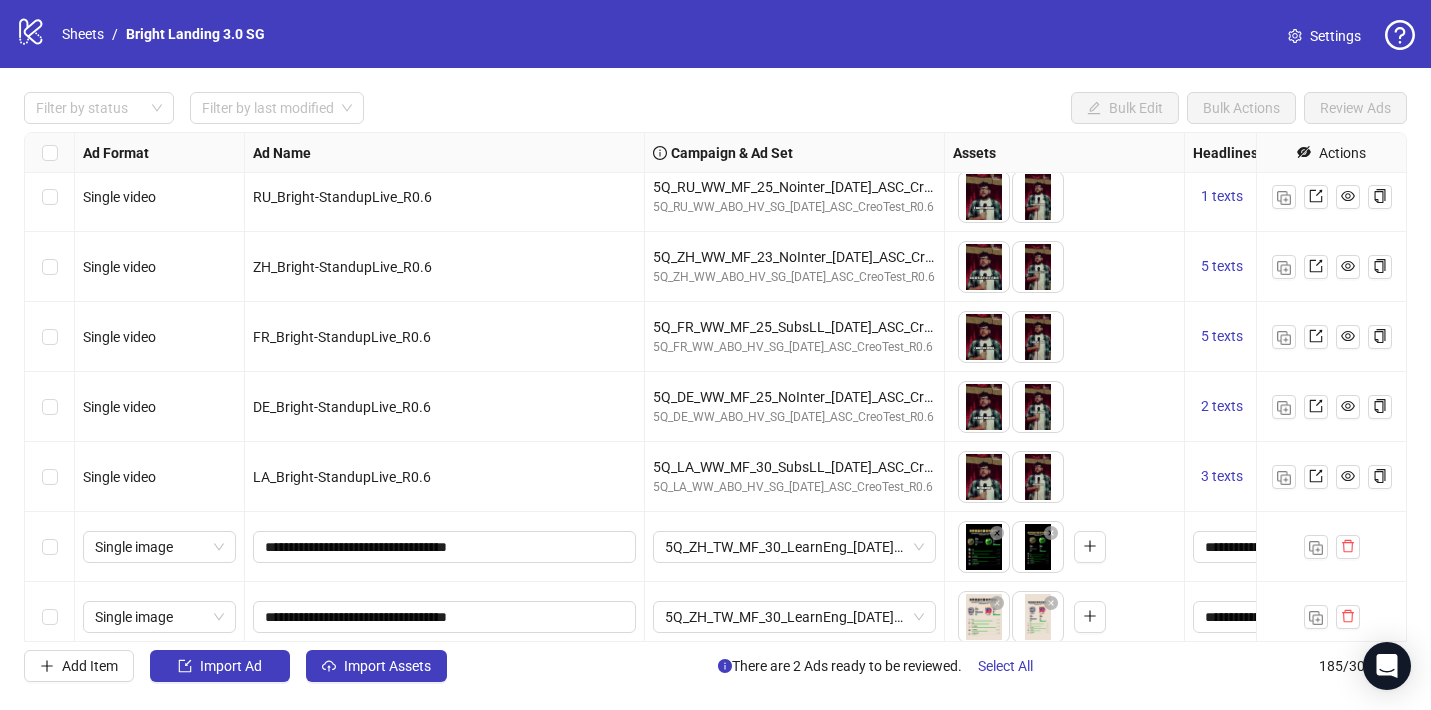 scroll, scrollTop: 12482, scrollLeft: 0, axis: vertical 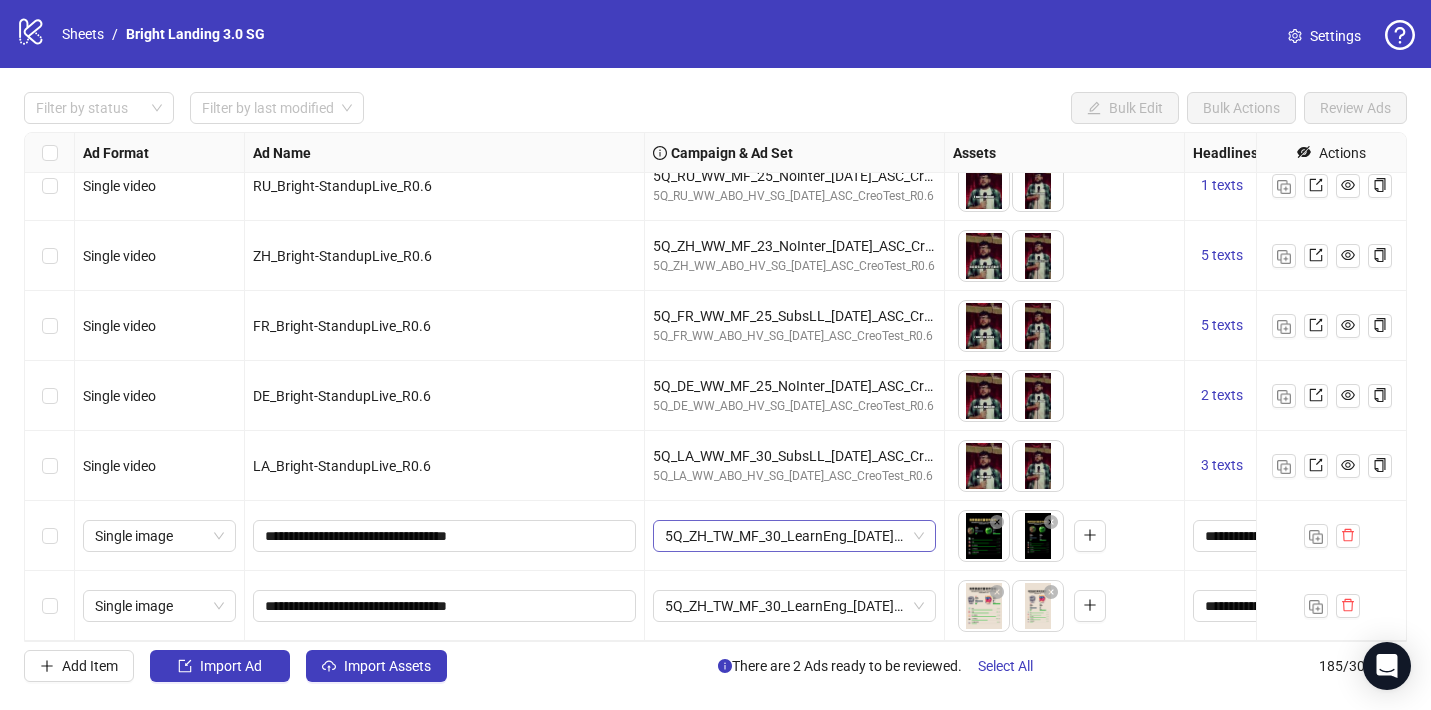 click on "5Q_ZH_TW_MF_30_LearnEng_[DATE]_ASC_top20_R1.0" at bounding box center [794, 536] 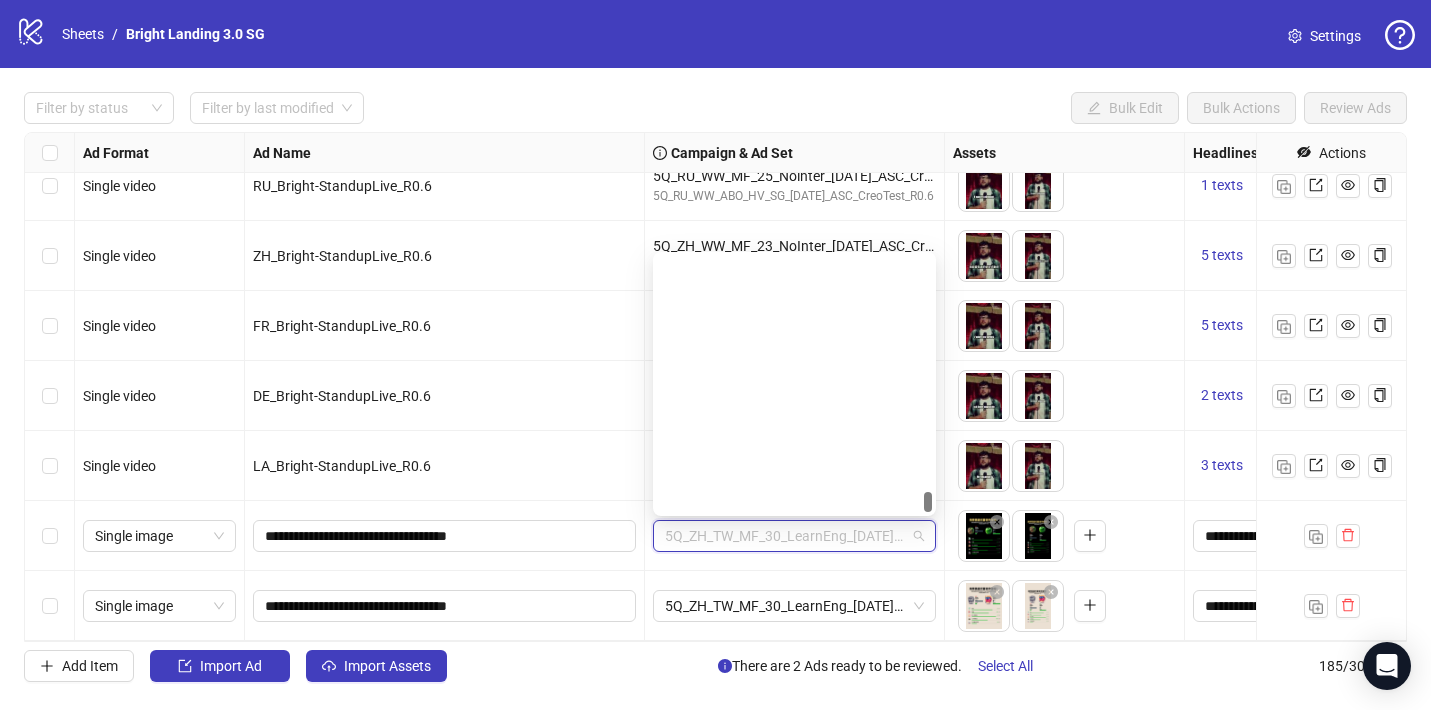 scroll, scrollTop: 14185, scrollLeft: 0, axis: vertical 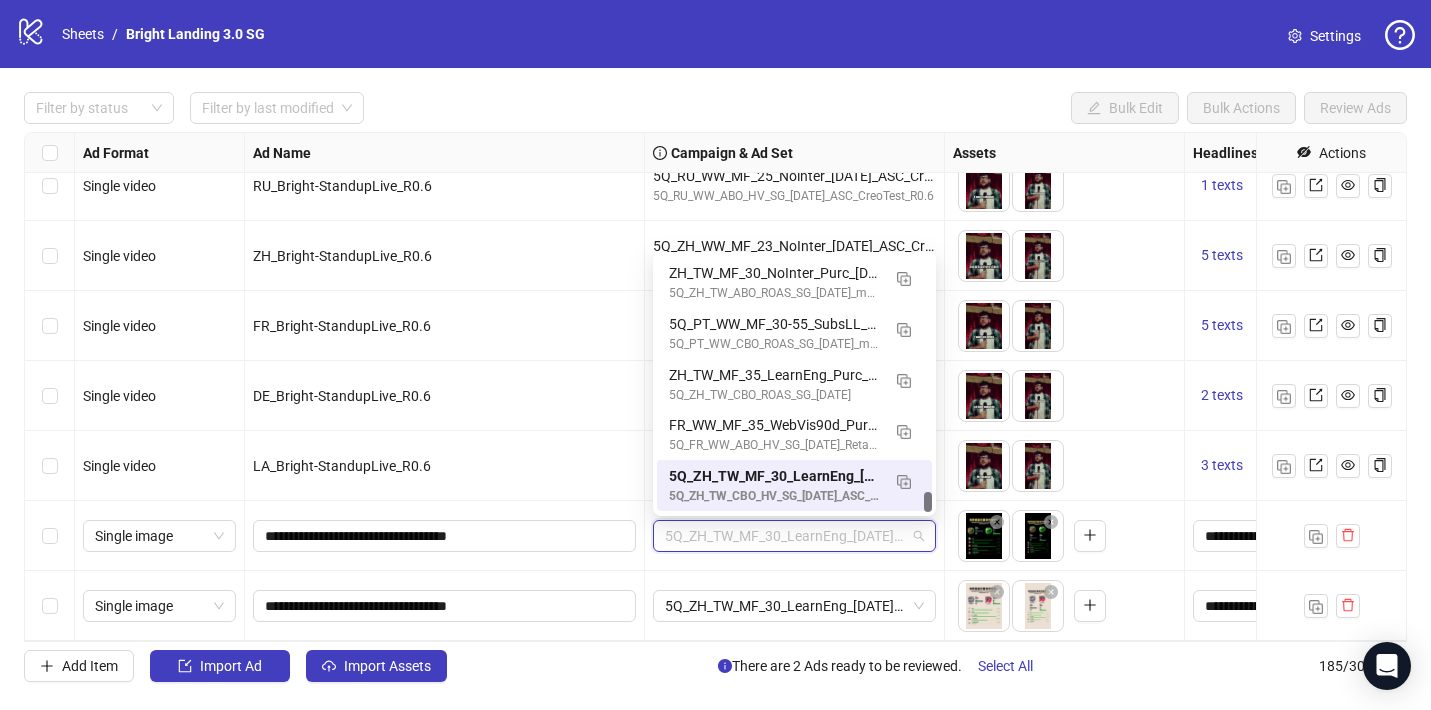paste on "**********" 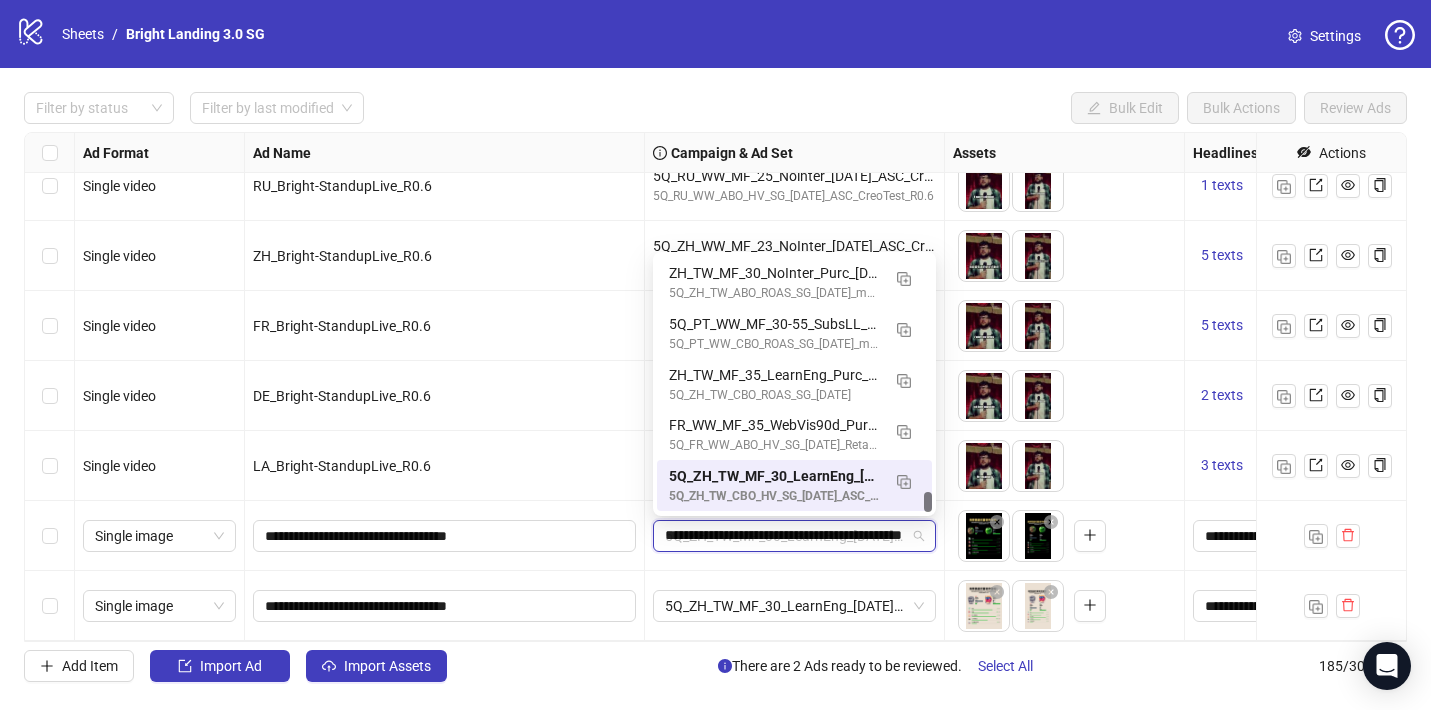 scroll, scrollTop: 0, scrollLeft: 112, axis: horizontal 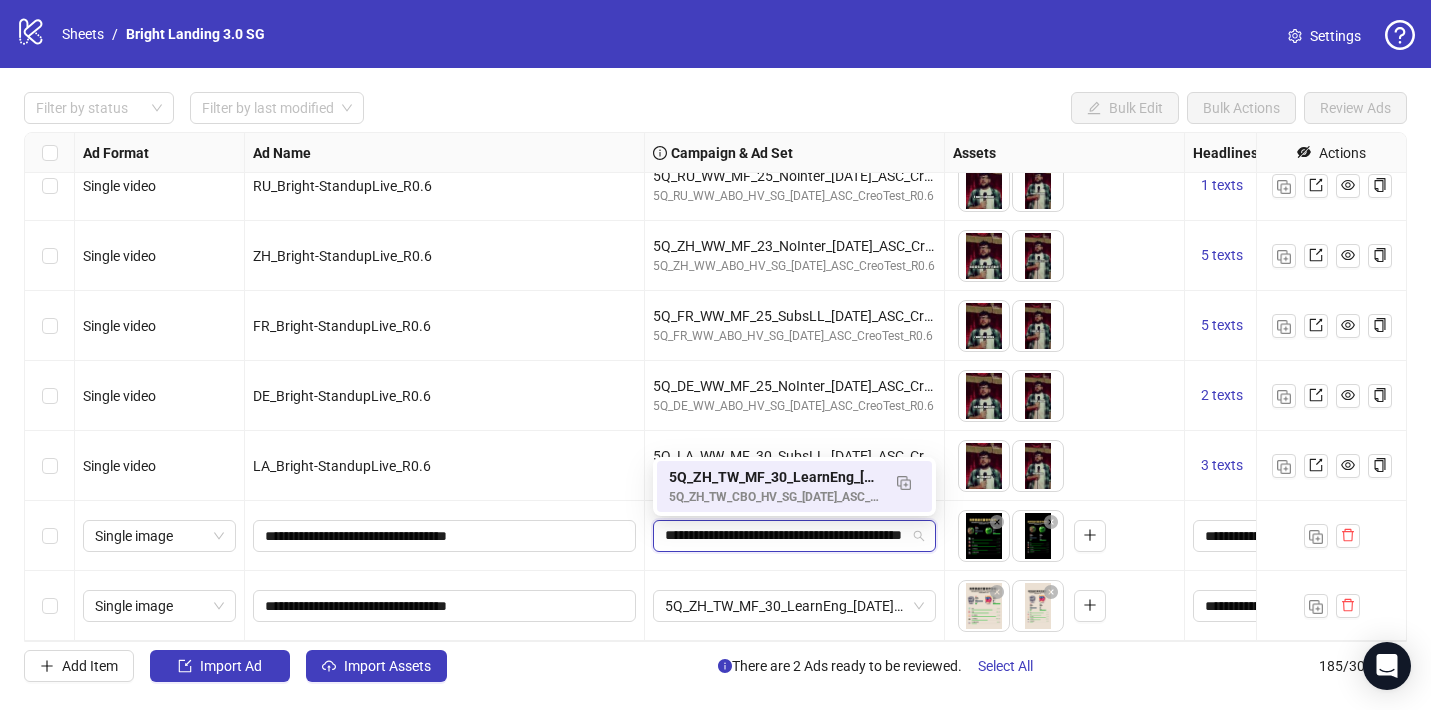 click on "5Q_ZH_TW_CBO_HV_SG_[DATE]_ASC_top20_R1.0" at bounding box center (774, 497) 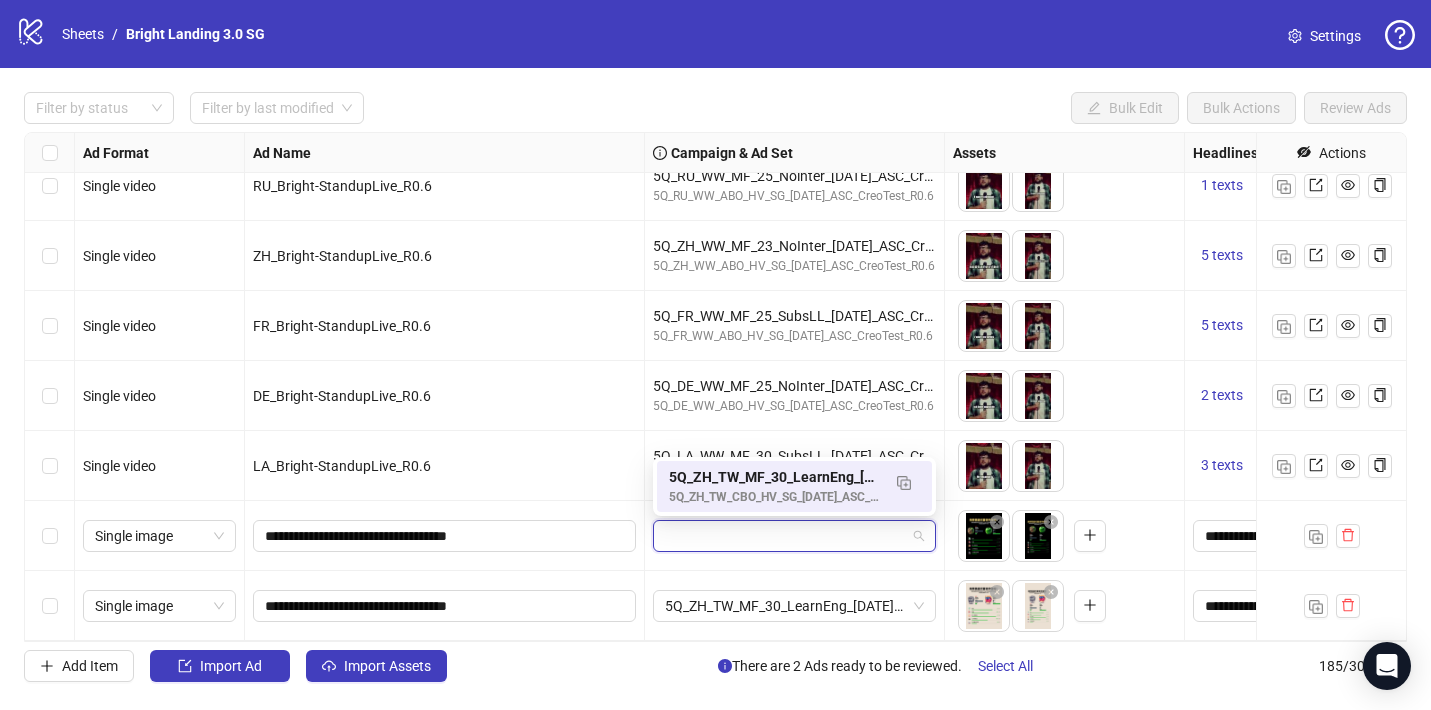 scroll, scrollTop: 0, scrollLeft: 0, axis: both 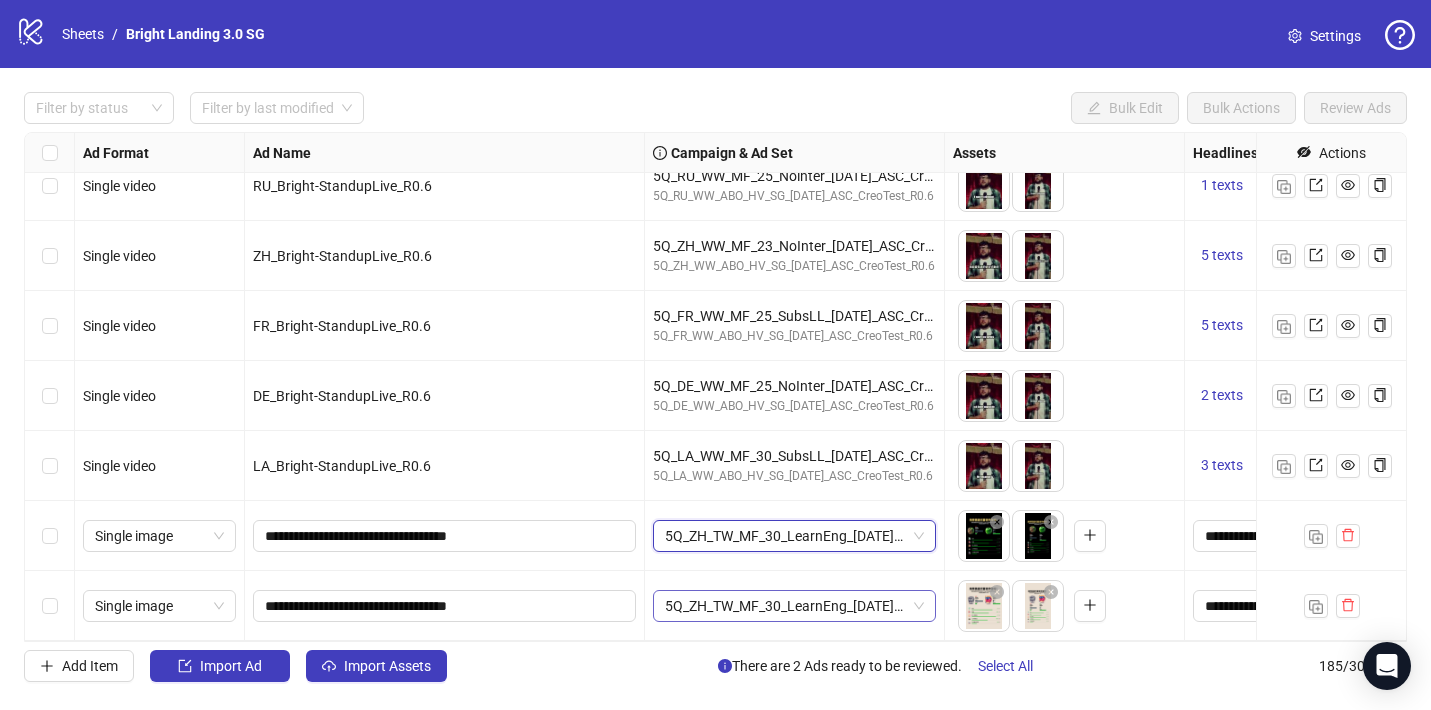 click on "5Q_ZH_TW_MF_30_LearnEng_[DATE]_ASC_top20_R1.0" at bounding box center [794, 606] 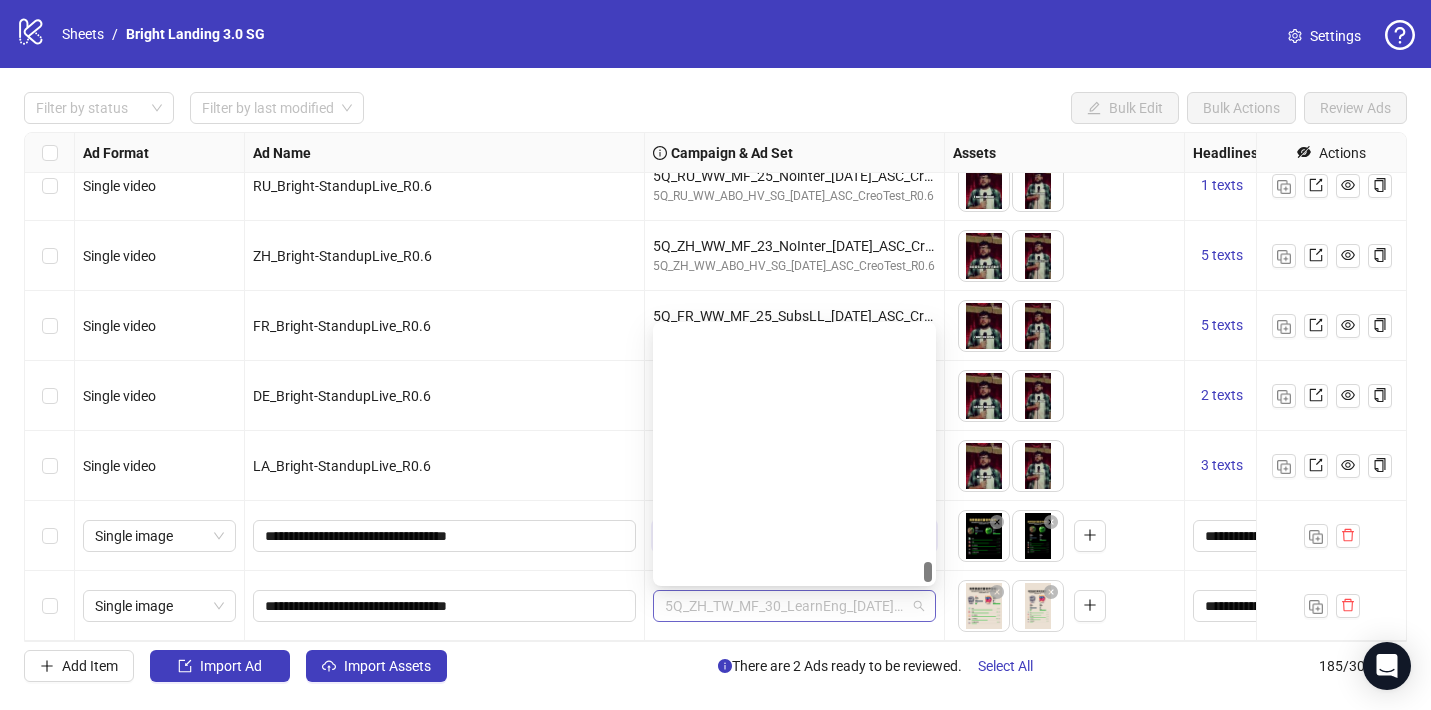 scroll, scrollTop: 14185, scrollLeft: 0, axis: vertical 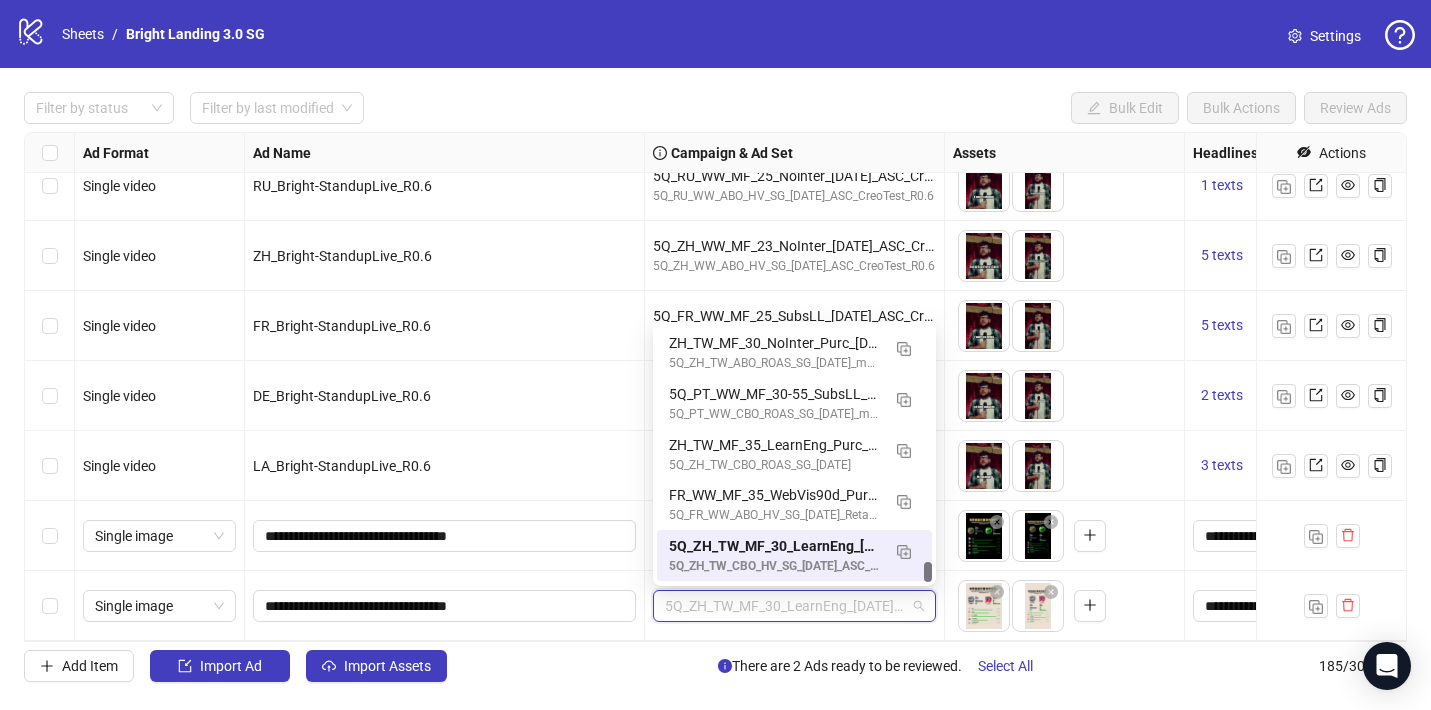 paste on "**********" 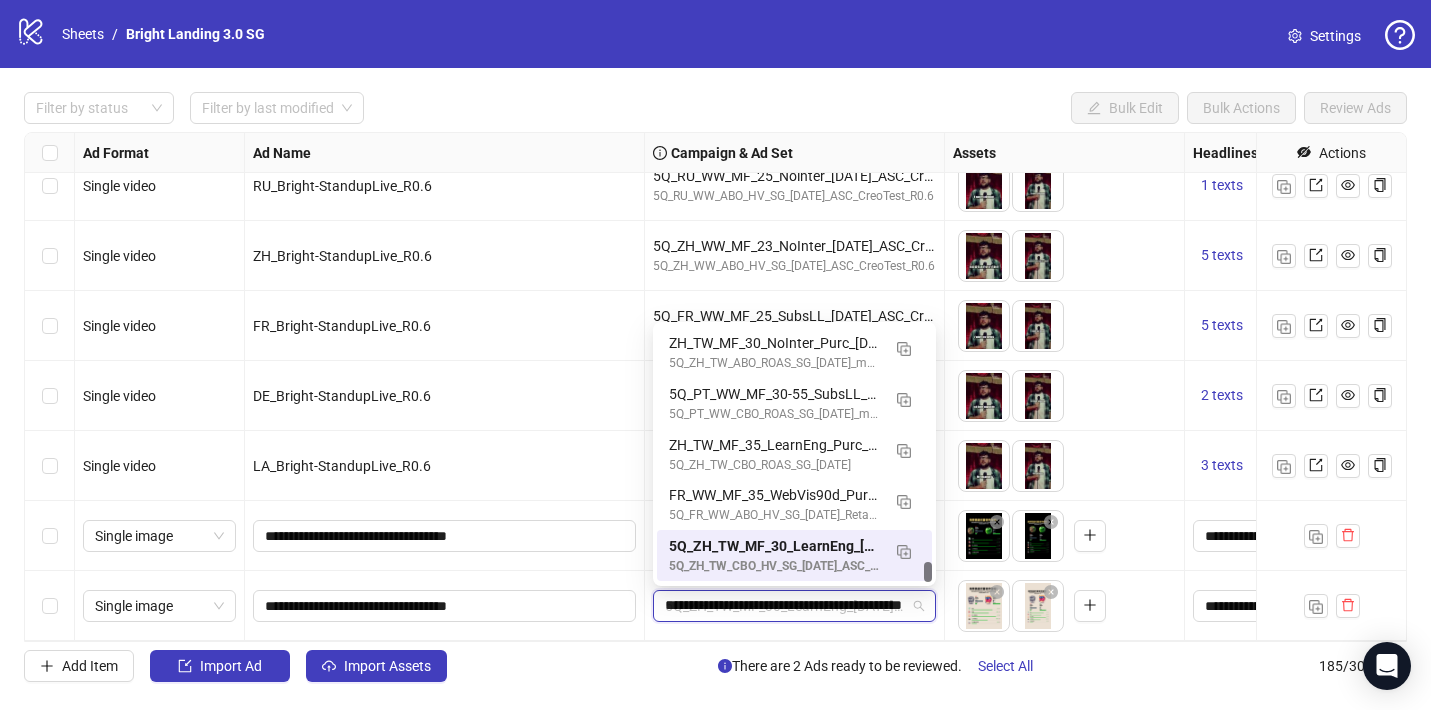 scroll, scrollTop: 0, scrollLeft: 112, axis: horizontal 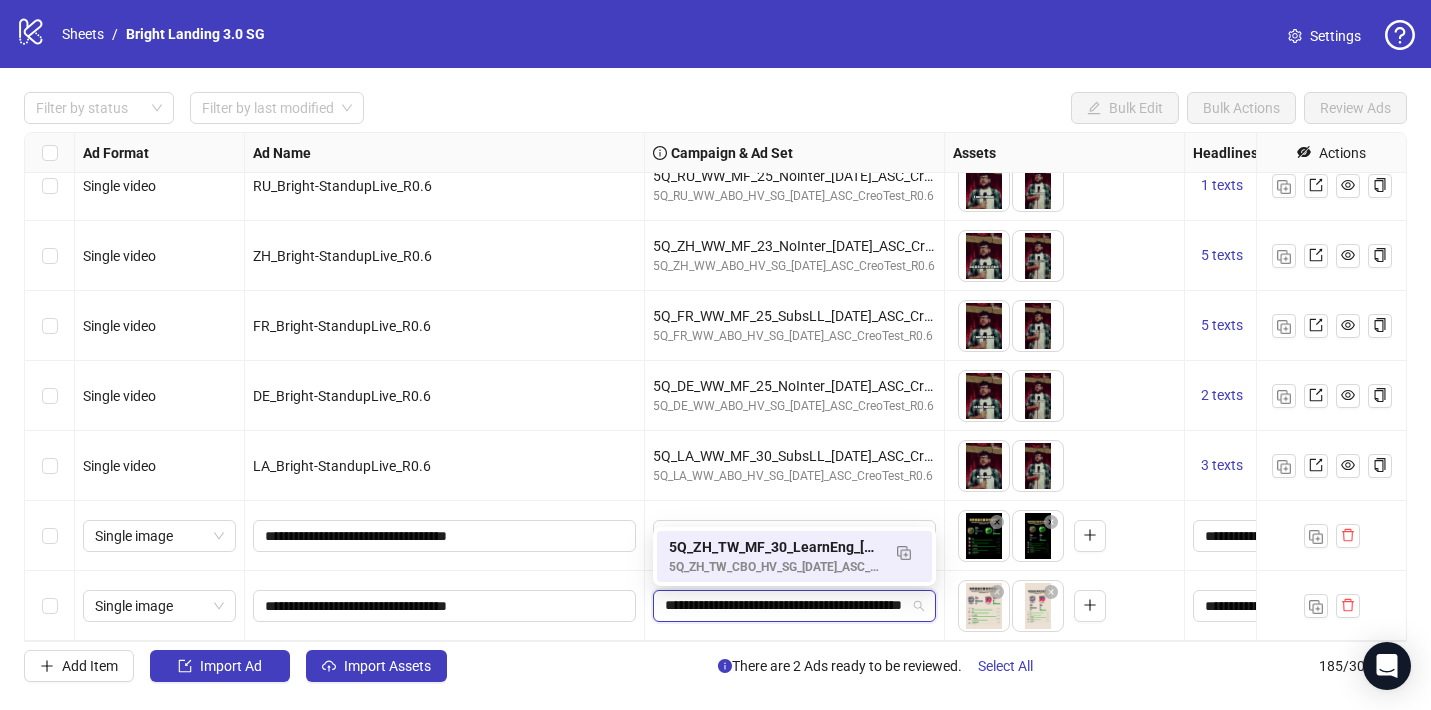 click on "5Q_ZH_TW_CBO_HV_SG_[DATE]_ASC_top20_R1.0" at bounding box center [774, 567] 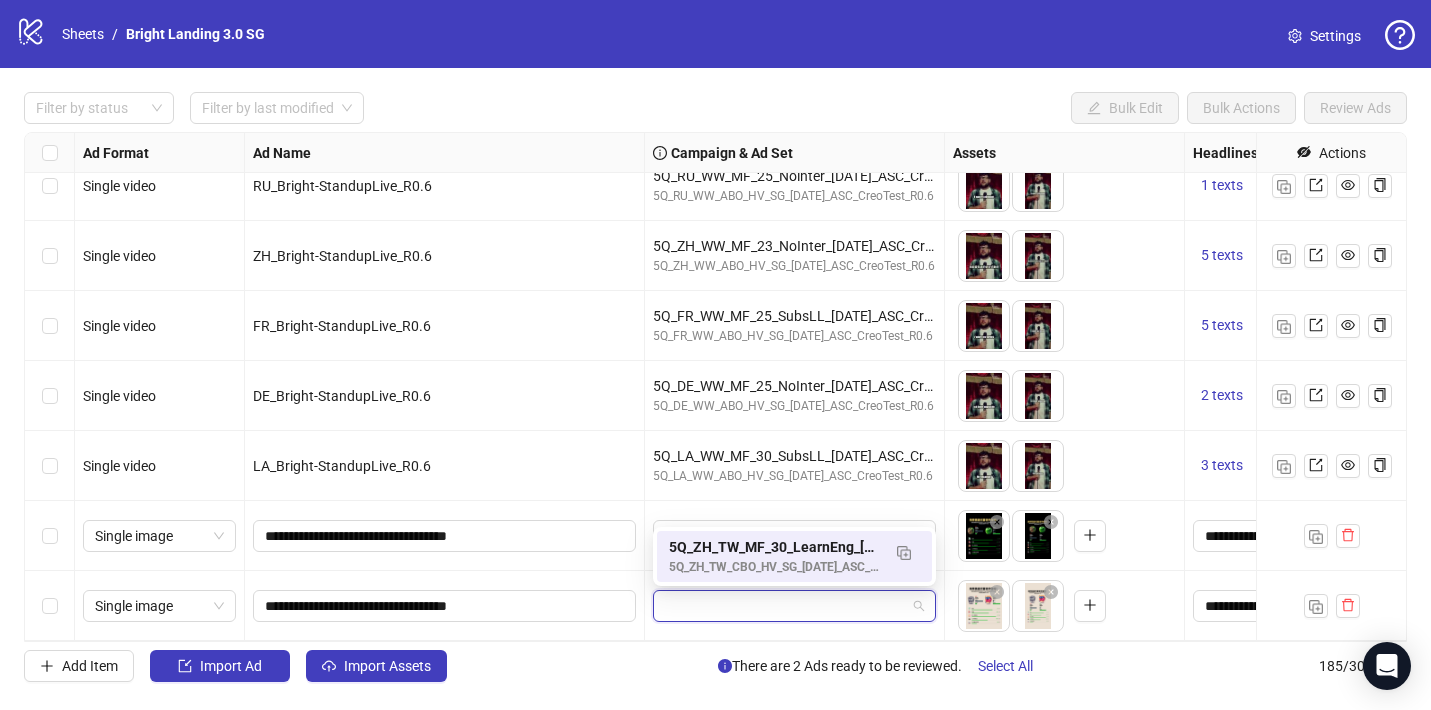 scroll, scrollTop: 0, scrollLeft: 0, axis: both 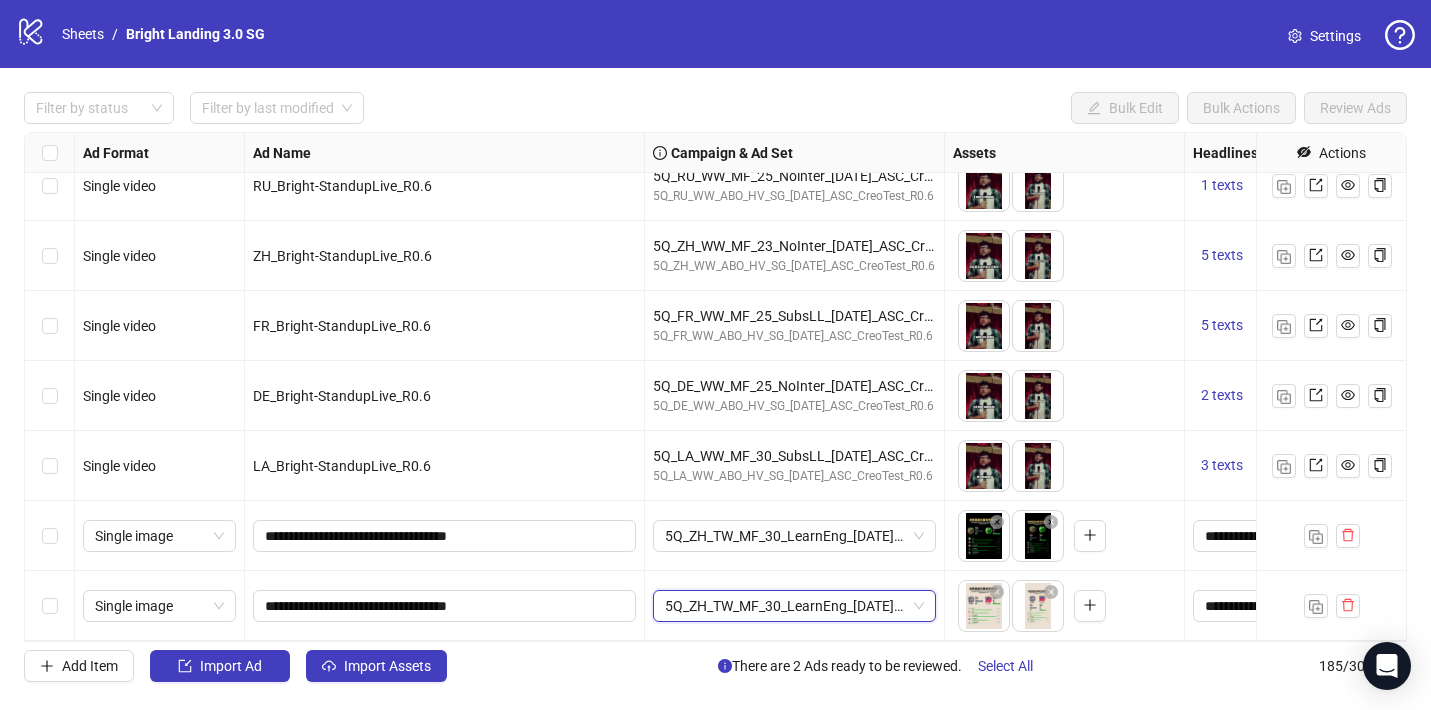 click on "5Q_ZH_TW_MF_30_LearnEng_[DATE]_ASC_top20_R1.0 5Q_ZH_TW_MF_30_LearnEng_[DATE]_ASC_top20_R1.0" at bounding box center (795, 606) 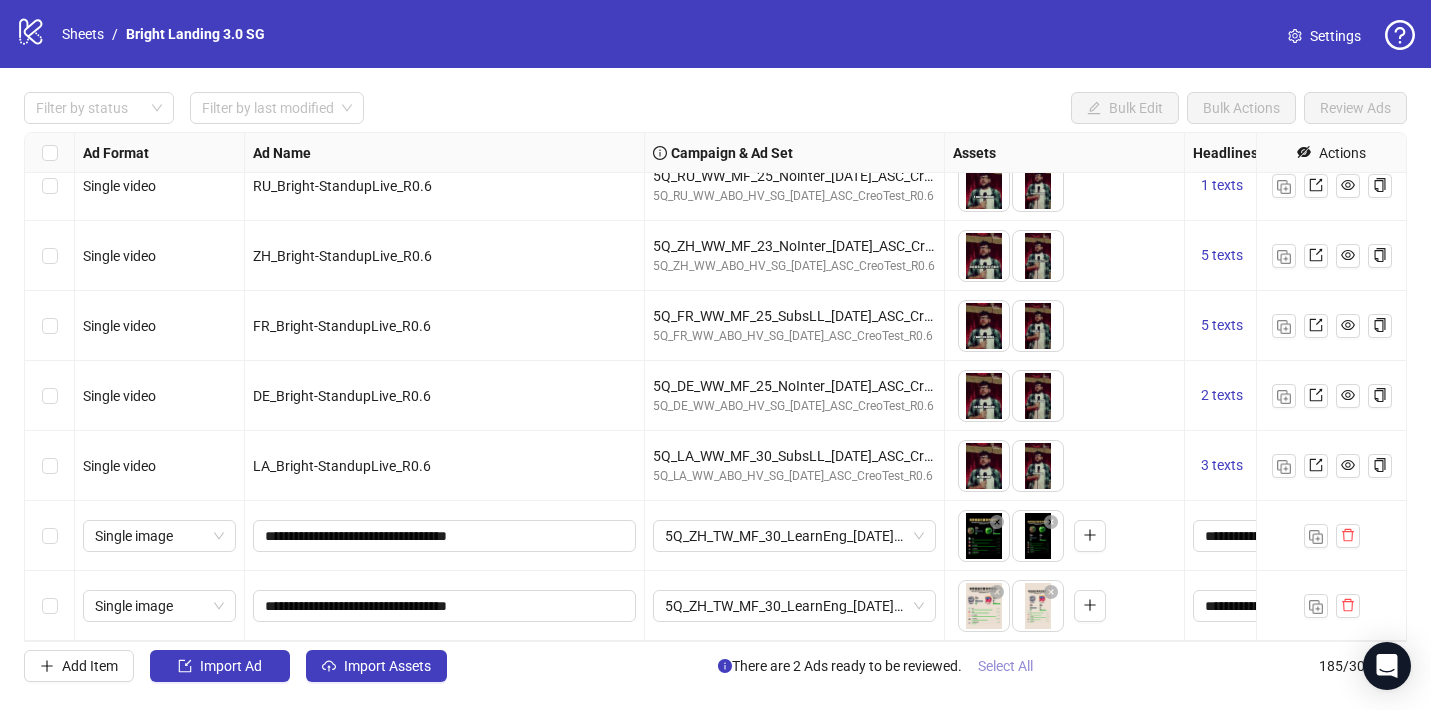 click on "Select All" at bounding box center [1005, 666] 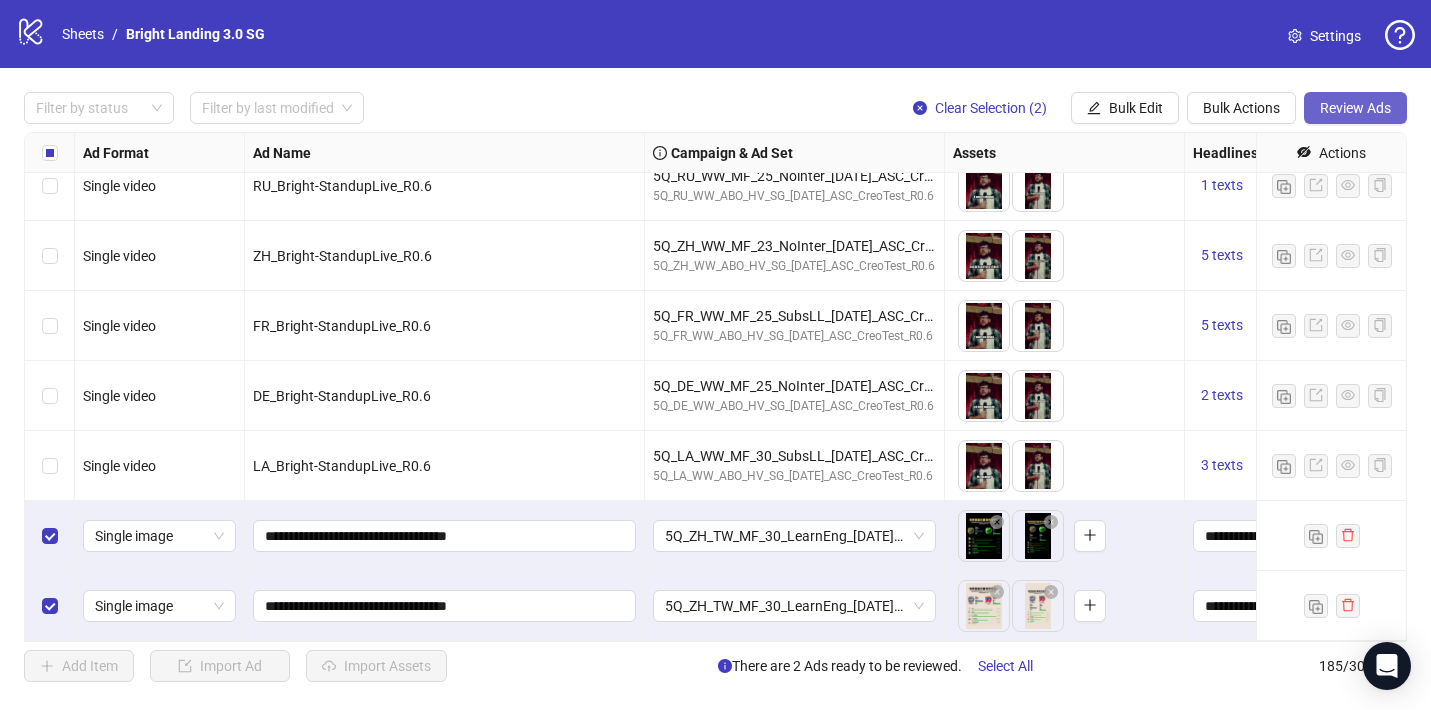 click on "Review Ads" at bounding box center [1355, 108] 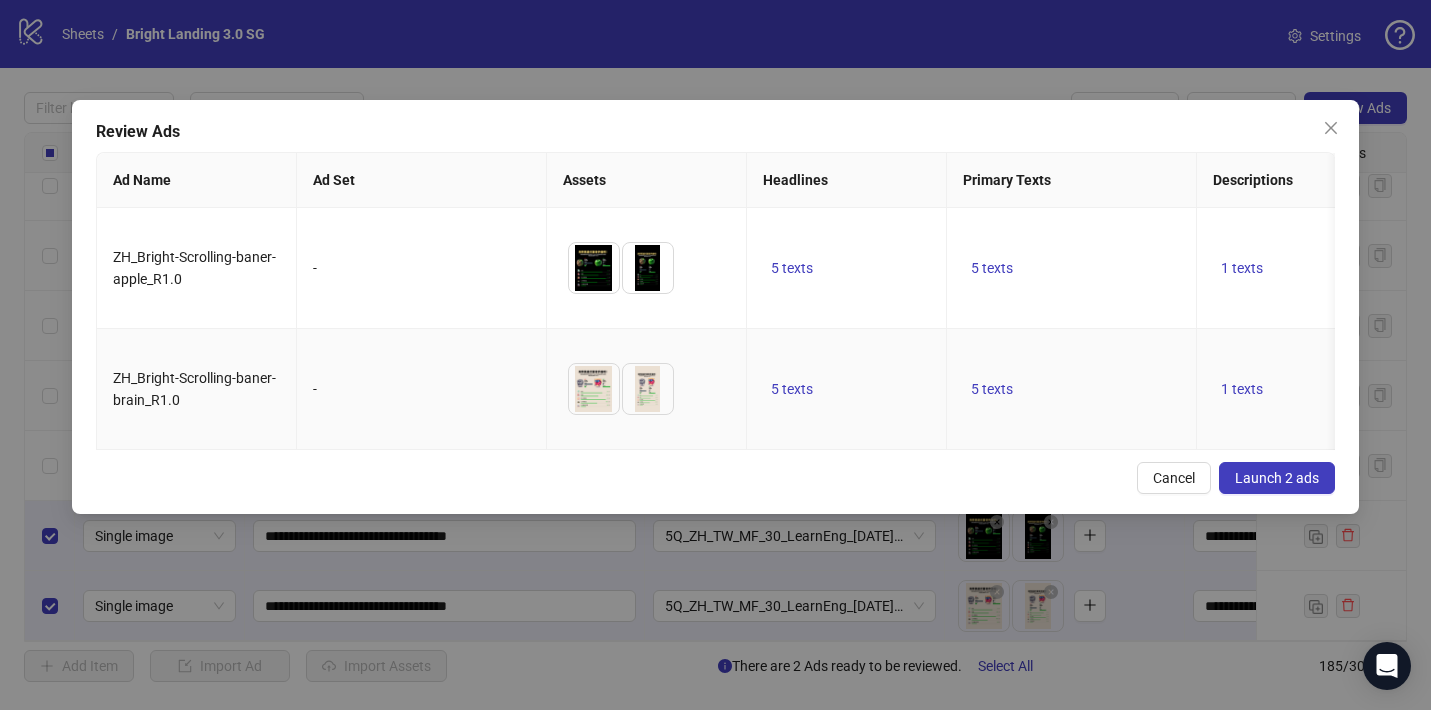 scroll, scrollTop: 0, scrollLeft: 362, axis: horizontal 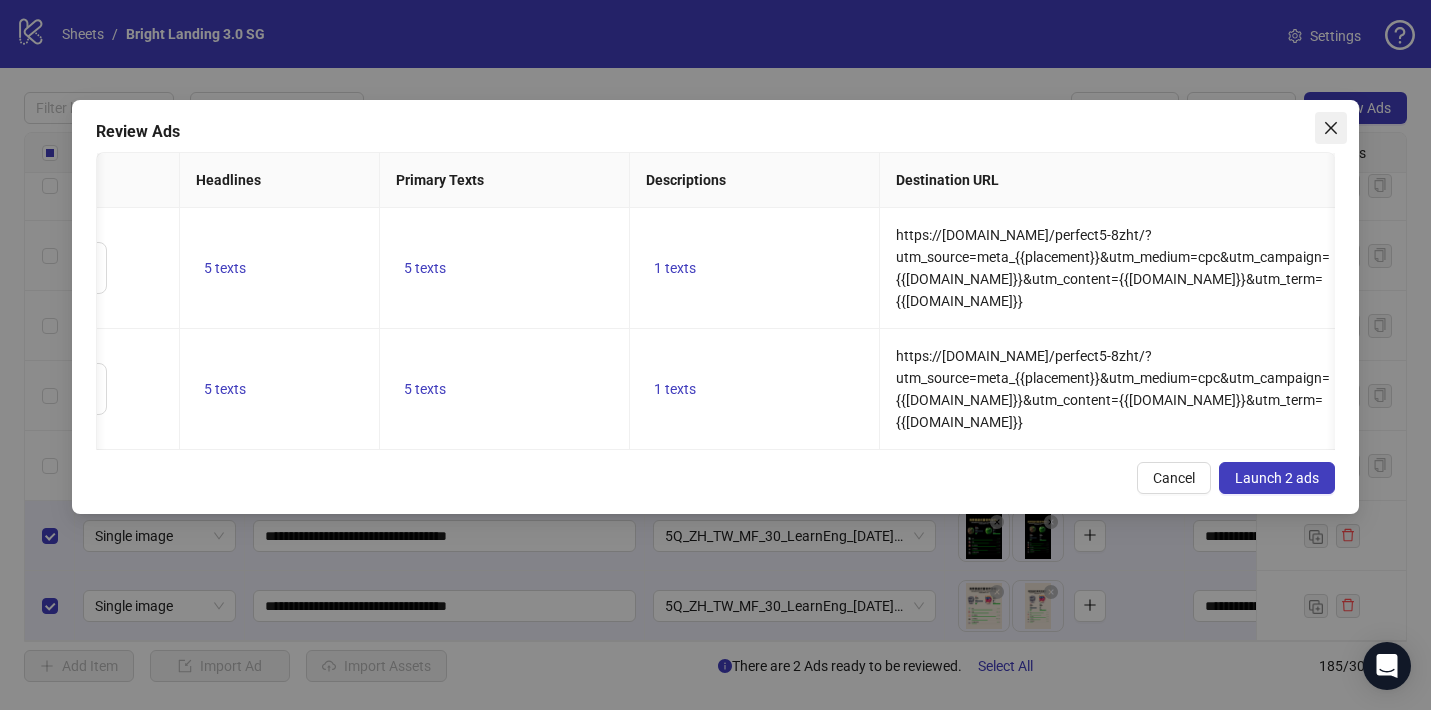 click 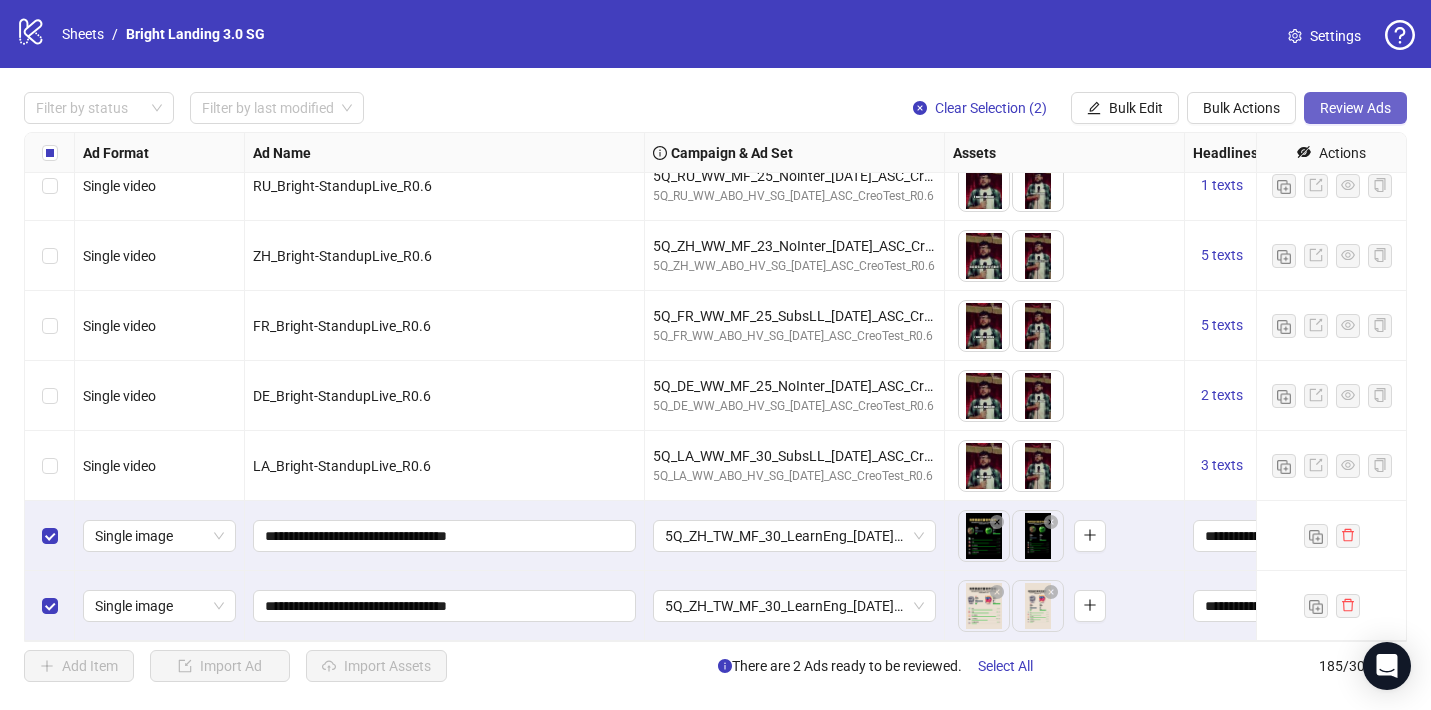 click on "Review Ads" at bounding box center [1355, 108] 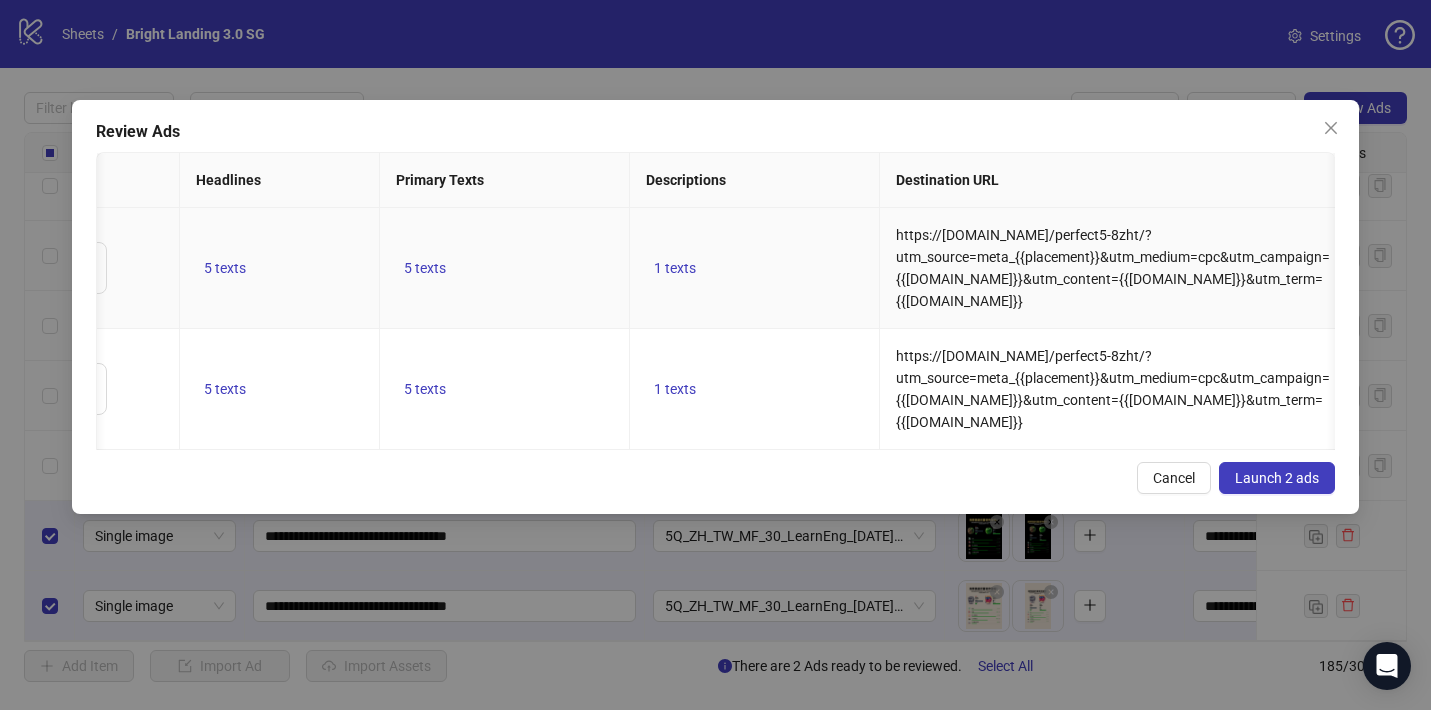 scroll, scrollTop: 0, scrollLeft: 528, axis: horizontal 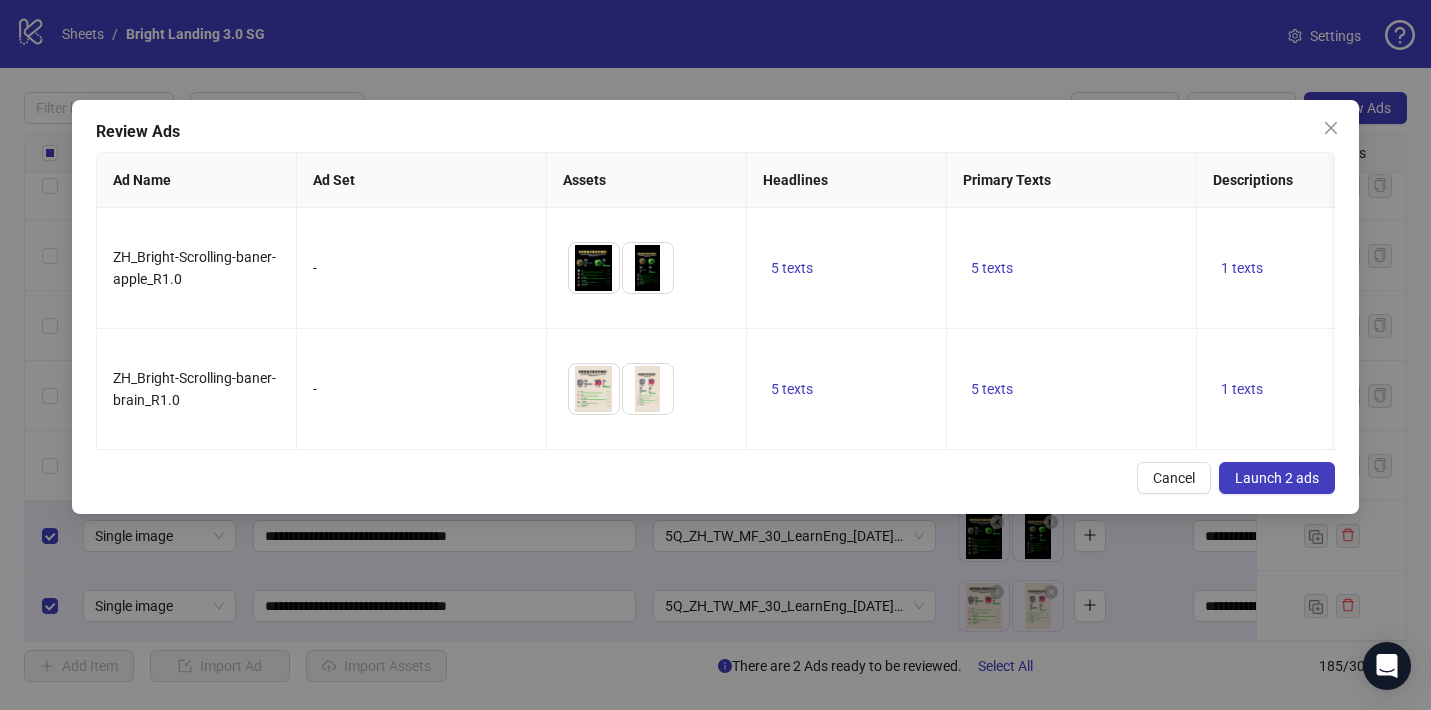 click on "Launch 2 ads" at bounding box center [1277, 478] 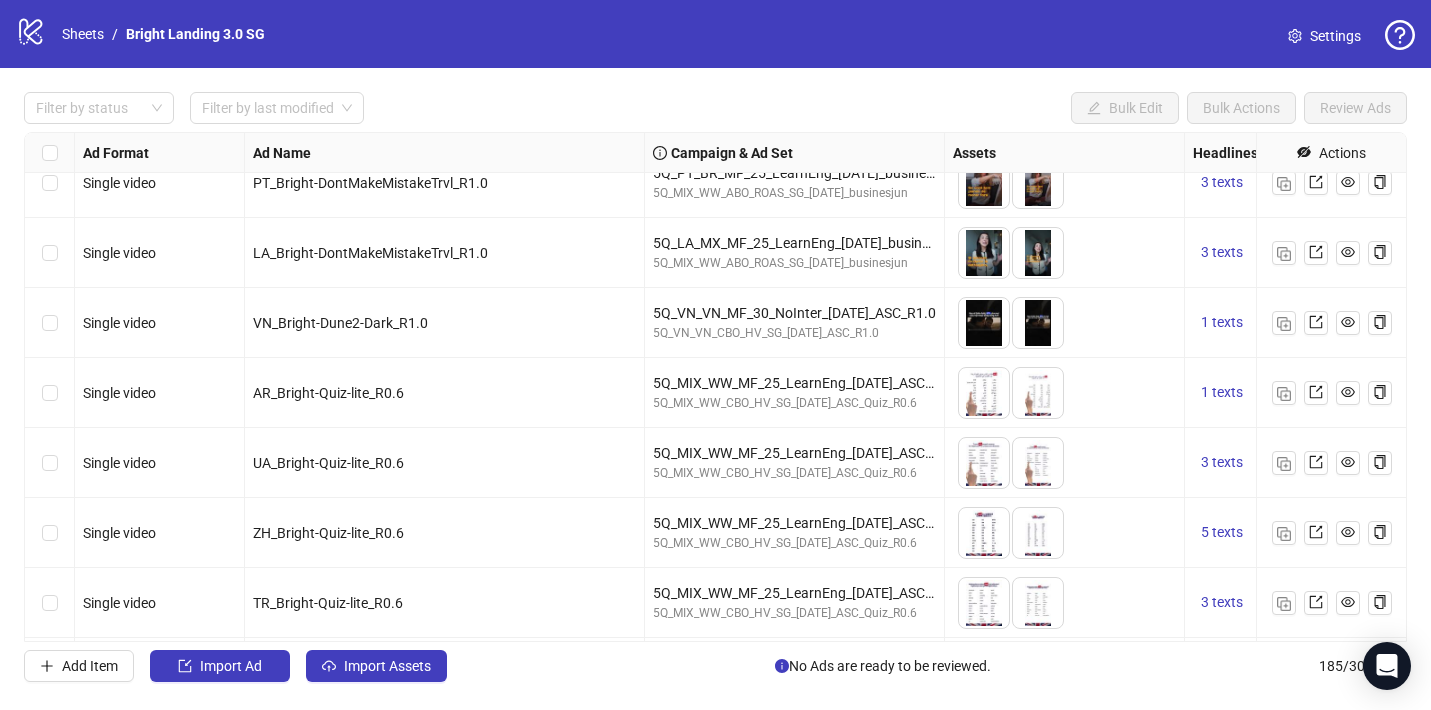 scroll, scrollTop: 8701, scrollLeft: 0, axis: vertical 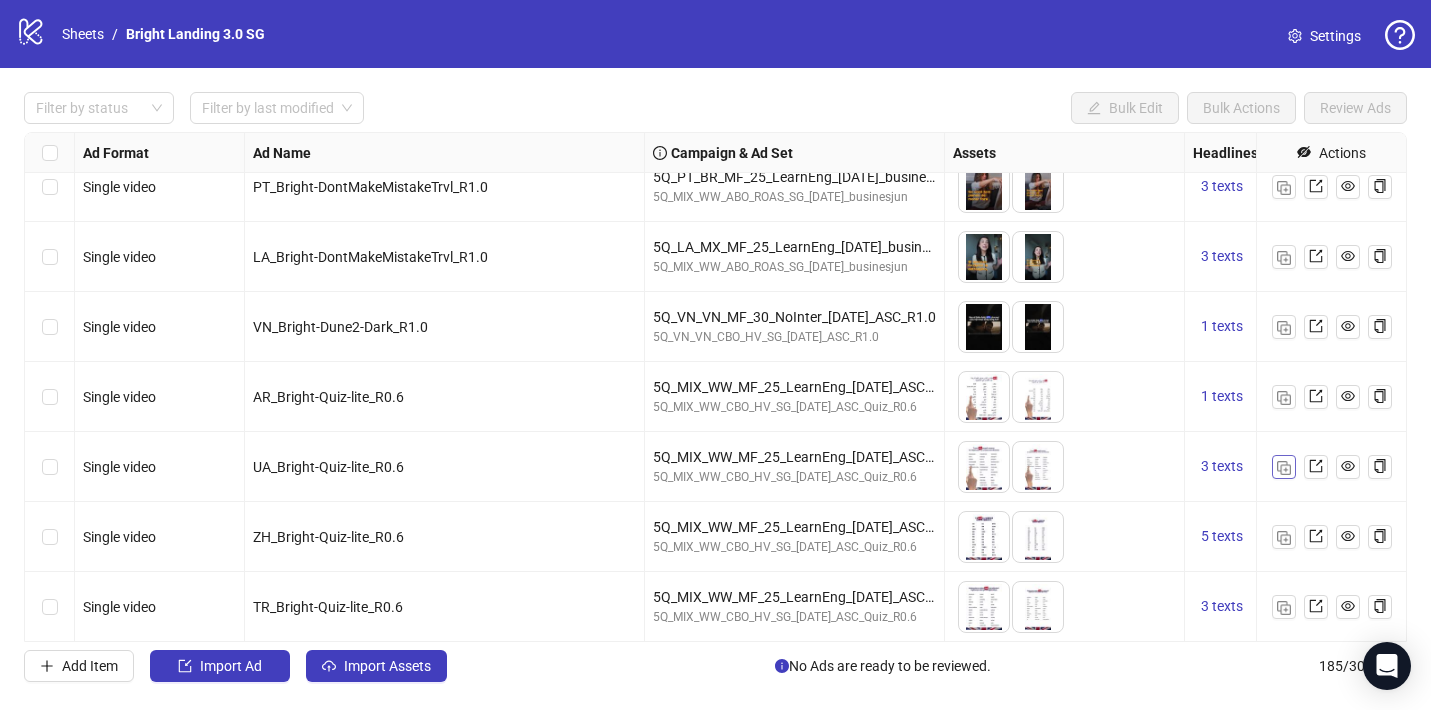 click at bounding box center [1284, 468] 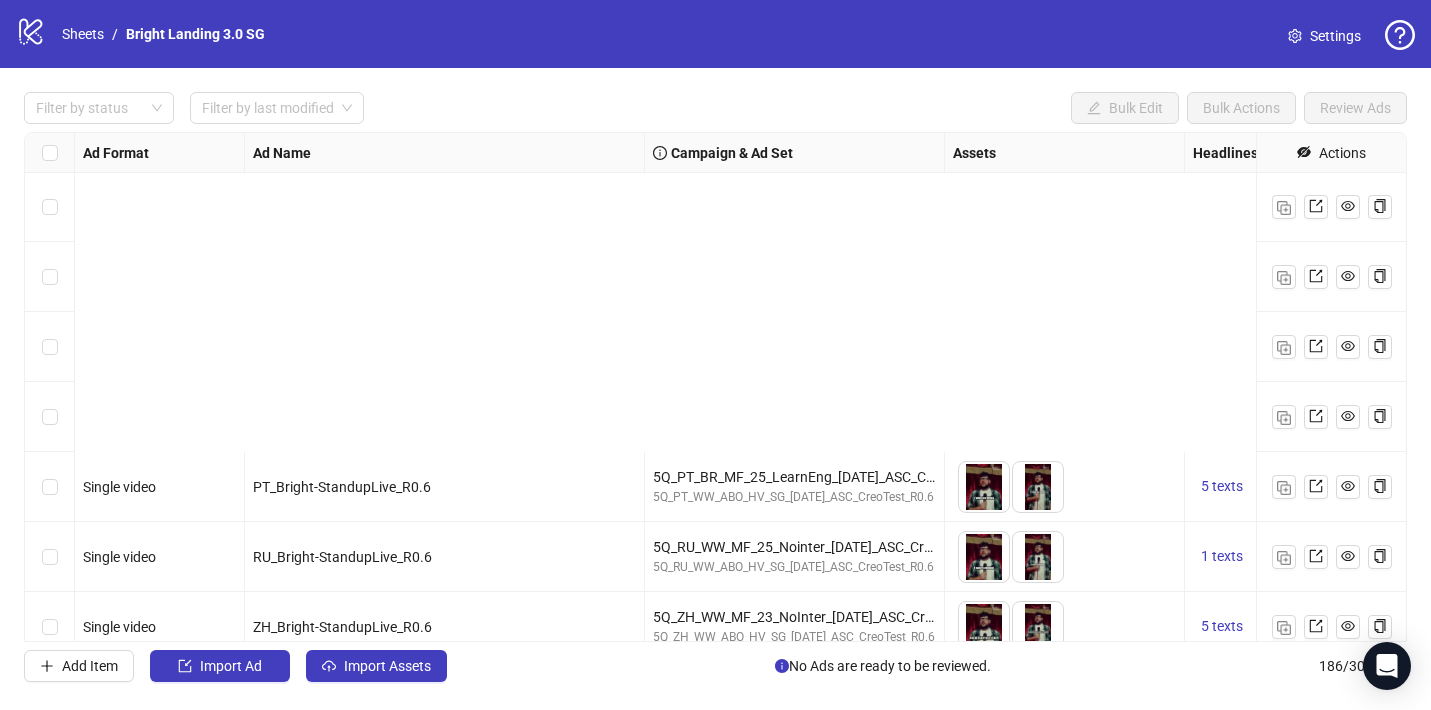 scroll, scrollTop: 12552, scrollLeft: 0, axis: vertical 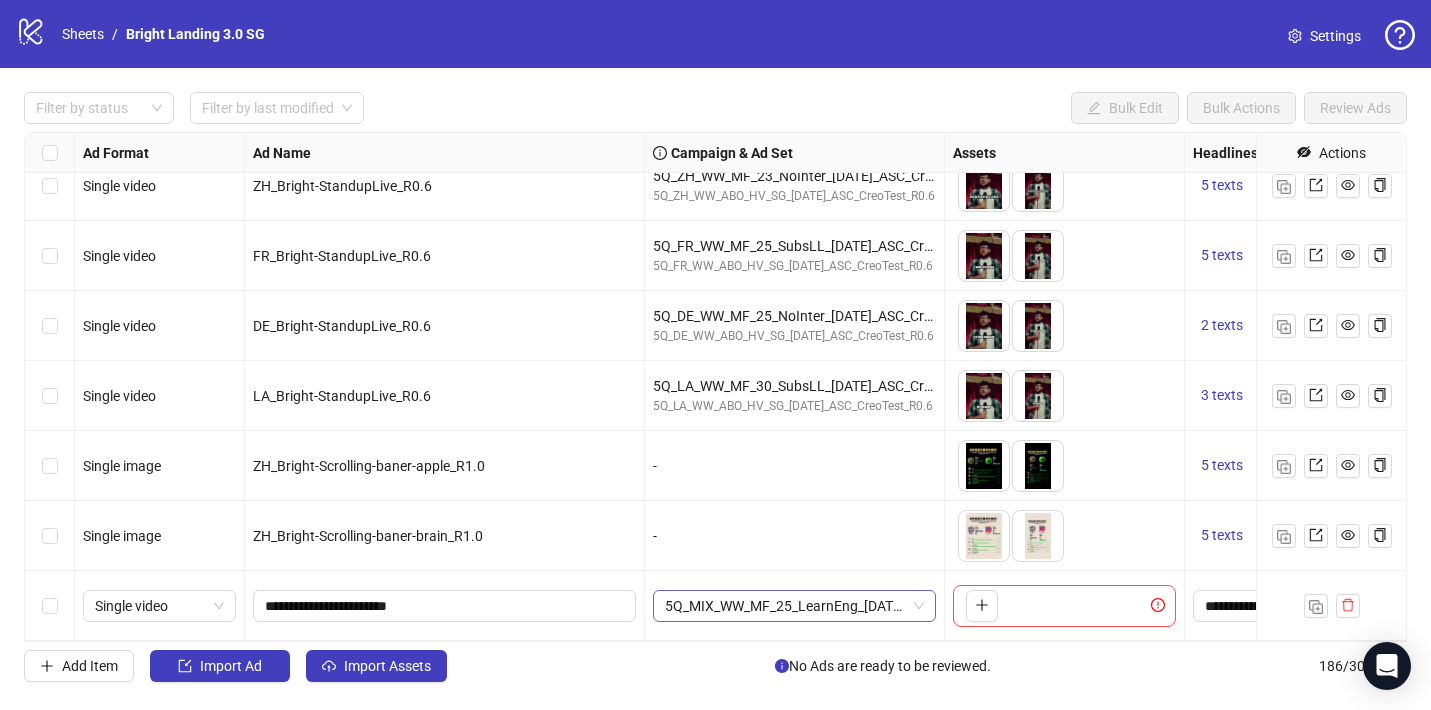 click on "5Q_MIX_WW_MF_25_LearnEng_[DATE]_ASC_Quiz_R0.6" at bounding box center [794, 606] 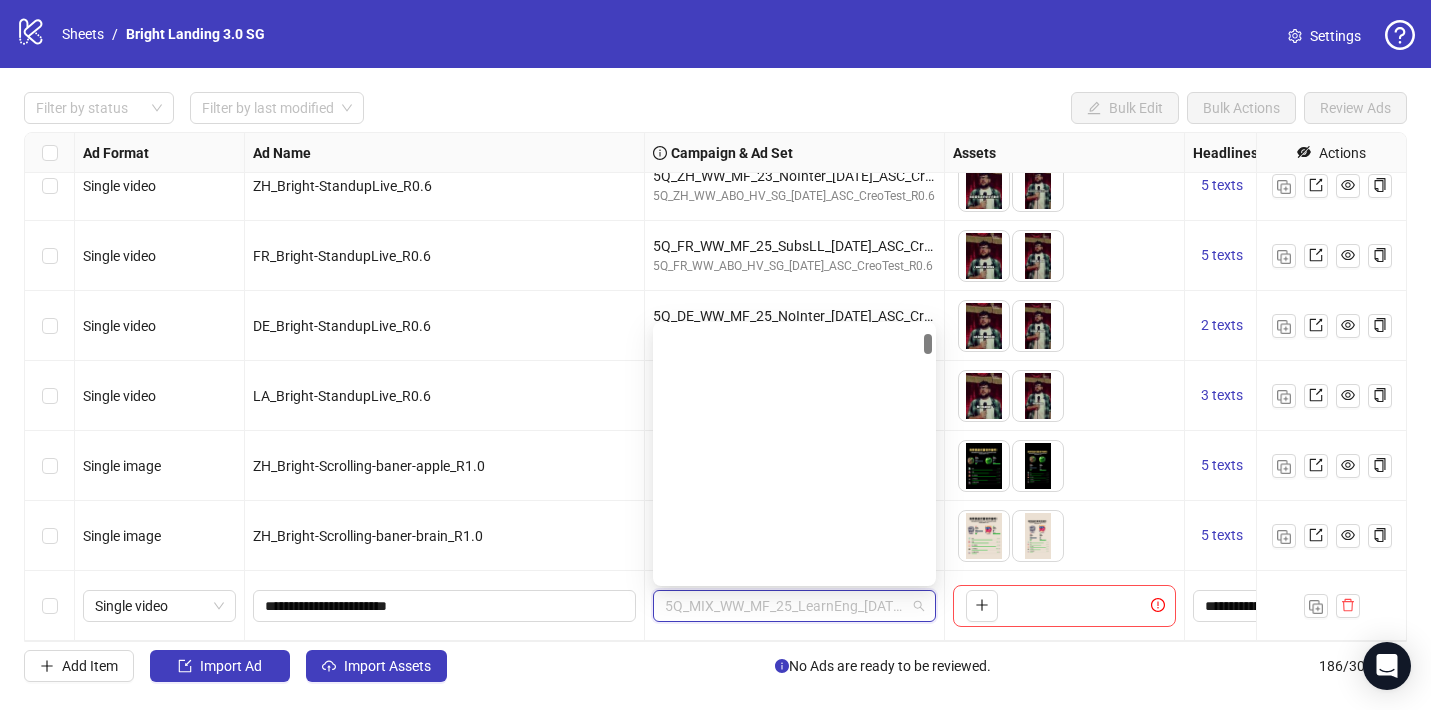 scroll, scrollTop: 509, scrollLeft: 0, axis: vertical 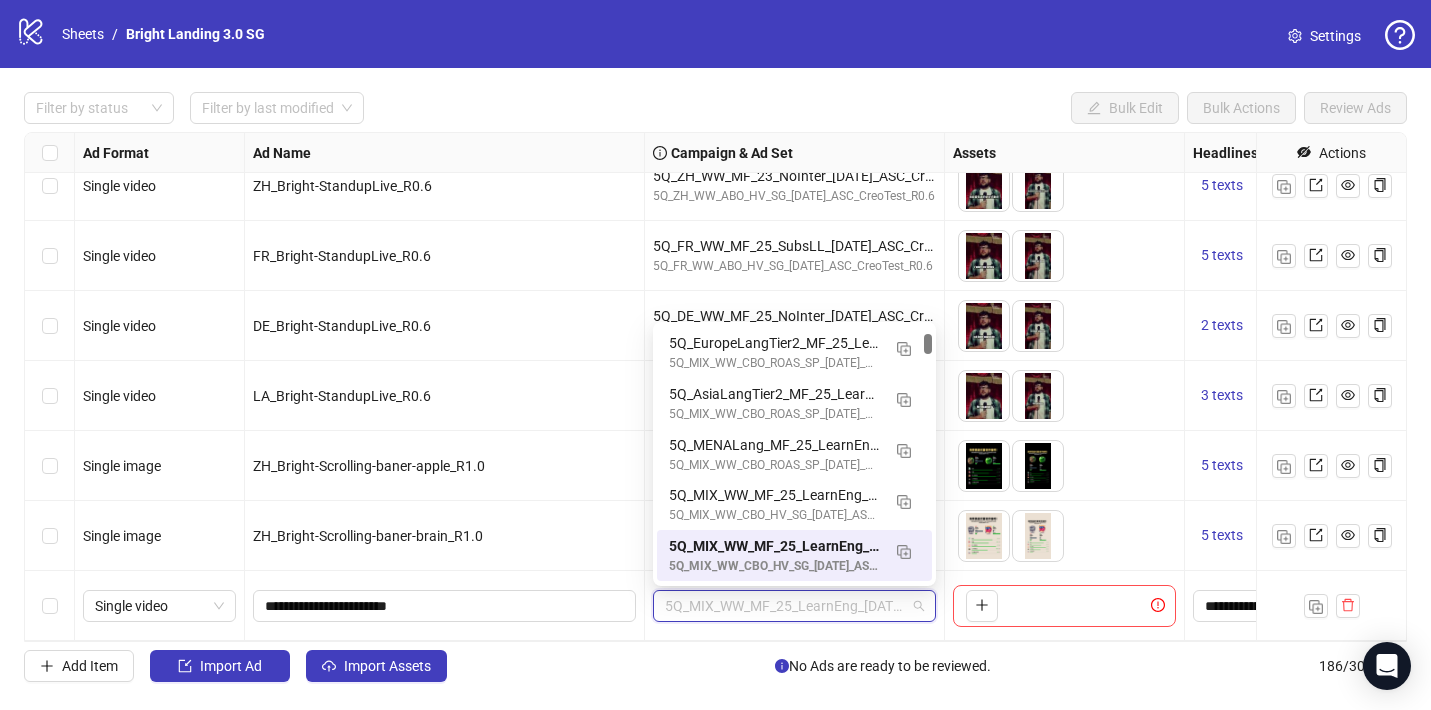 paste on "**********" 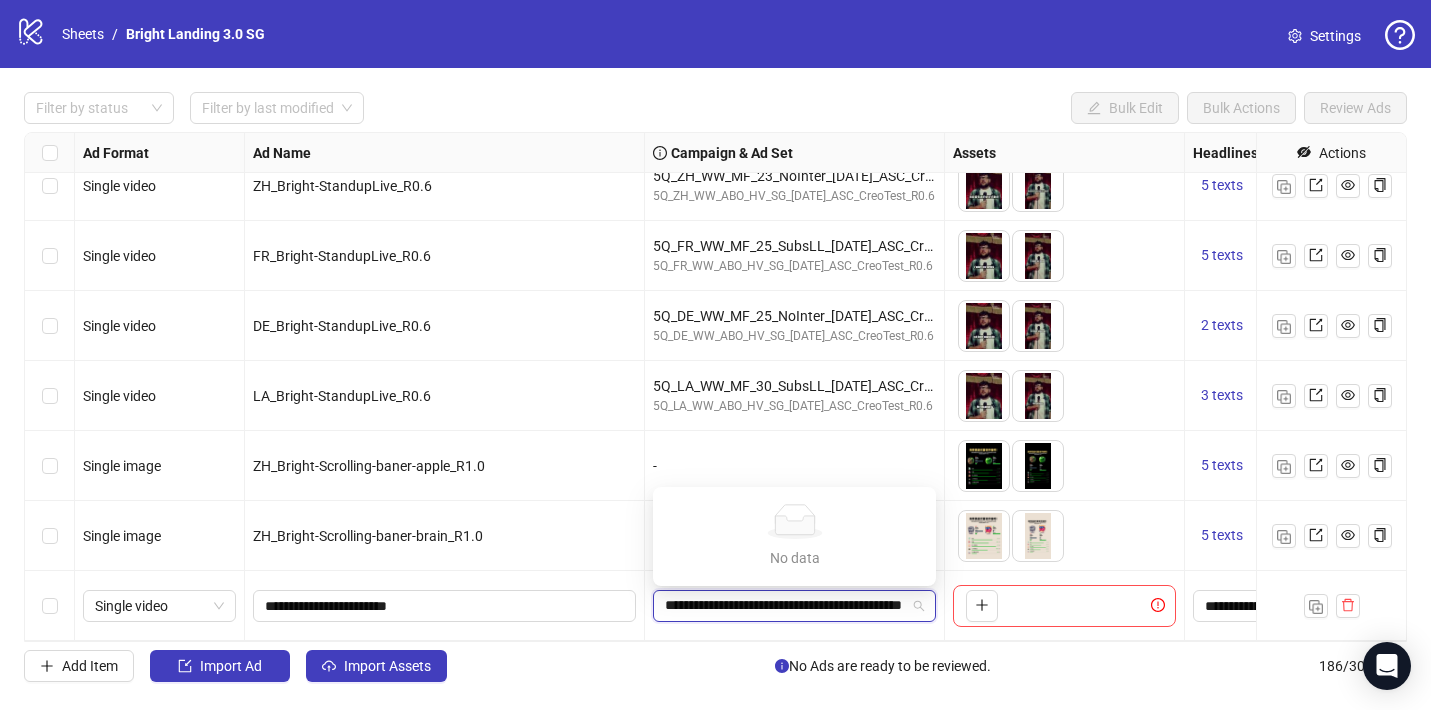 scroll, scrollTop: 0, scrollLeft: 115, axis: horizontal 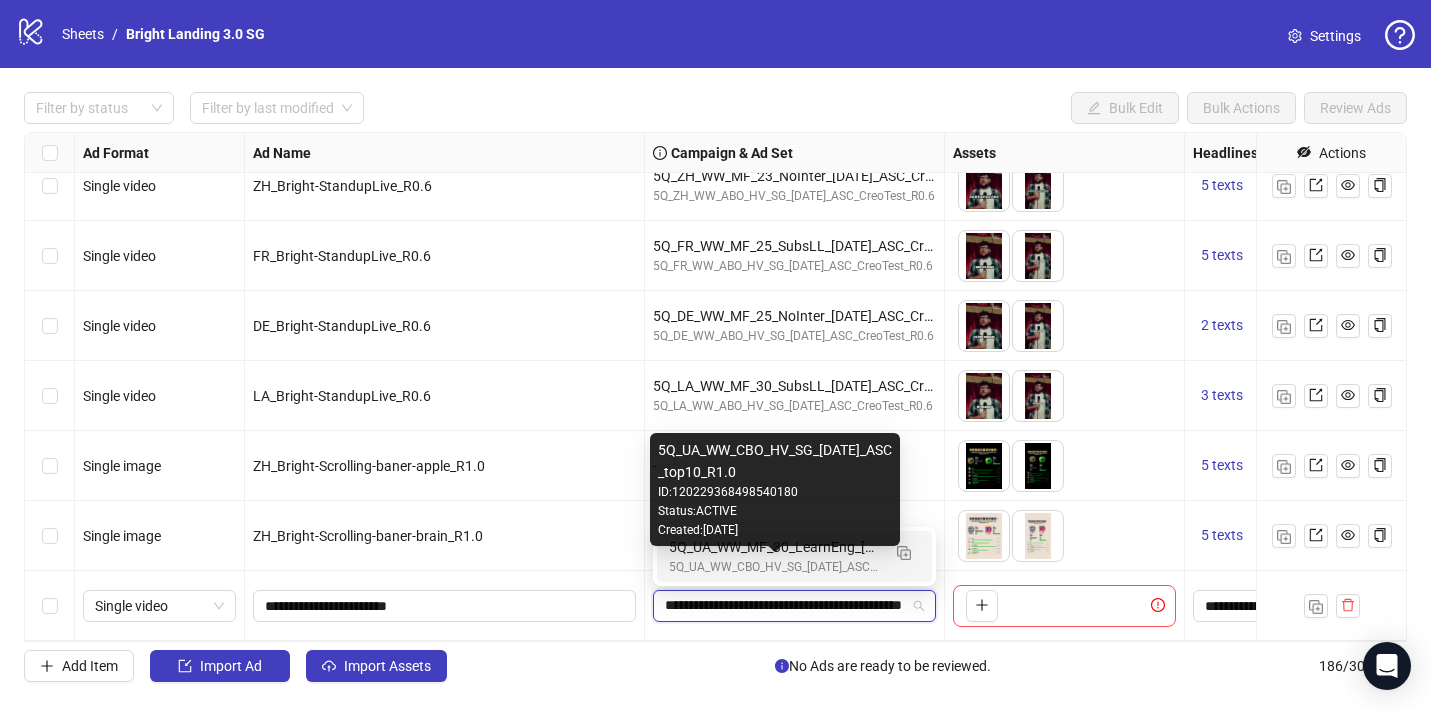 click on "5Q_UA_WW_CBO_HV_SG_[DATE]_ASC_top10_R1.0" at bounding box center (774, 567) 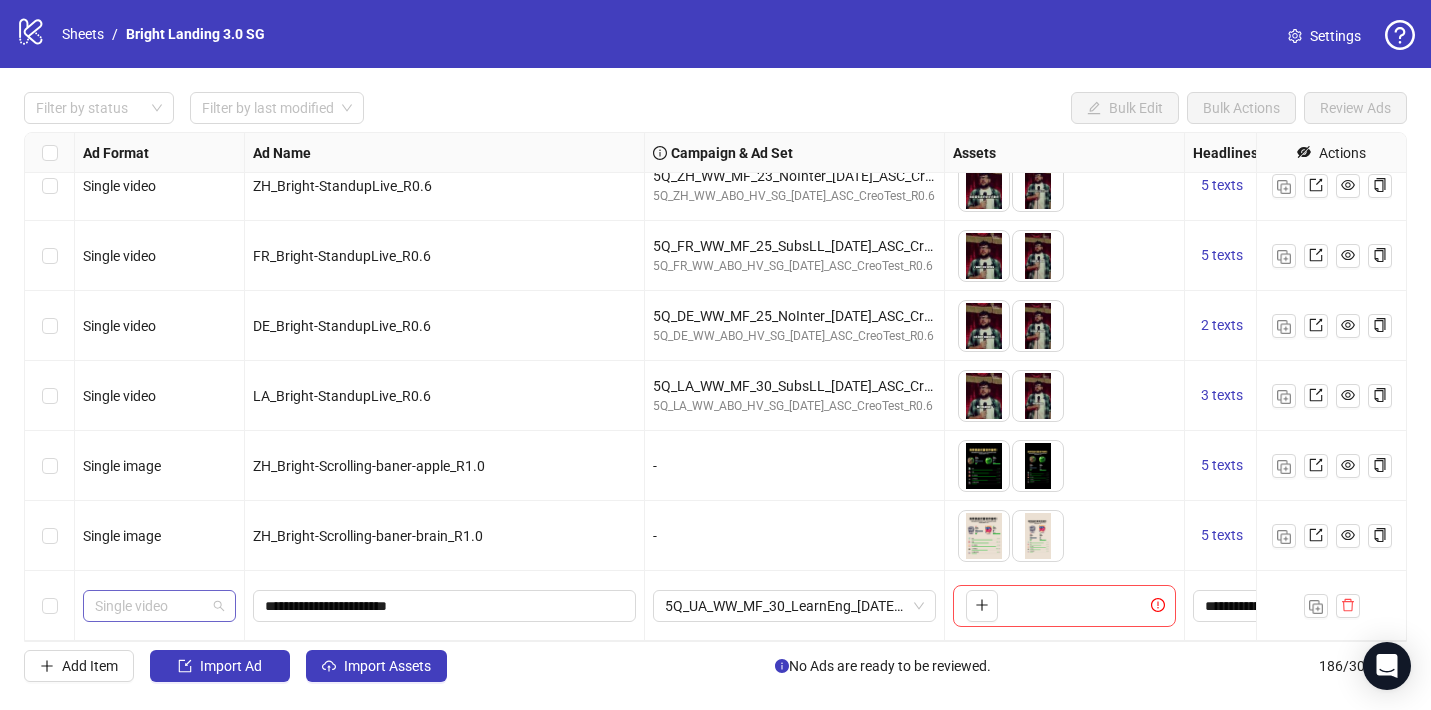 click on "Single video" at bounding box center (159, 606) 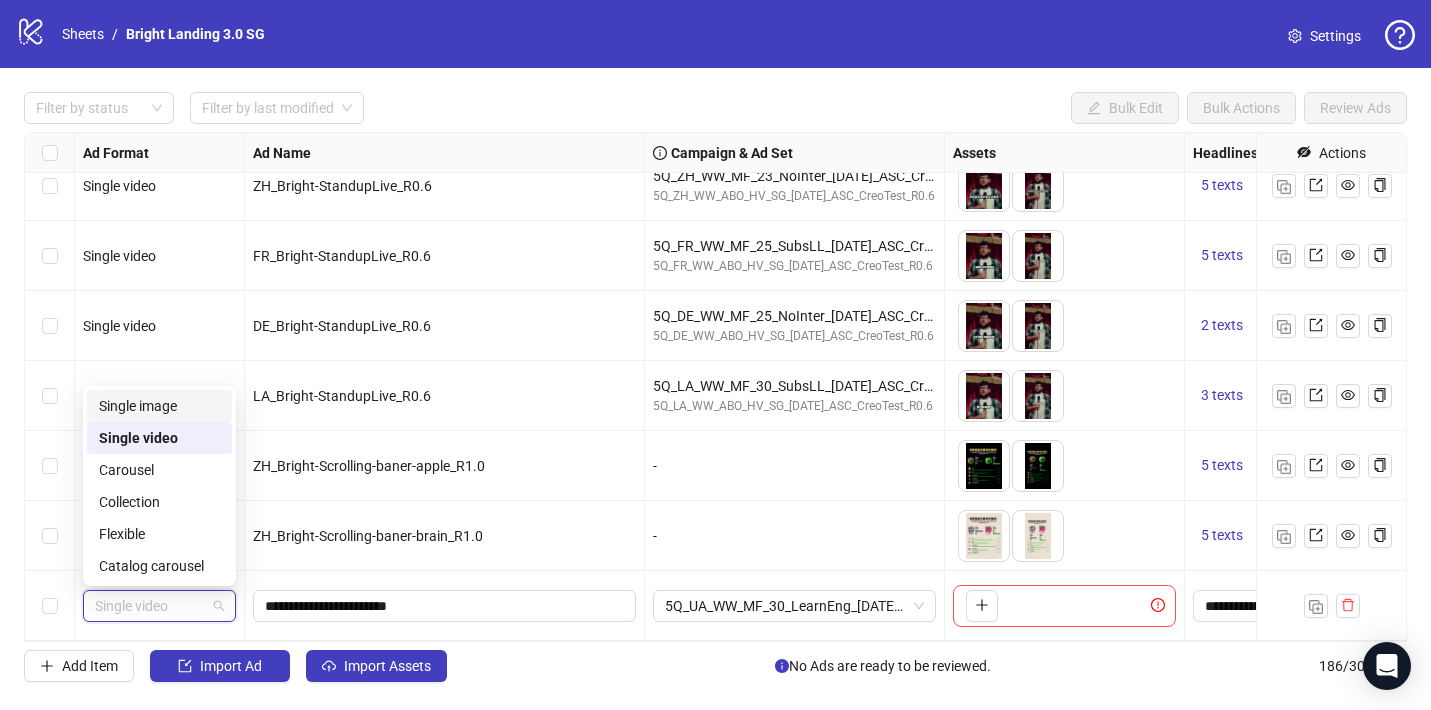 click on "Single image" at bounding box center (159, 406) 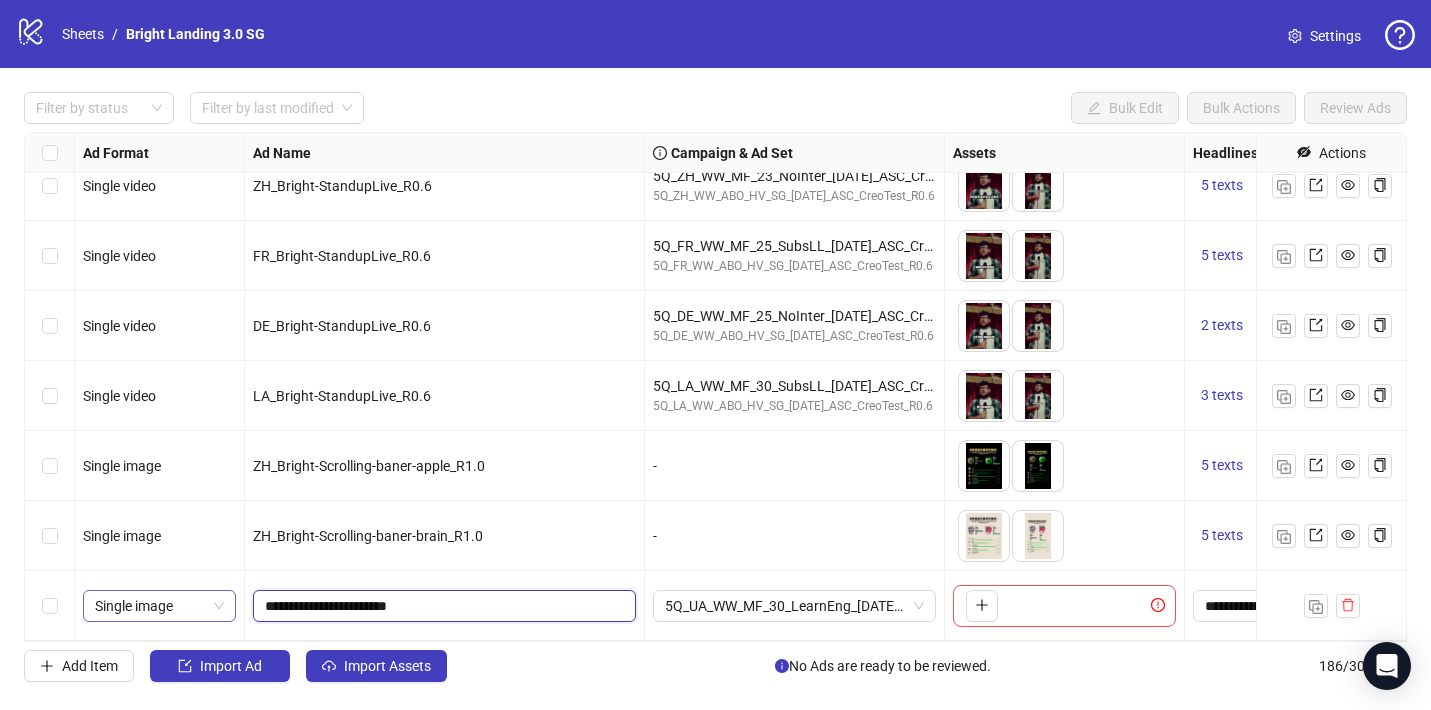 drag, startPoint x: 378, startPoint y: 606, endPoint x: 135, endPoint y: 601, distance: 243.05144 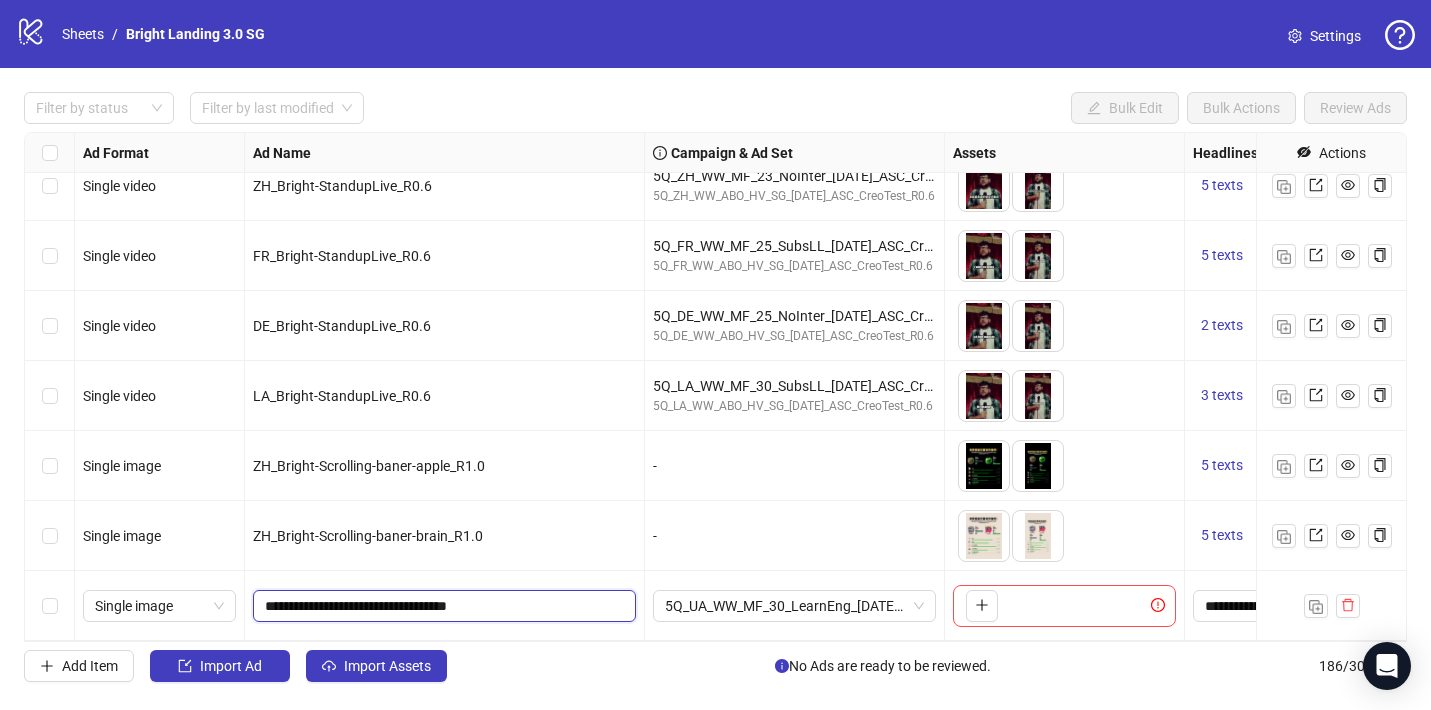 click on "**********" at bounding box center (442, 606) 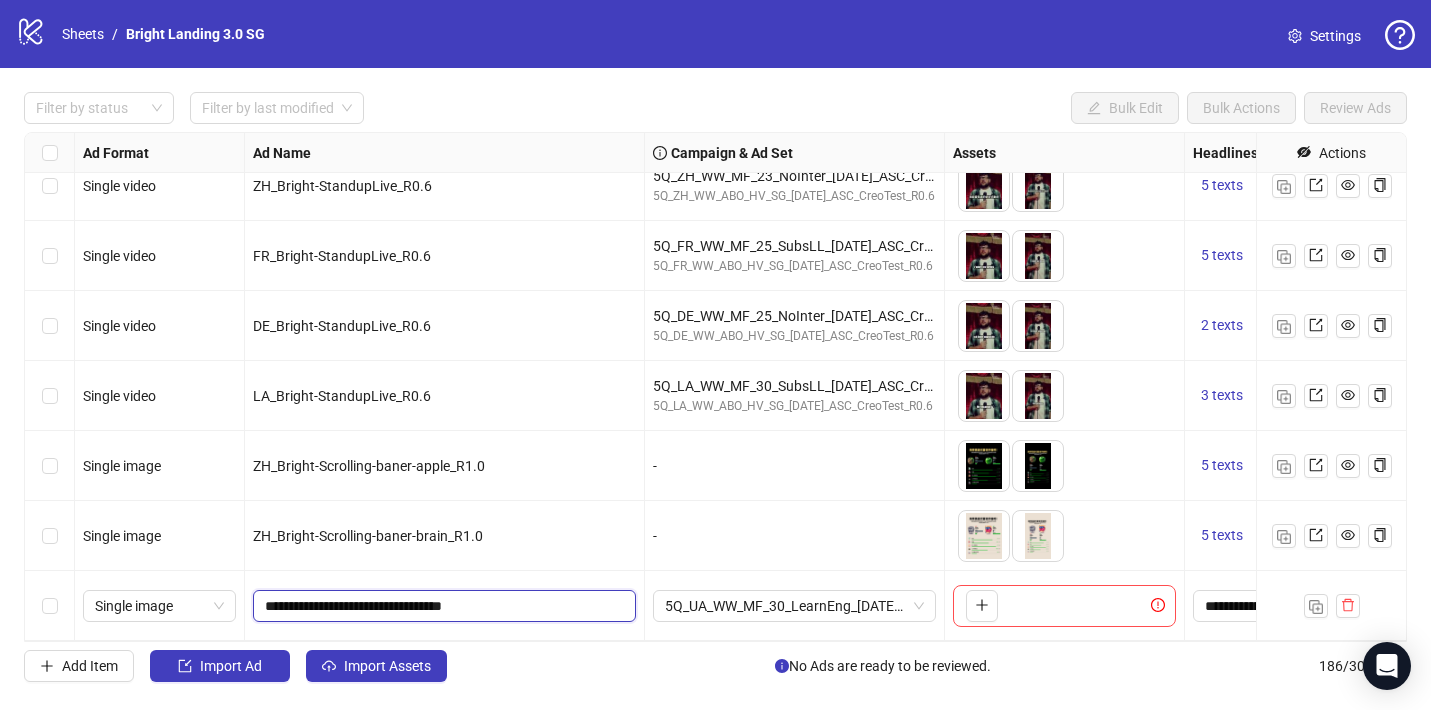 type on "**********" 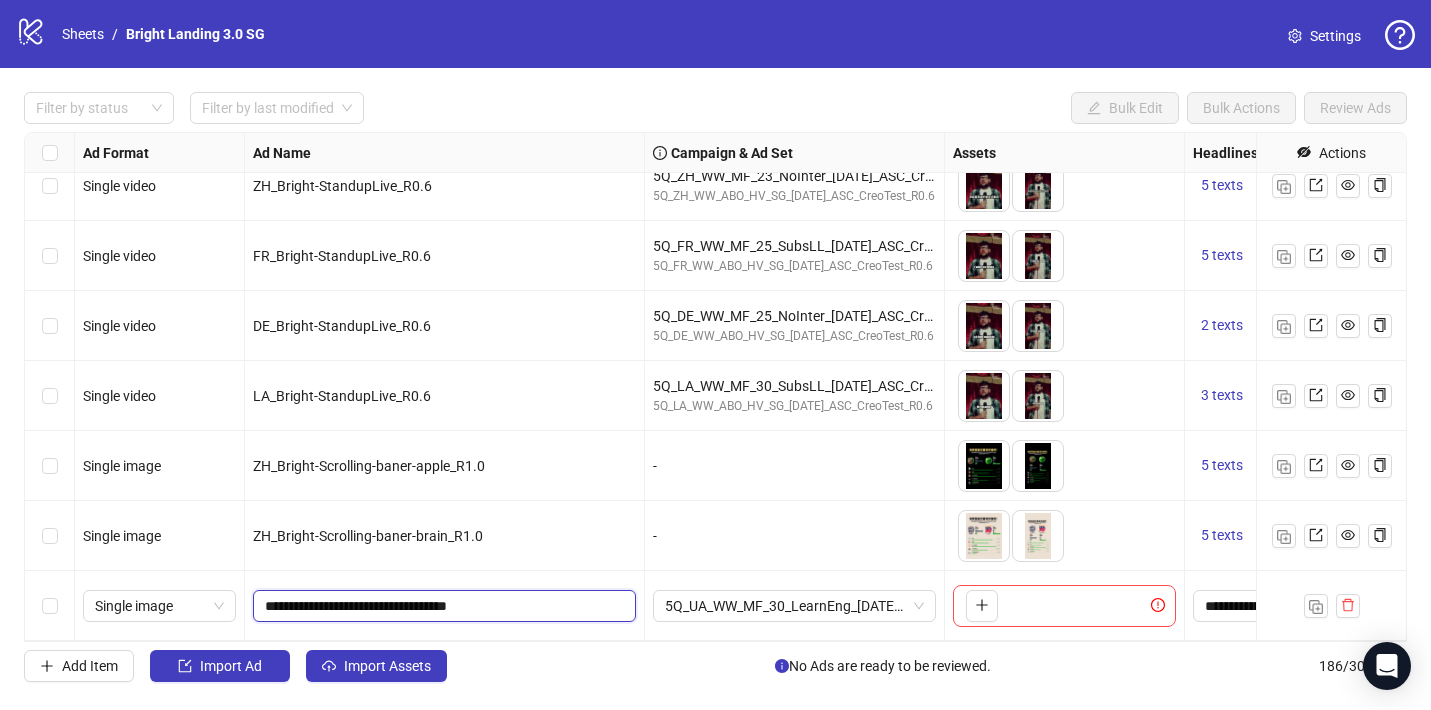 drag, startPoint x: 529, startPoint y: 605, endPoint x: 526, endPoint y: 541, distance: 64.070274 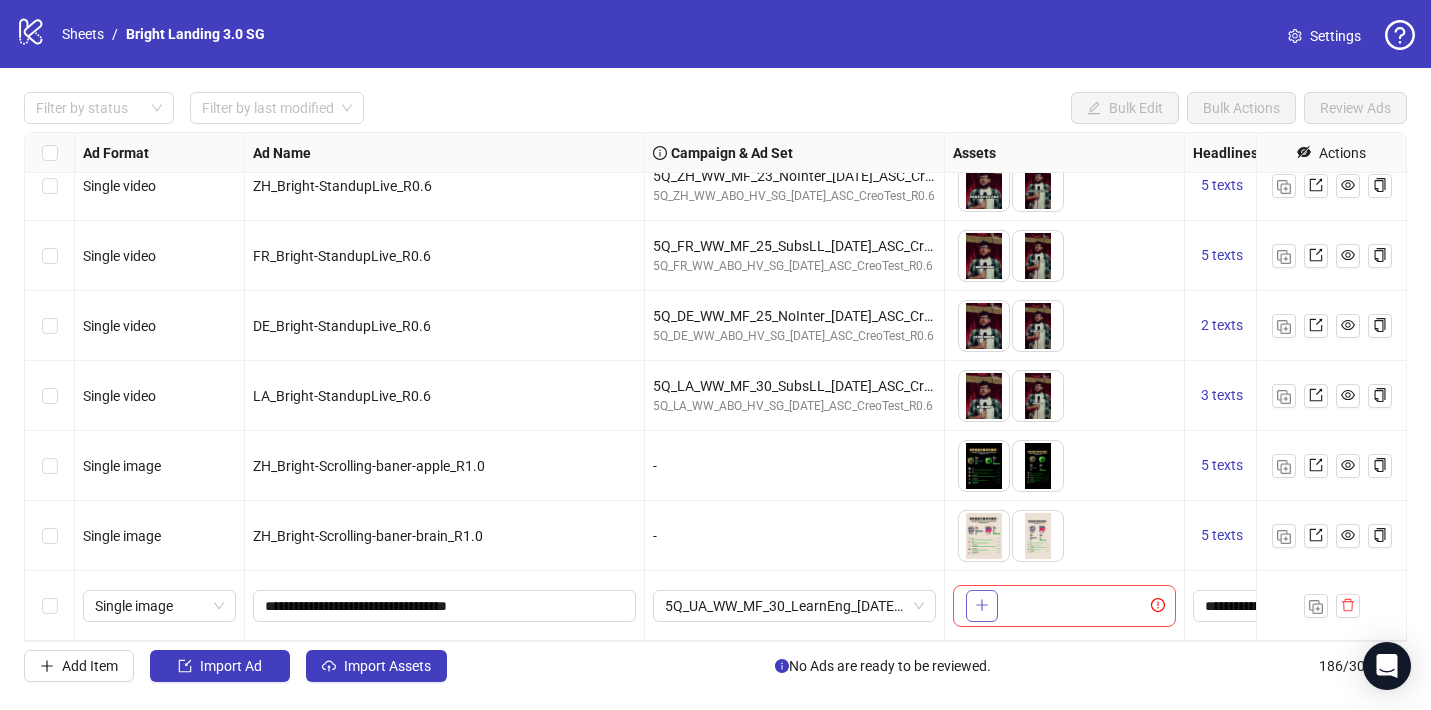 click 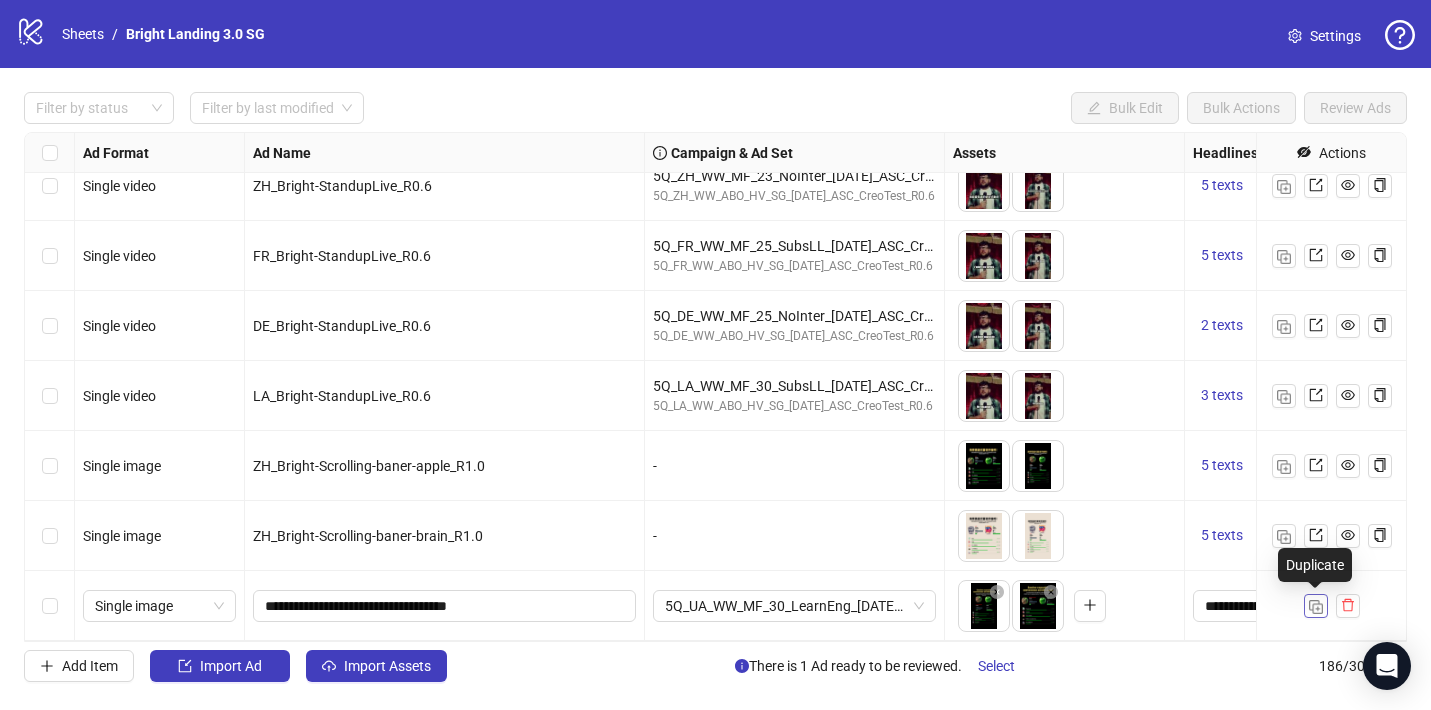 click at bounding box center [1316, 607] 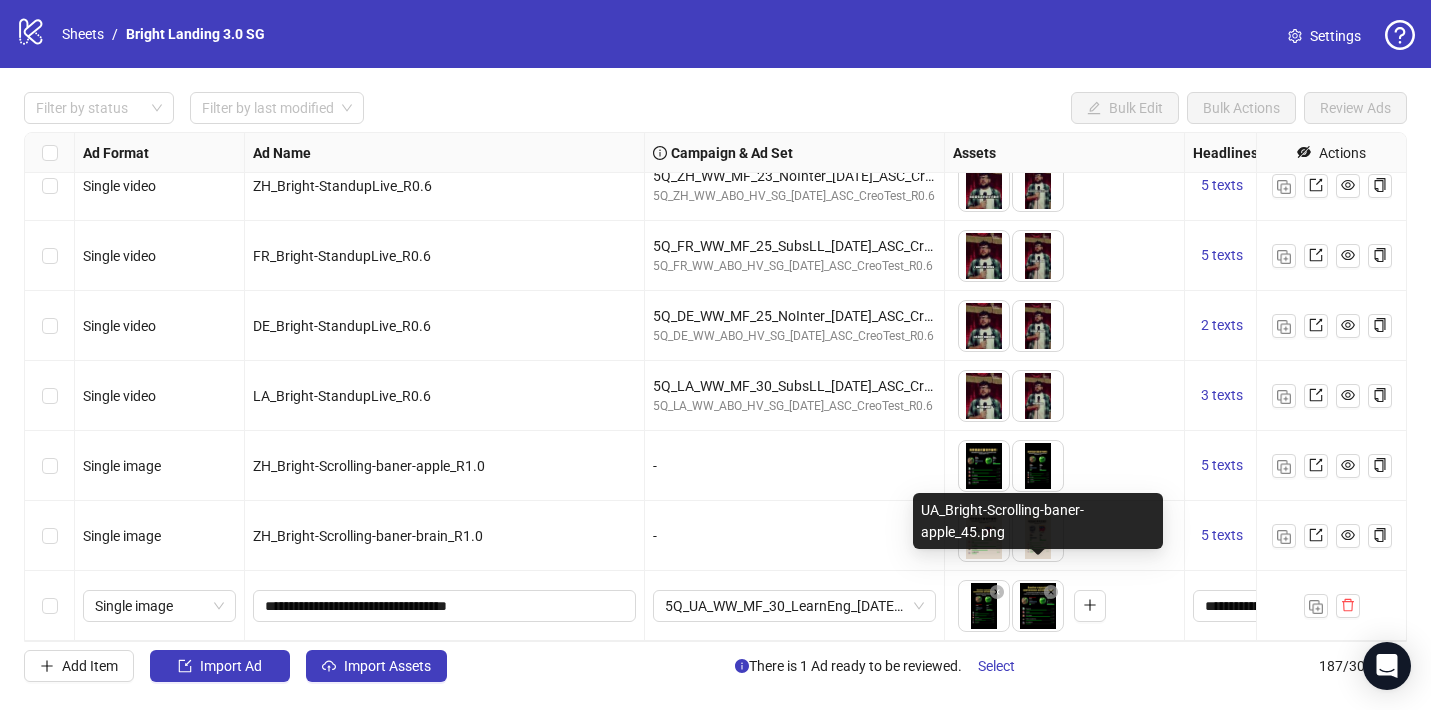 scroll, scrollTop: 12622, scrollLeft: 0, axis: vertical 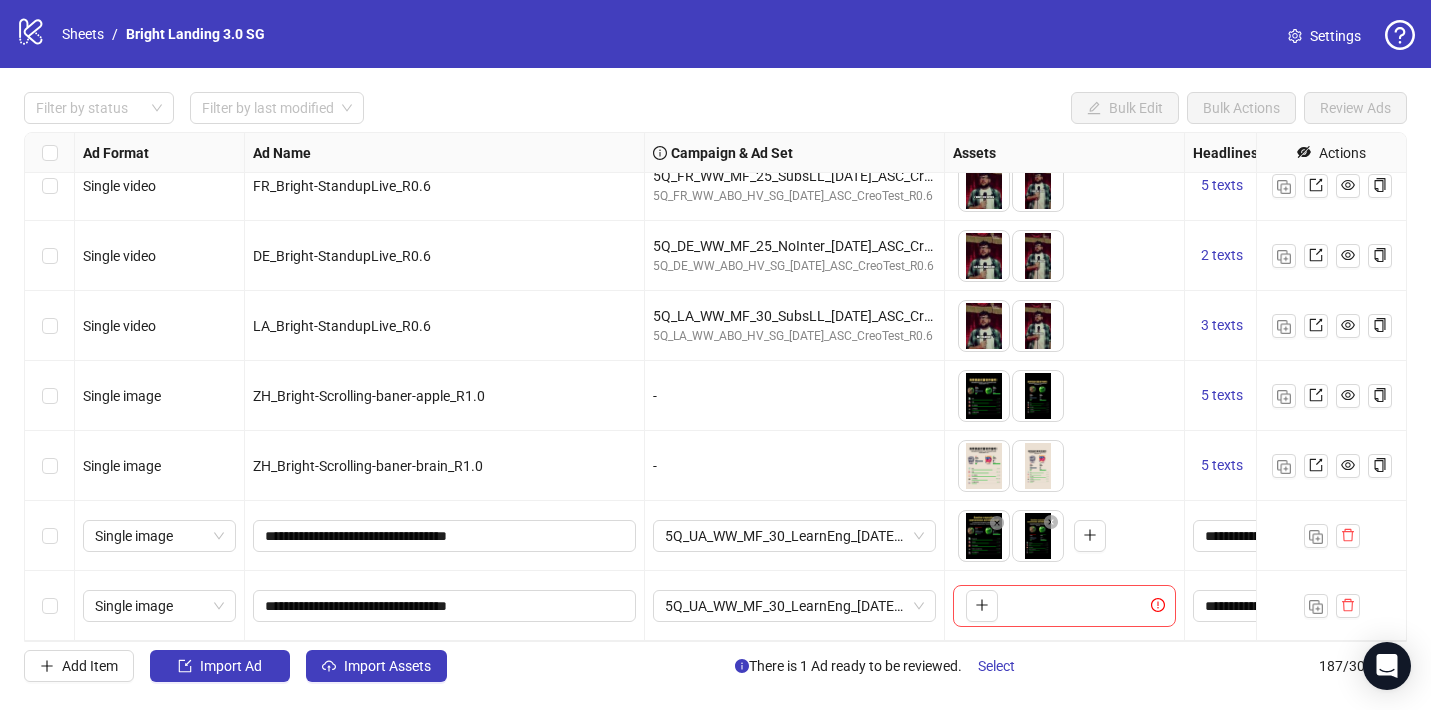 drag, startPoint x: 1039, startPoint y: 553, endPoint x: 980, endPoint y: 553, distance: 59 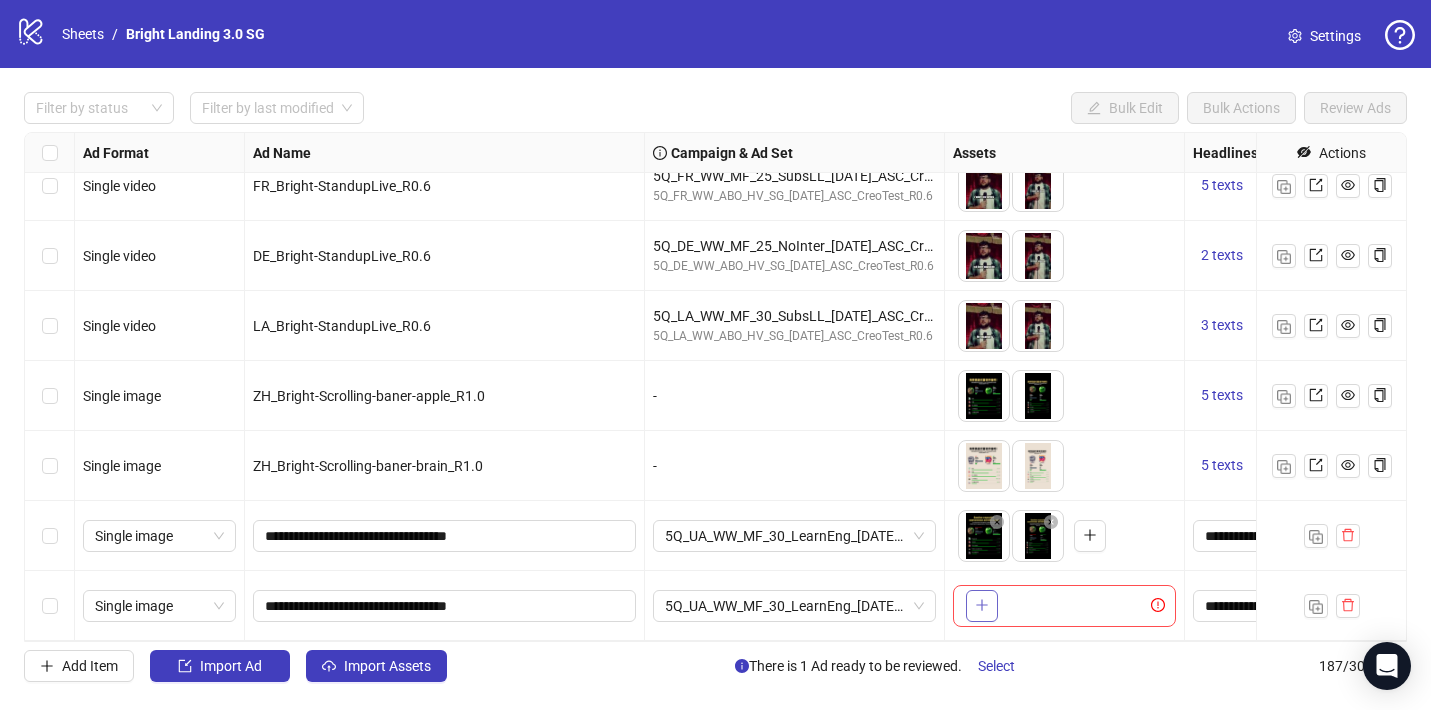 click 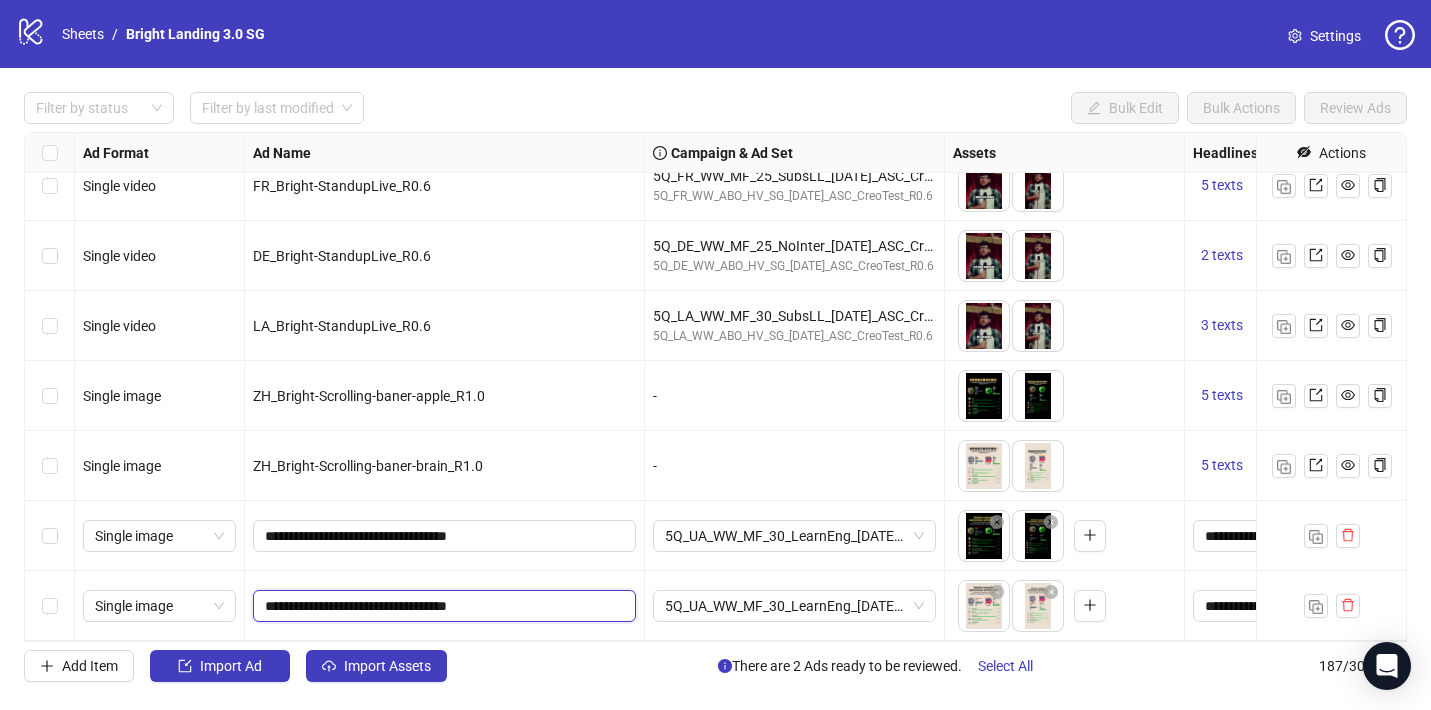 drag, startPoint x: 460, startPoint y: 603, endPoint x: 428, endPoint y: 604, distance: 32.01562 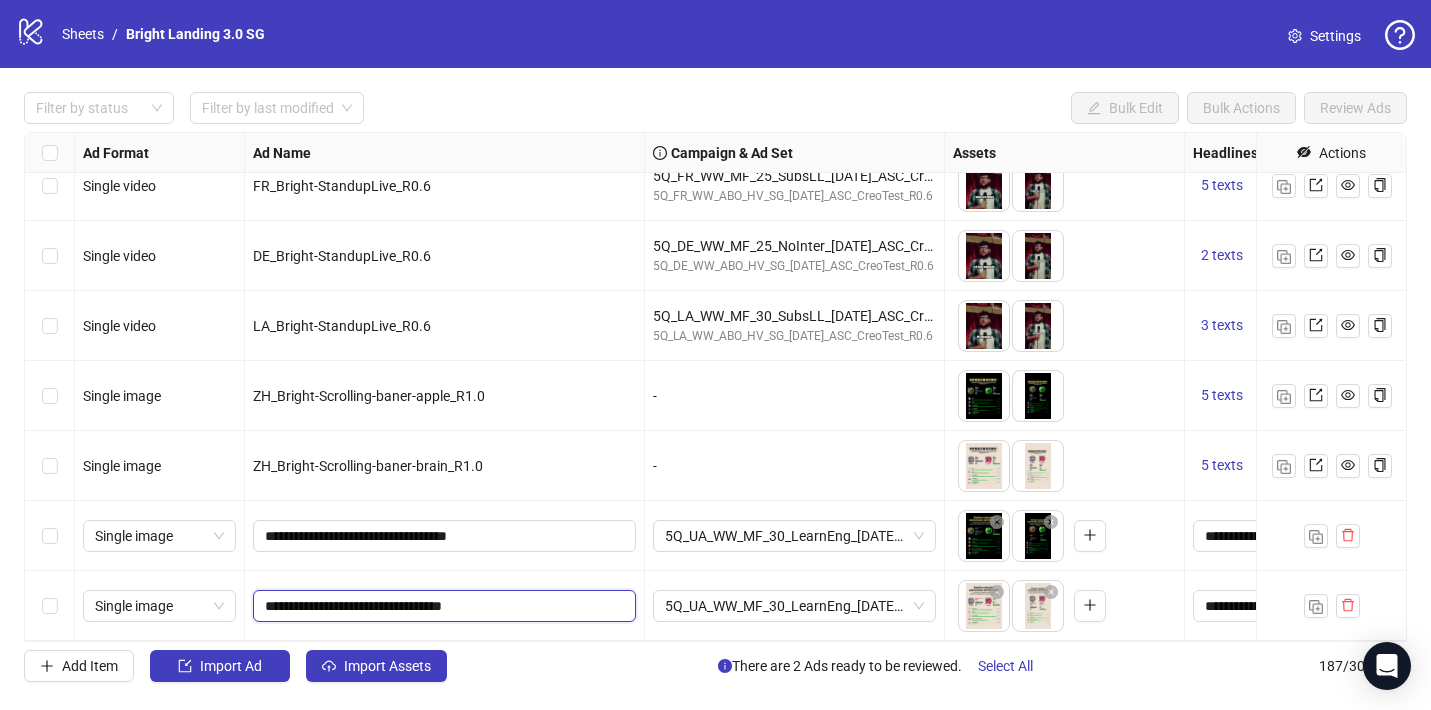 type on "**********" 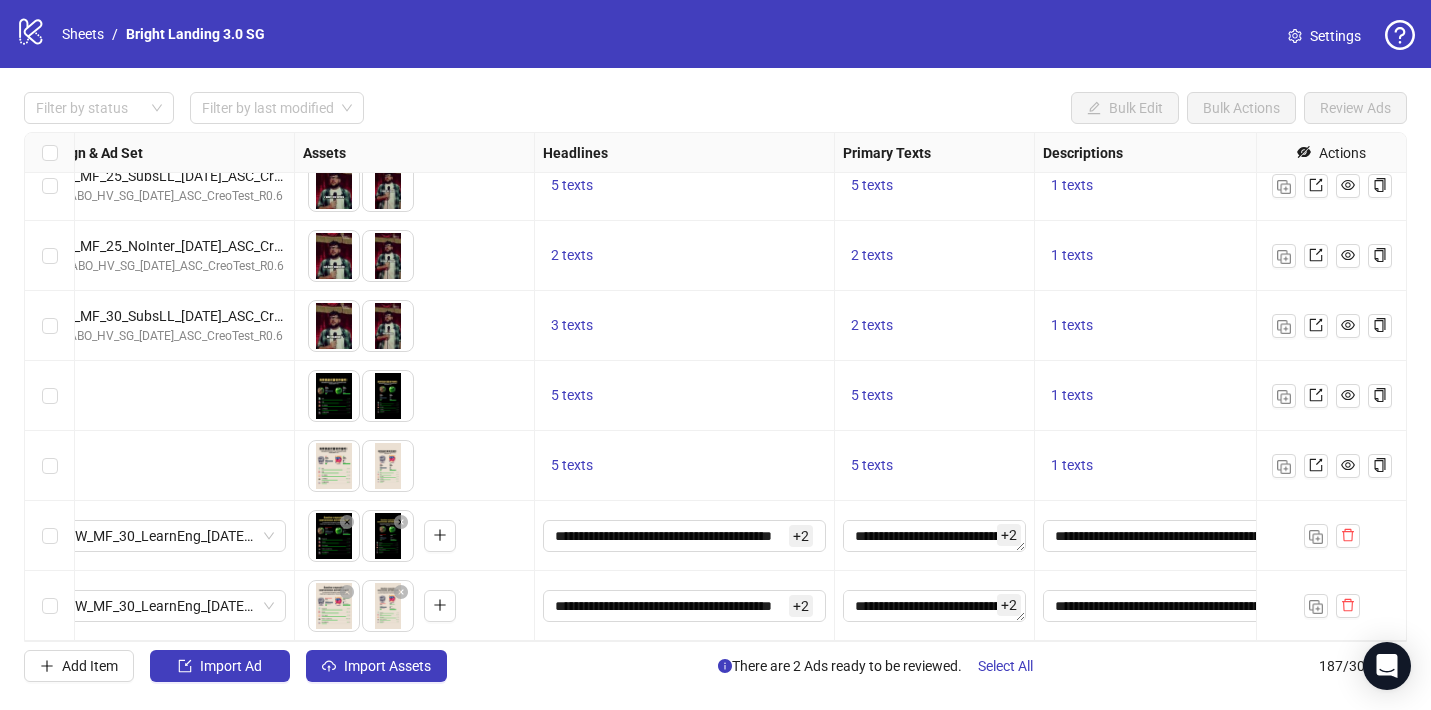 scroll, scrollTop: 12622, scrollLeft: 1183, axis: both 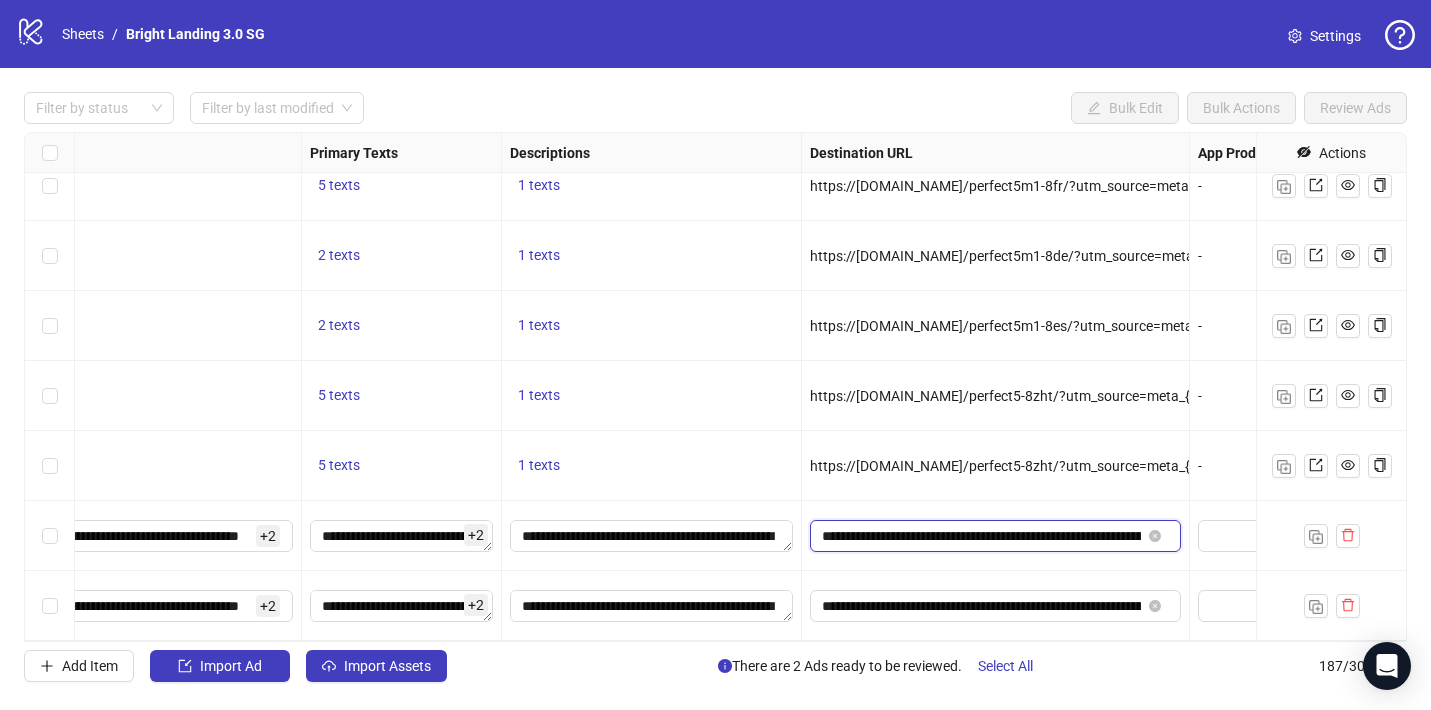 click on "**********" at bounding box center [981, 536] 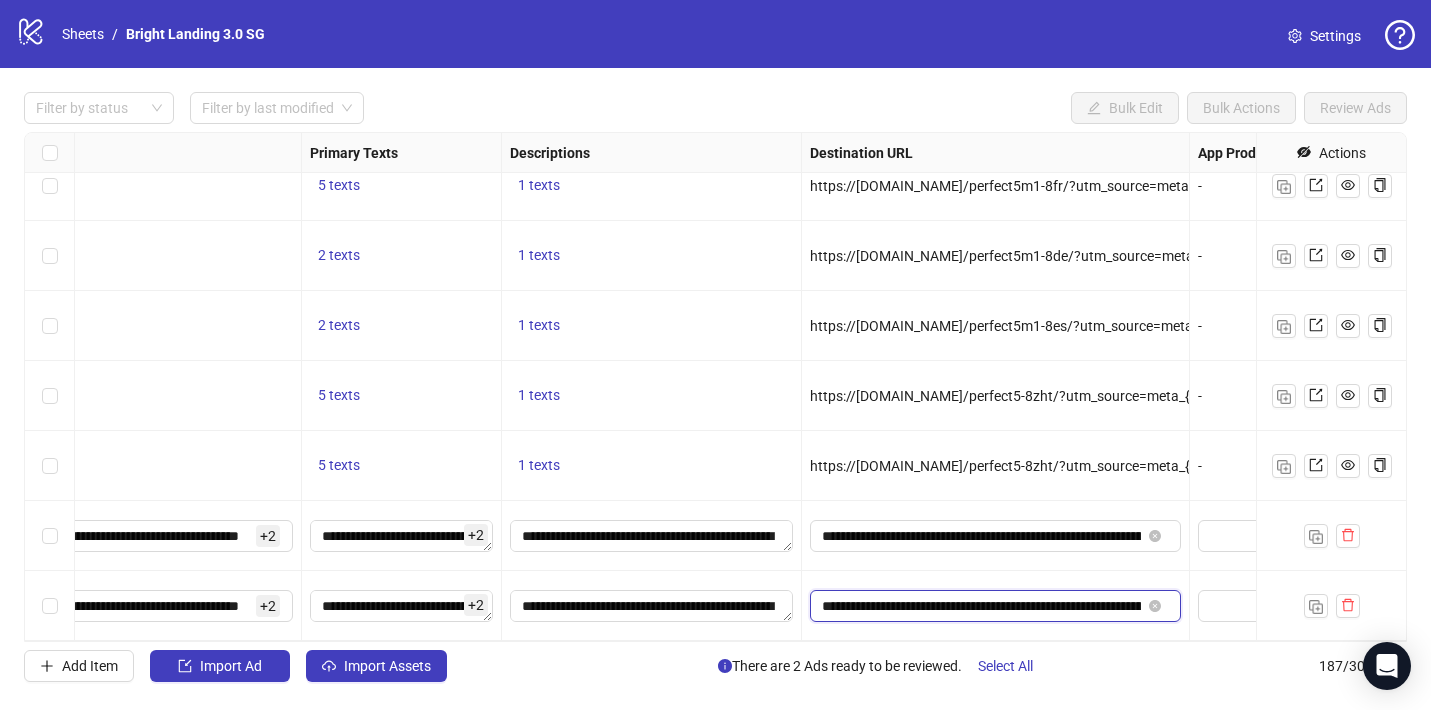 click on "**********" at bounding box center [981, 606] 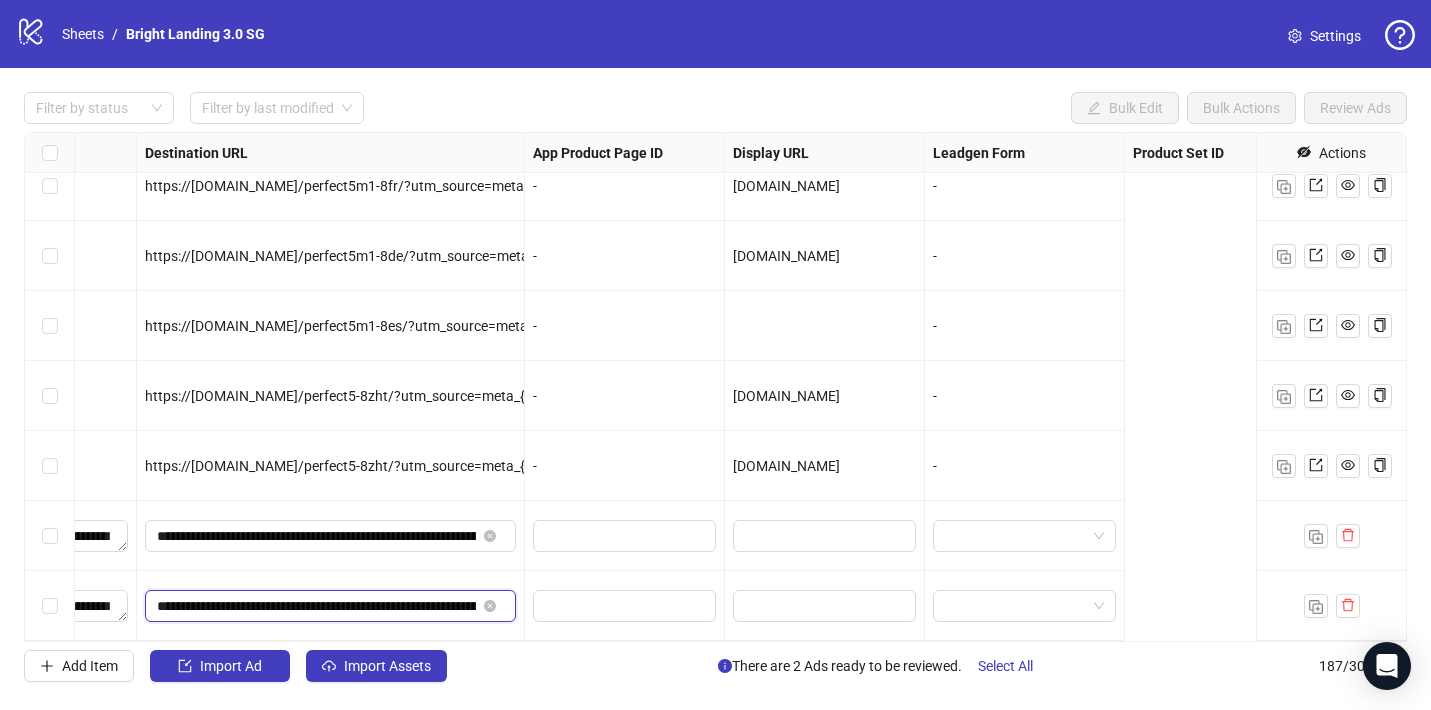 scroll, scrollTop: 12622, scrollLeft: 1220, axis: both 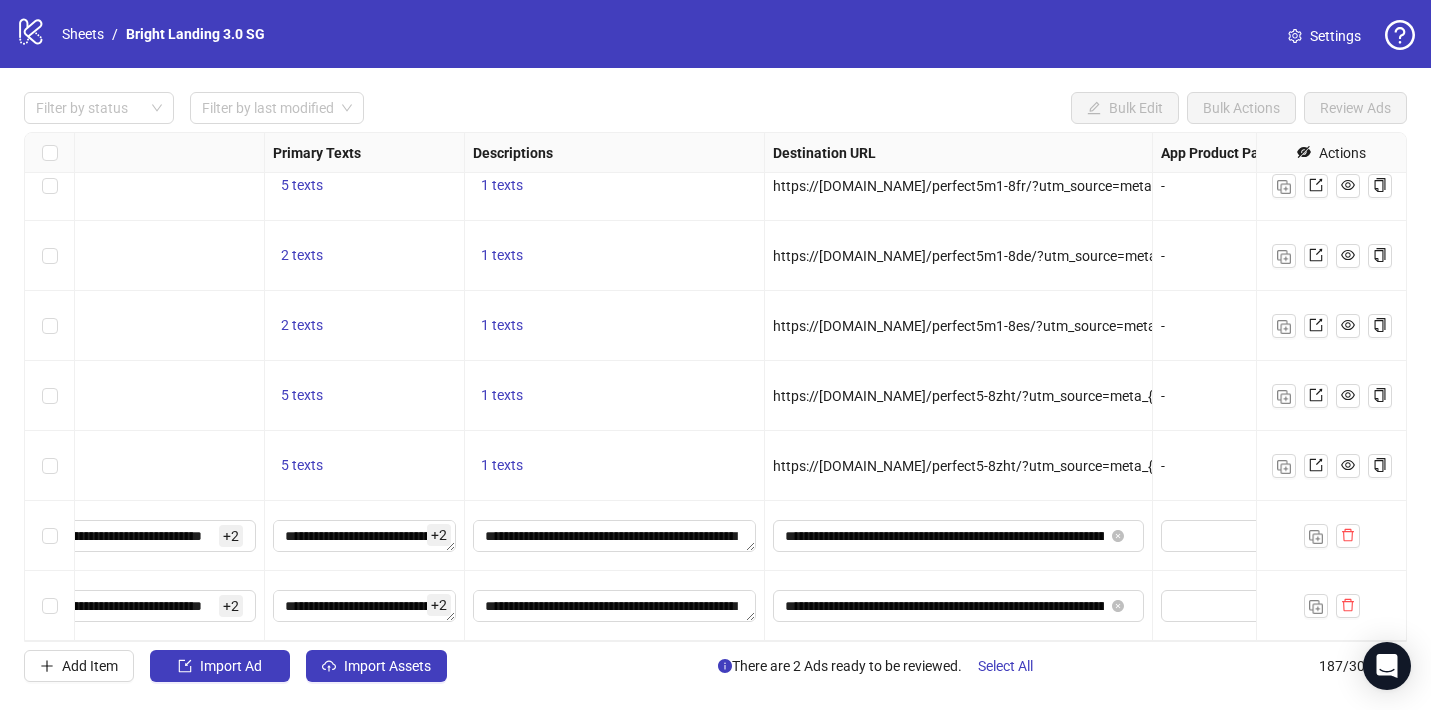 click on "**********" at bounding box center [959, 536] 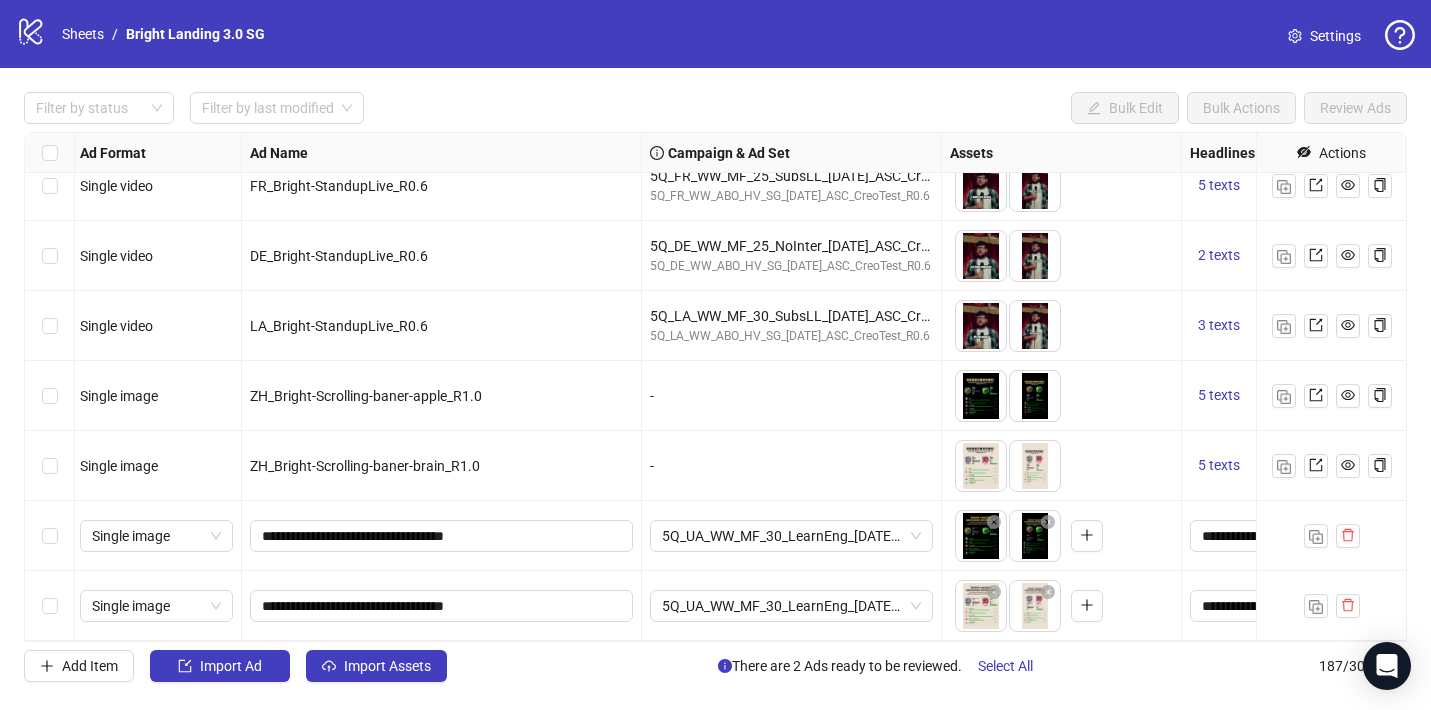 scroll, scrollTop: 12622, scrollLeft: 0, axis: vertical 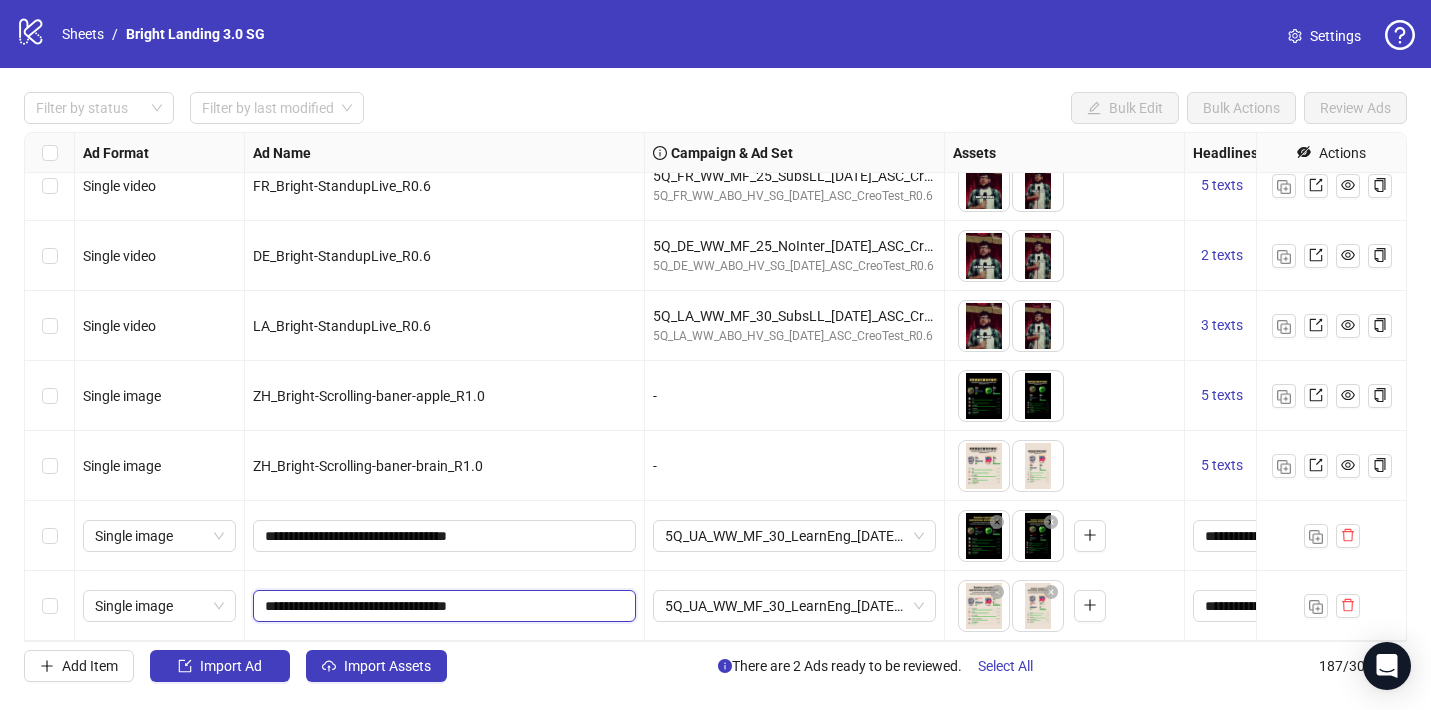 click on "**********" at bounding box center [442, 606] 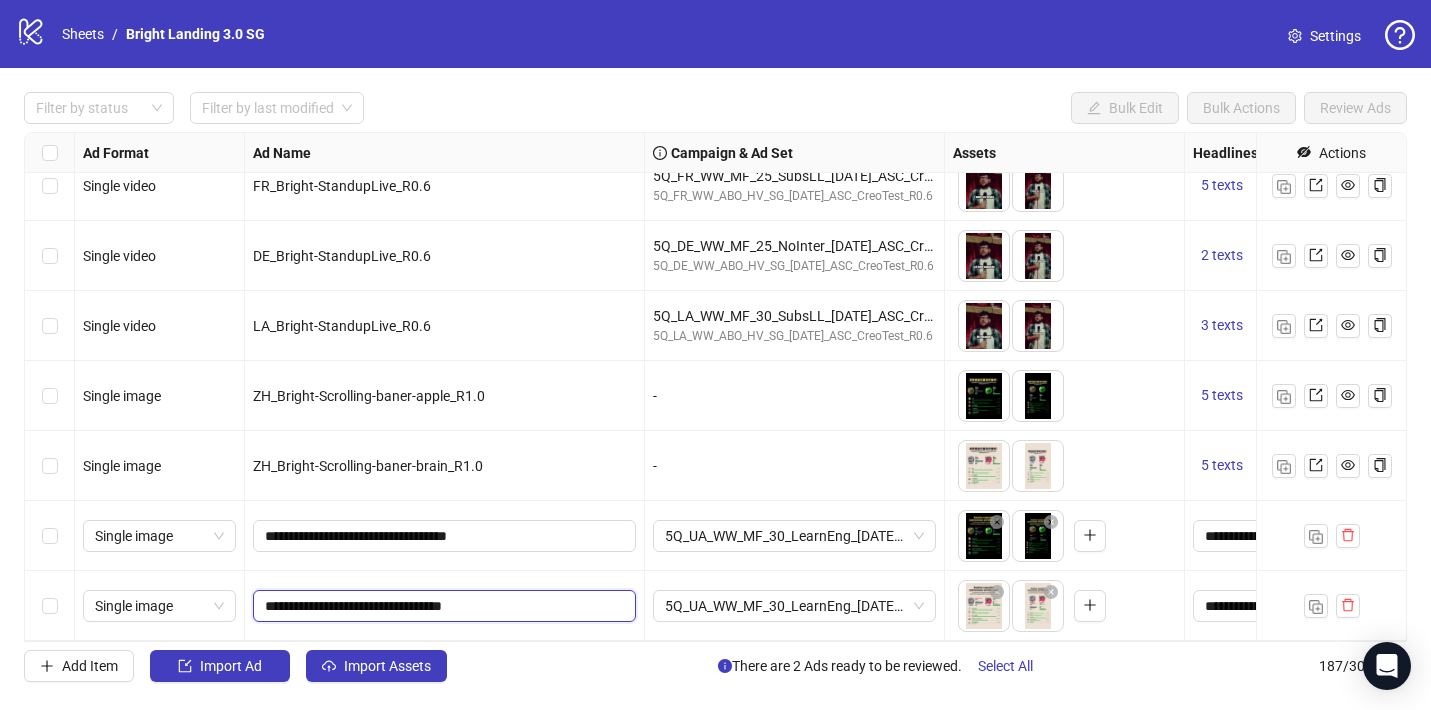 type on "**********" 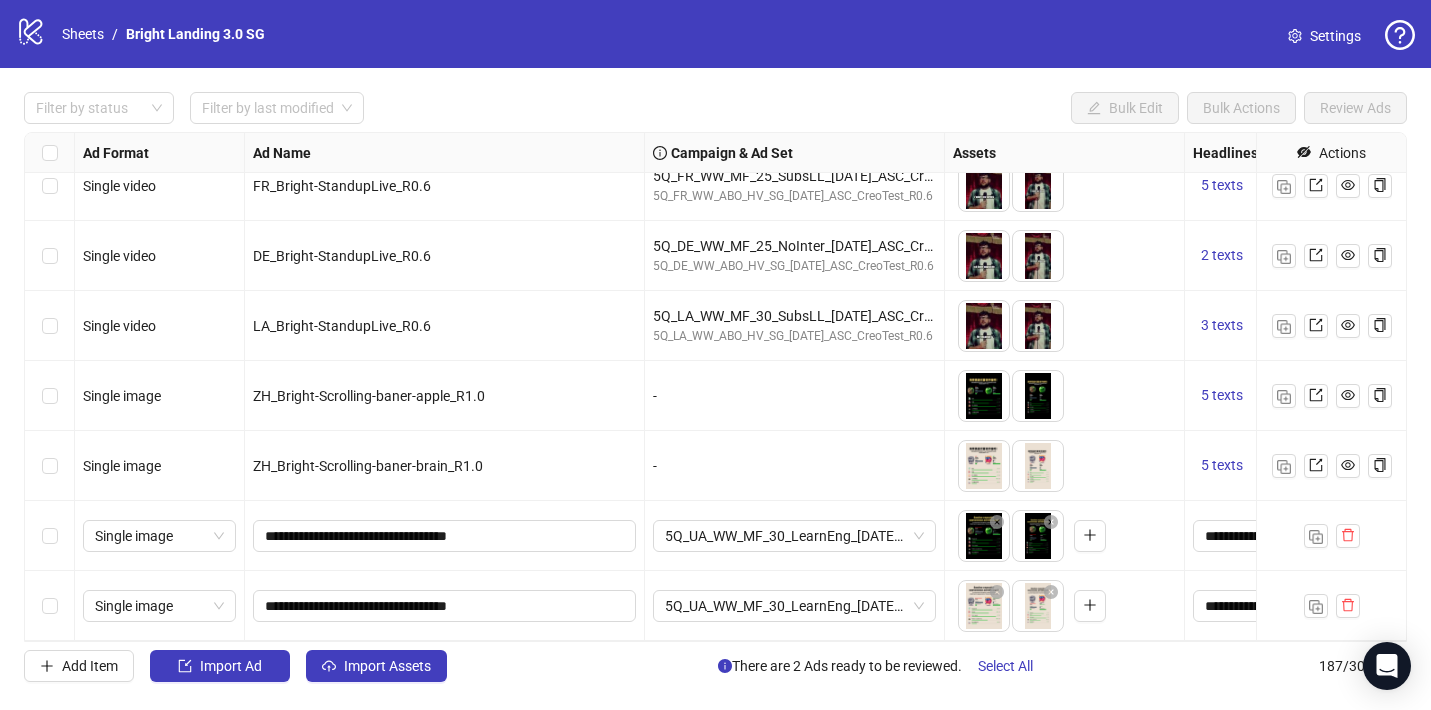 click on "**********" at bounding box center [445, 606] 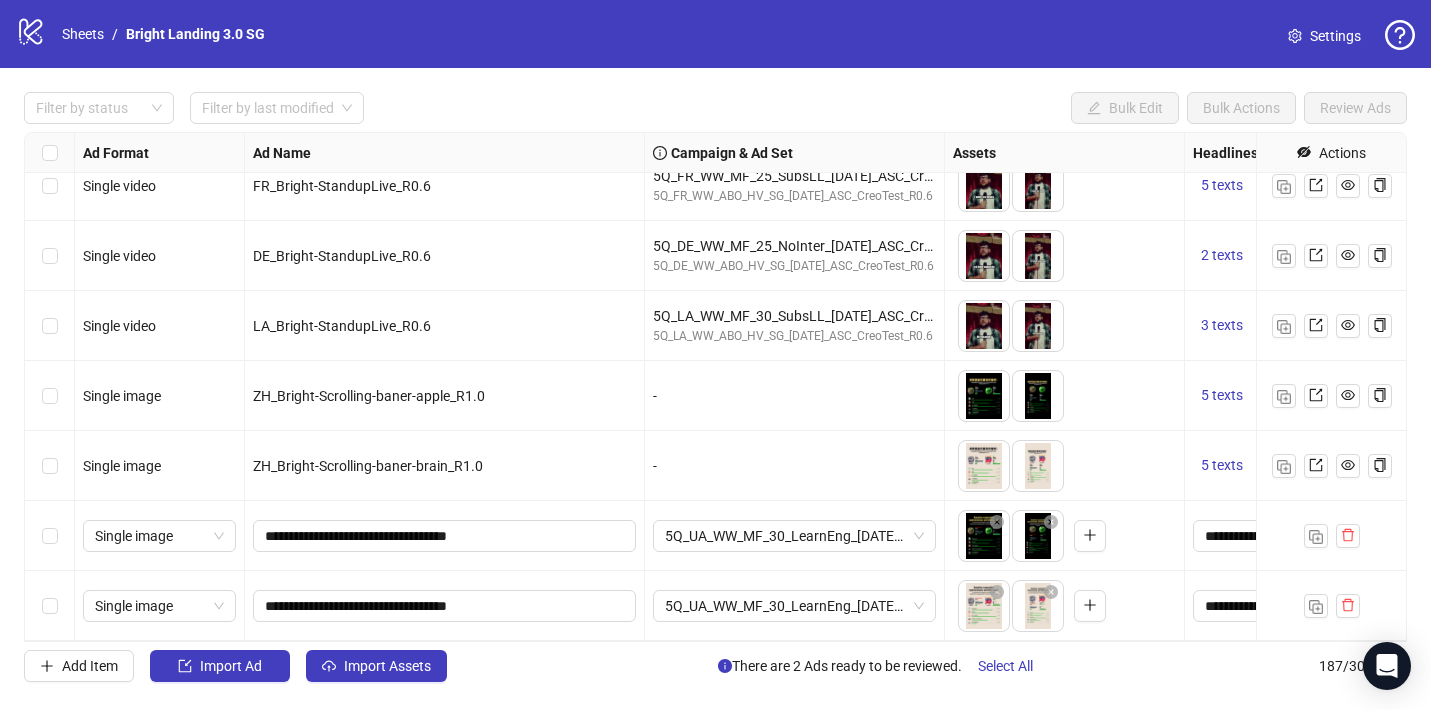 click on "**********" at bounding box center [445, 606] 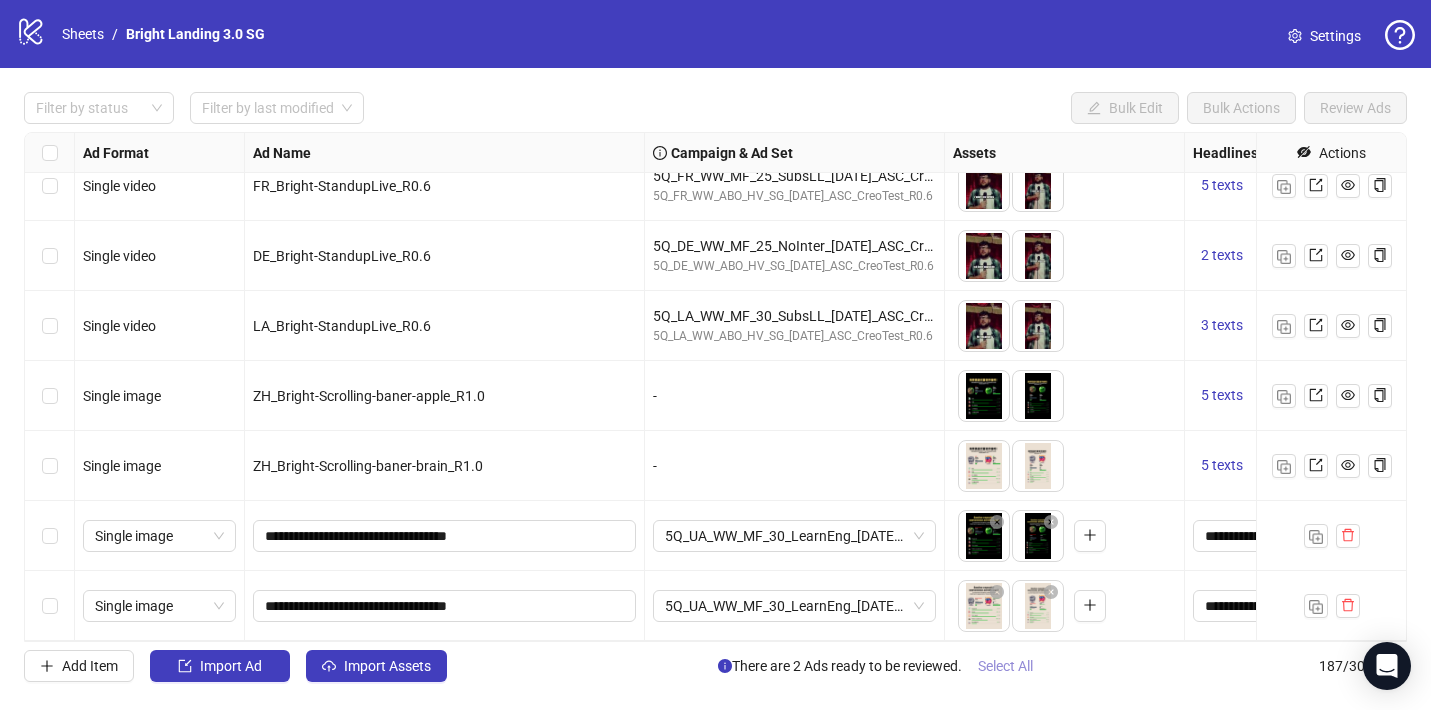 click on "Select All" at bounding box center [1005, 666] 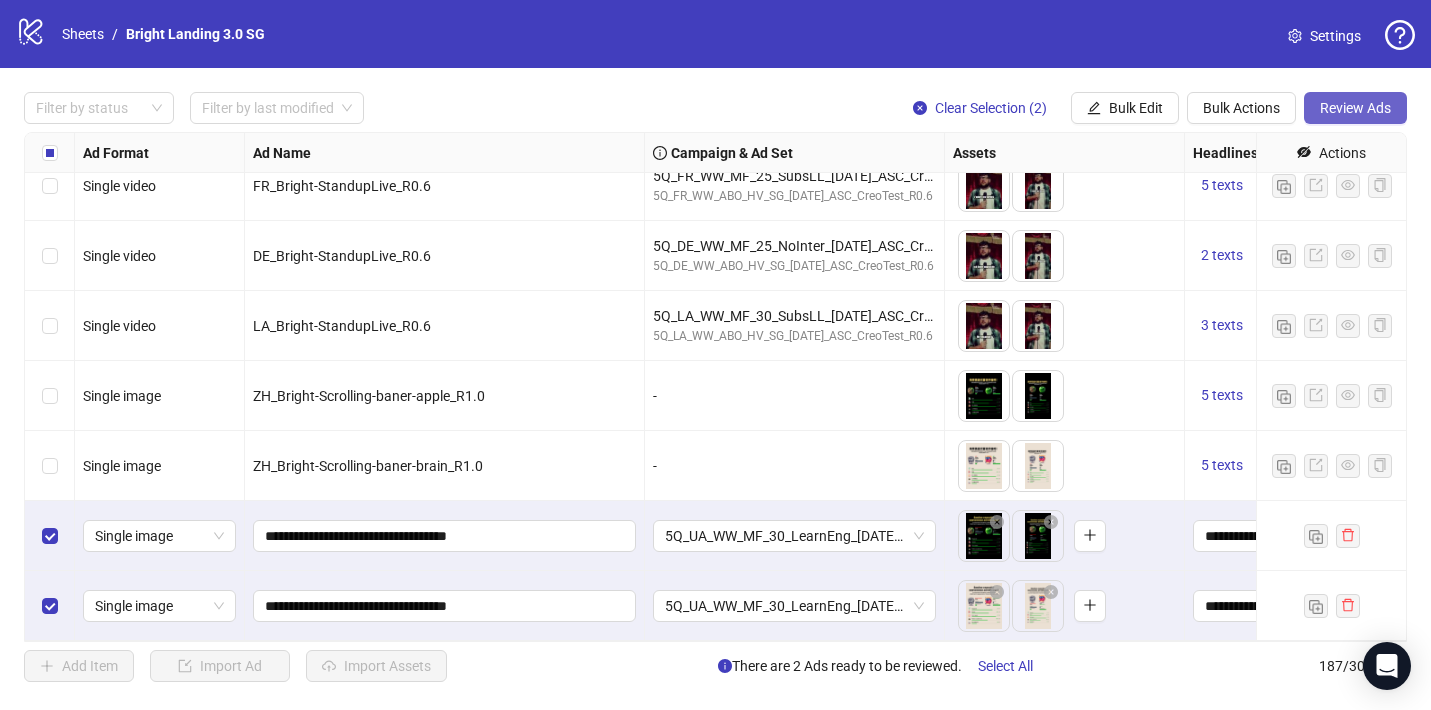 click on "Review Ads" at bounding box center (1355, 108) 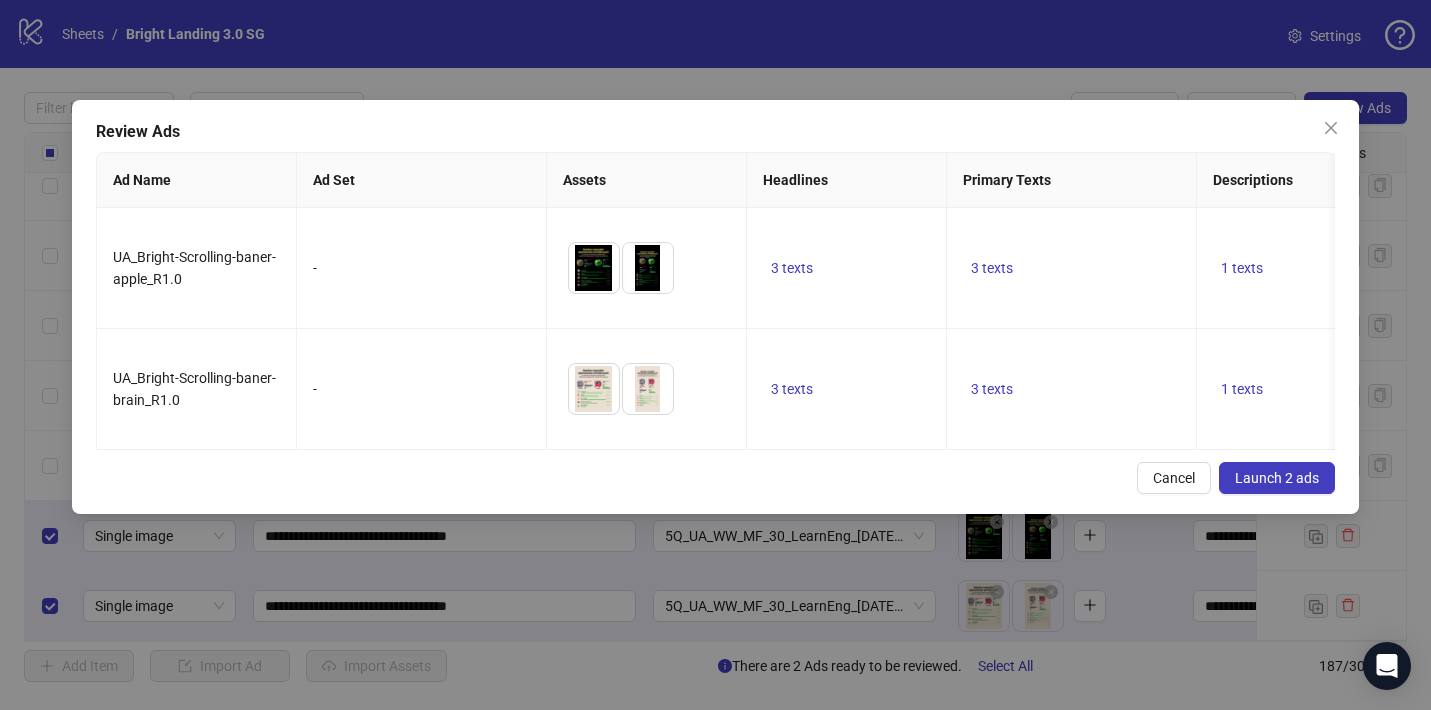 click on "Launch 2 ads" at bounding box center [1277, 478] 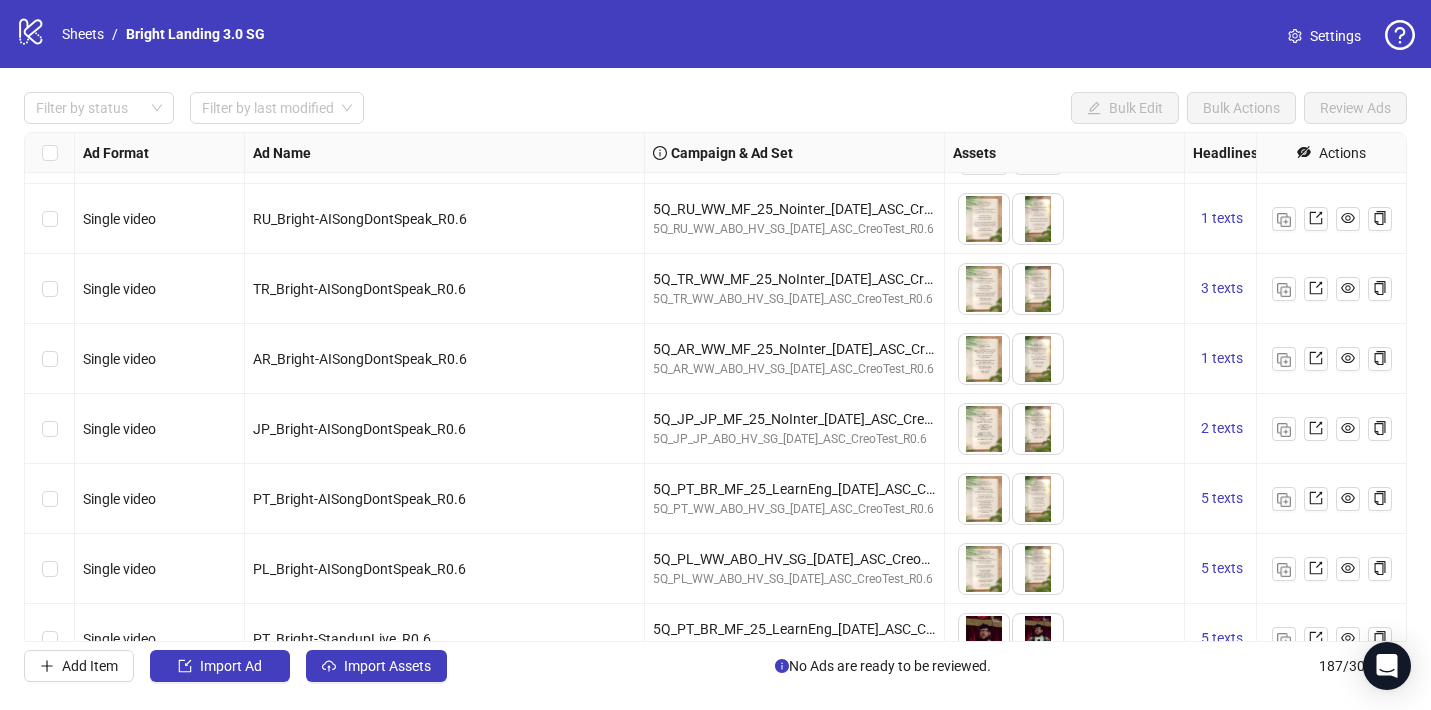 scroll, scrollTop: 11826, scrollLeft: 0, axis: vertical 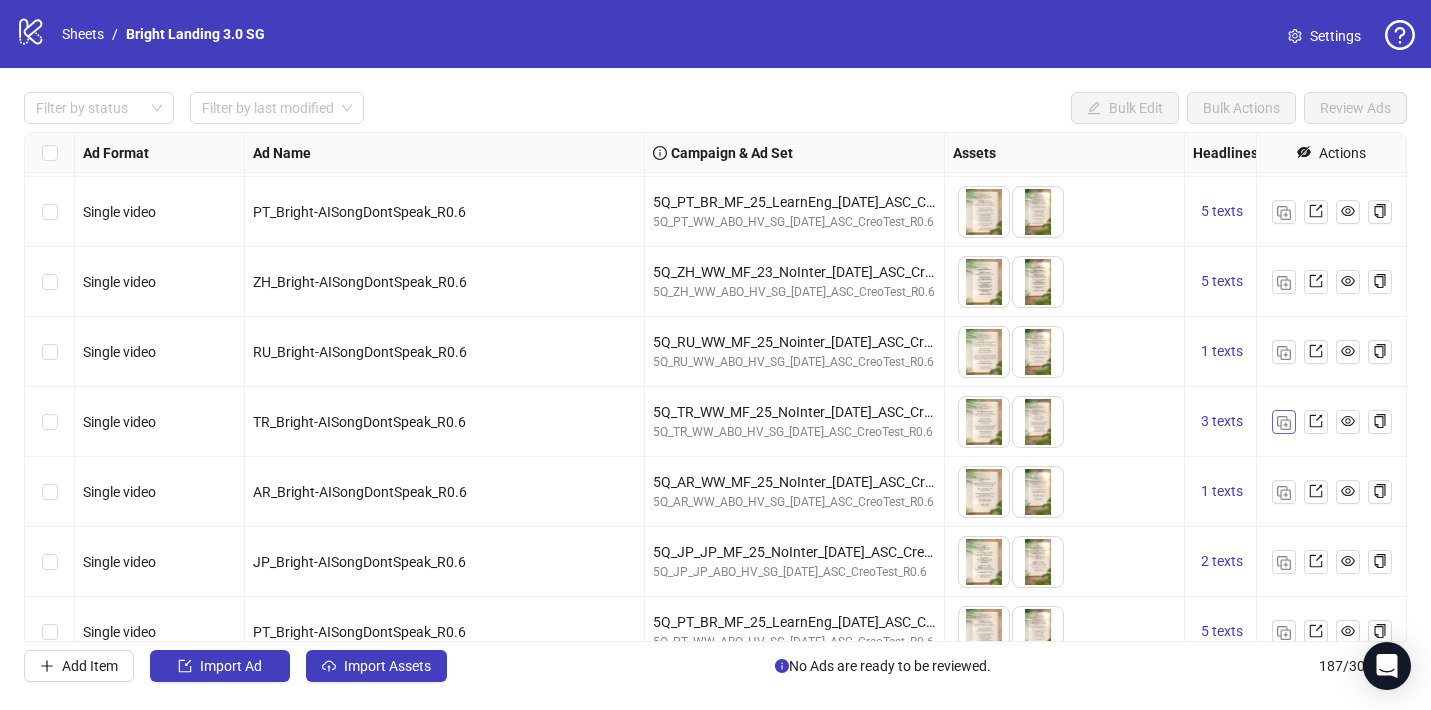 click at bounding box center [1284, 423] 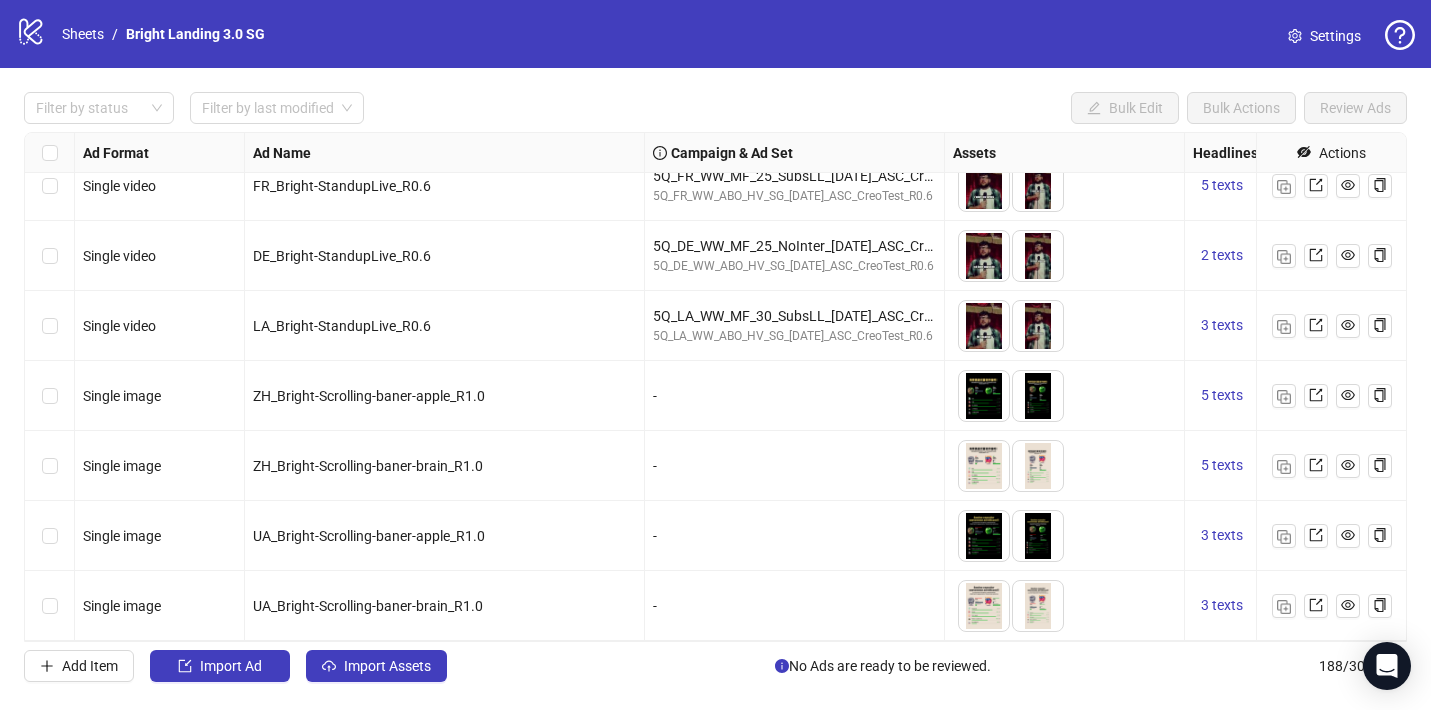 scroll, scrollTop: 12692, scrollLeft: 0, axis: vertical 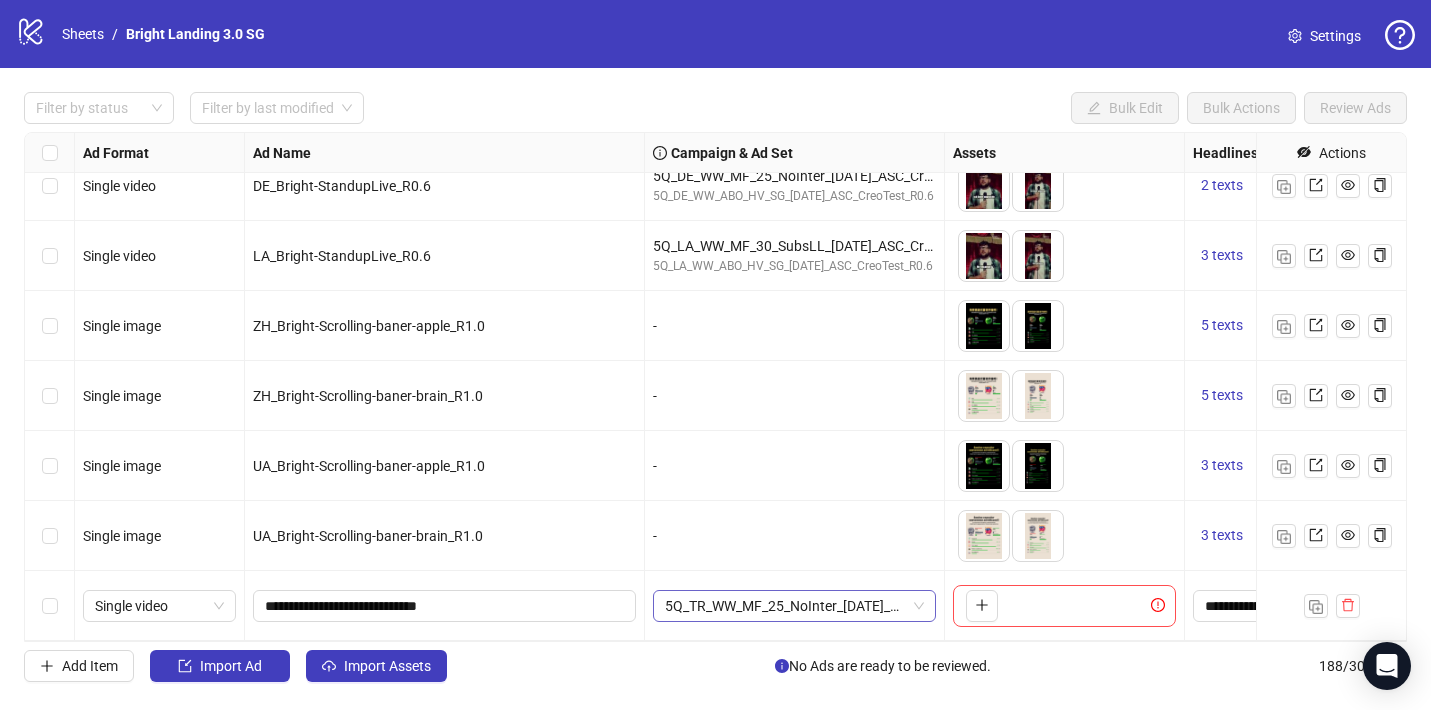 click on "5Q_TR_WW_MF_25_NoInter_[DATE]_ASC_CreoTest_R0.6" at bounding box center (794, 606) 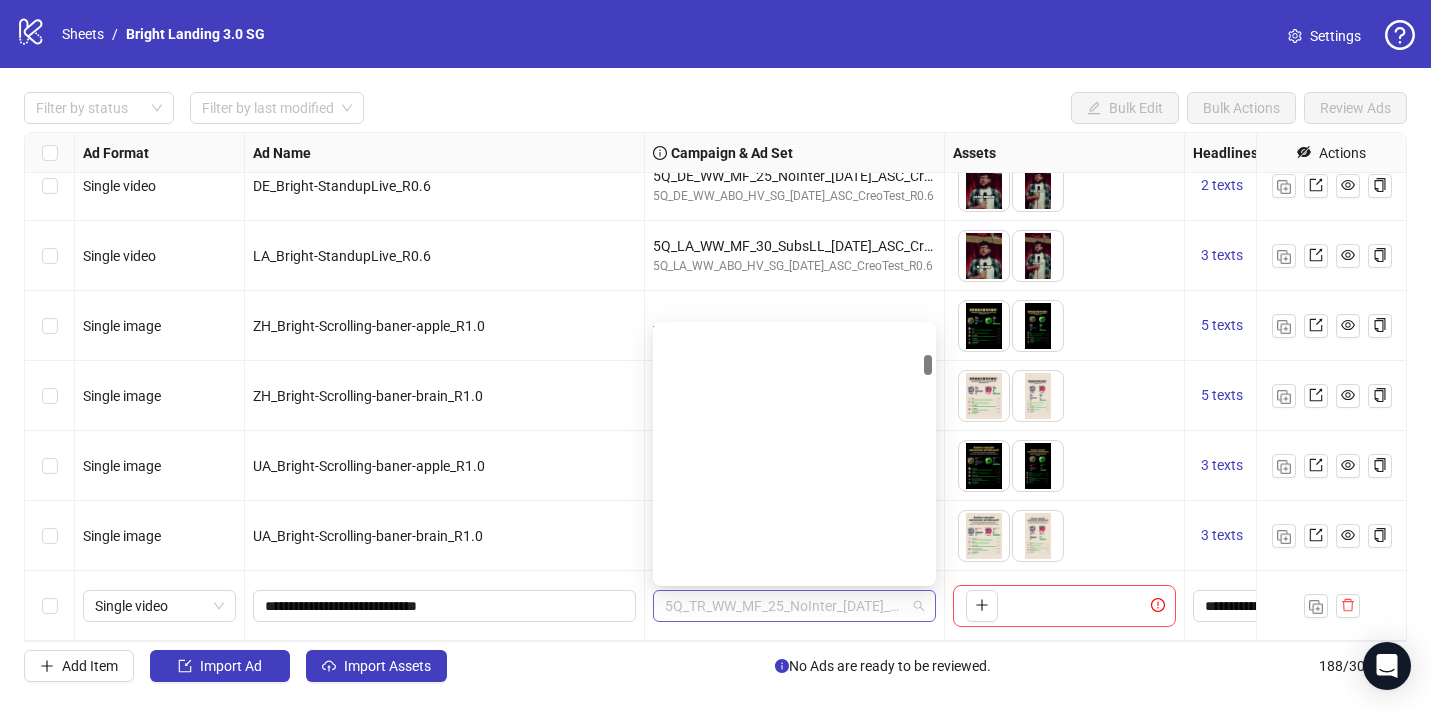 scroll, scrollTop: 1737, scrollLeft: 0, axis: vertical 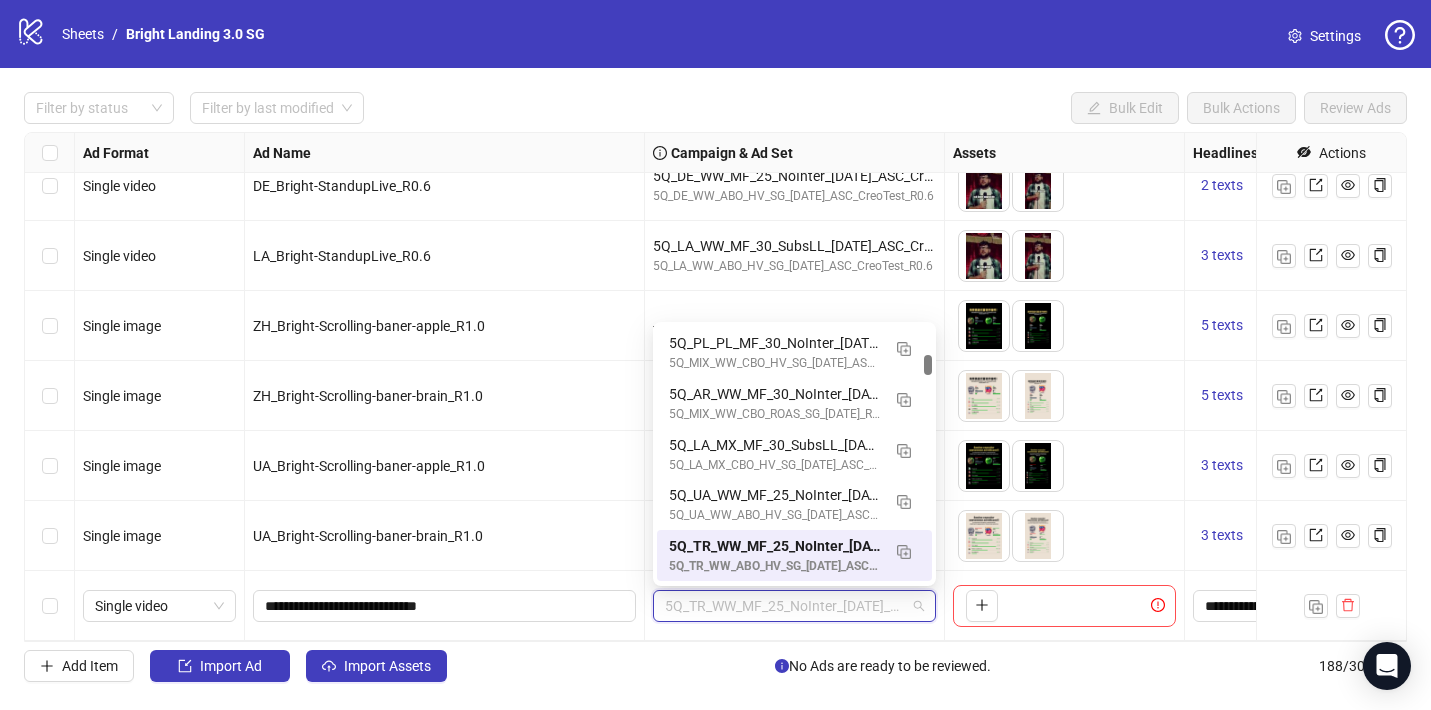 paste on "**********" 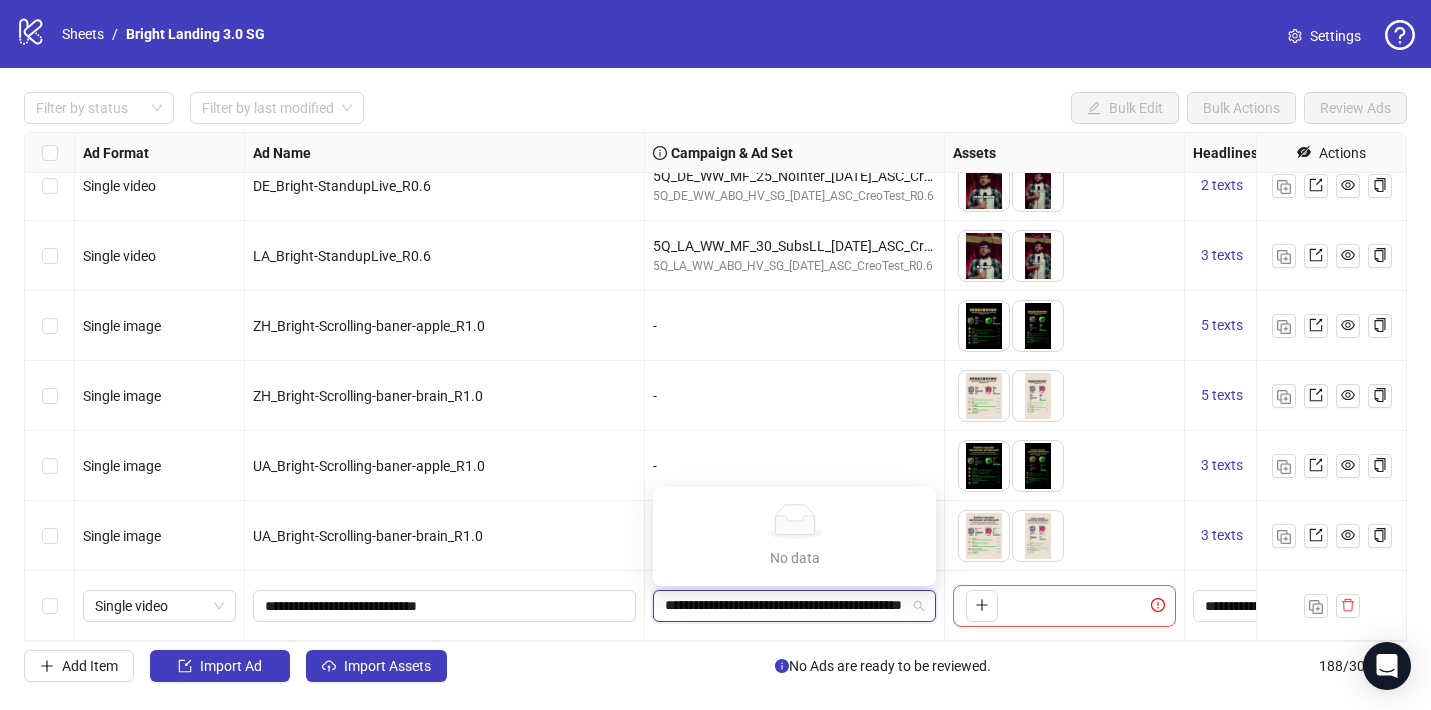 scroll, scrollTop: 0, scrollLeft: 106, axis: horizontal 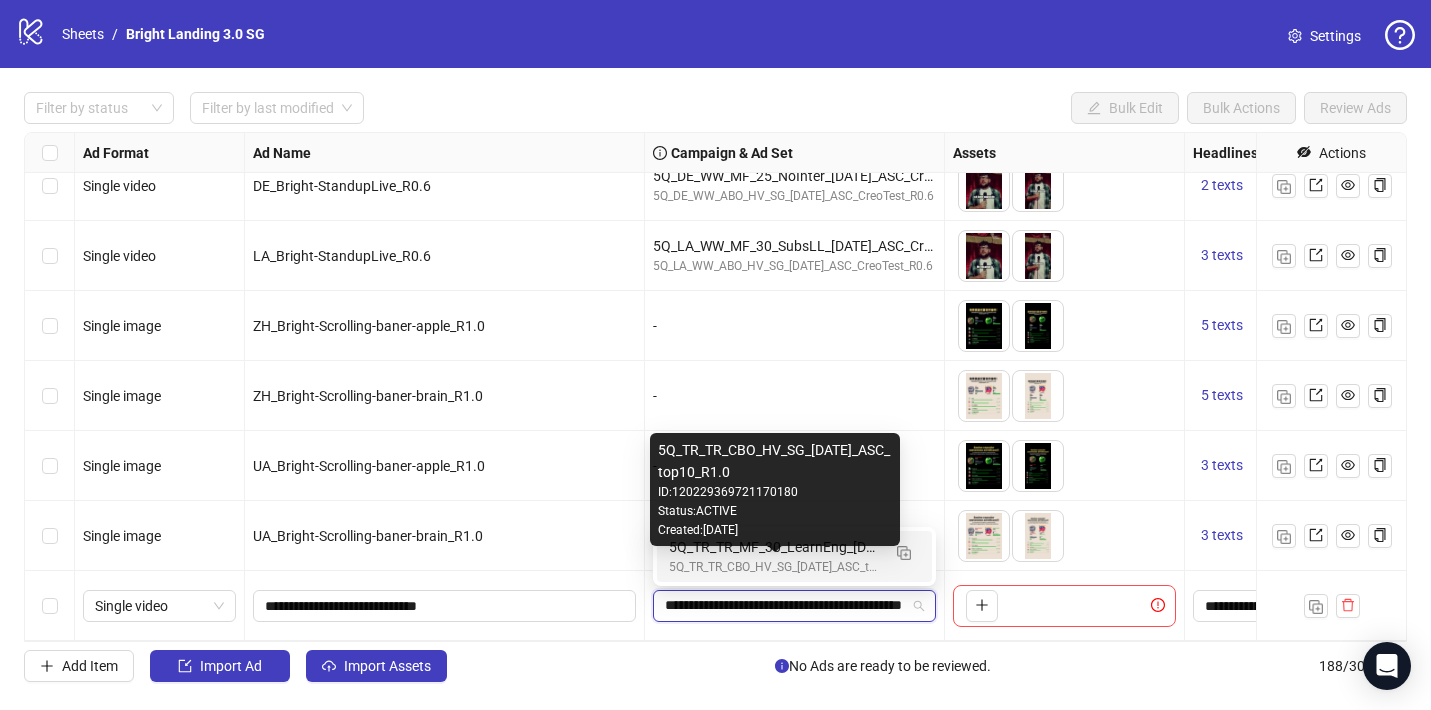 click on "5Q_TR_TR_CBO_HV_SG_[DATE]_ASC_top10_R1.0" at bounding box center (774, 567) 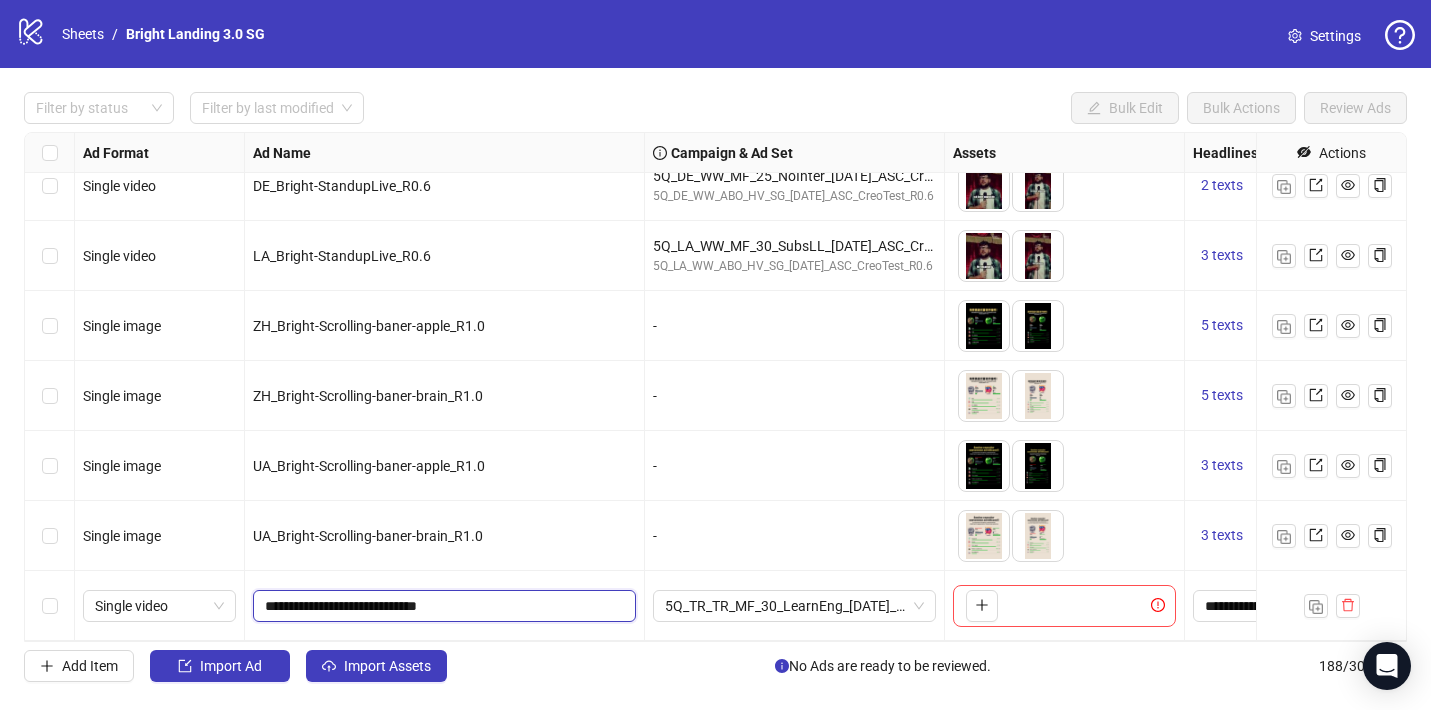 drag, startPoint x: 440, startPoint y: 605, endPoint x: 362, endPoint y: 455, distance: 169.06804 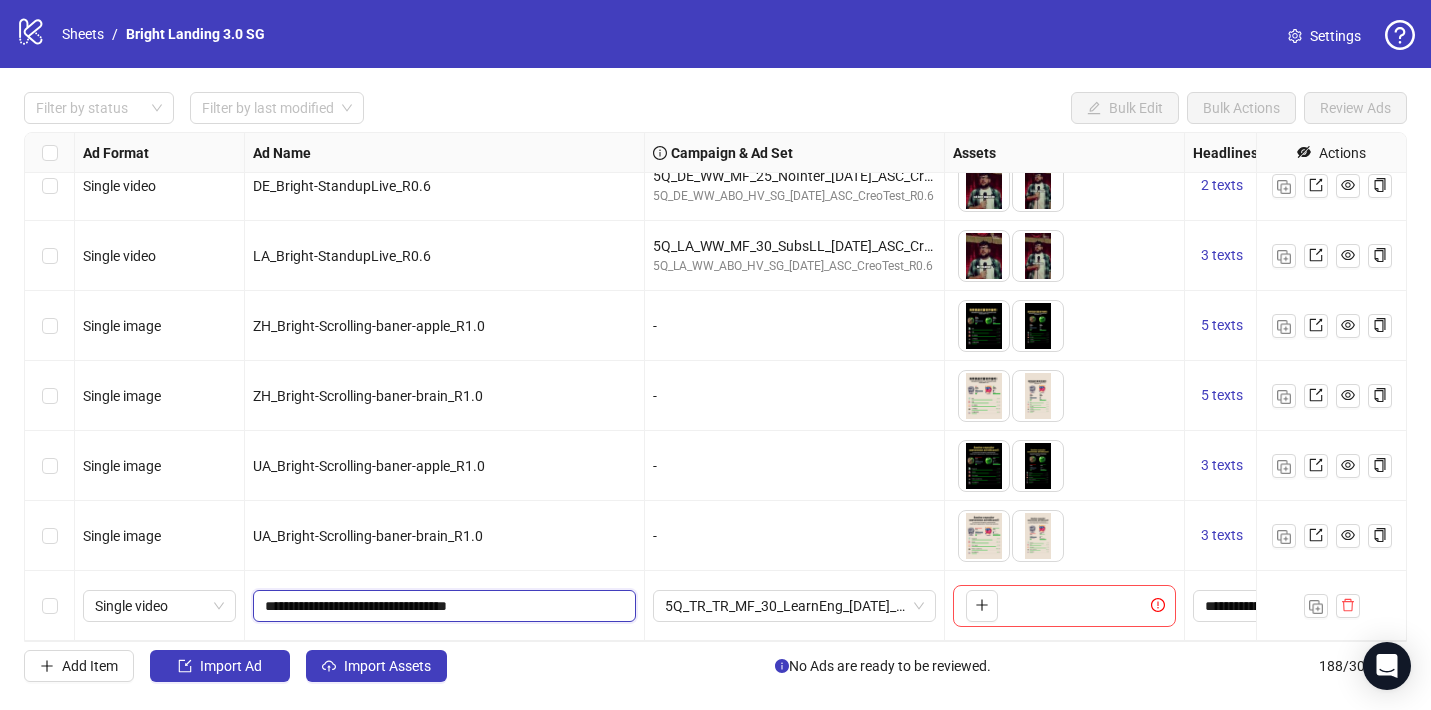 click on "**********" at bounding box center (442, 606) 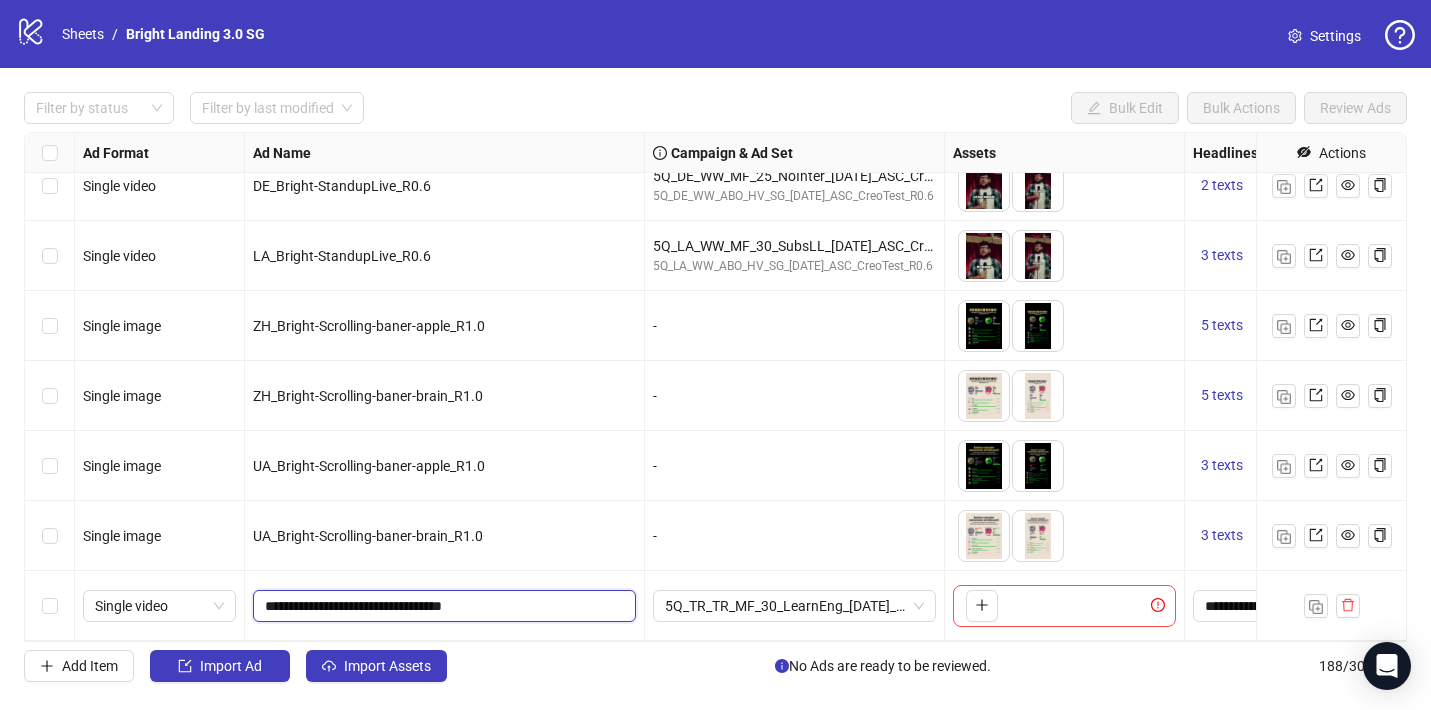type on "**********" 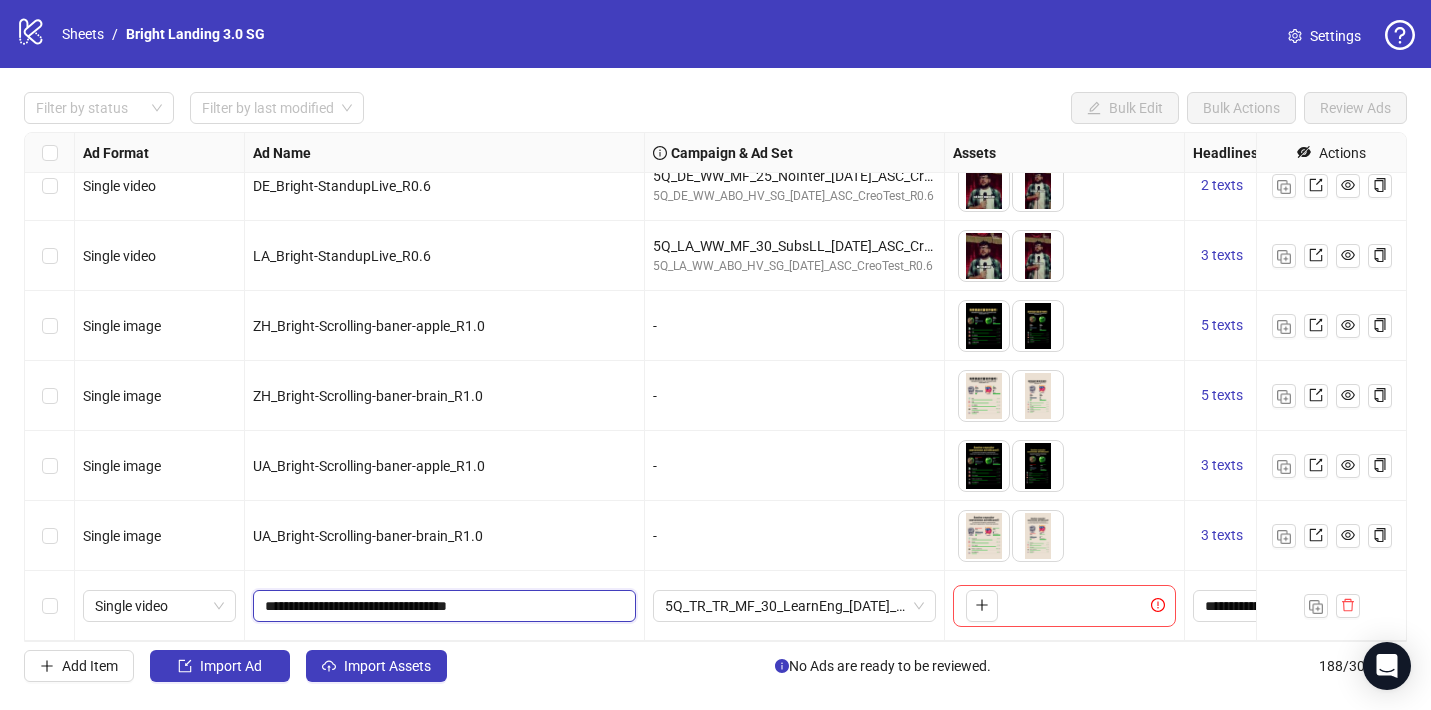 drag, startPoint x: 454, startPoint y: 603, endPoint x: 439, endPoint y: 516, distance: 88.28363 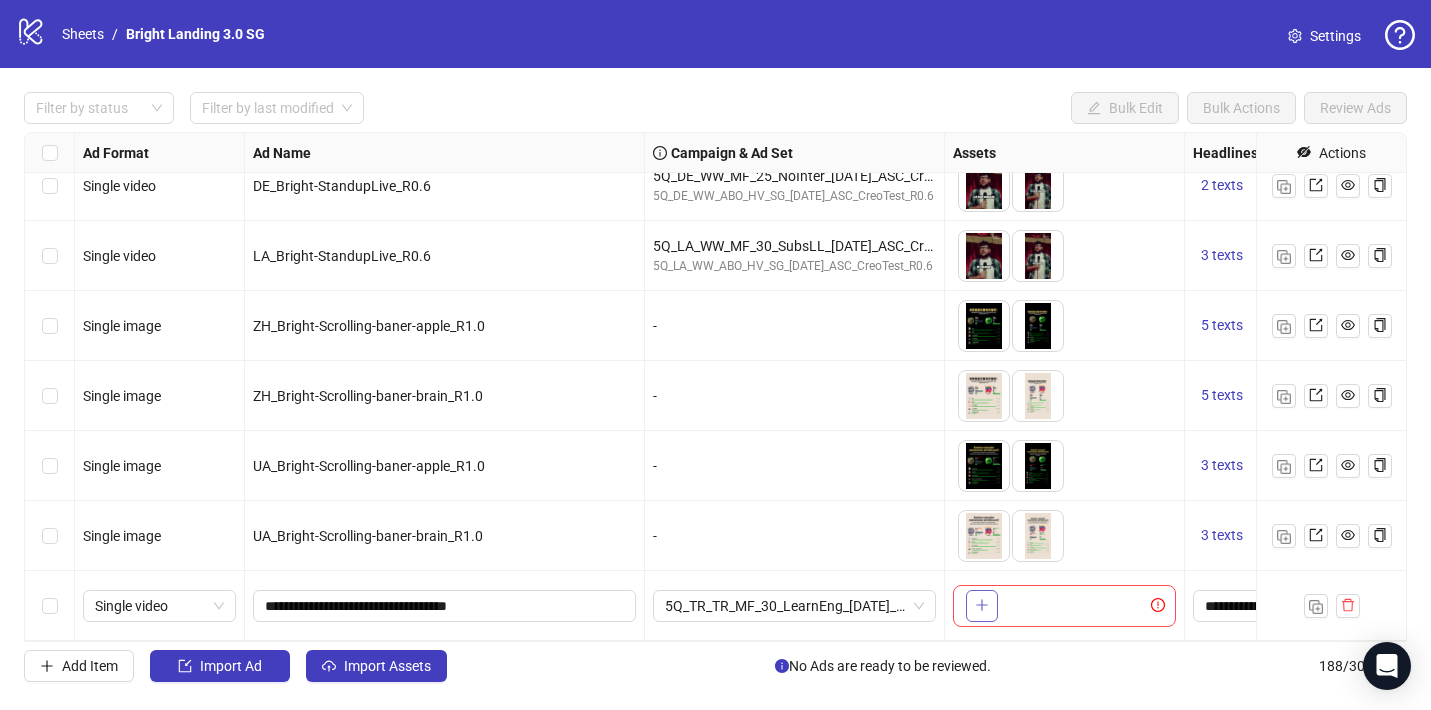 click 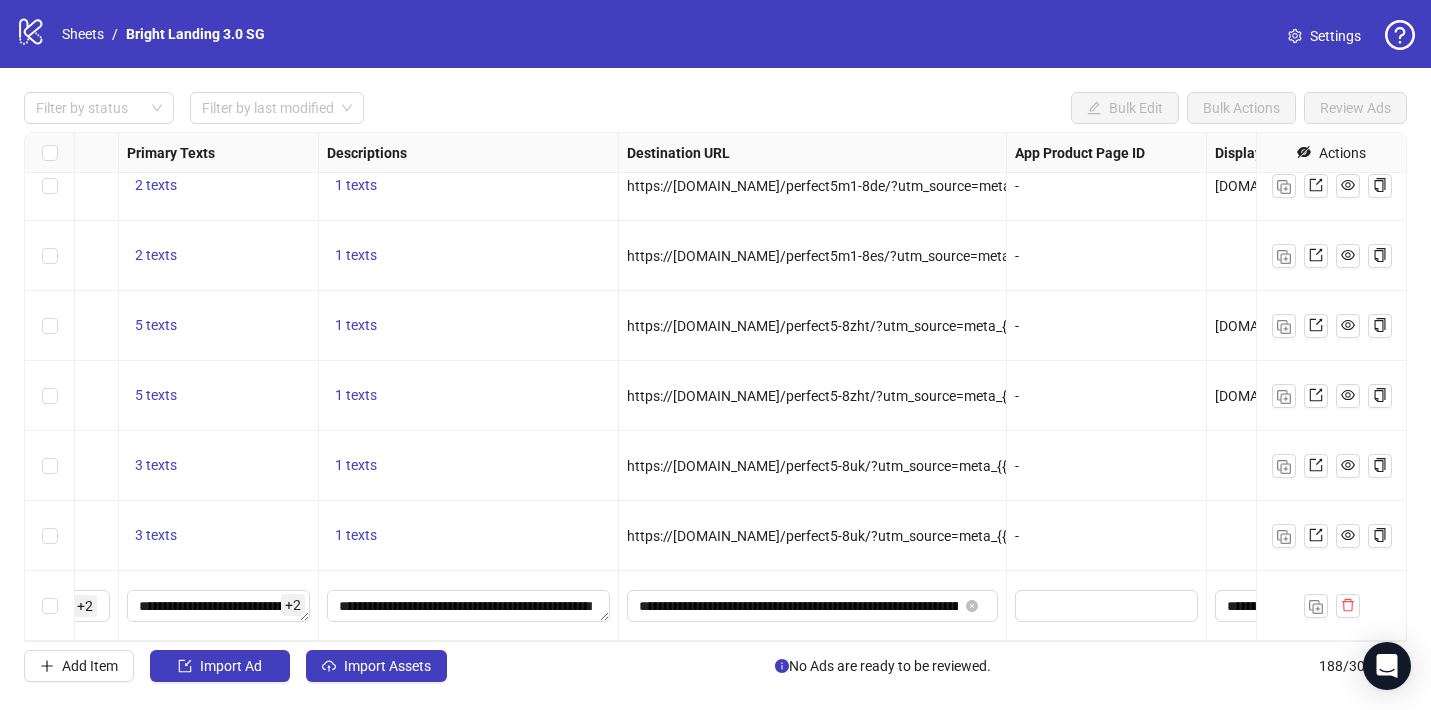 scroll, scrollTop: 12692, scrollLeft: 1393, axis: both 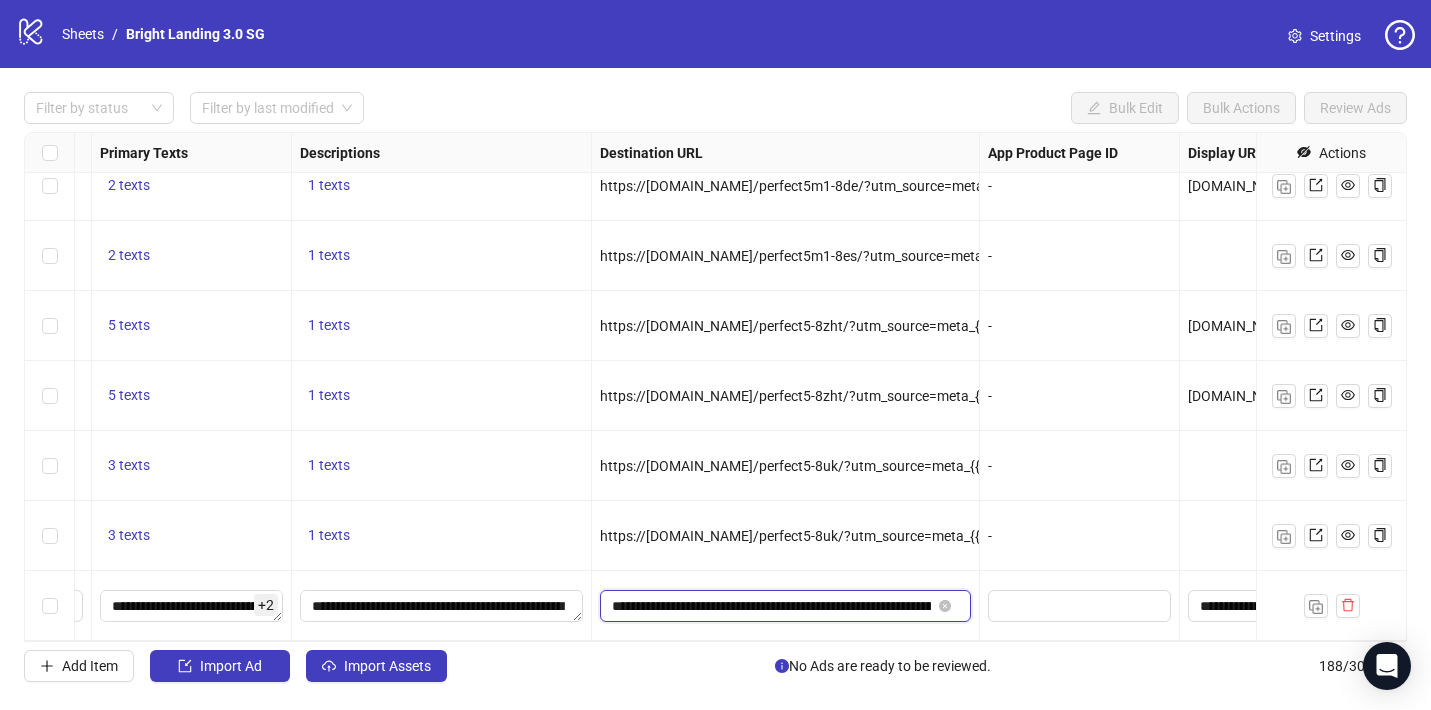 click on "**********" at bounding box center [771, 606] 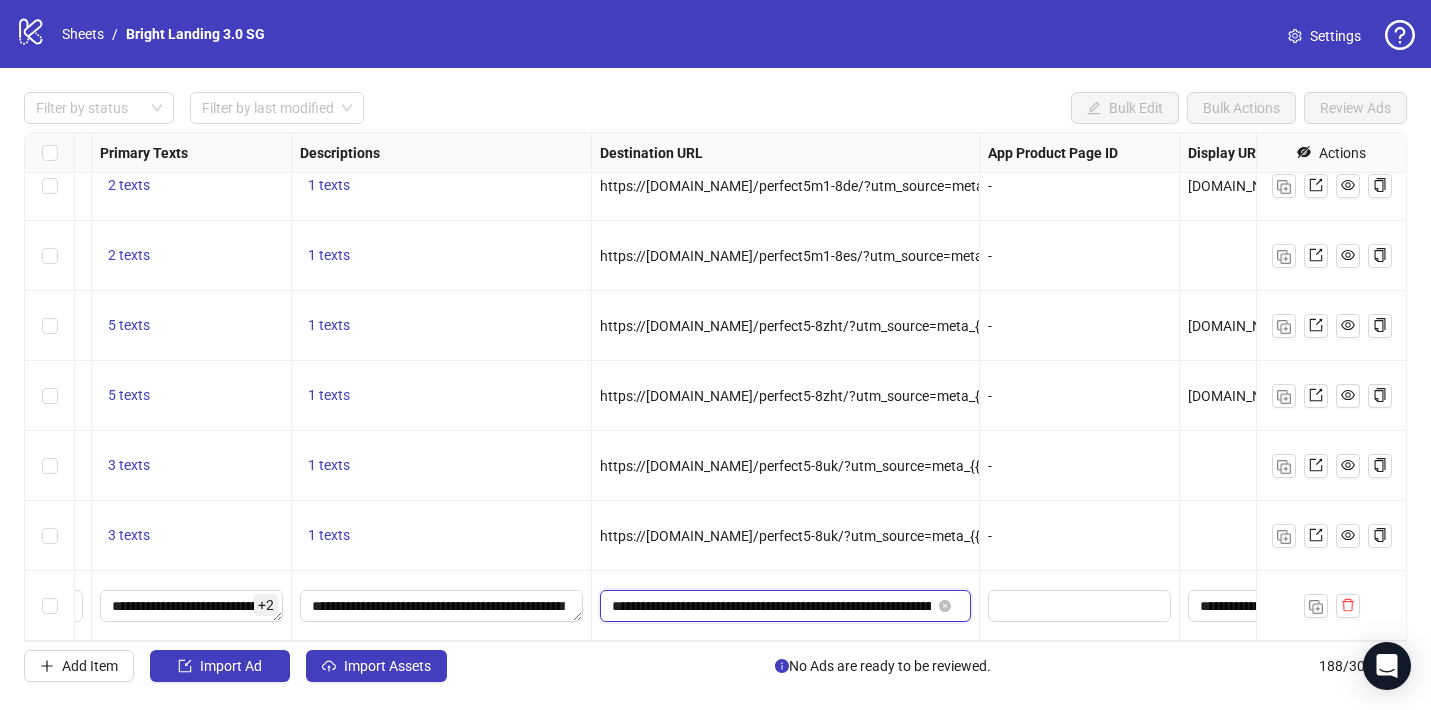type on "**********" 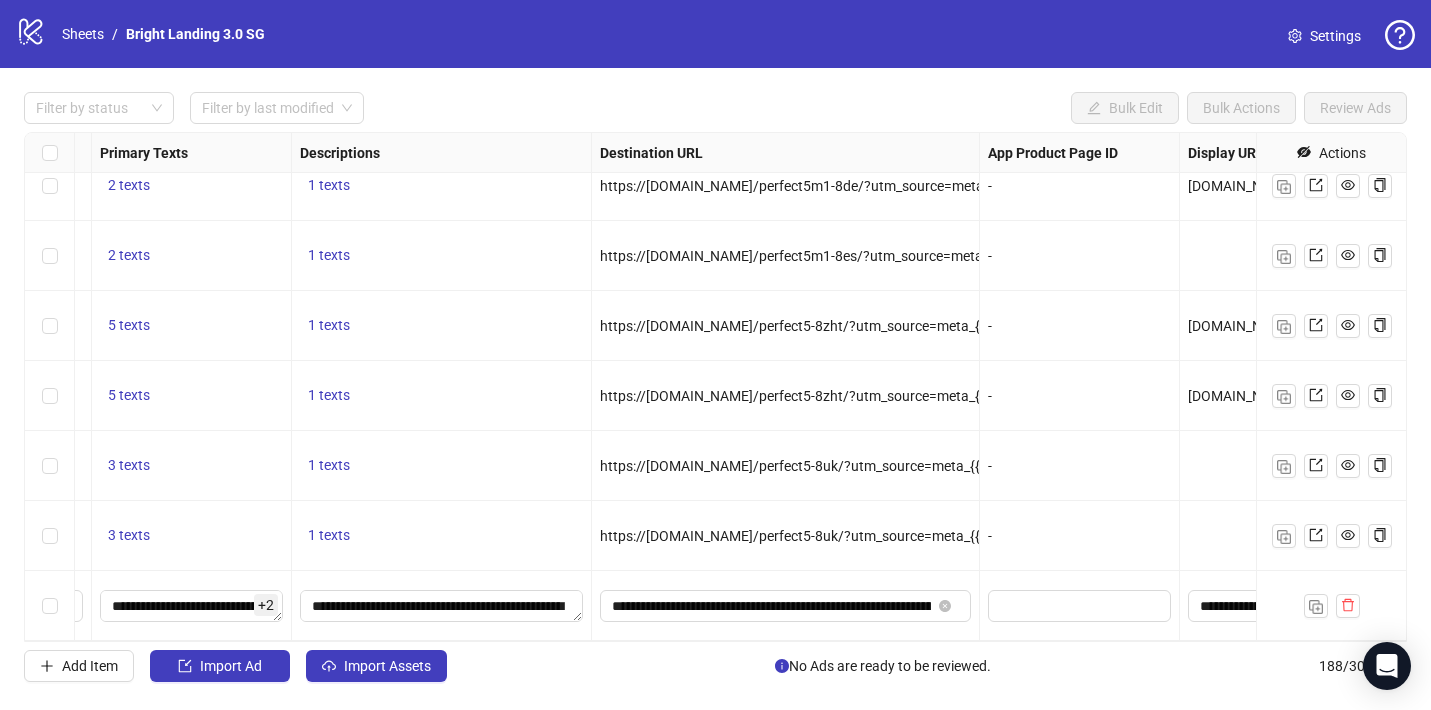 click on "**********" at bounding box center (786, 606) 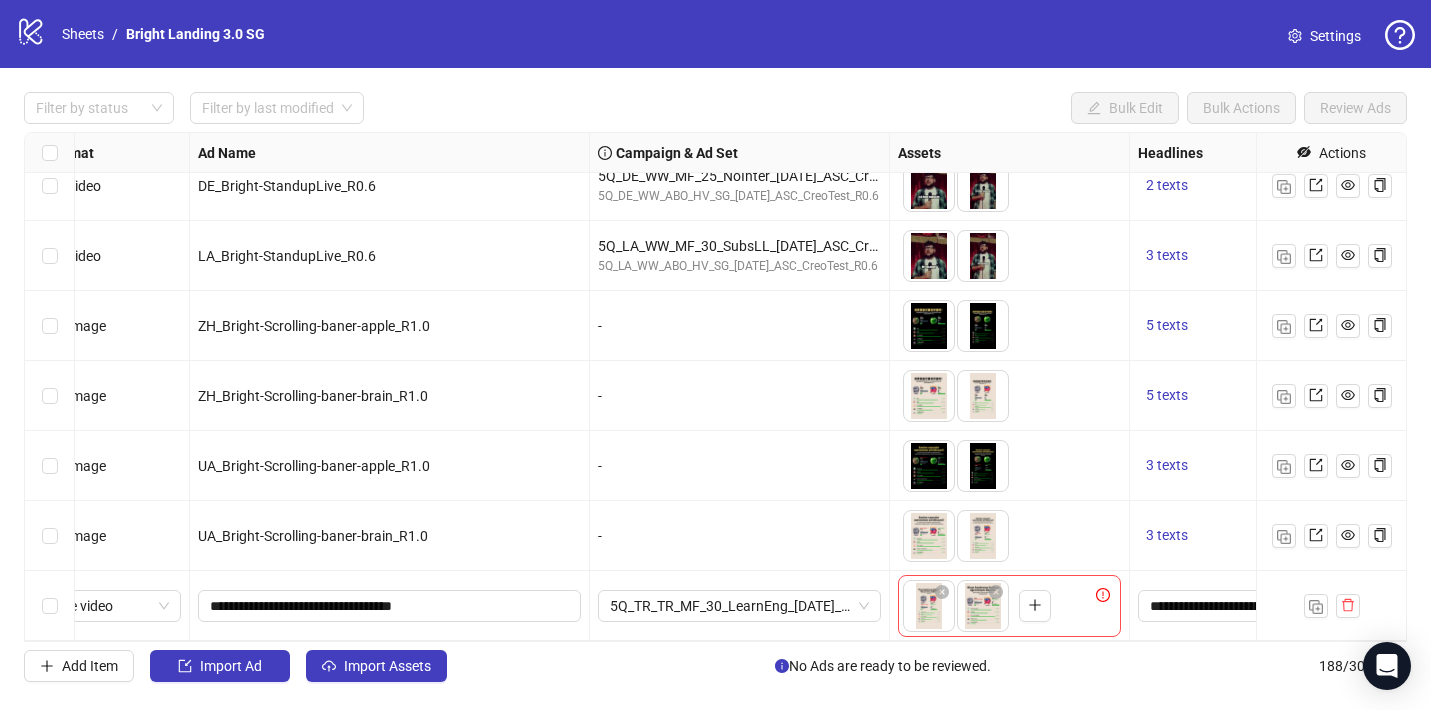 scroll, scrollTop: 12692, scrollLeft: 0, axis: vertical 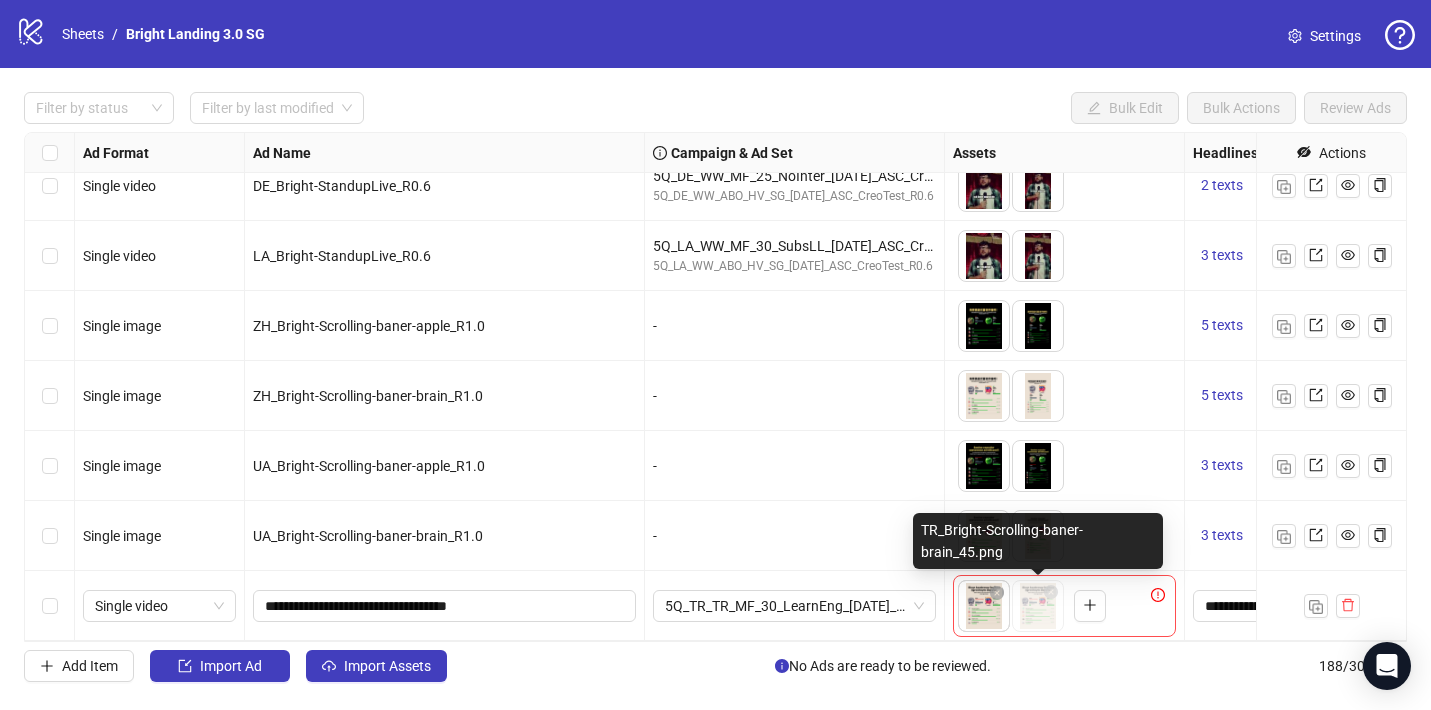 click on "logo/logo-mobile Sheets / Bright Landing 3.0 SG Settings   Filter by status Filter by last modified Bulk Edit Bulk Actions Review Ads Ad Format Ad Name Campaign & Ad Set Assets Headlines Primary Texts Descriptions Destination URL App Product Page ID Display URL Leadgen Form Product Set ID URL Params Call to Action Actions Single video ZH_Bright-StandupLive_R0.6 5Q_ZH_WW_MF_23_NoInter_[DATE]_ASC_CreoTest_R0.6 5Q_ZH_WW_ABO_HV_SG_[DATE]_ASC_CreoTest_R0.6
To pick up a draggable item, press the space bar.
While dragging, use the arrow keys to move the item.
Press space again to drop the item in its new position, or press escape to cancel.
5 texts 5 texts Single video FR_Bright-StandupLive_R0.6 5Q_FR_WW_MF_25_SubsLL_[DATE]_ASC_CreoTest_R0.6 5Q_FR_WW_ABO_HV_SG_[DATE]_ASC_CreoTest_R0.6
To pick up a draggable item, press the space bar.
While dragging, use the arrow keys to move the item.
Press space again to drop the item in its new position, or press escape to cancel.
5 texts" at bounding box center [715, 355] 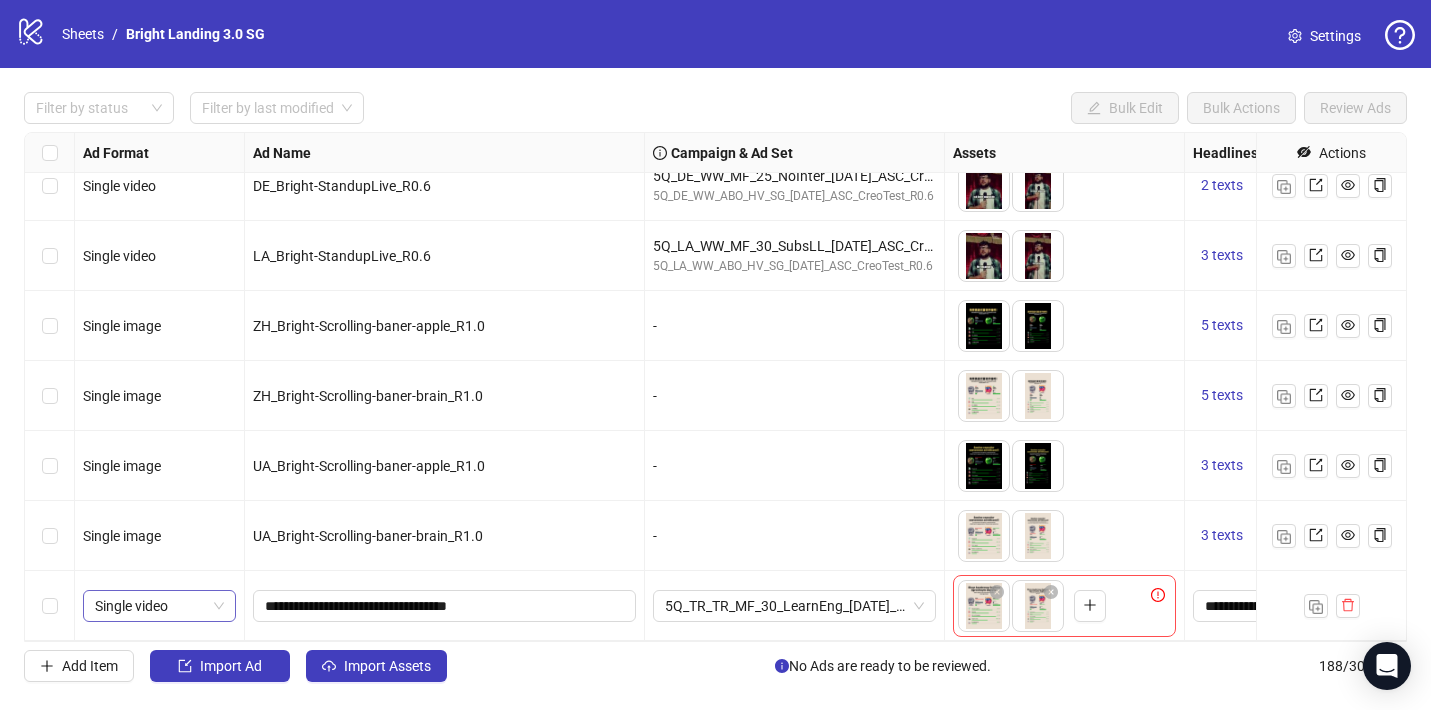 click on "Single video" at bounding box center (159, 606) 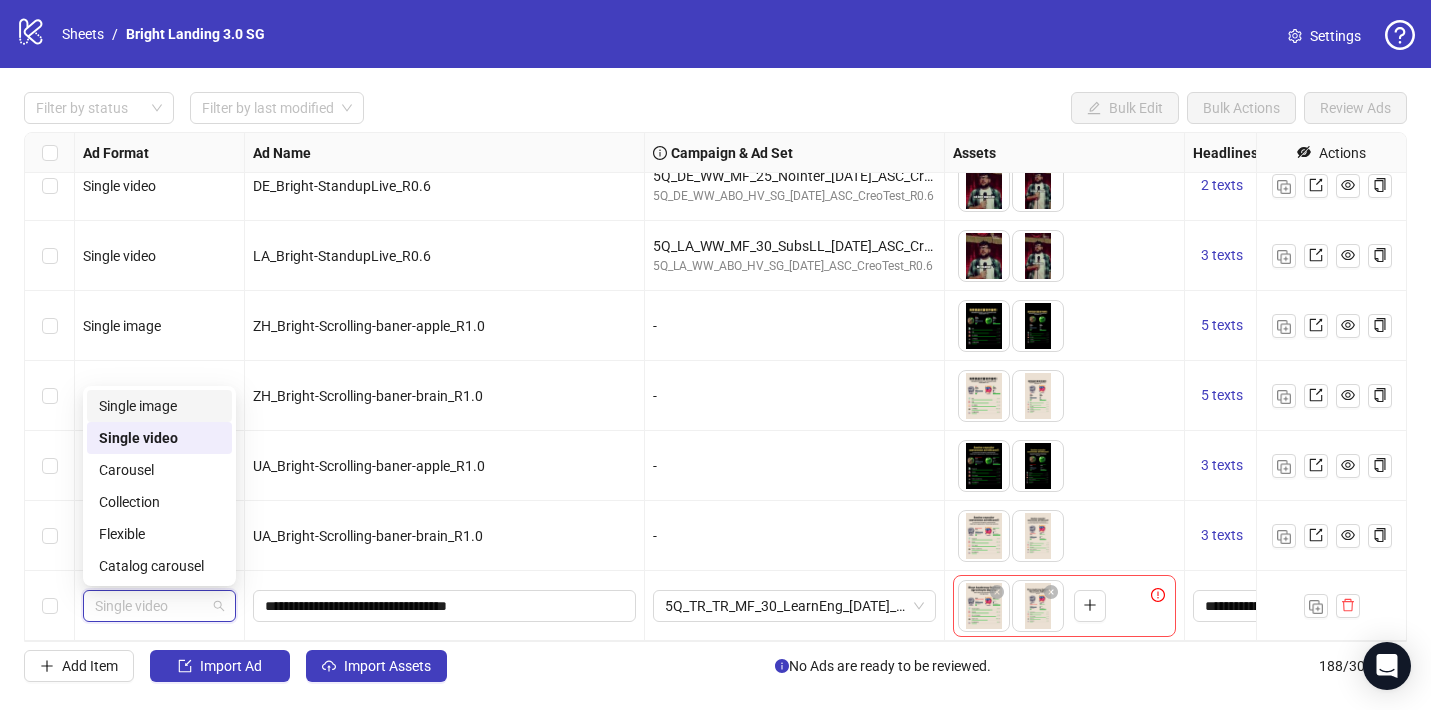 click on "Single image" at bounding box center [159, 406] 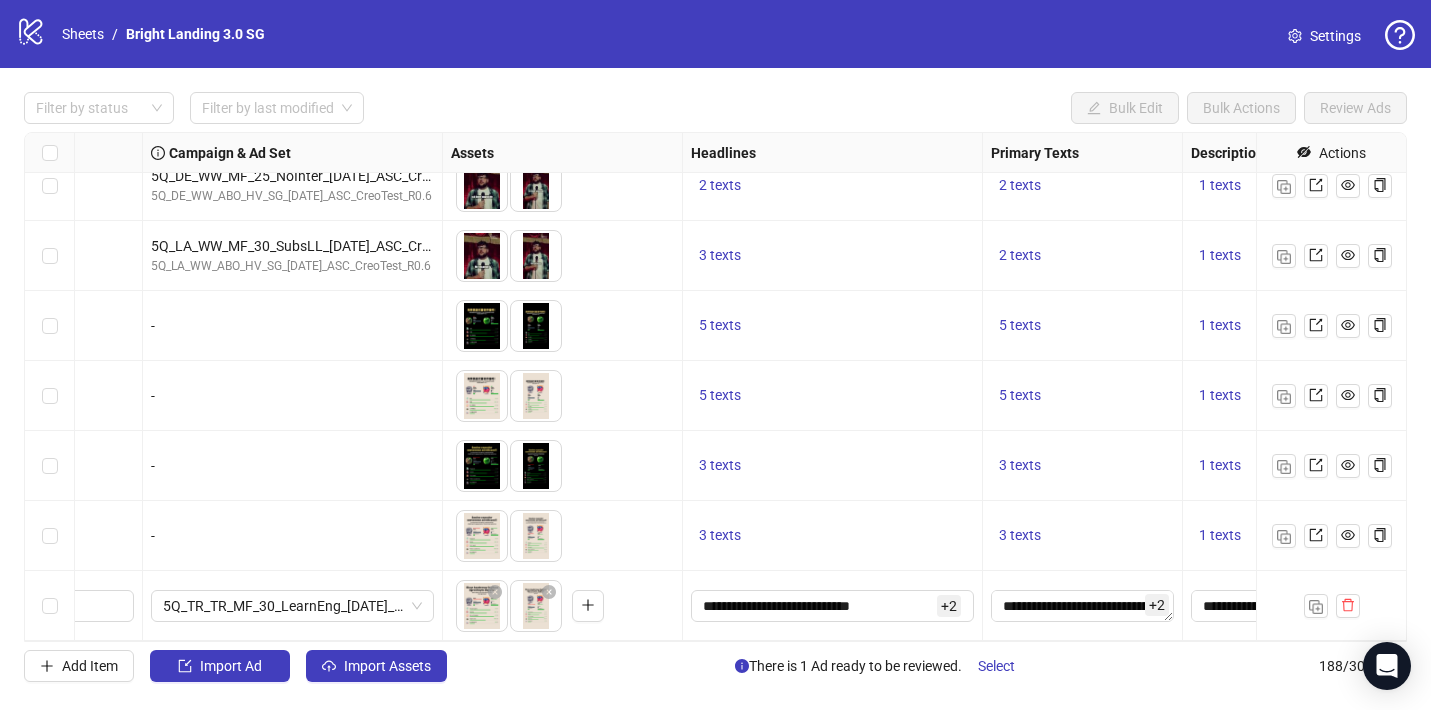 scroll, scrollTop: 12692, scrollLeft: 0, axis: vertical 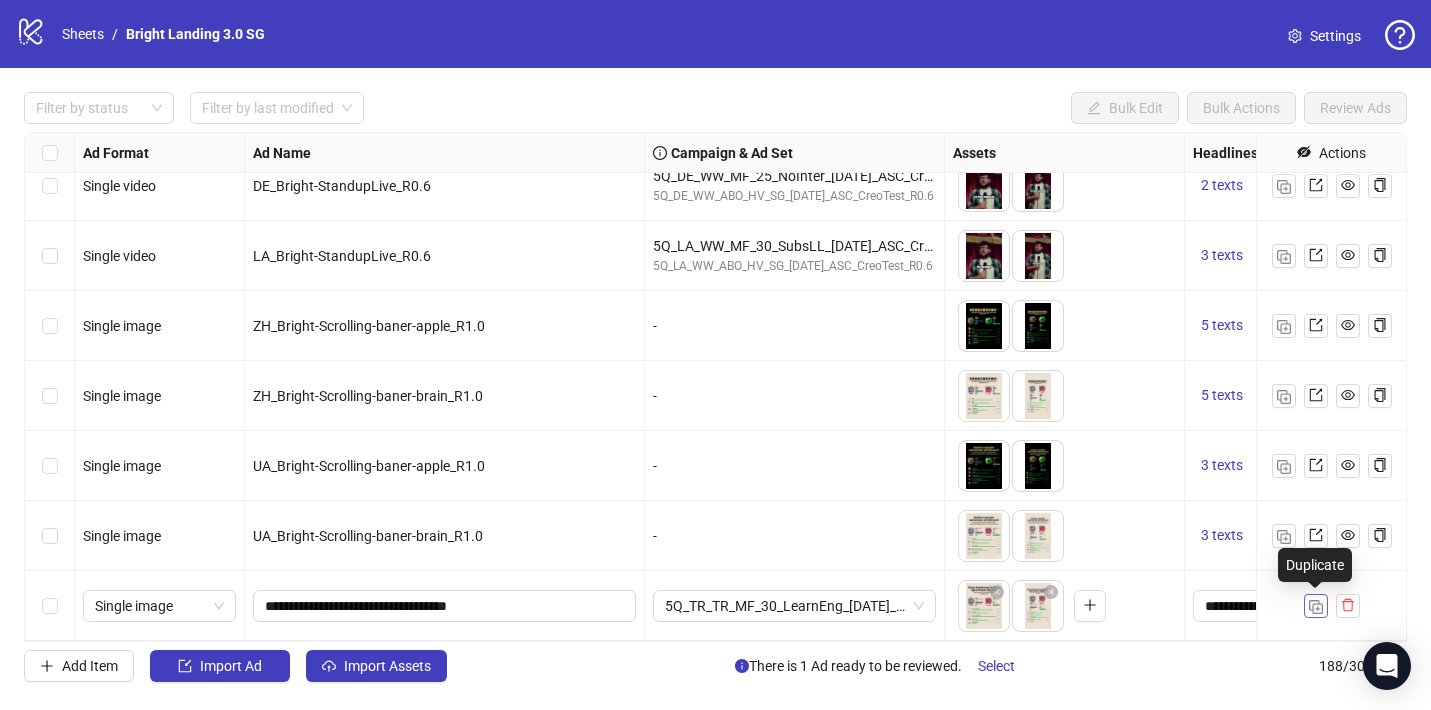 click at bounding box center (1316, 606) 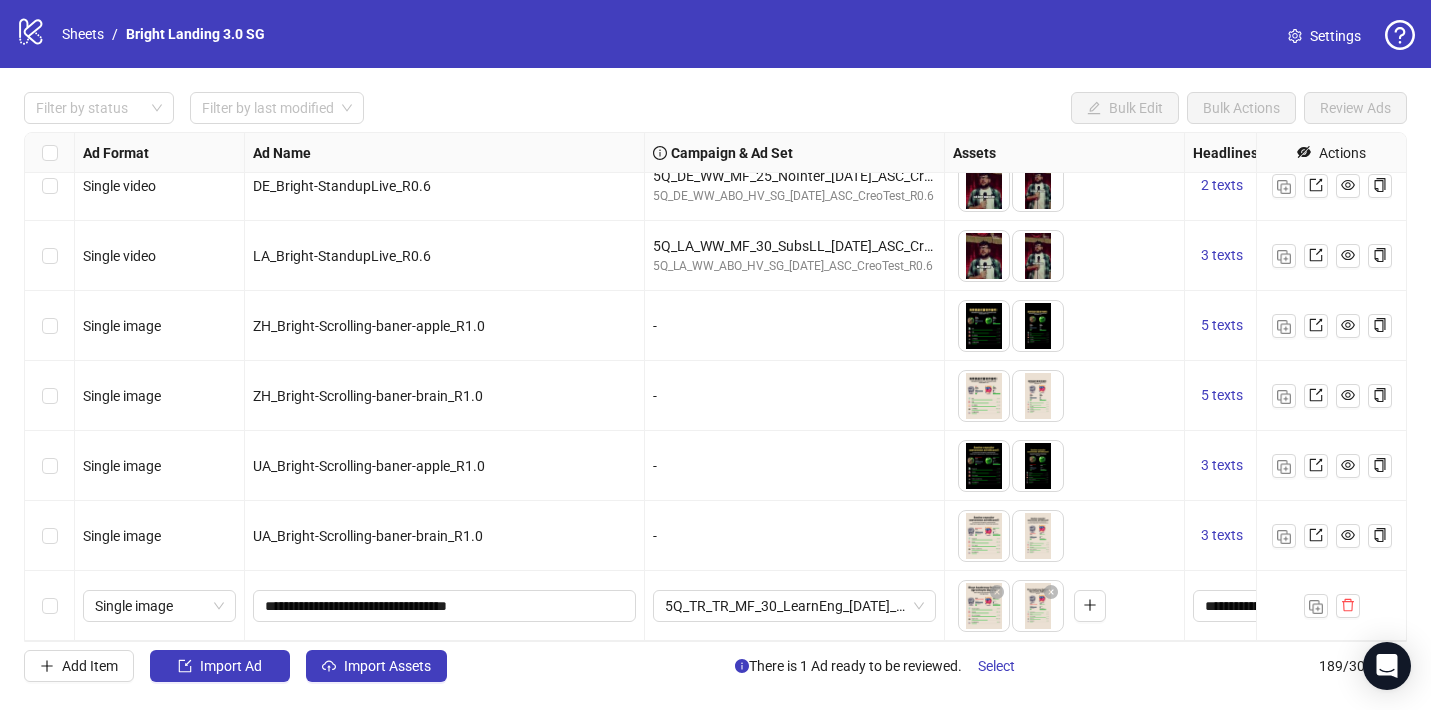 scroll, scrollTop: 12762, scrollLeft: 0, axis: vertical 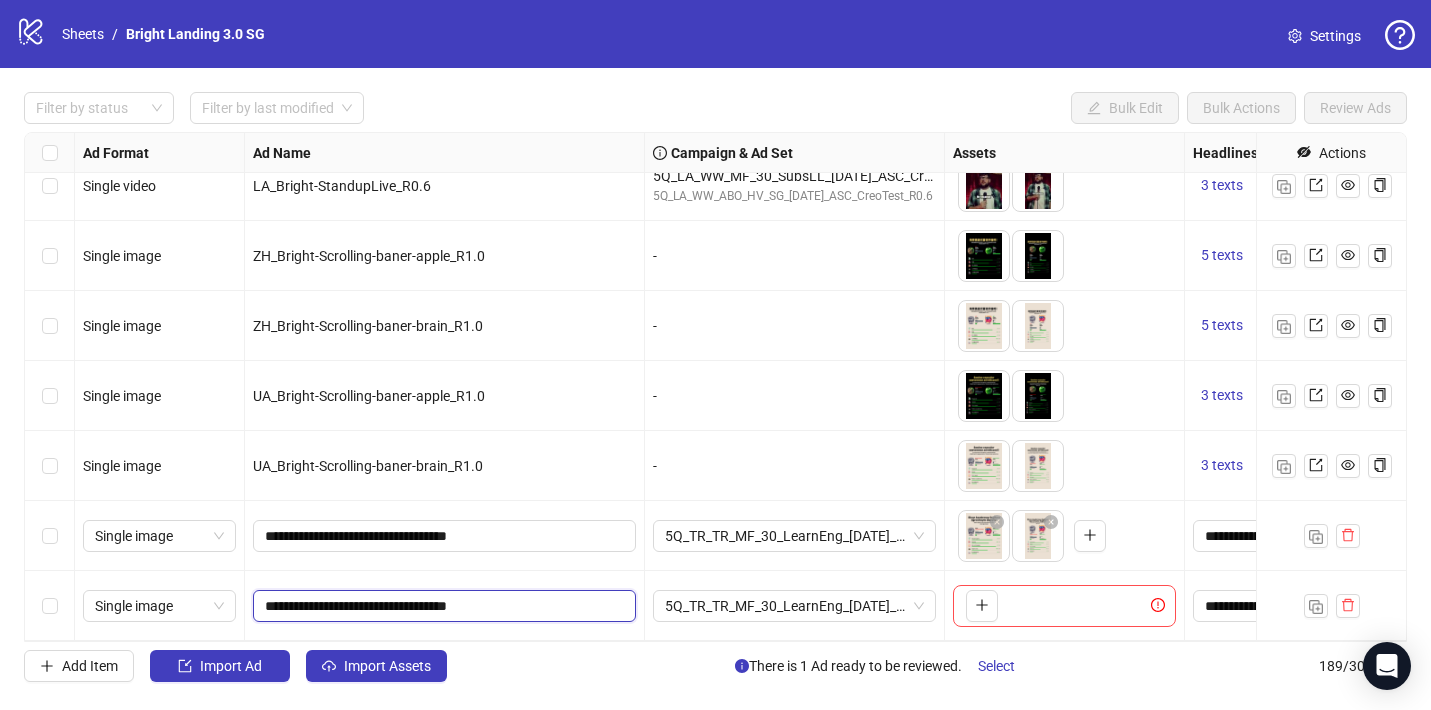 drag, startPoint x: 458, startPoint y: 608, endPoint x: 427, endPoint y: 607, distance: 31.016125 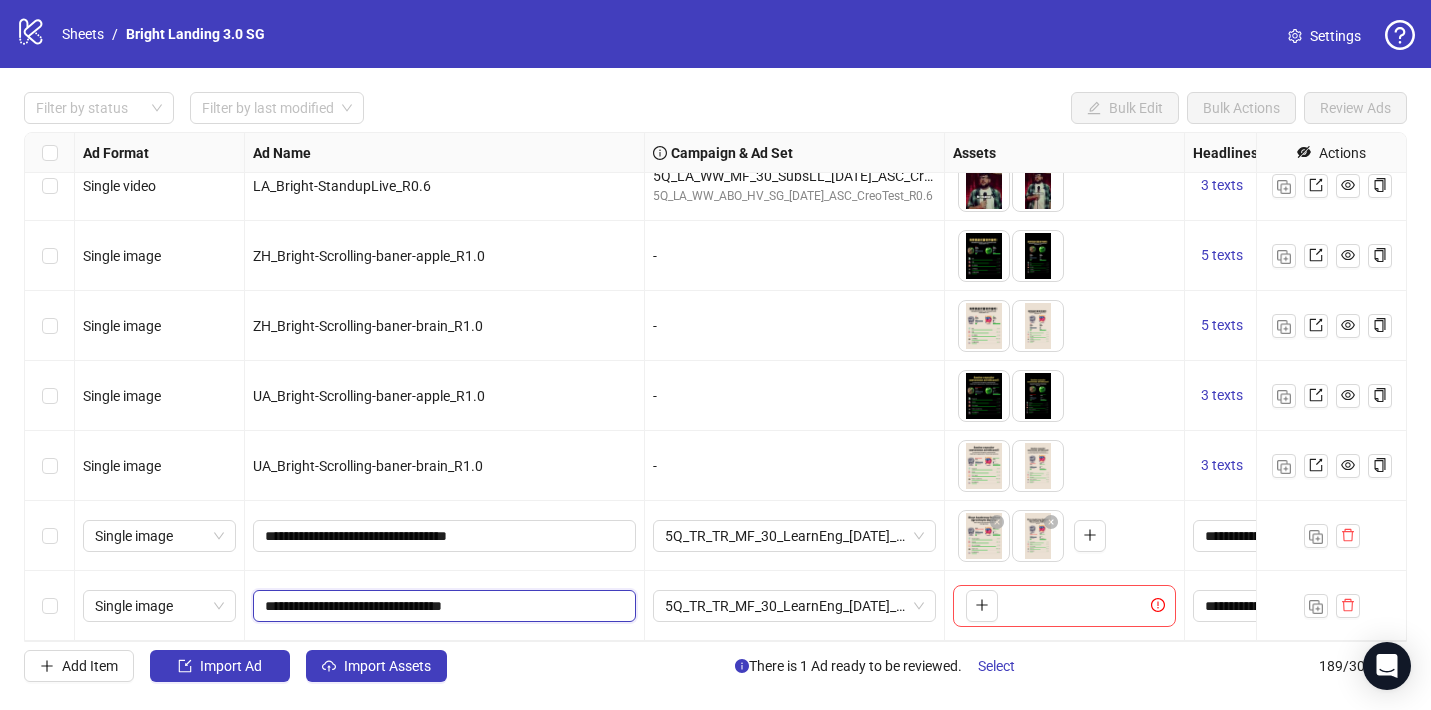 type on "**********" 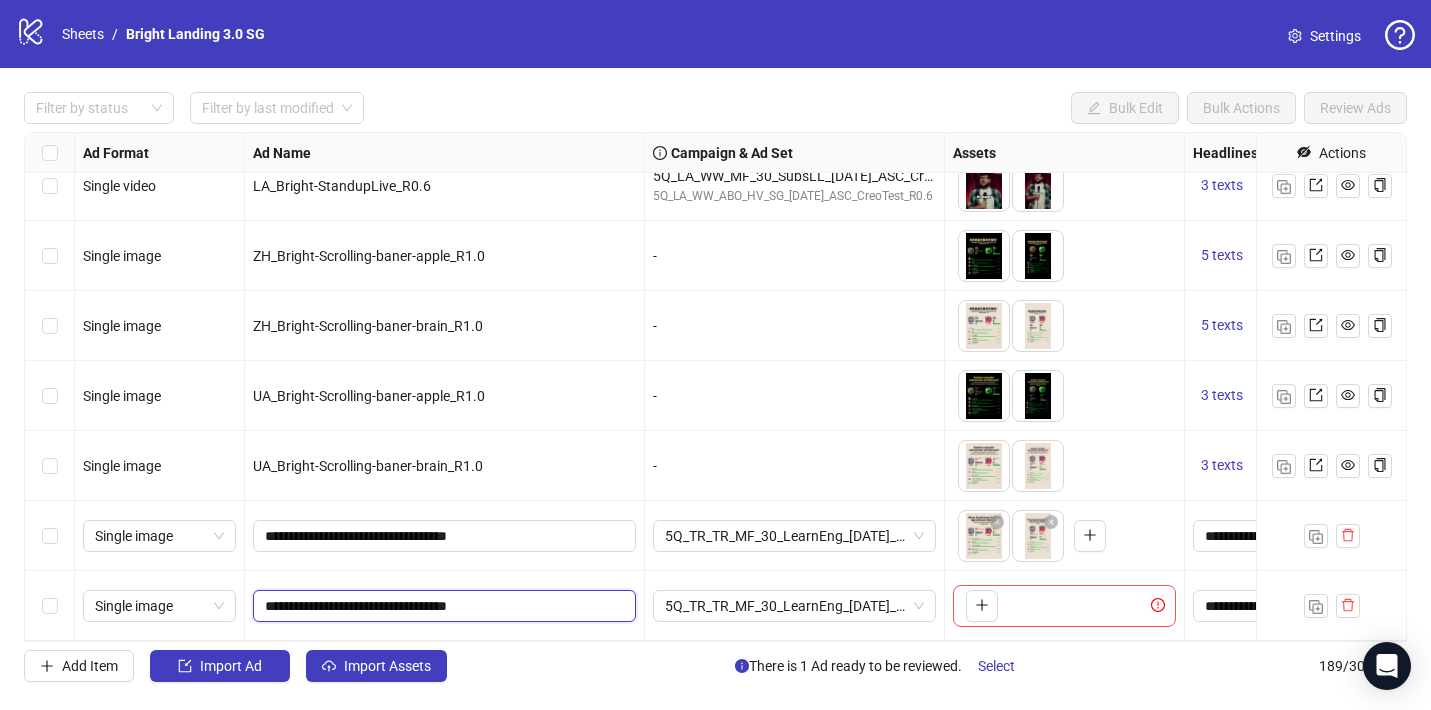 drag, startPoint x: 460, startPoint y: 603, endPoint x: 424, endPoint y: 487, distance: 121.45781 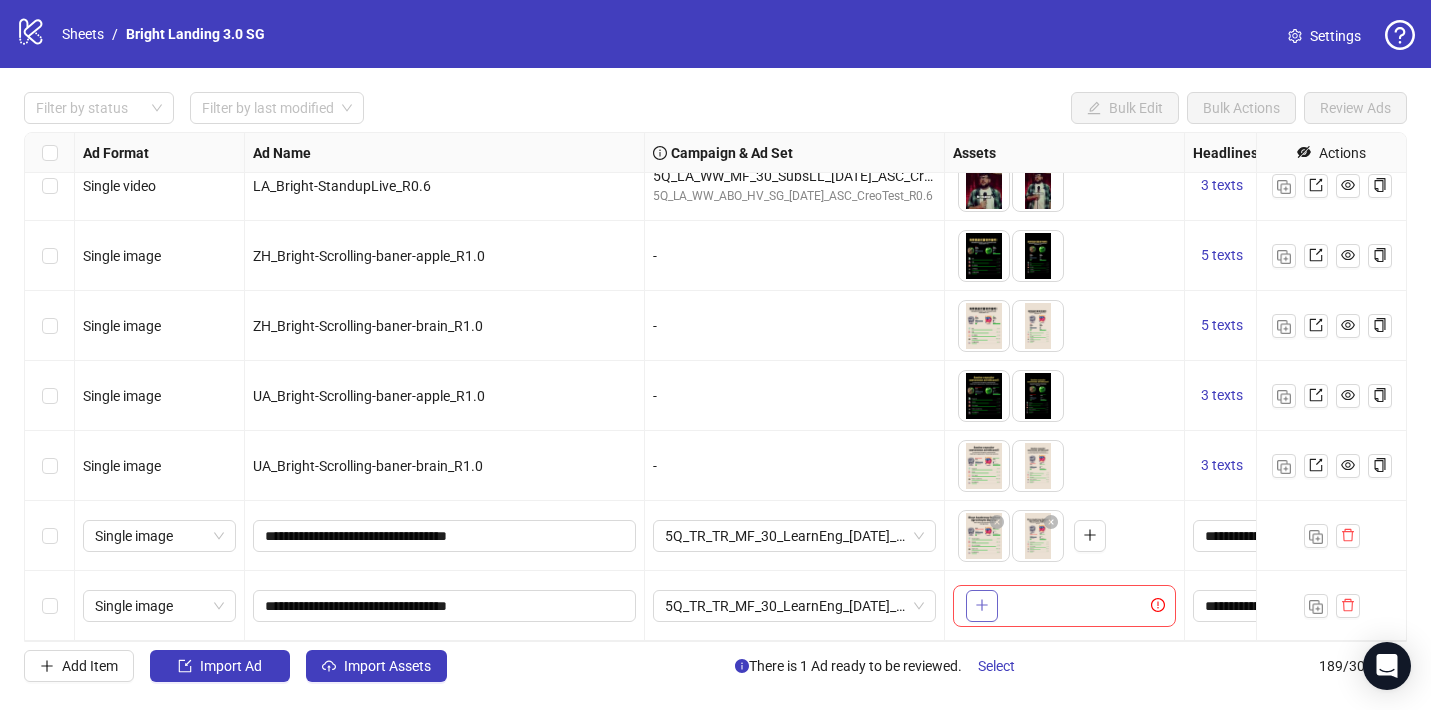 click 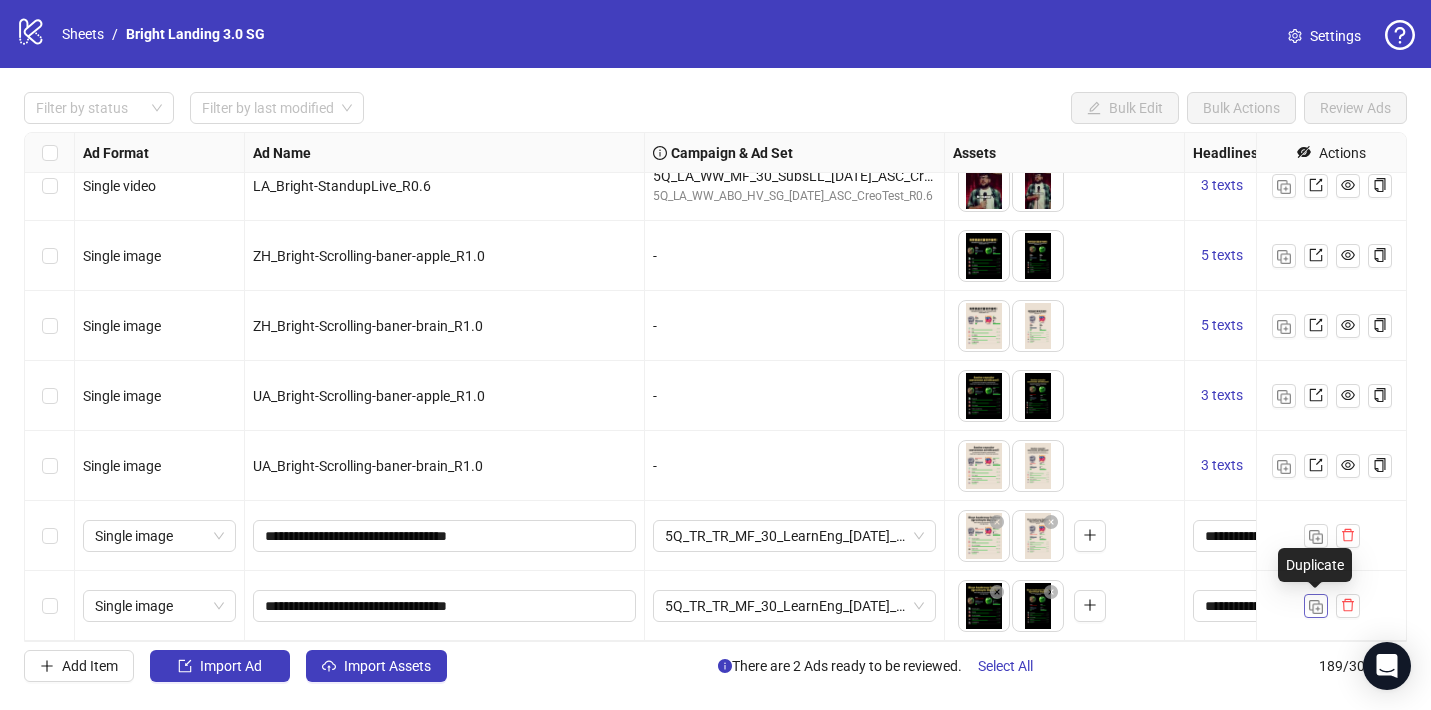 click at bounding box center (1316, 607) 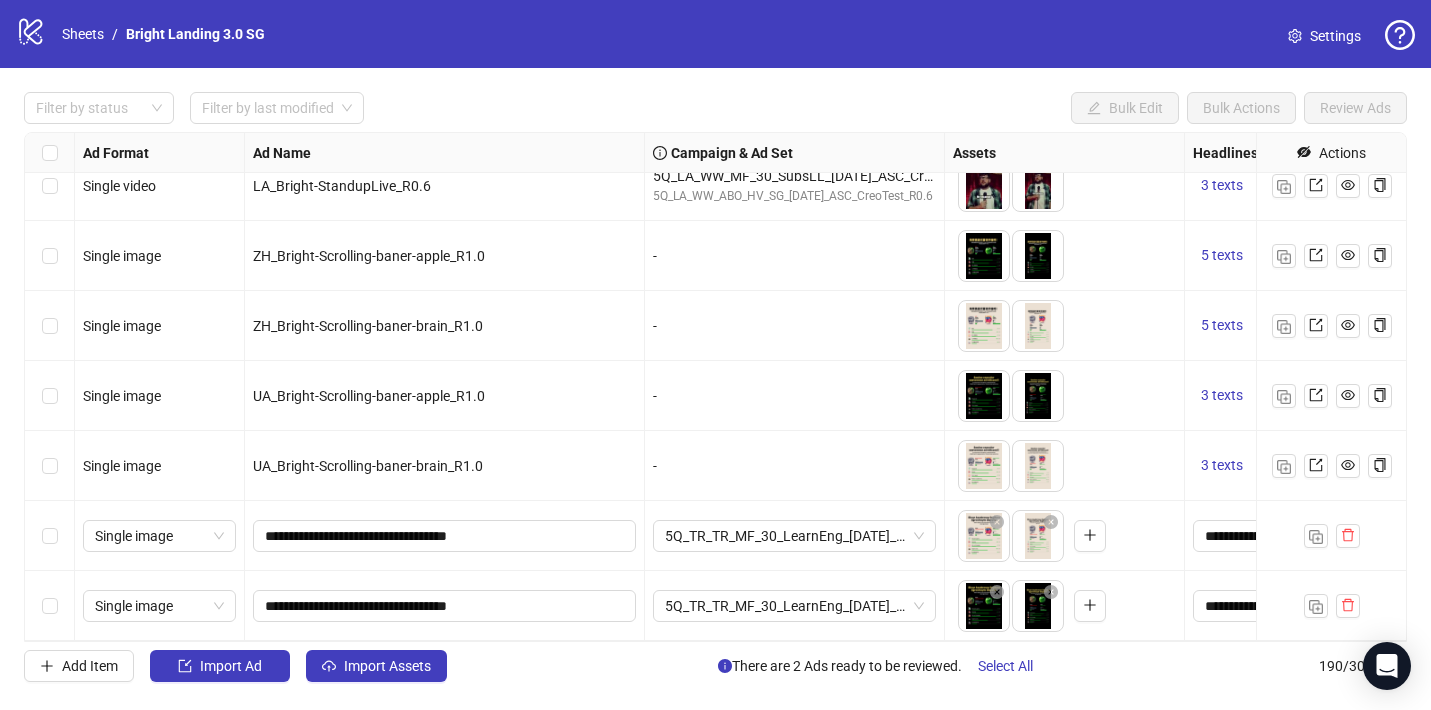 scroll, scrollTop: 12832, scrollLeft: 0, axis: vertical 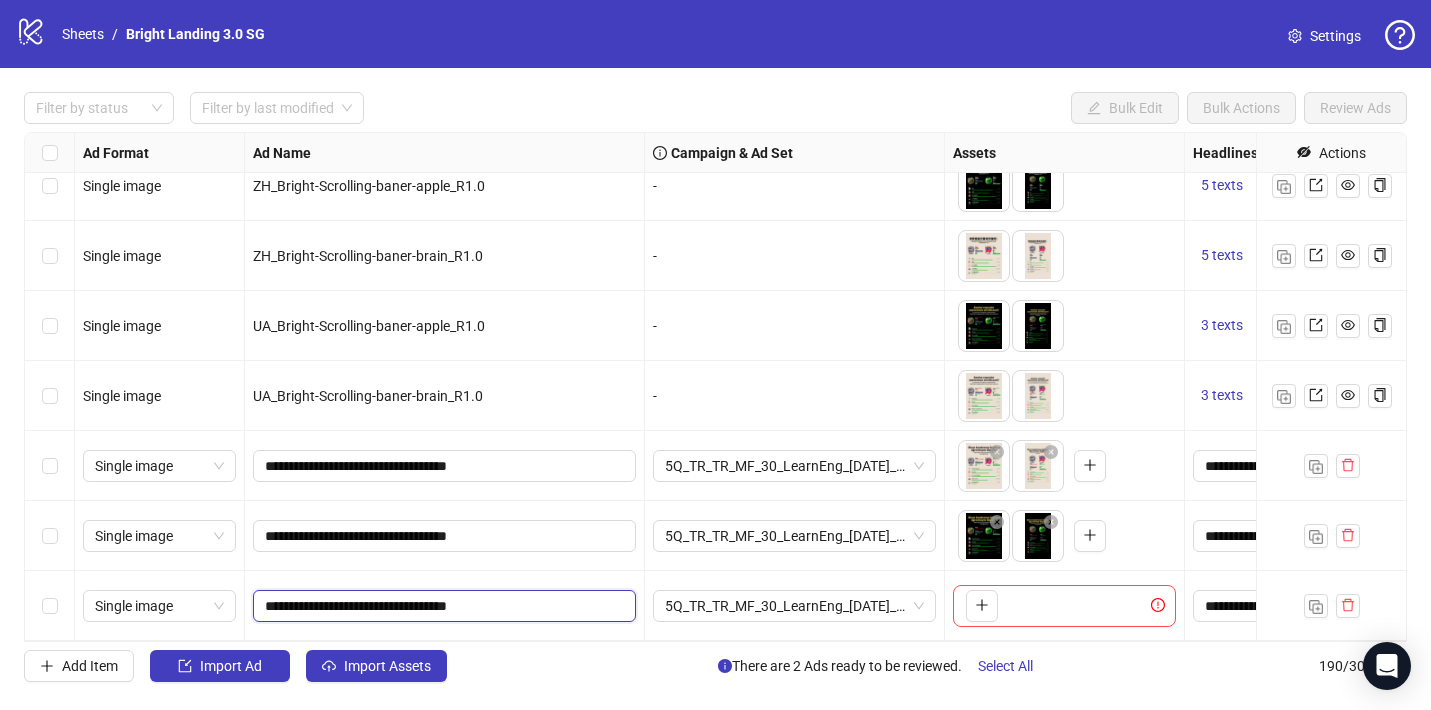 drag, startPoint x: 459, startPoint y: 610, endPoint x: 428, endPoint y: 608, distance: 31.06445 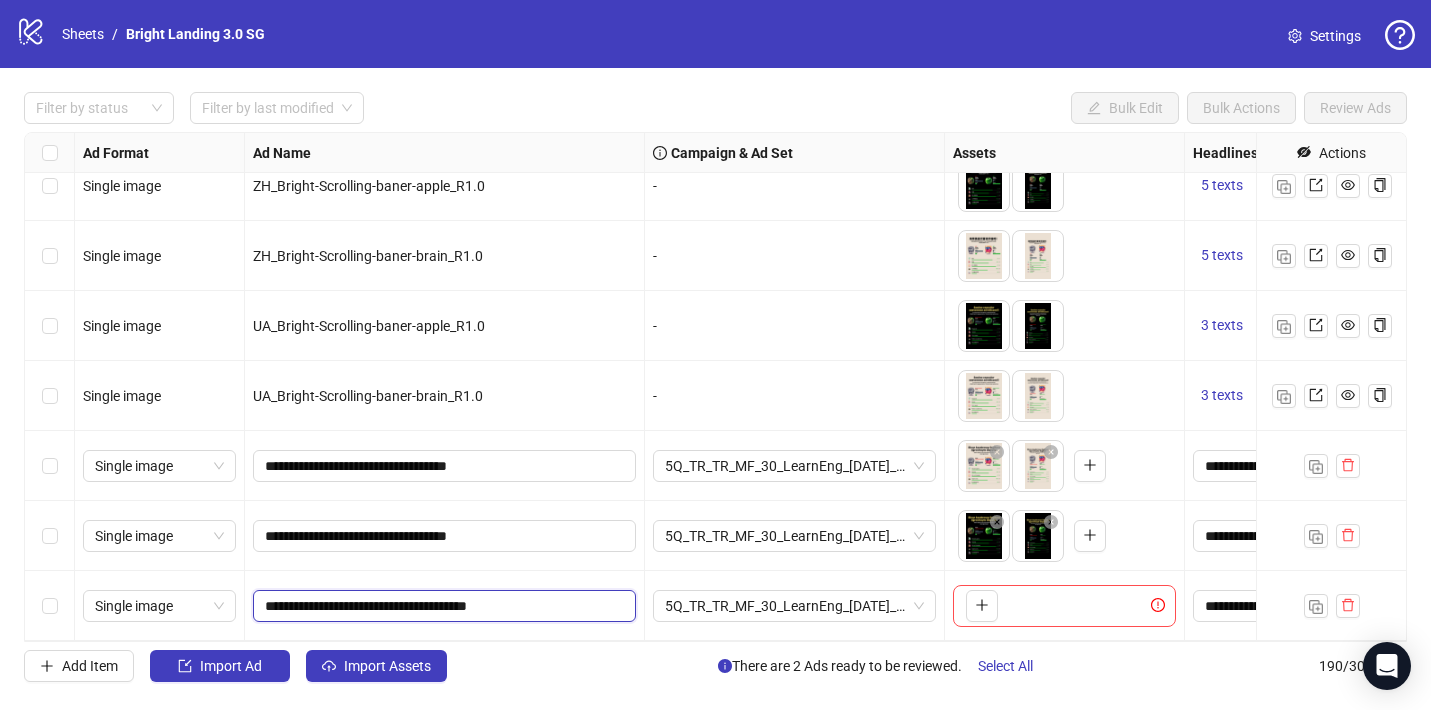 type on "**********" 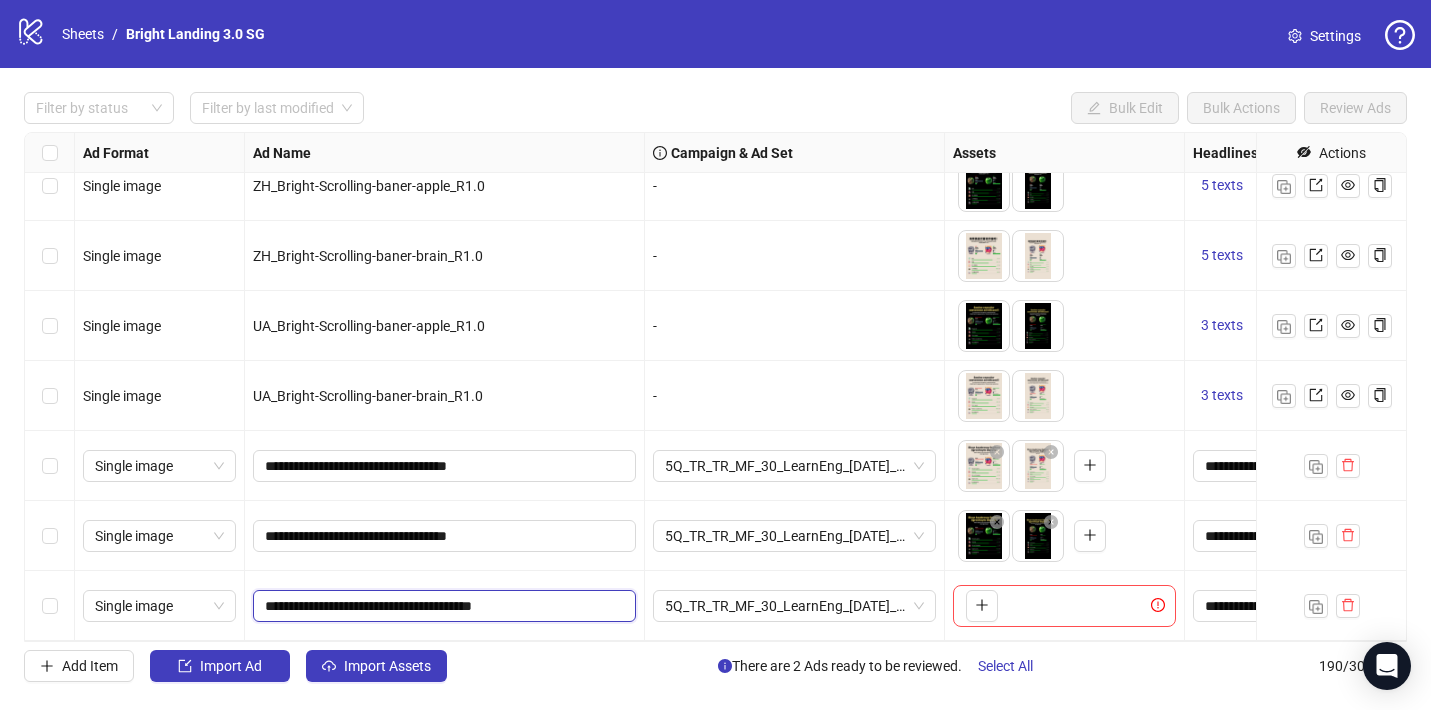 drag, startPoint x: 484, startPoint y: 537, endPoint x: 469, endPoint y: 488, distance: 51.24451 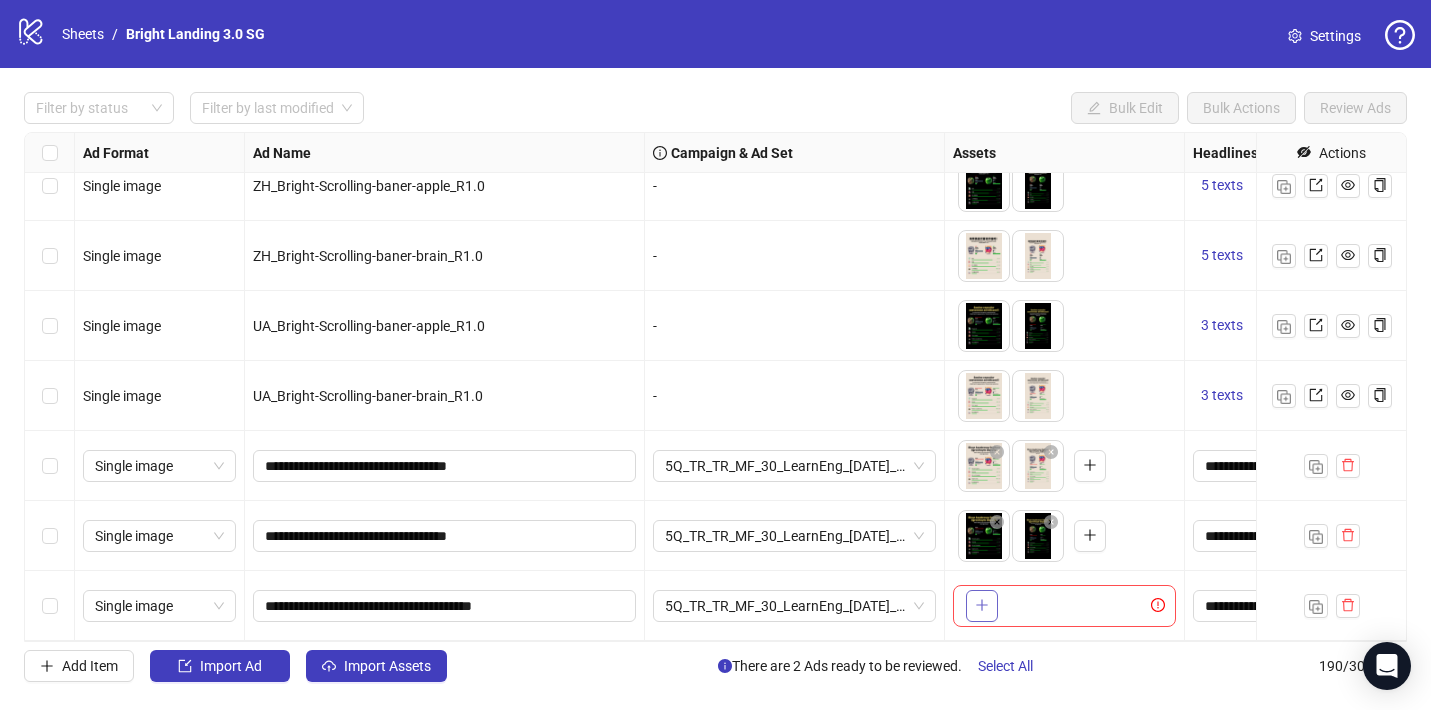 click 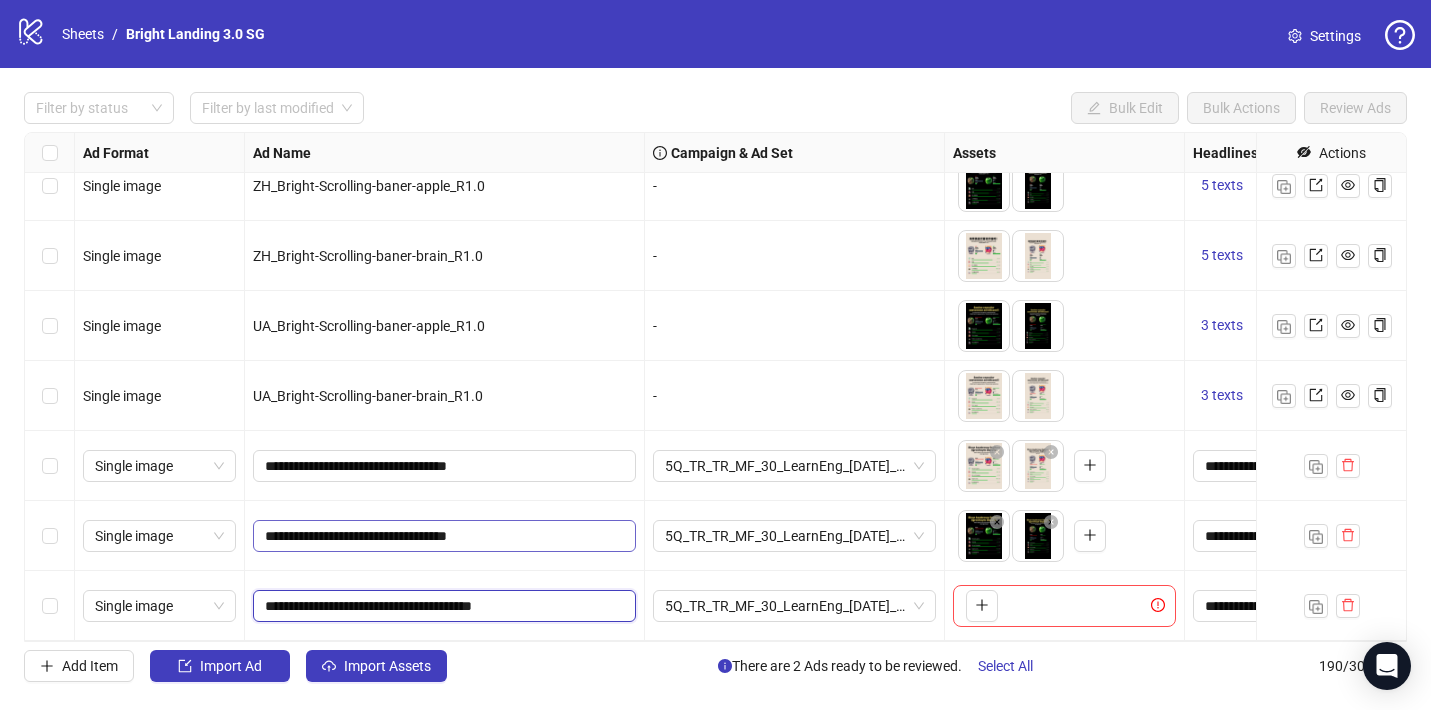 drag, startPoint x: 495, startPoint y: 606, endPoint x: 477, endPoint y: 547, distance: 61.68468 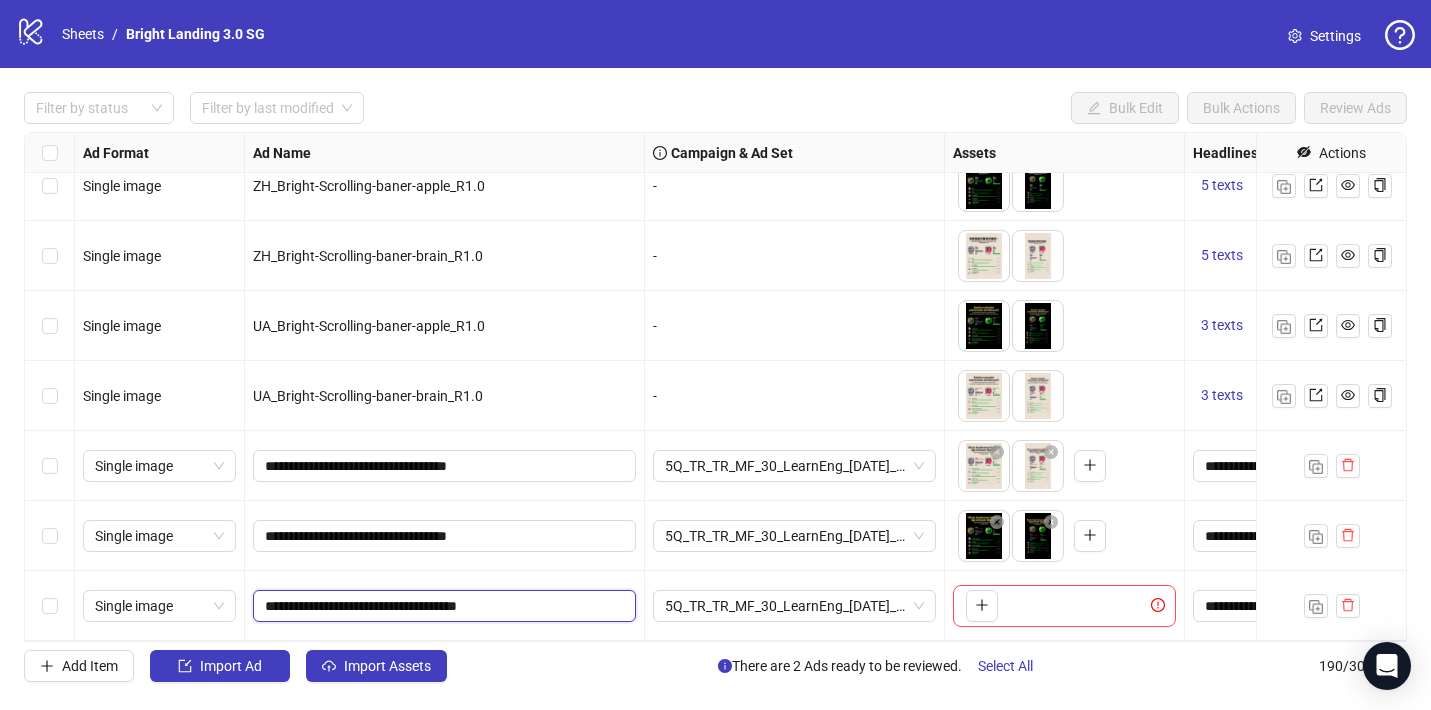drag, startPoint x: 274, startPoint y: 605, endPoint x: 248, endPoint y: 605, distance: 26 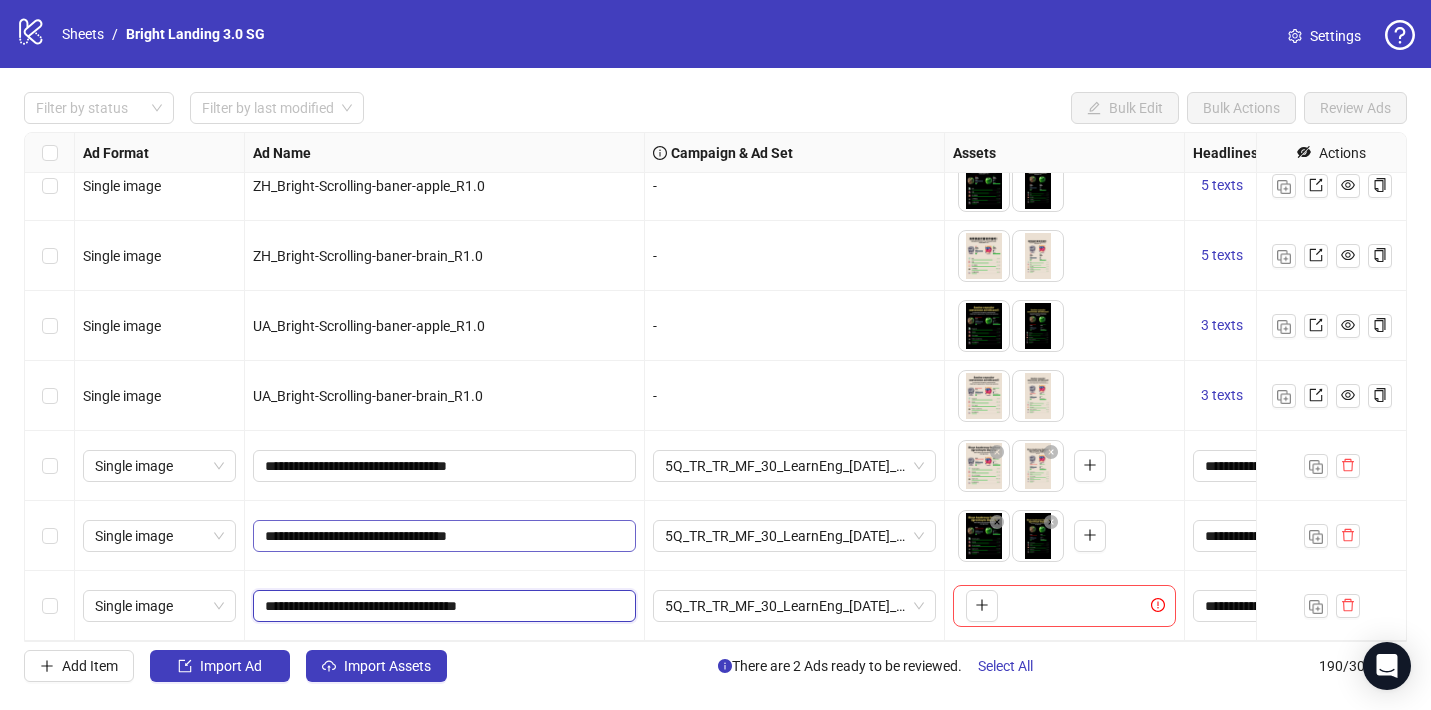 click on "Single video DE_Bright-StandupLive_R0.6 5Q_DE_WW_MF_25_NoInter_[DATE]_ASC_CreoTest_R0.6 5Q_DE_WW_ABO_HV_SG_[DATE]_ASC_CreoTest_R0.6
To pick up a draggable item, press the space bar.
While dragging, use the arrow keys to move the item.
Press space again to drop the item in its new position, or press escape to cancel.
2 texts 2 texts Single video LA_Bright-StandupLive_R0.6 5Q_LA_WW_MF_30_SubsLL_[DATE]_ASC_CreoTest_R0.6 5Q_LA_WW_ABO_HV_SG_[DATE]_ASC_CreoTest_R0.6
To pick up a draggable item, press the space bar.
While dragging, use the arrow keys to move the item.
Press space again to drop the item in its new position, or press escape to cancel.
3 texts 2 texts Single image ZH_Bright-Scrolling-baner-apple_R1.0 -
To pick up a draggable item, press the space bar.
While dragging, use the arrow keys to move the item.
Press space again to drop the item in its new position, or press escape to cancel.
5 texts 5 texts Single image - 5 texts 5 texts Single image - -" at bounding box center (1829, -12699) 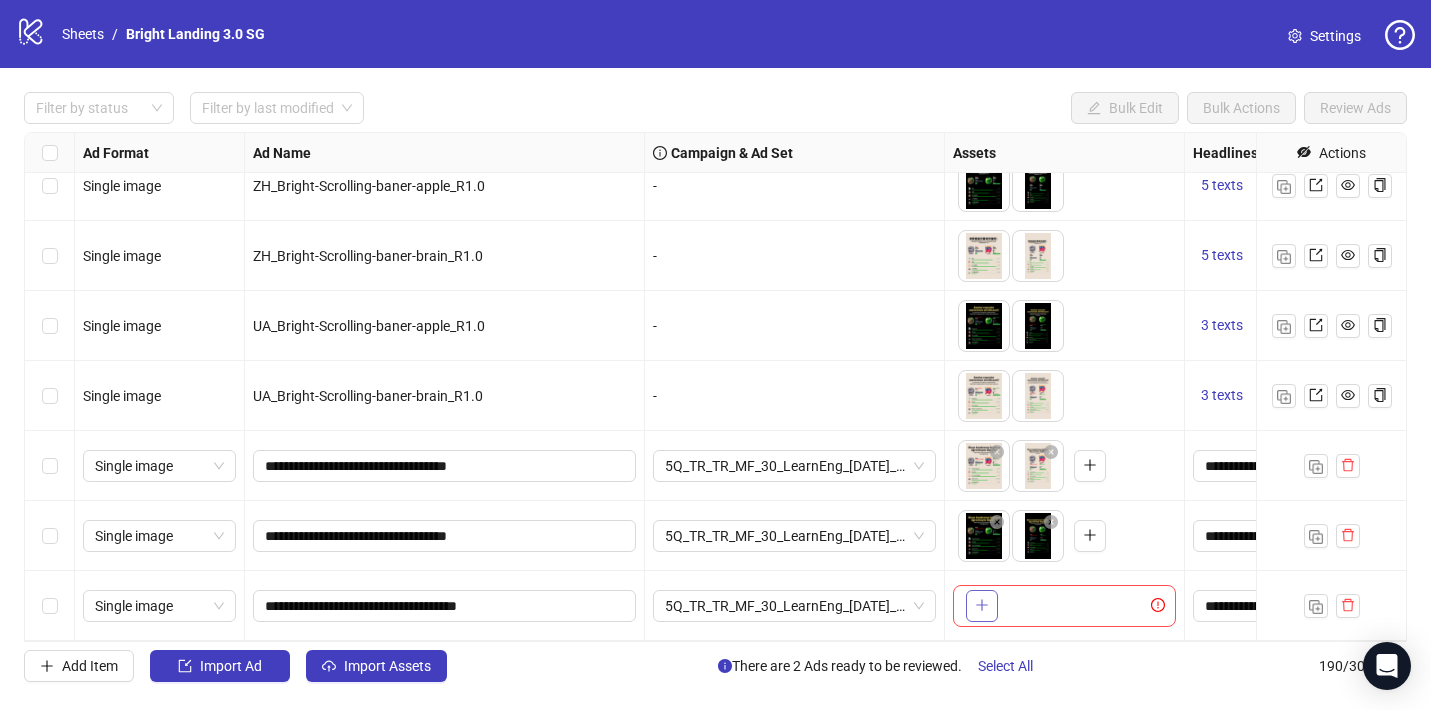 click 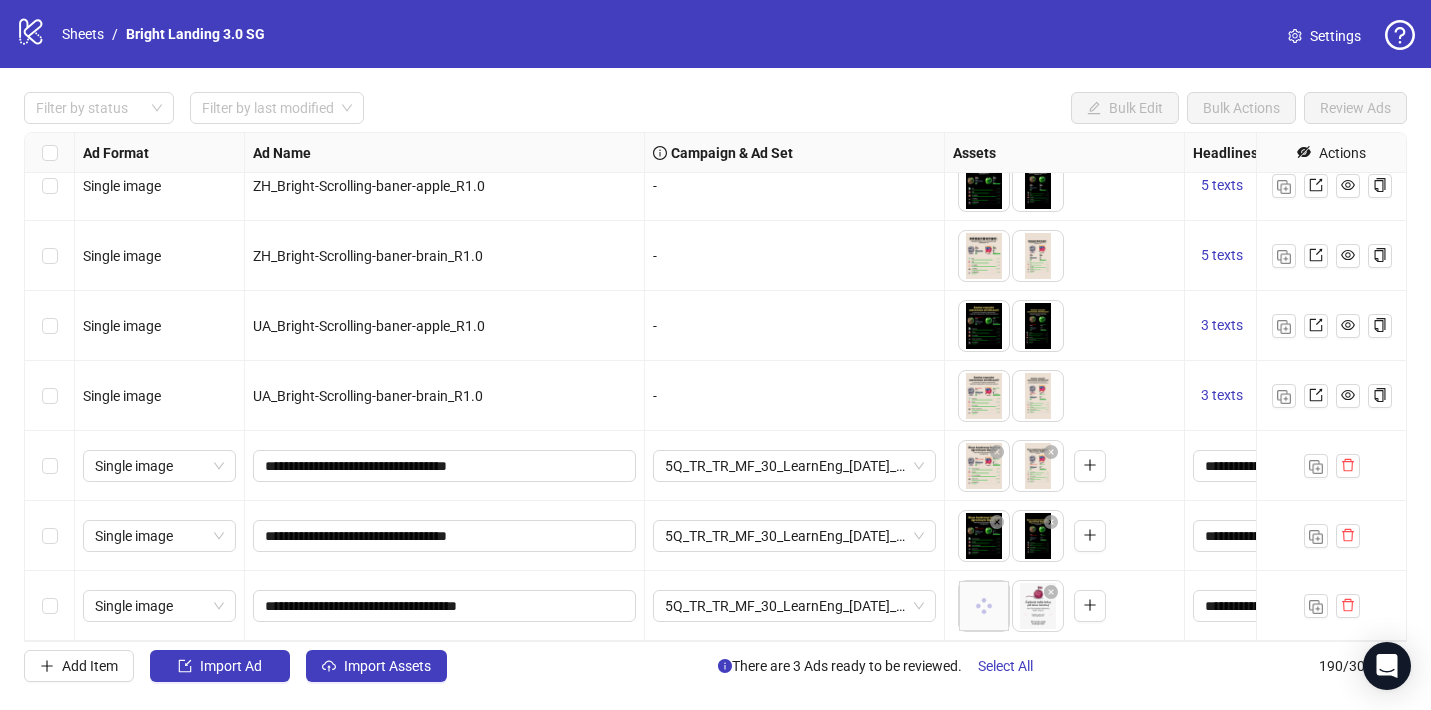 scroll, scrollTop: 12798, scrollLeft: 0, axis: vertical 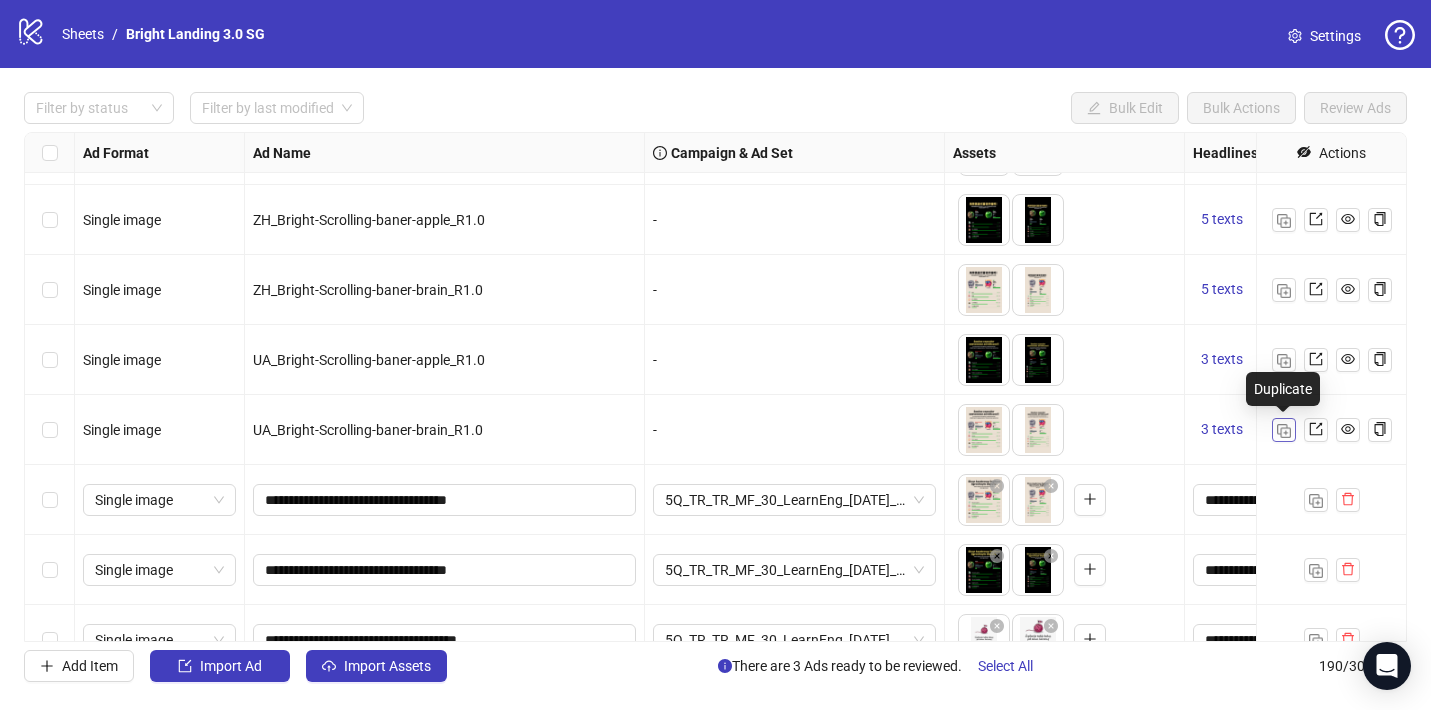click at bounding box center (1284, 431) 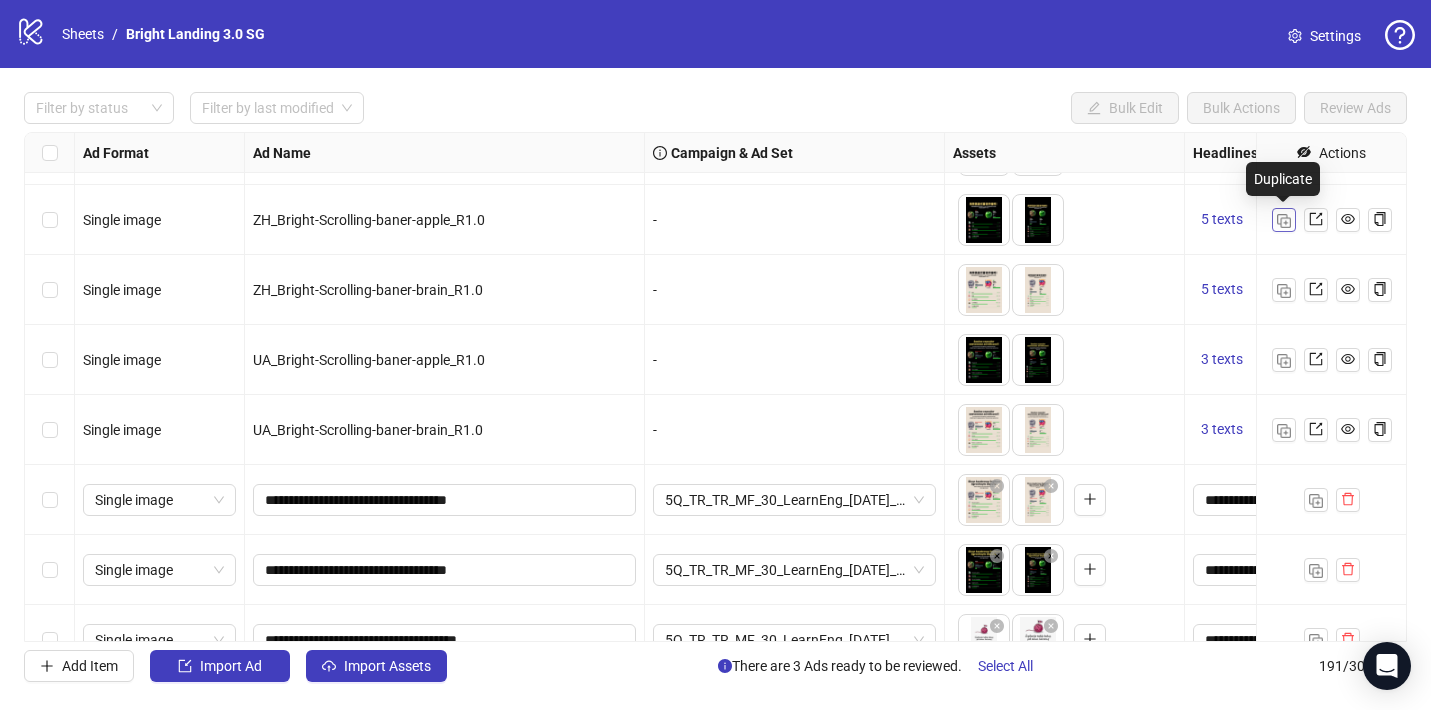 click at bounding box center [1284, 221] 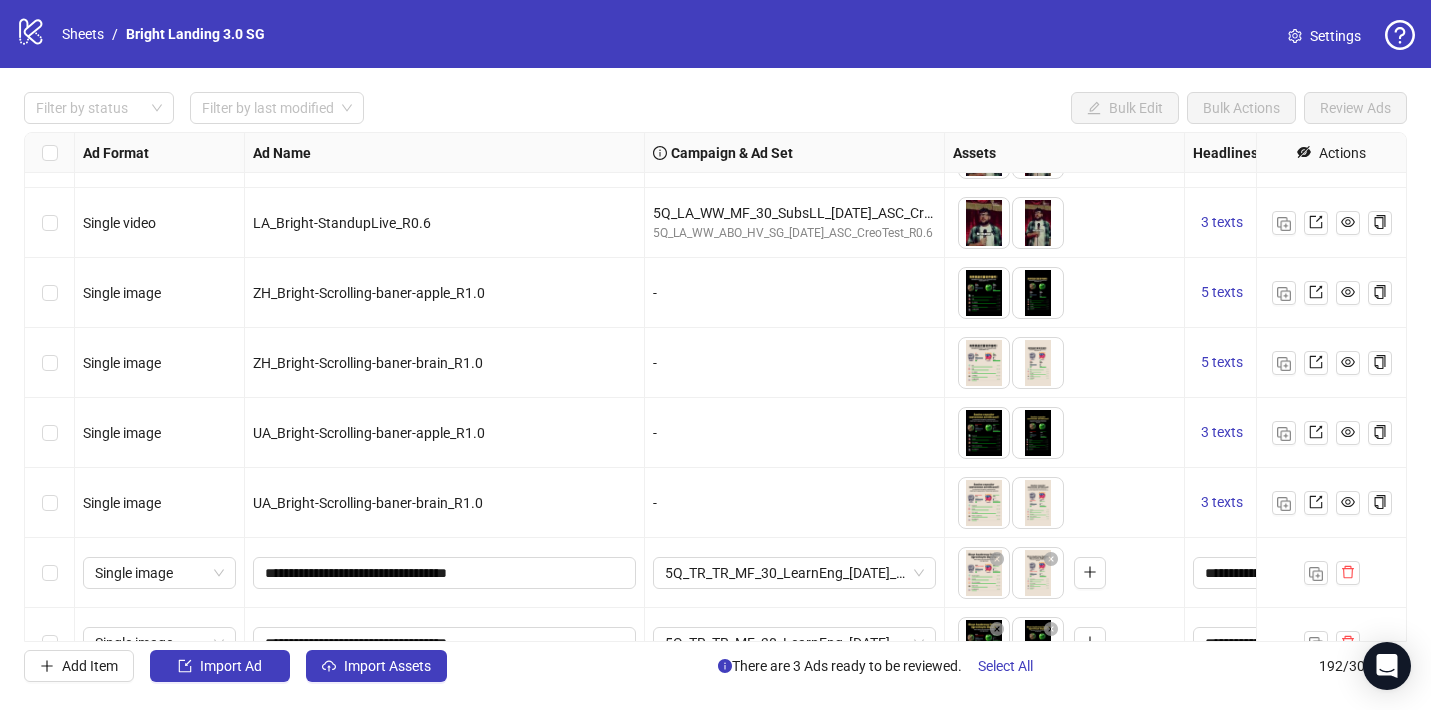 scroll, scrollTop: 12972, scrollLeft: 0, axis: vertical 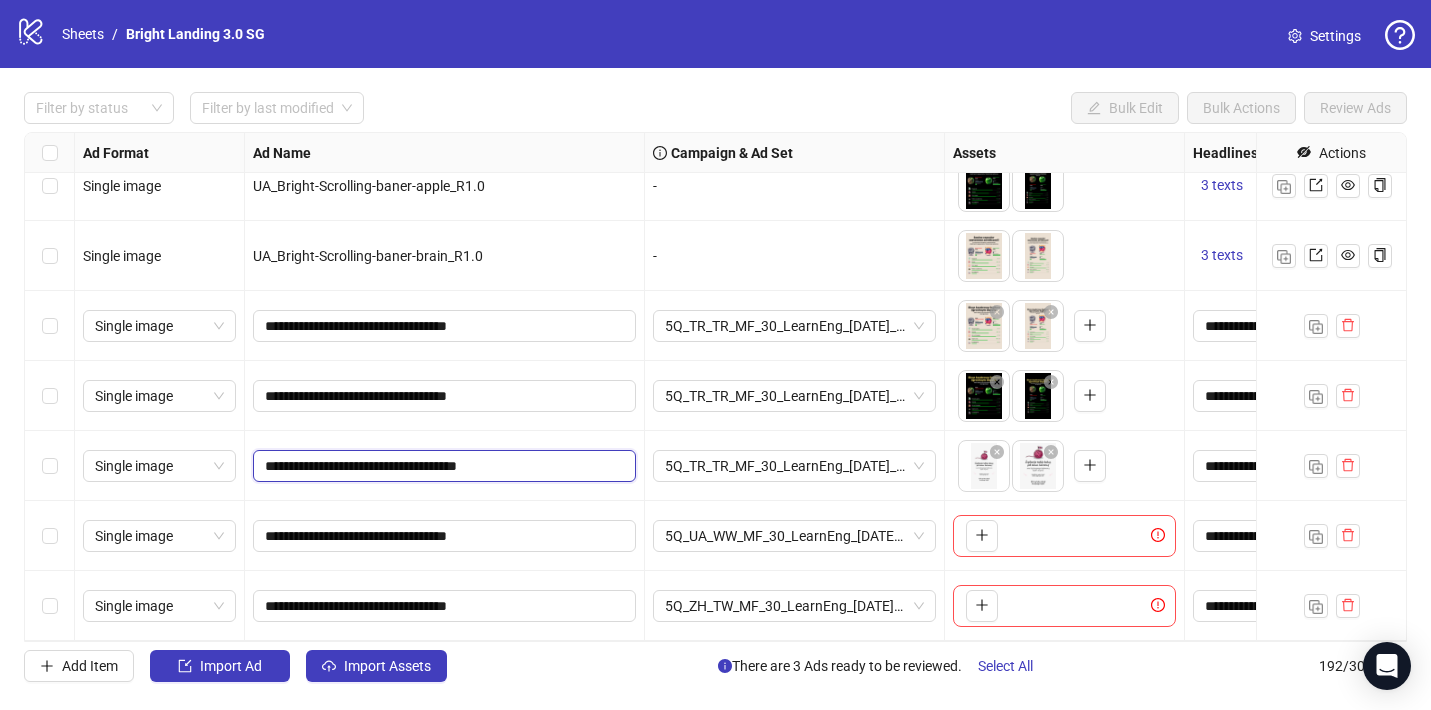 drag, startPoint x: 487, startPoint y: 467, endPoint x: 416, endPoint y: 466, distance: 71.00704 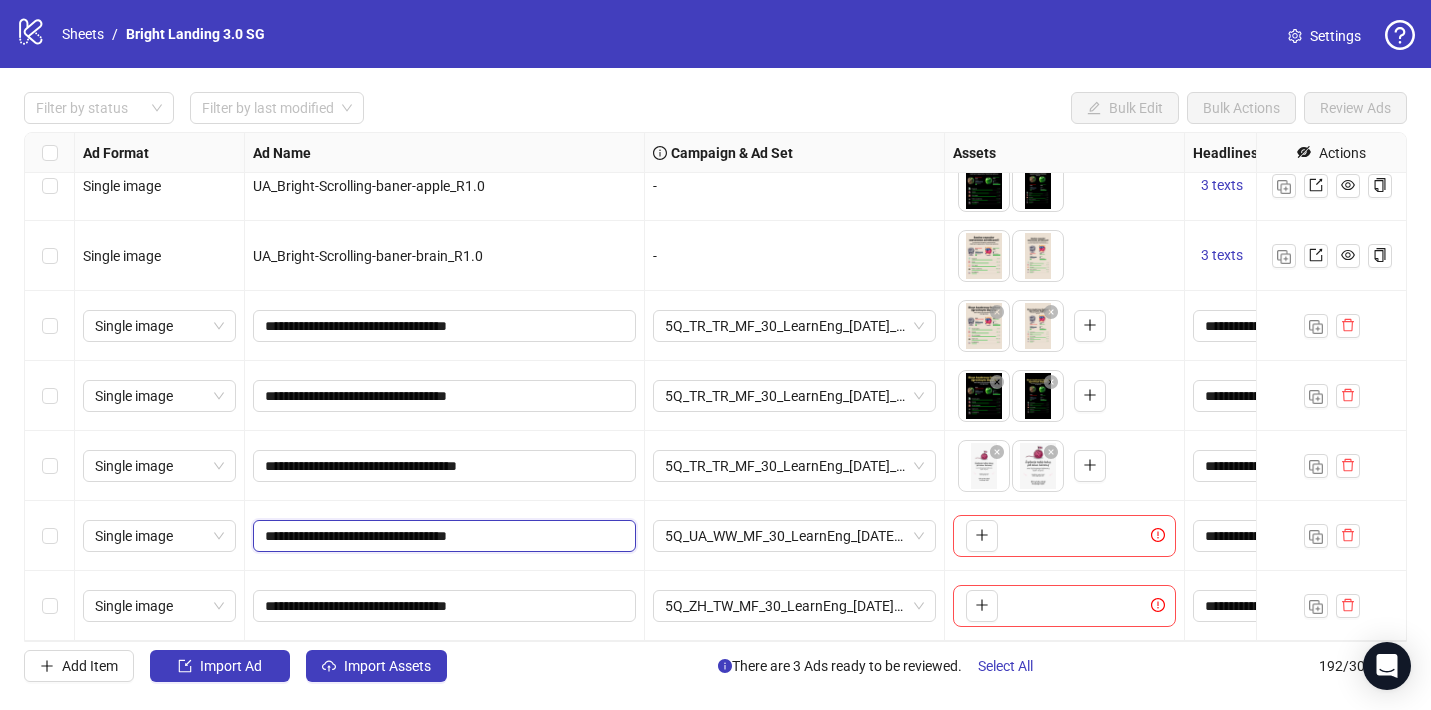drag, startPoint x: 456, startPoint y: 538, endPoint x: 428, endPoint y: 537, distance: 28.01785 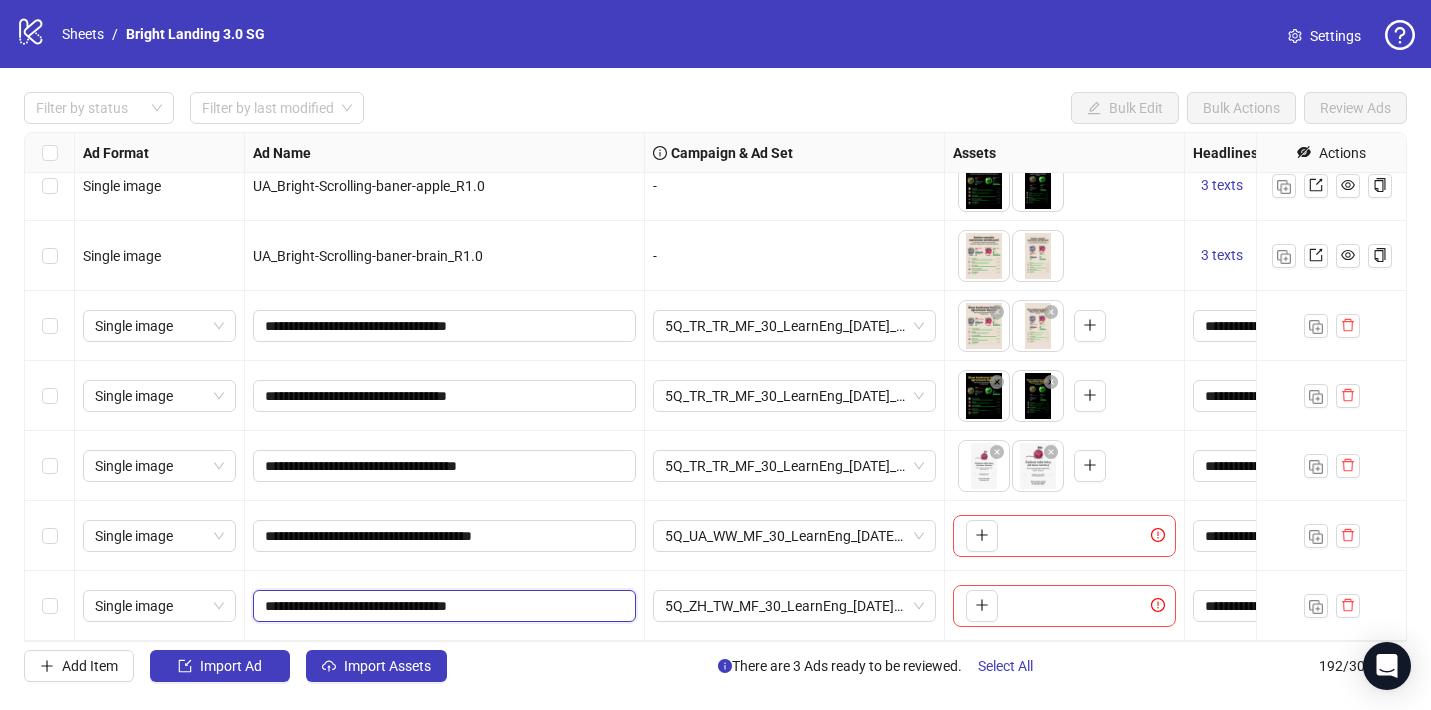drag, startPoint x: 460, startPoint y: 608, endPoint x: 430, endPoint y: 607, distance: 30.016663 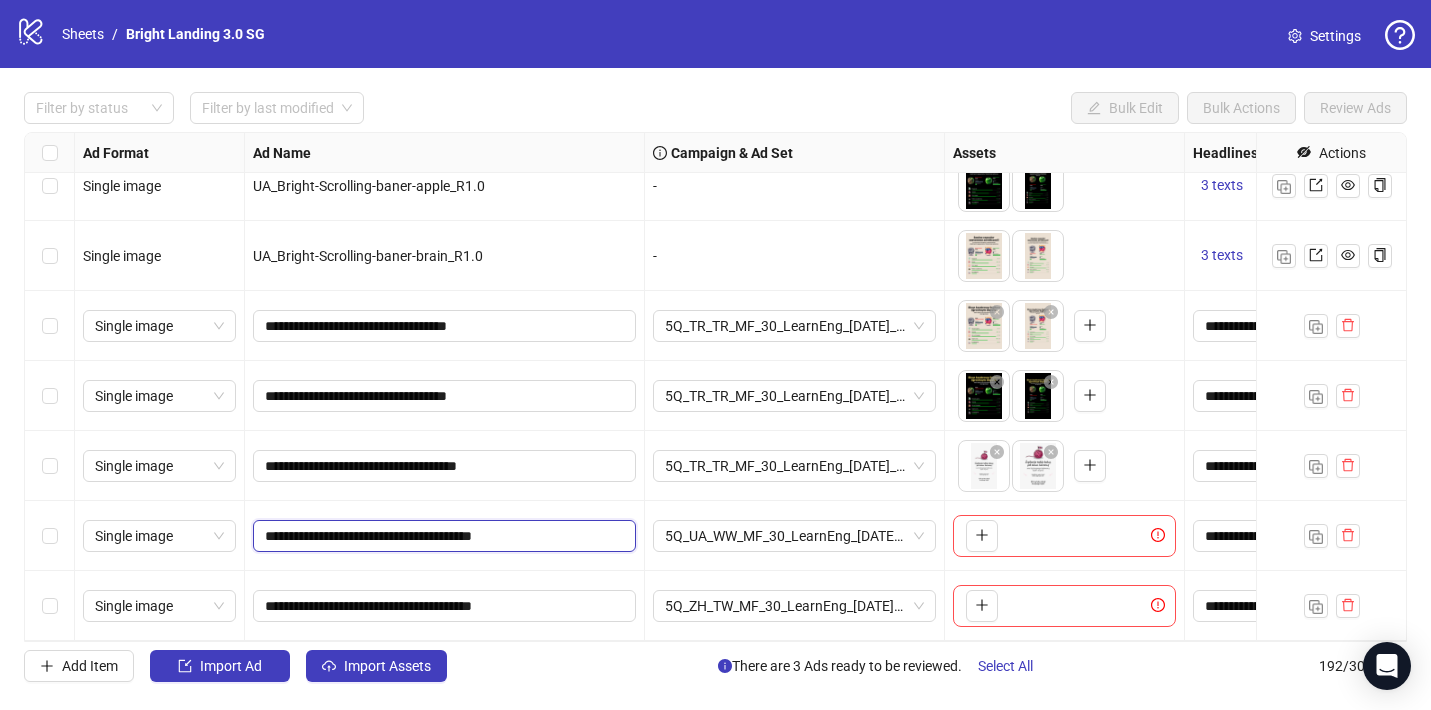 drag, startPoint x: 462, startPoint y: 435, endPoint x: 457, endPoint y: 422, distance: 13.928389 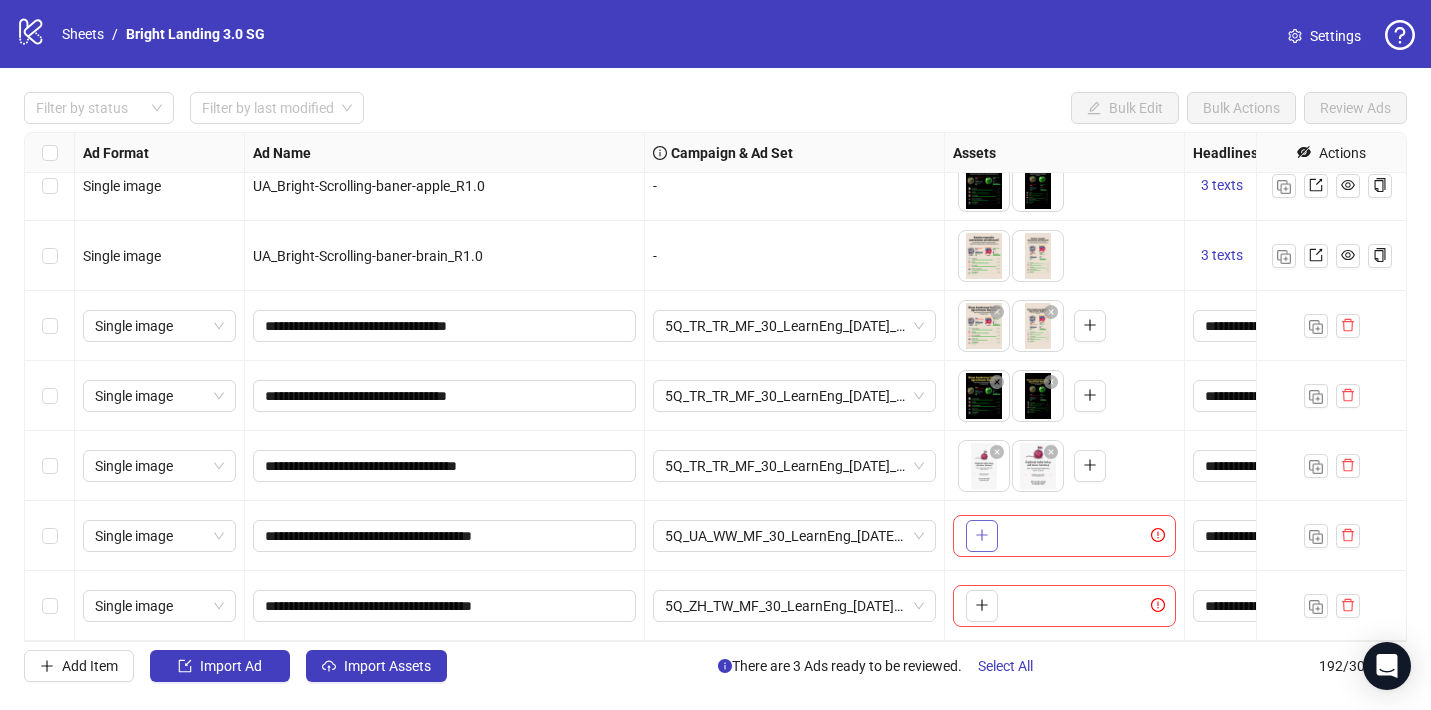 click 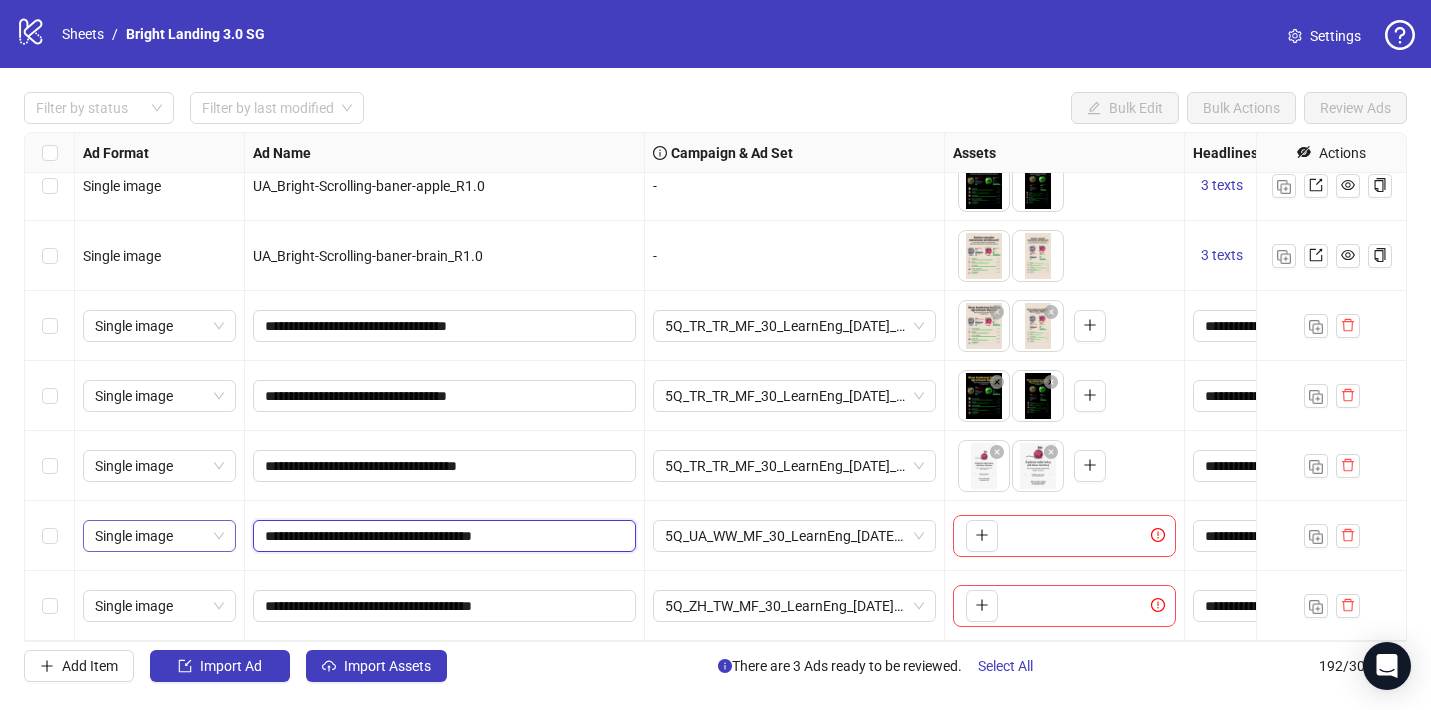 drag, startPoint x: 498, startPoint y: 538, endPoint x: 181, endPoint y: 532, distance: 317.05676 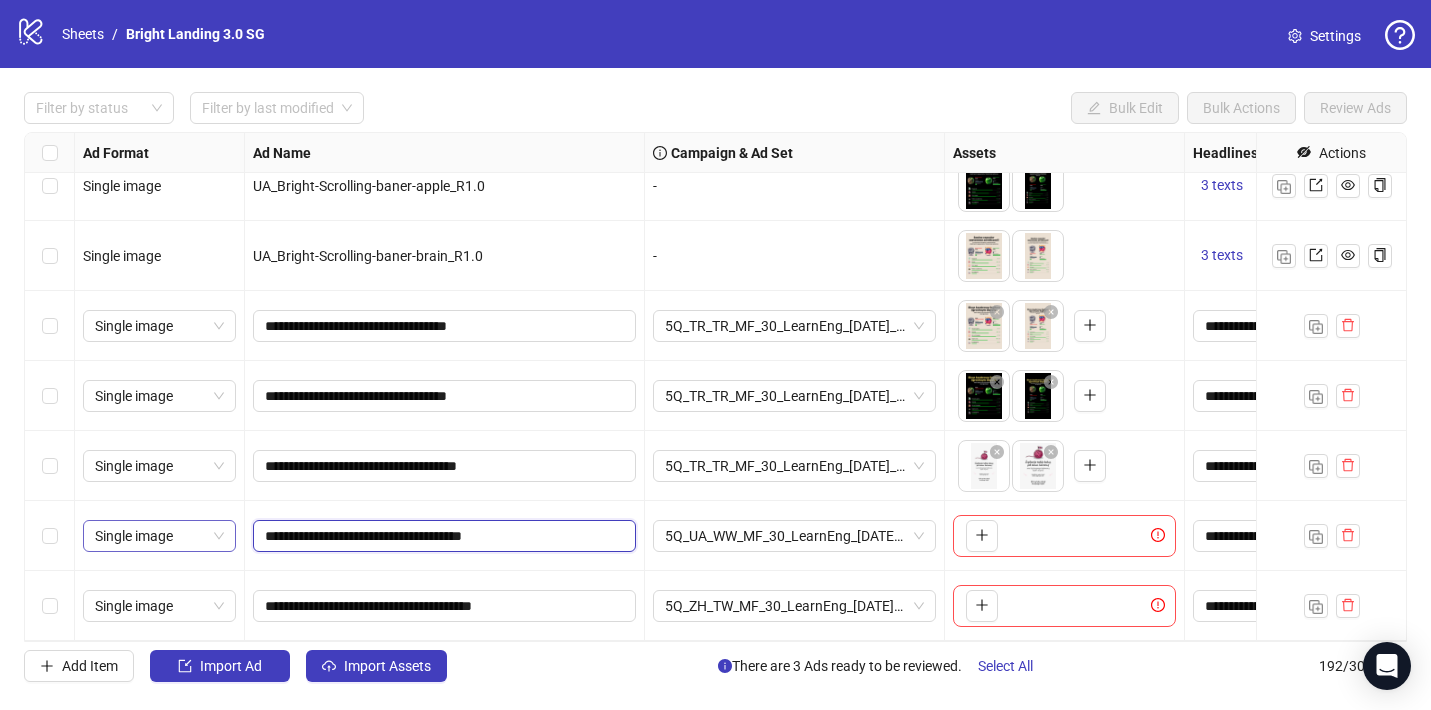 type on "**********" 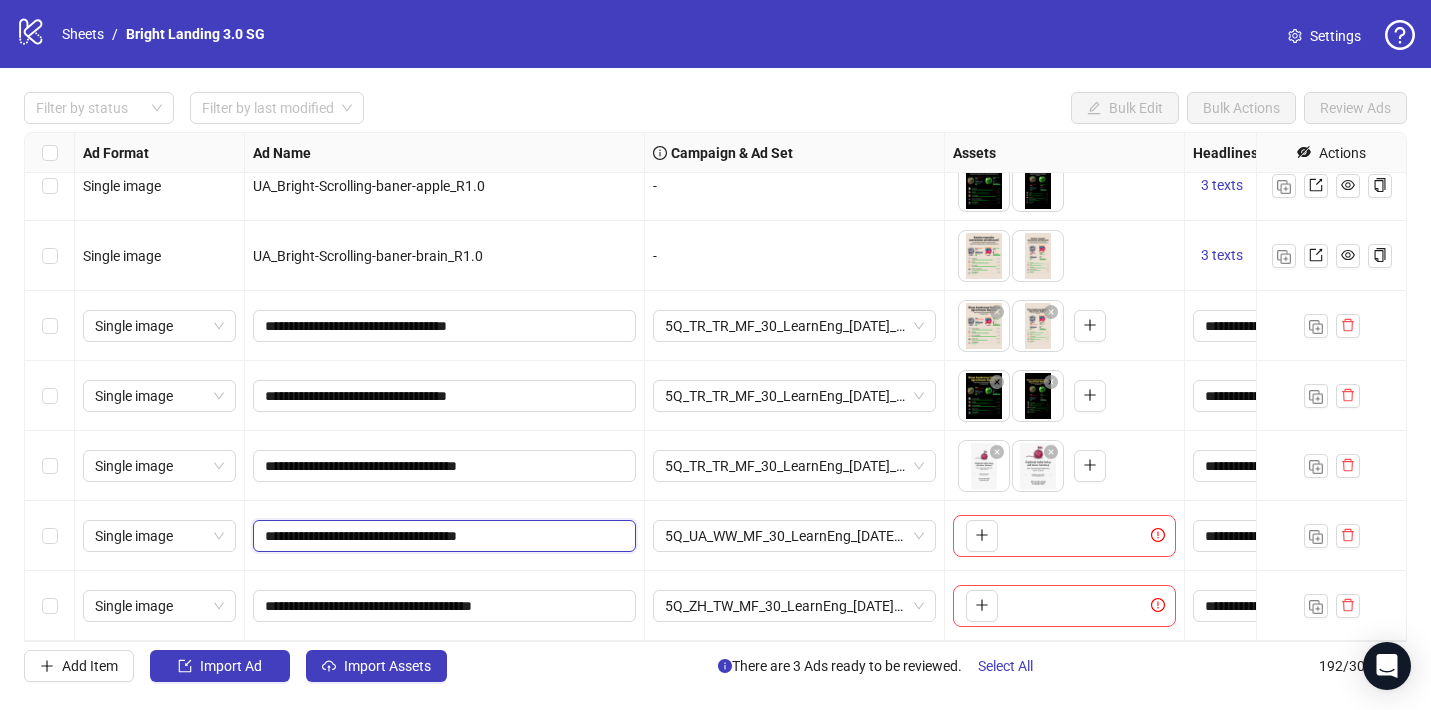 drag, startPoint x: 484, startPoint y: 538, endPoint x: 450, endPoint y: 444, distance: 99.95999 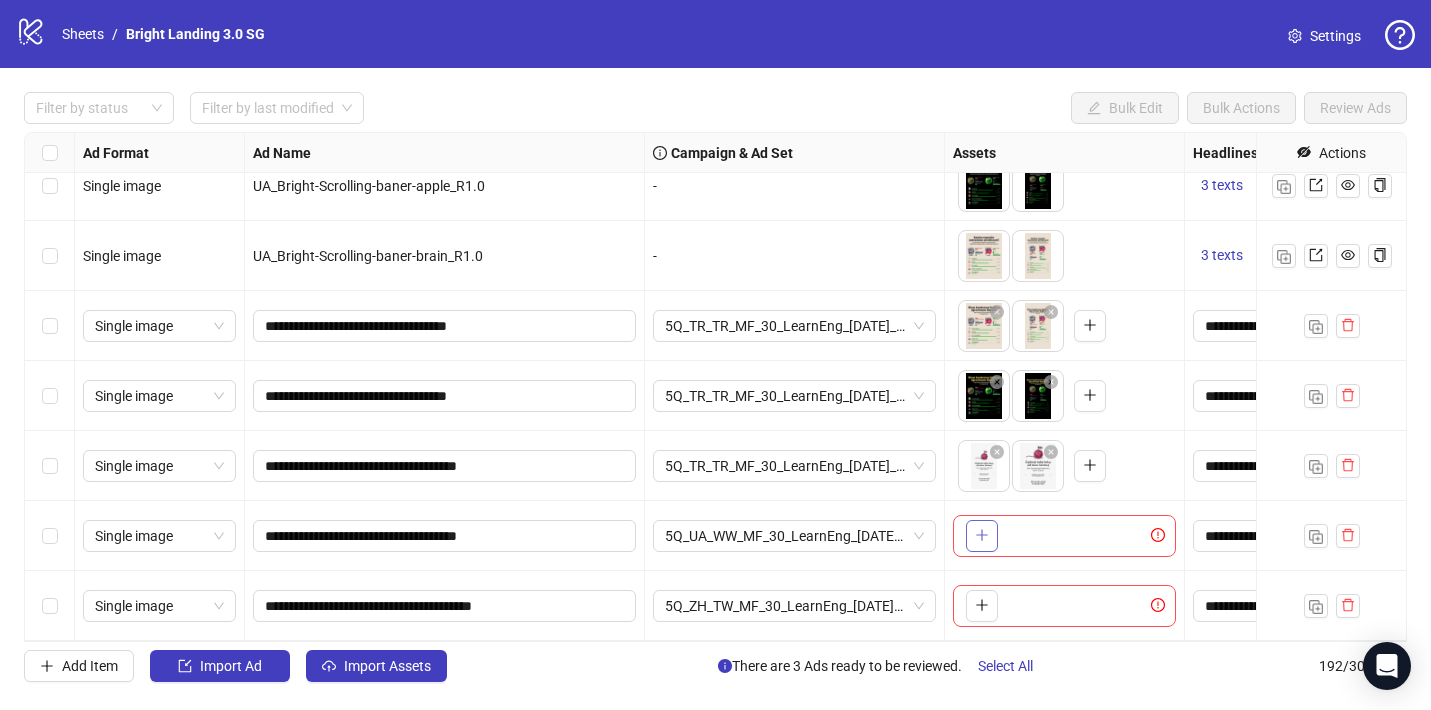 click at bounding box center (982, 536) 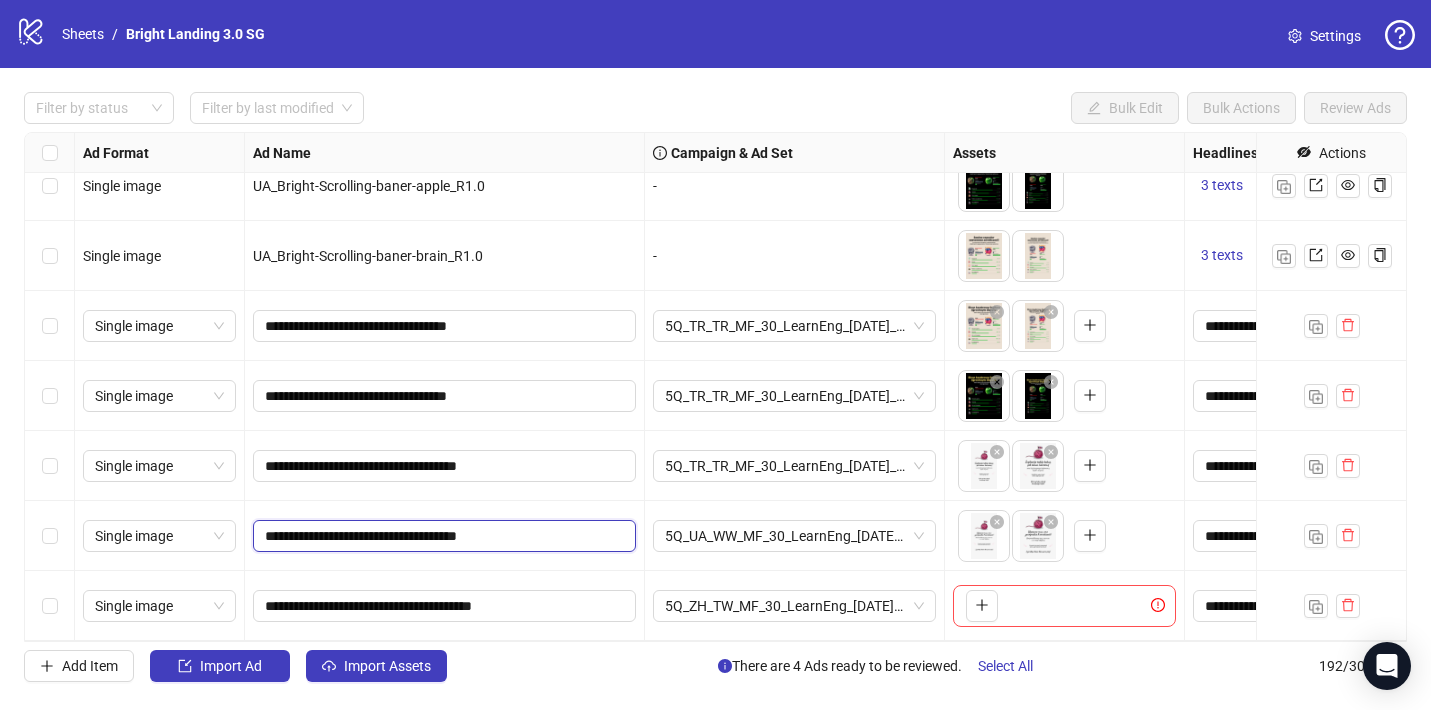drag, startPoint x: 485, startPoint y: 537, endPoint x: 332, endPoint y: 537, distance: 153 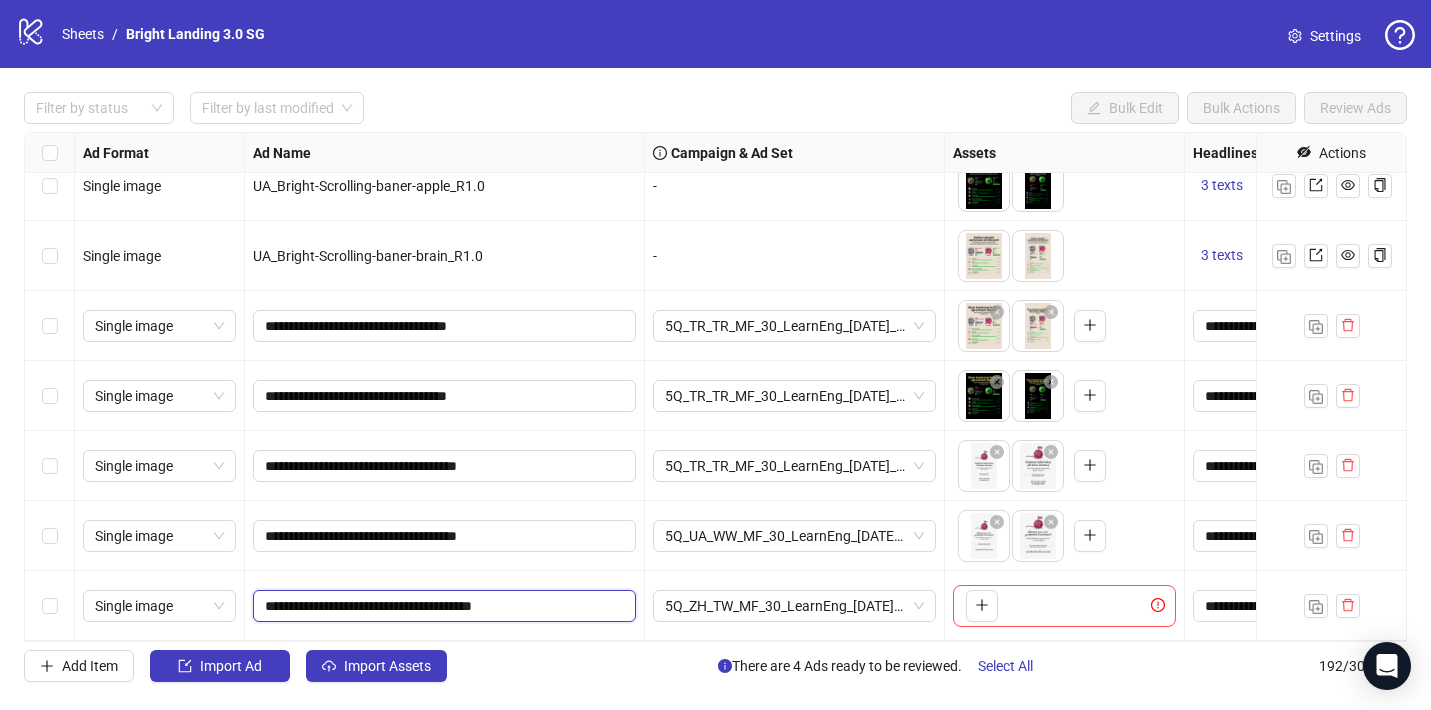 drag, startPoint x: 499, startPoint y: 605, endPoint x: 332, endPoint y: 604, distance: 167.00299 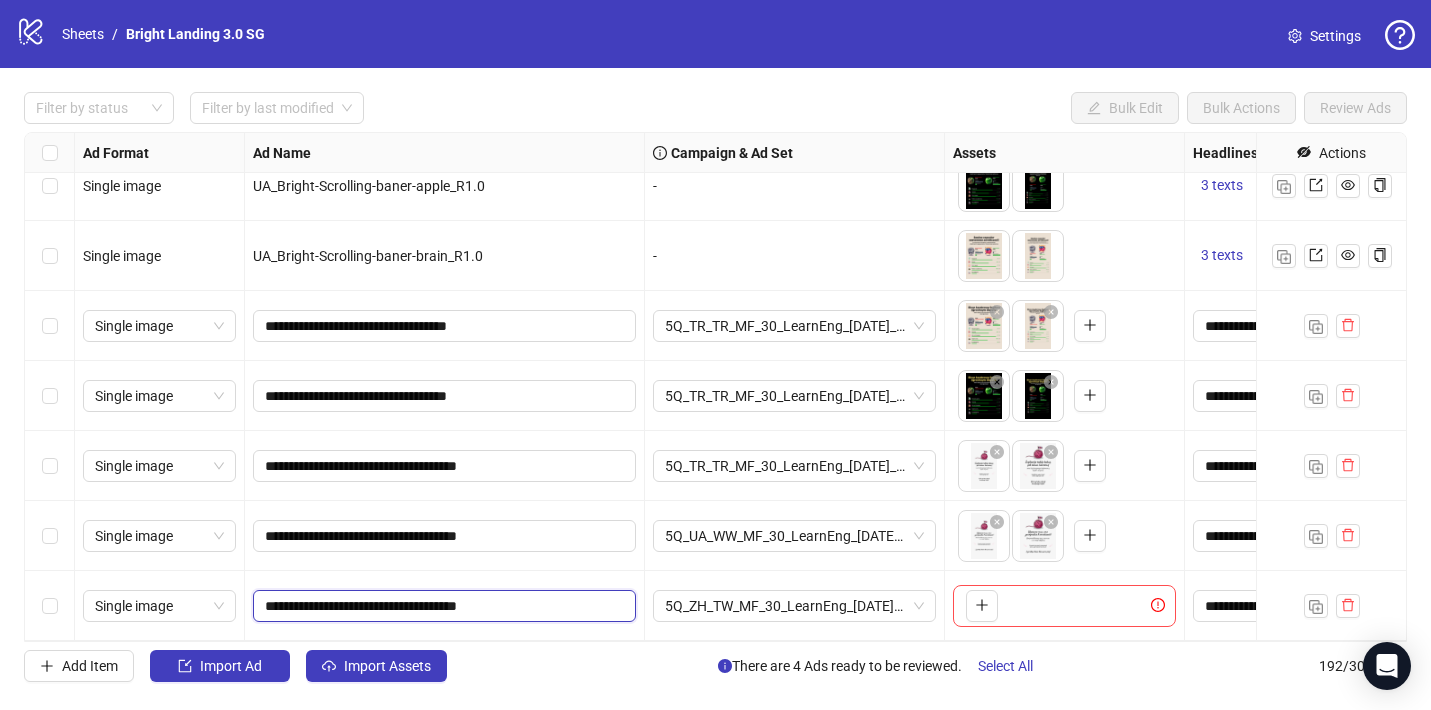 drag, startPoint x: 485, startPoint y: 609, endPoint x: 452, endPoint y: 512, distance: 102.45975 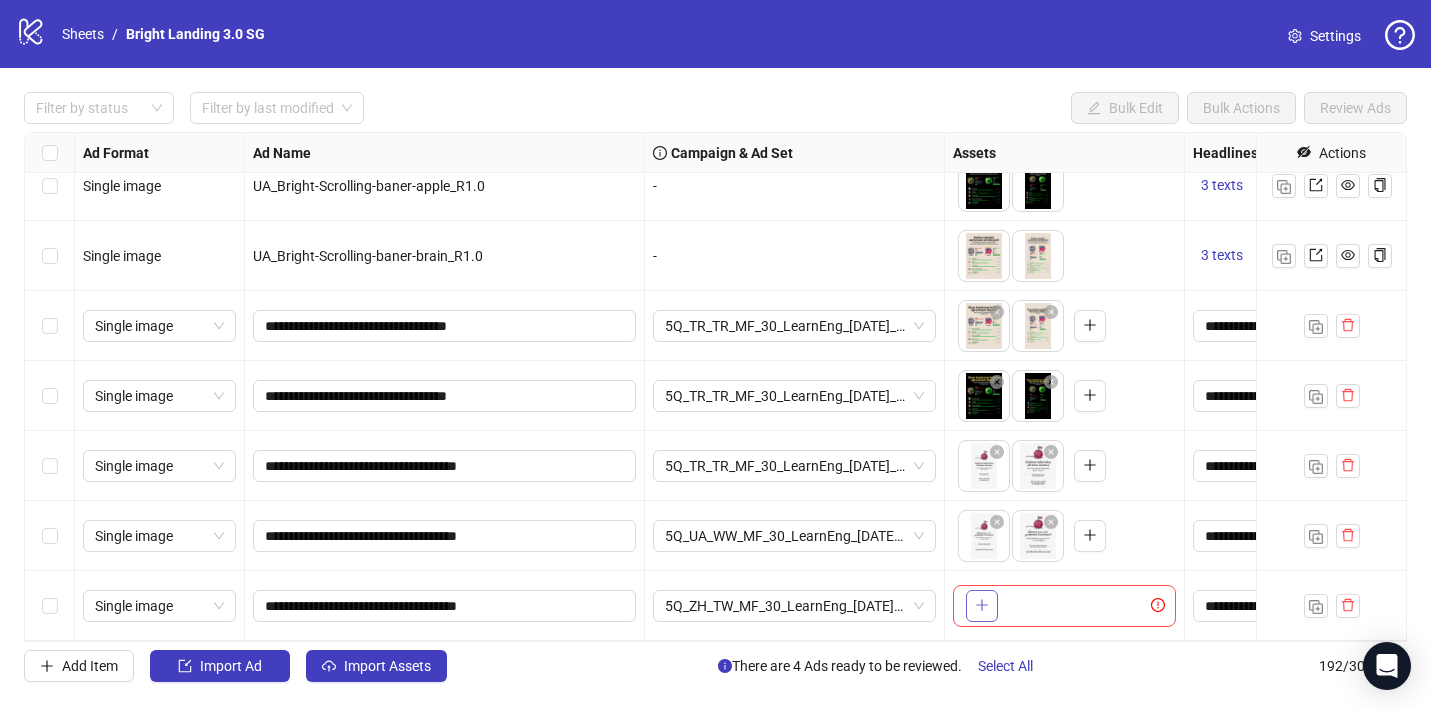 click 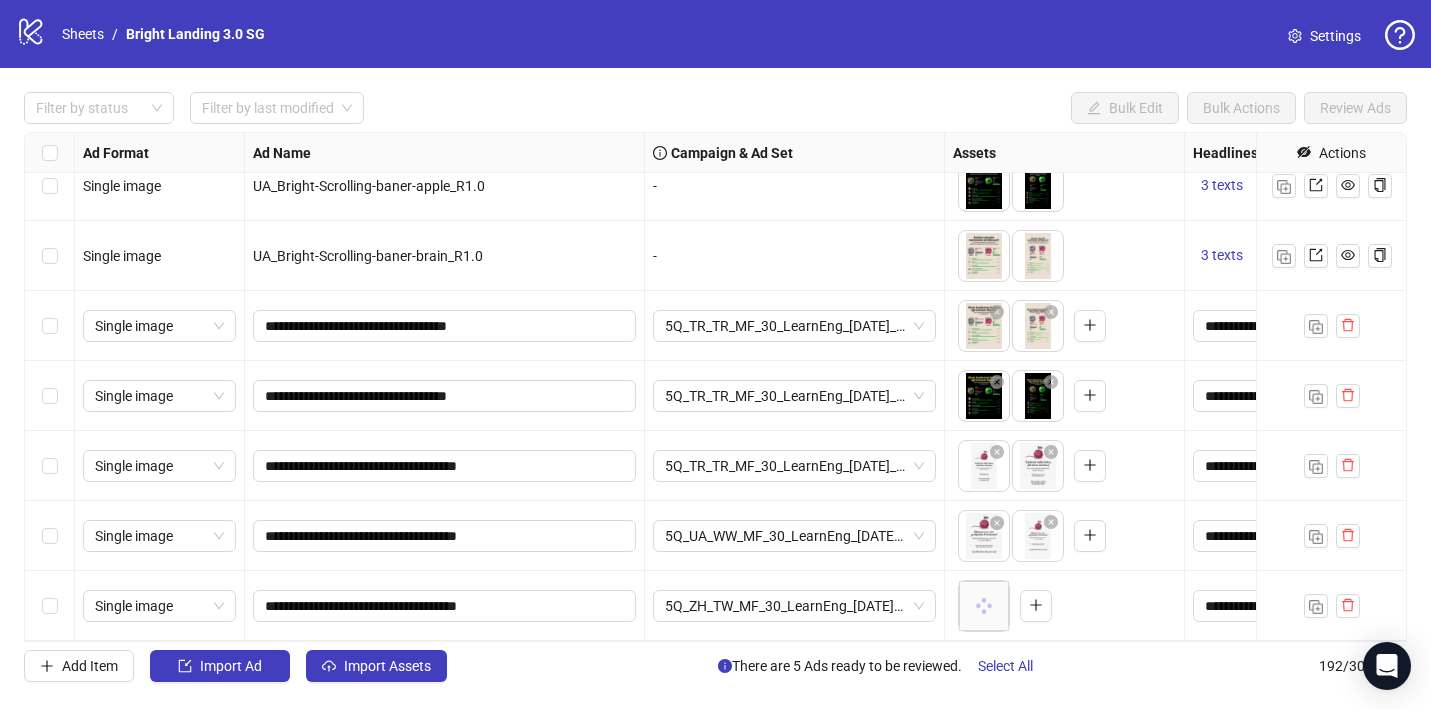 drag, startPoint x: 1031, startPoint y: 548, endPoint x: 991, endPoint y: 548, distance: 40 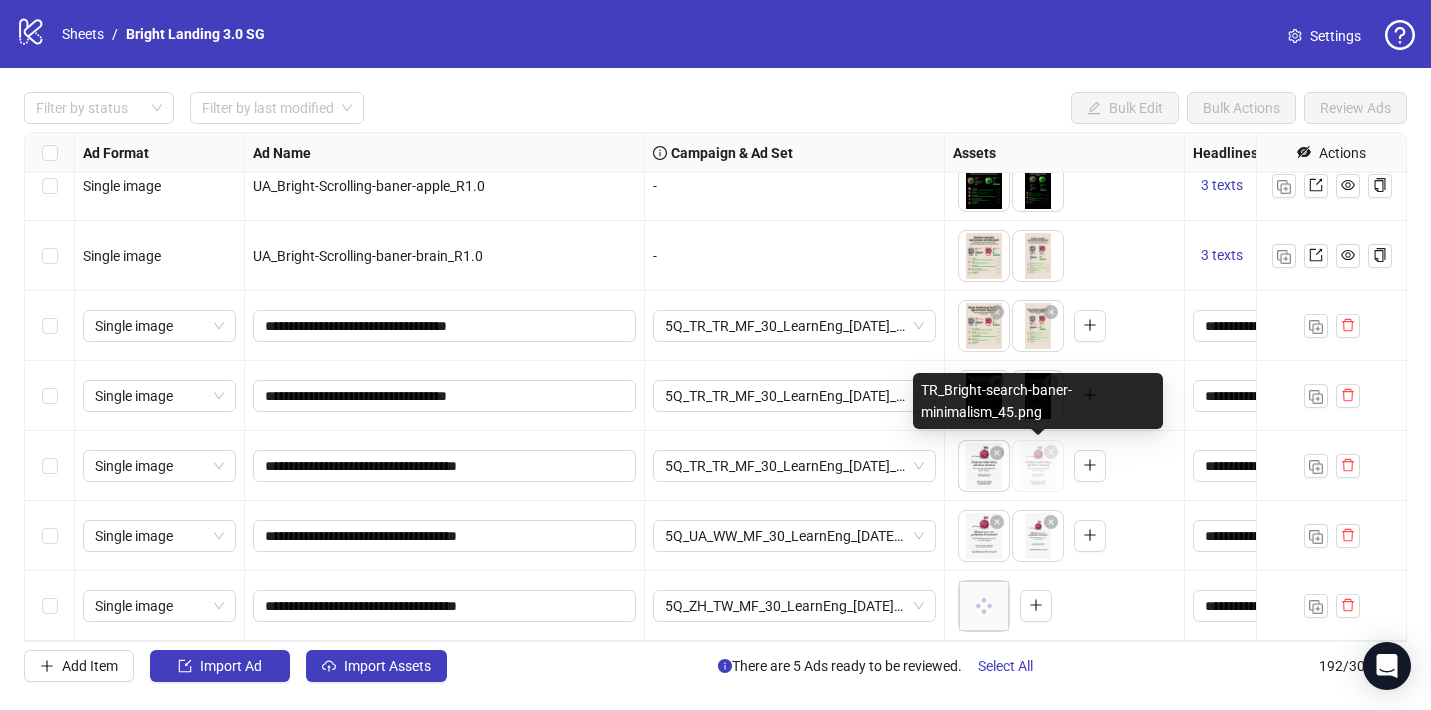 click on "logo/logo-mobile Sheets / Bright Landing 3.0 SG Settings   Filter by status Filter by last modified Bulk Edit Bulk Actions Review Ads Ad Format Ad Name Campaign & Ad Set Assets Headlines Primary Texts Descriptions Destination URL App Product Page ID Display URL Leadgen Form Product Set ID URL Params Call to Action Actions Single image ZH_Bright-Scrolling-baner-apple_R1.0 -
To pick up a draggable item, press the space bar.
While dragging, use the arrow keys to move the item.
Press space again to drop the item in its new position, or press escape to cancel.
5 texts 5 texts Single image ZH_Bright-Scrolling-baner-brain_R1.0 -
To pick up a draggable item, press the space bar.
While dragging, use the arrow keys to move the item.
Press space again to drop the item in its new position, or press escape to cancel.
5 texts 5 texts Single image UA_Bright-Scrolling-baner-apple_R1.0 - 3 texts 3 texts Single image UA_Bright-Scrolling-baner-brain_R1.0 - 3 texts 3 texts Single image + 2 + 2 +" at bounding box center (715, 355) 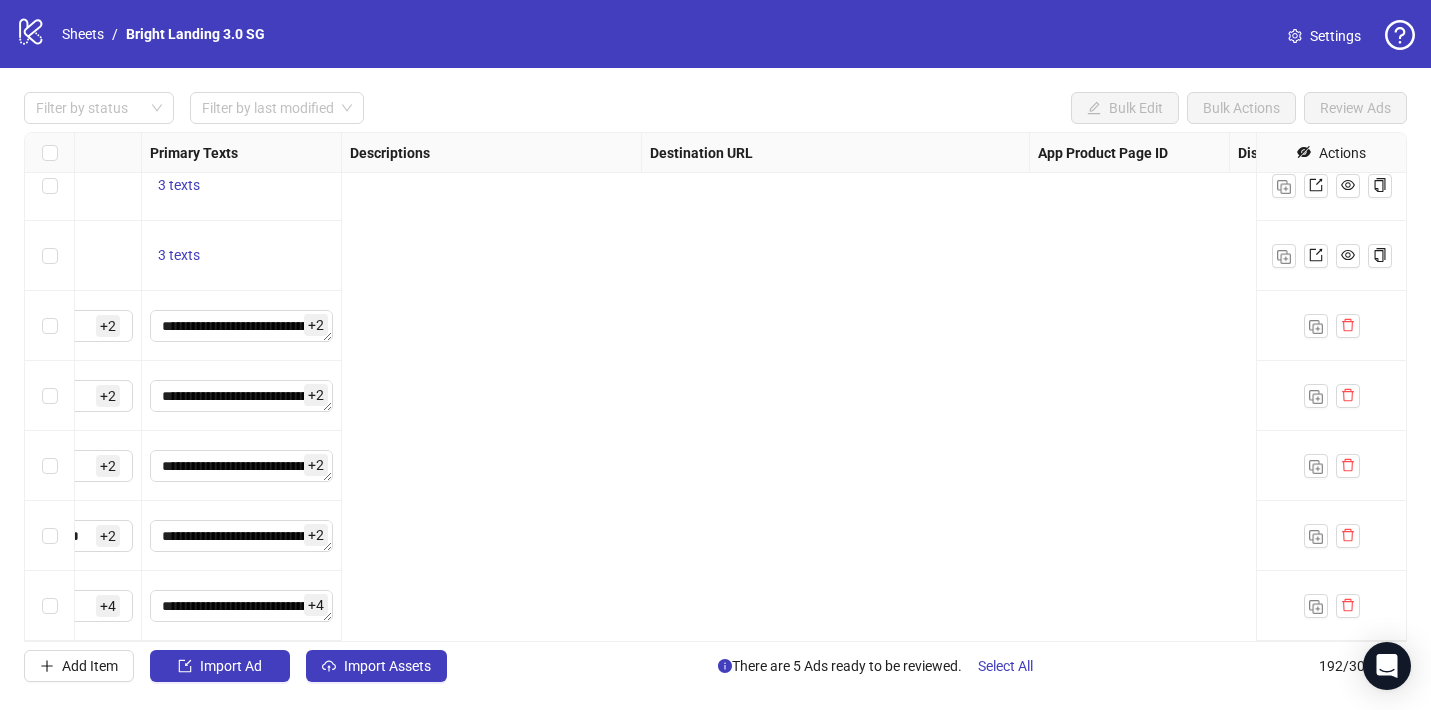 scroll, scrollTop: 12972, scrollLeft: 0, axis: vertical 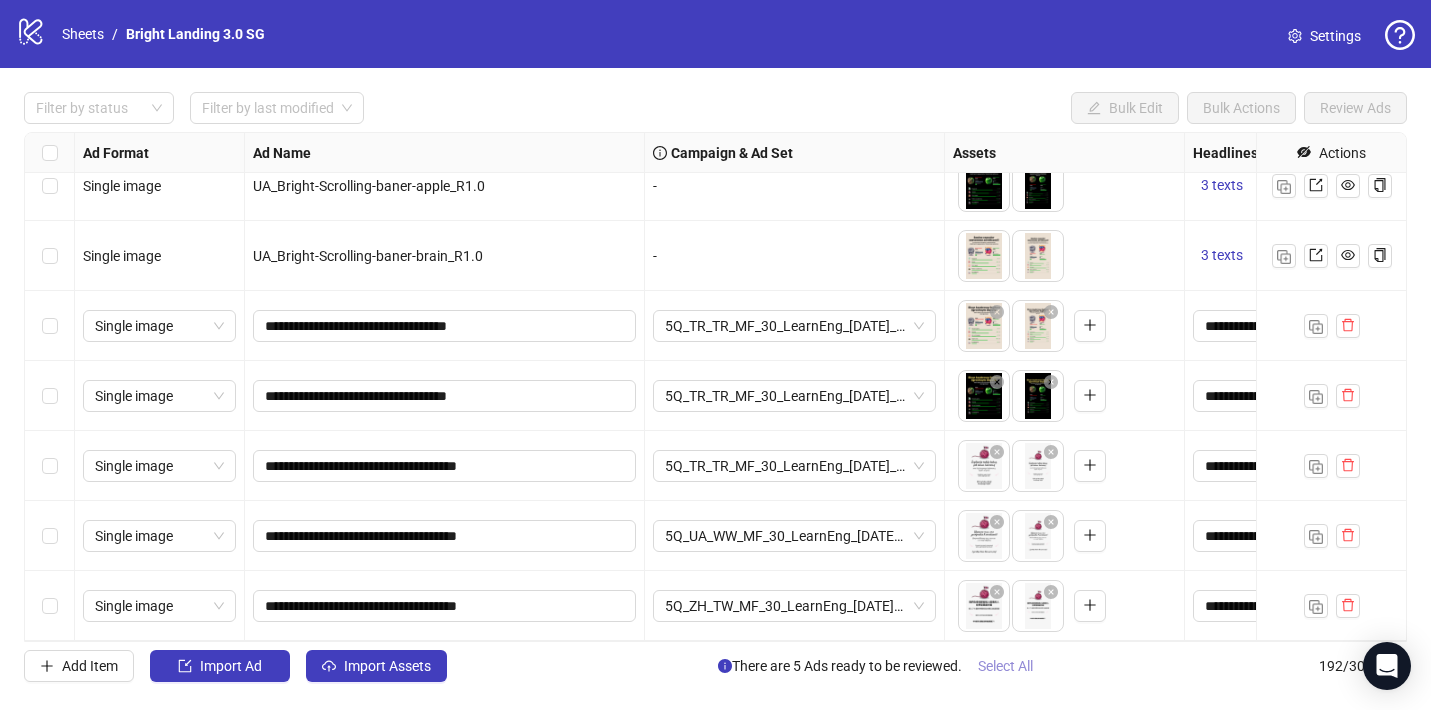 click on "Select All" at bounding box center (1005, 666) 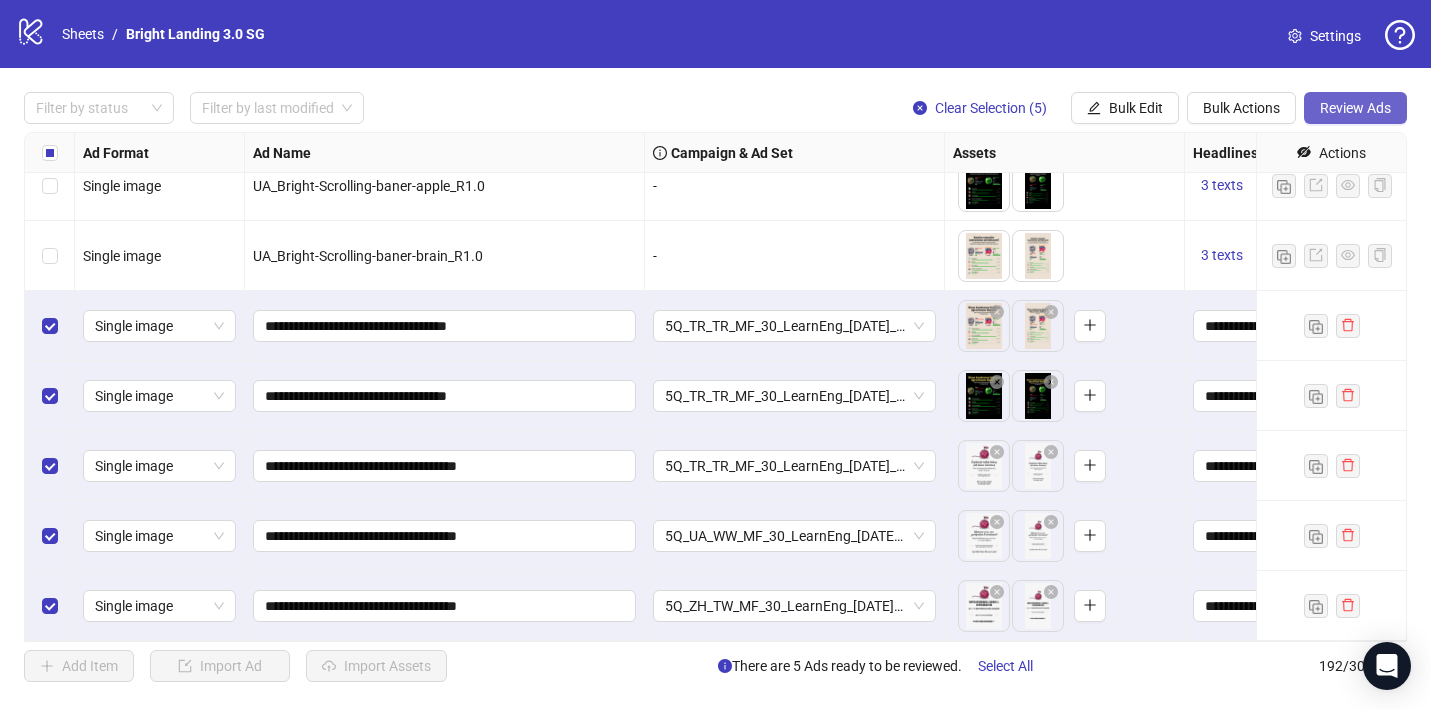 click on "Review Ads" at bounding box center [1355, 108] 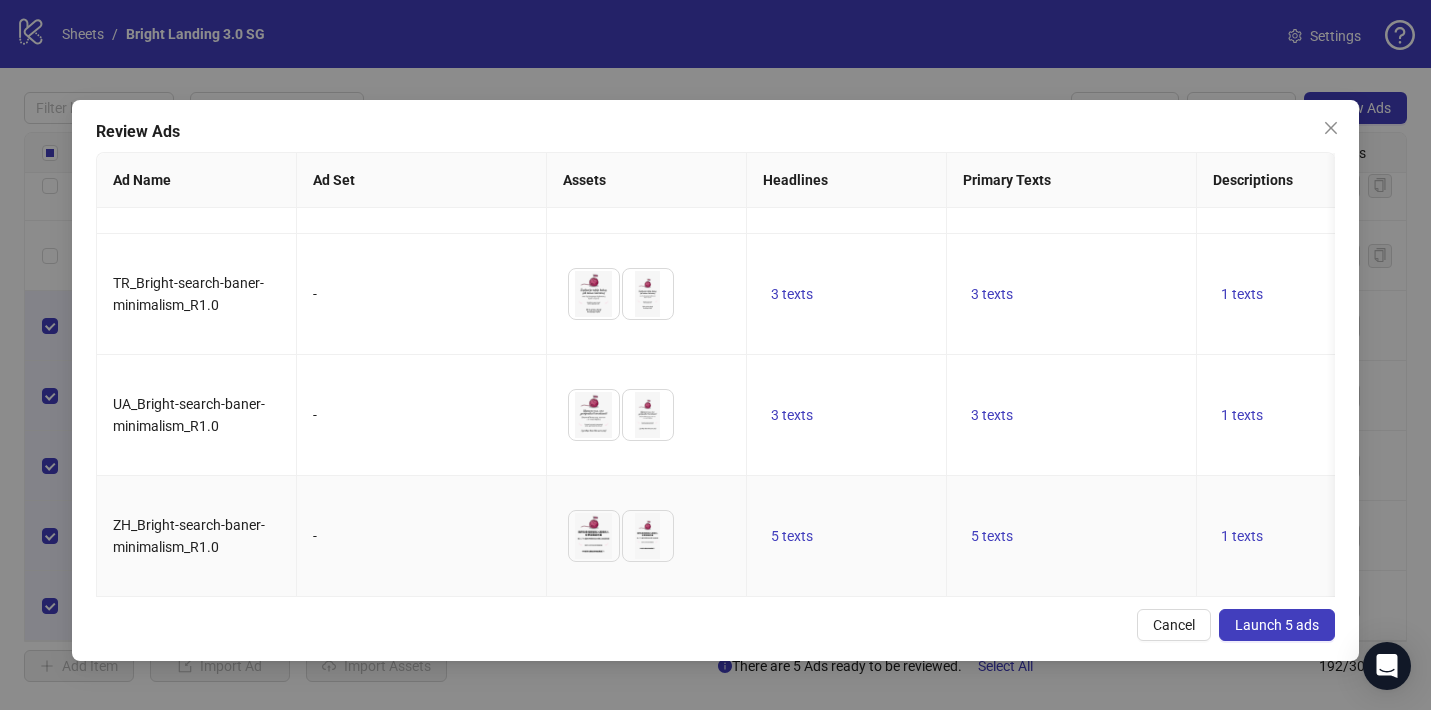 scroll, scrollTop: 216, scrollLeft: 442, axis: both 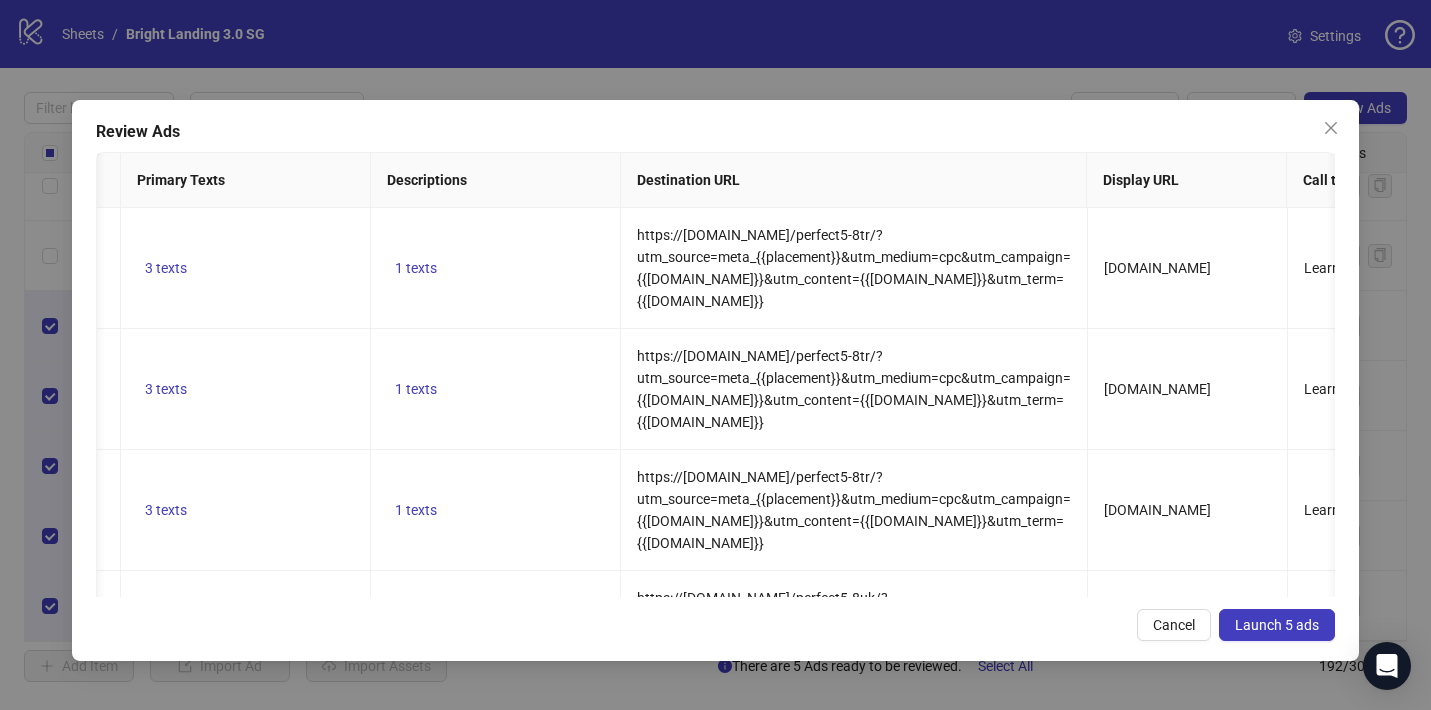 click on "Launch 5 ads" at bounding box center [1277, 625] 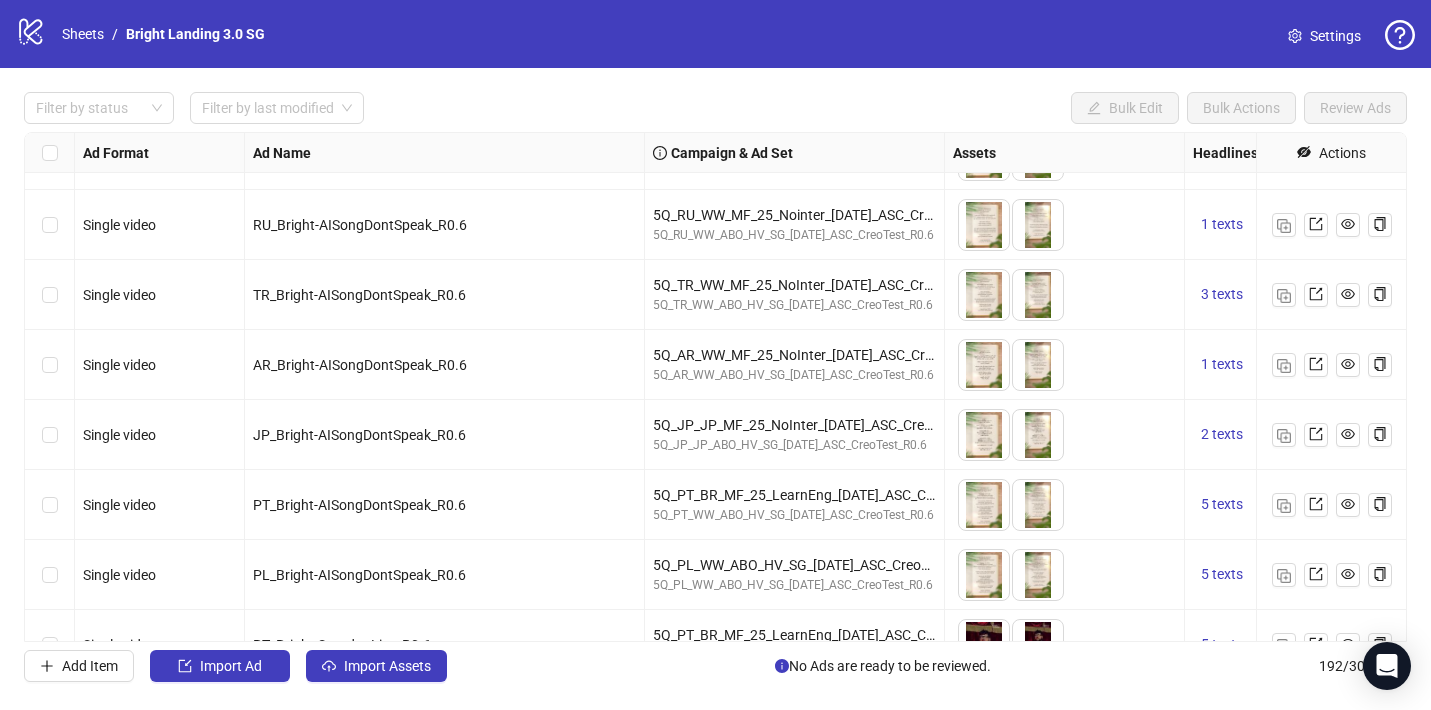 scroll, scrollTop: 11938, scrollLeft: 0, axis: vertical 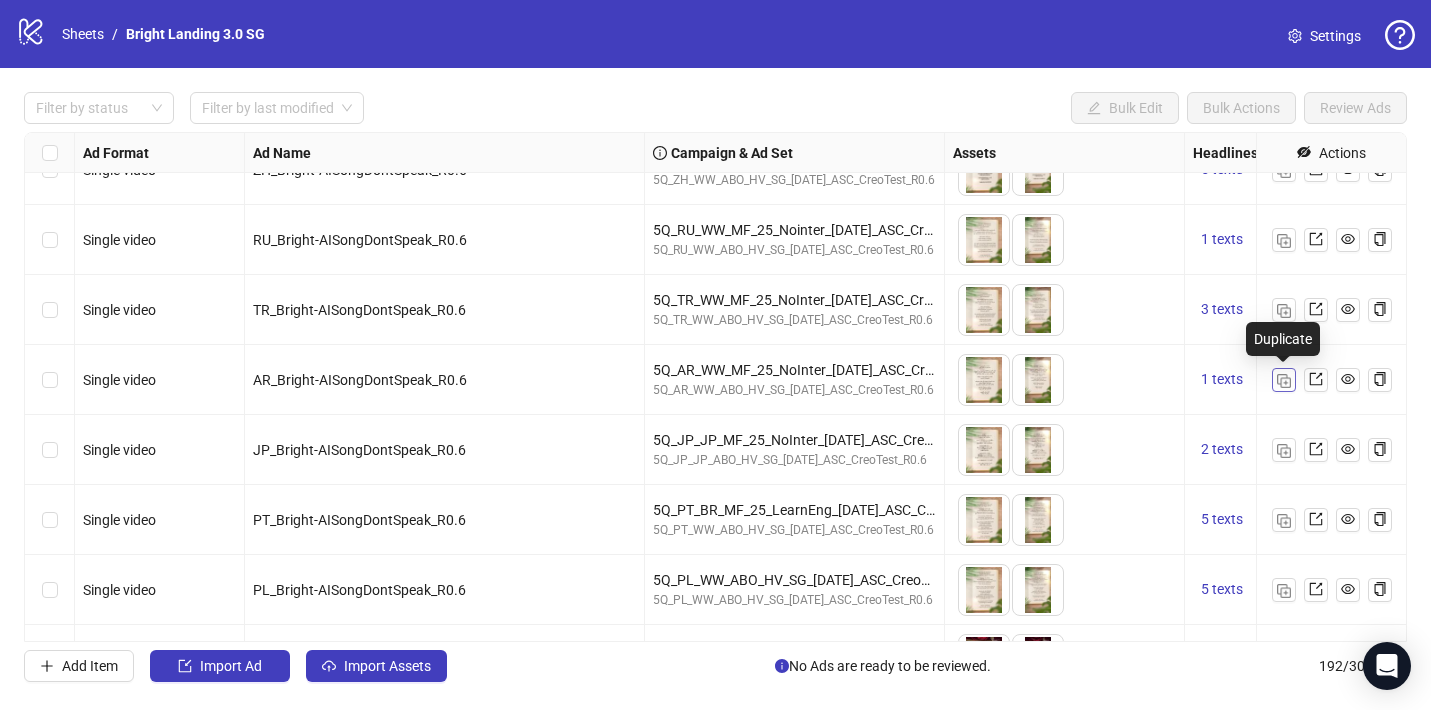 click at bounding box center [1284, 381] 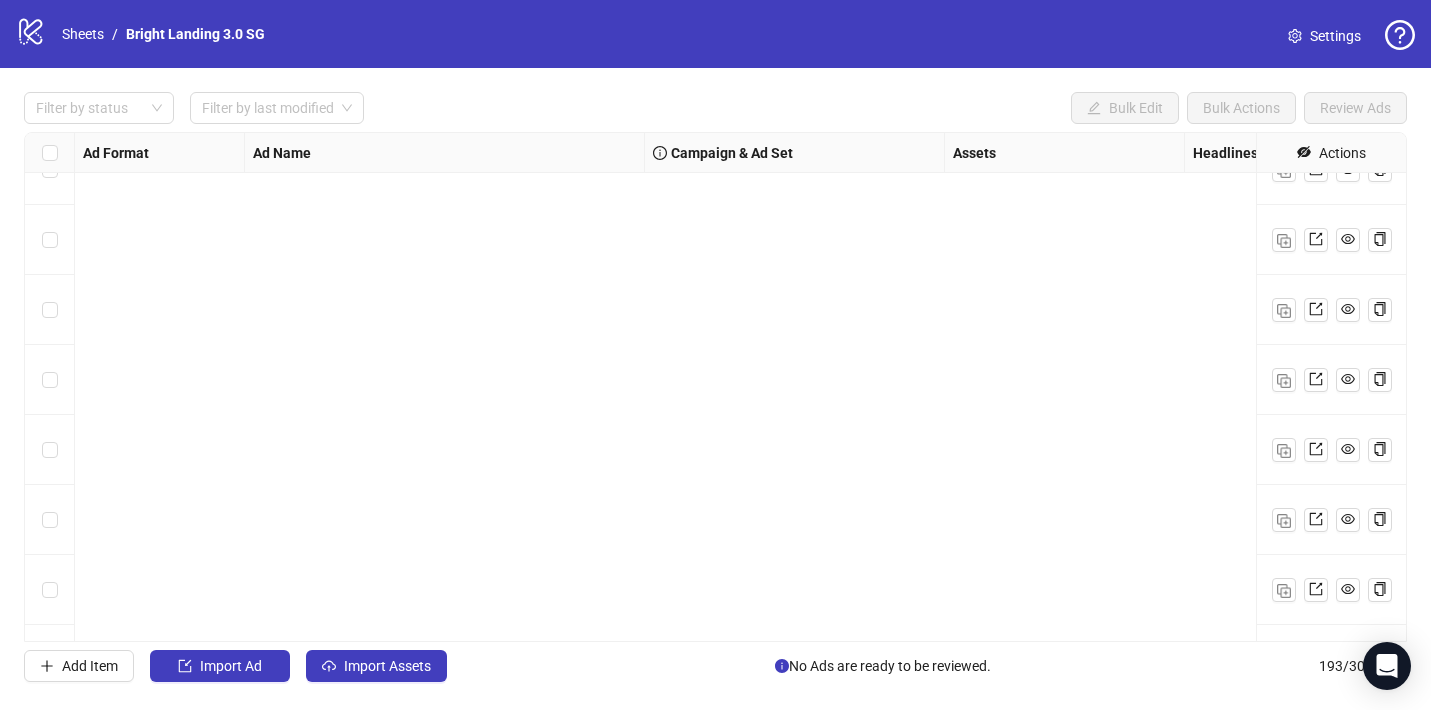 scroll, scrollTop: 13042, scrollLeft: 0, axis: vertical 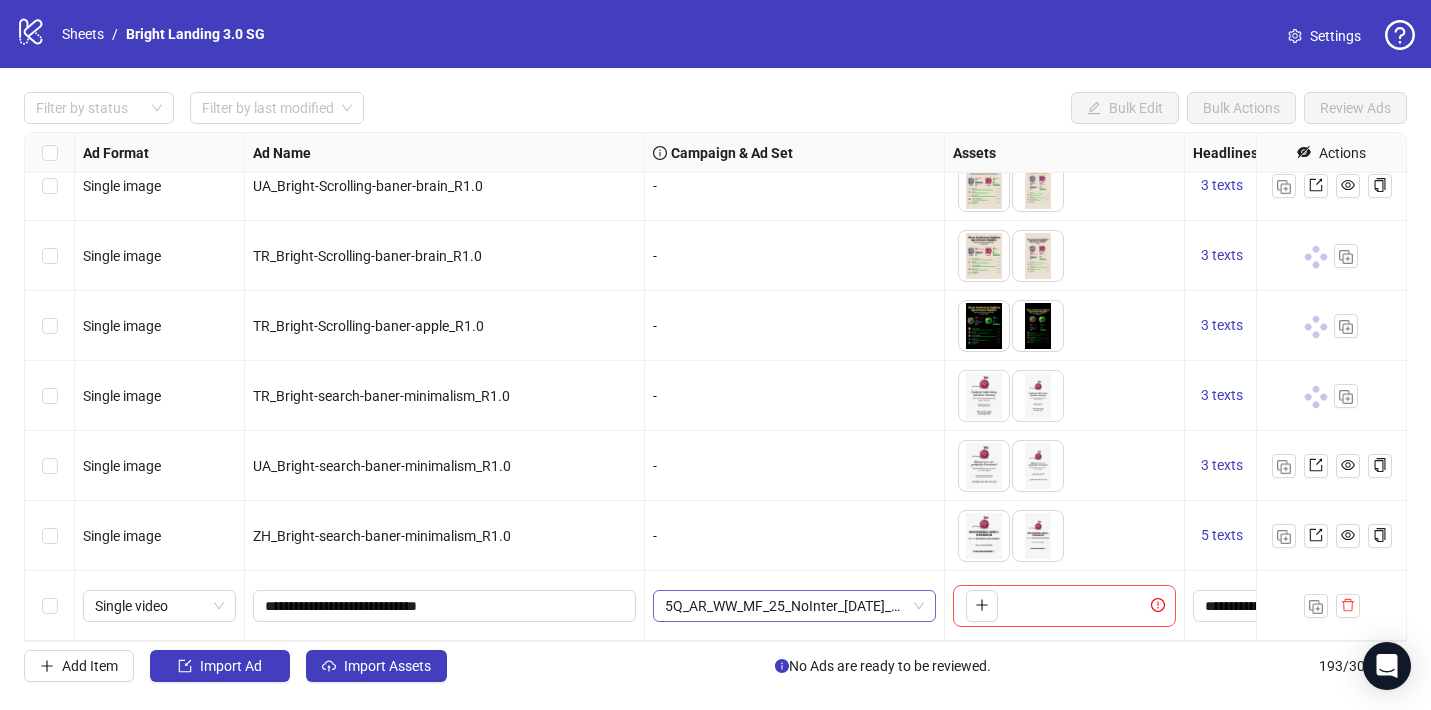 click on "5Q_AR_WW_MF_25_NoInter_[DATE]_ASC_CreoTest_R0.6" at bounding box center (794, 606) 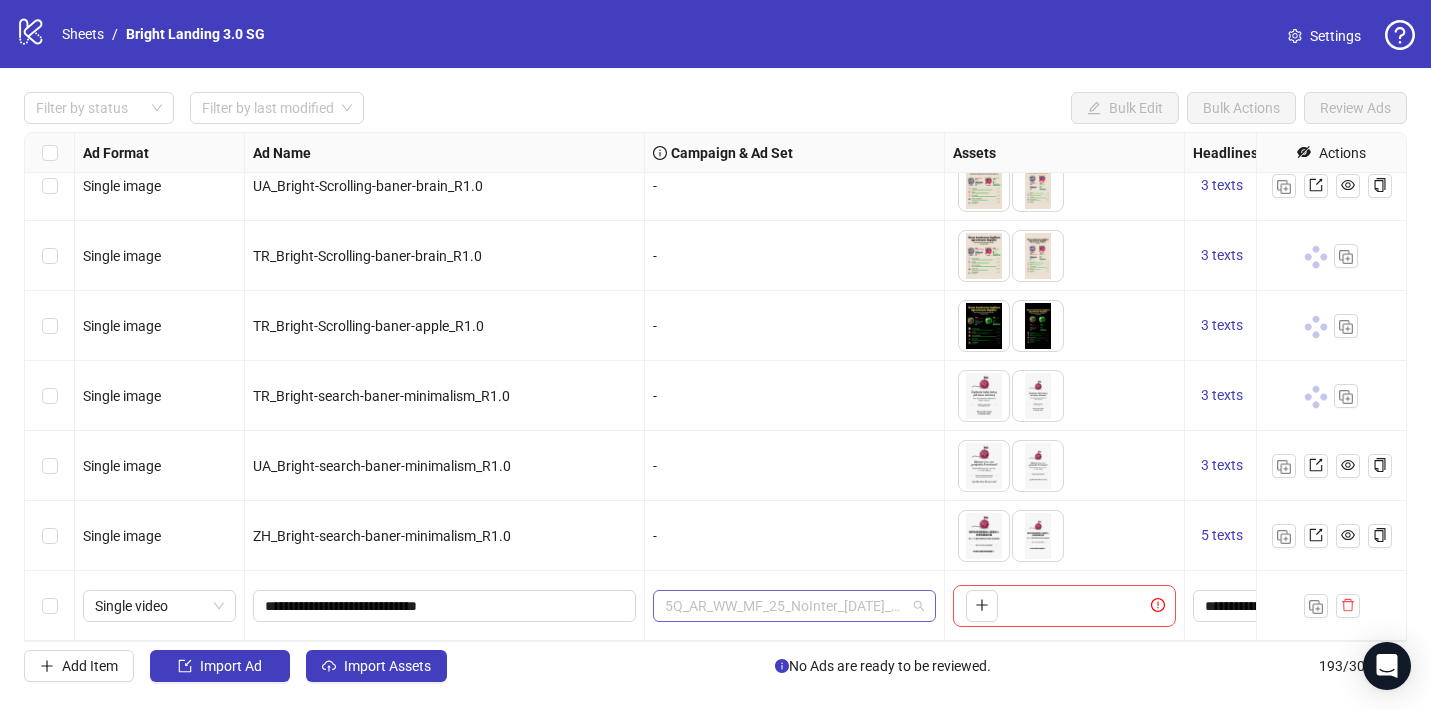 scroll, scrollTop: 1801, scrollLeft: 0, axis: vertical 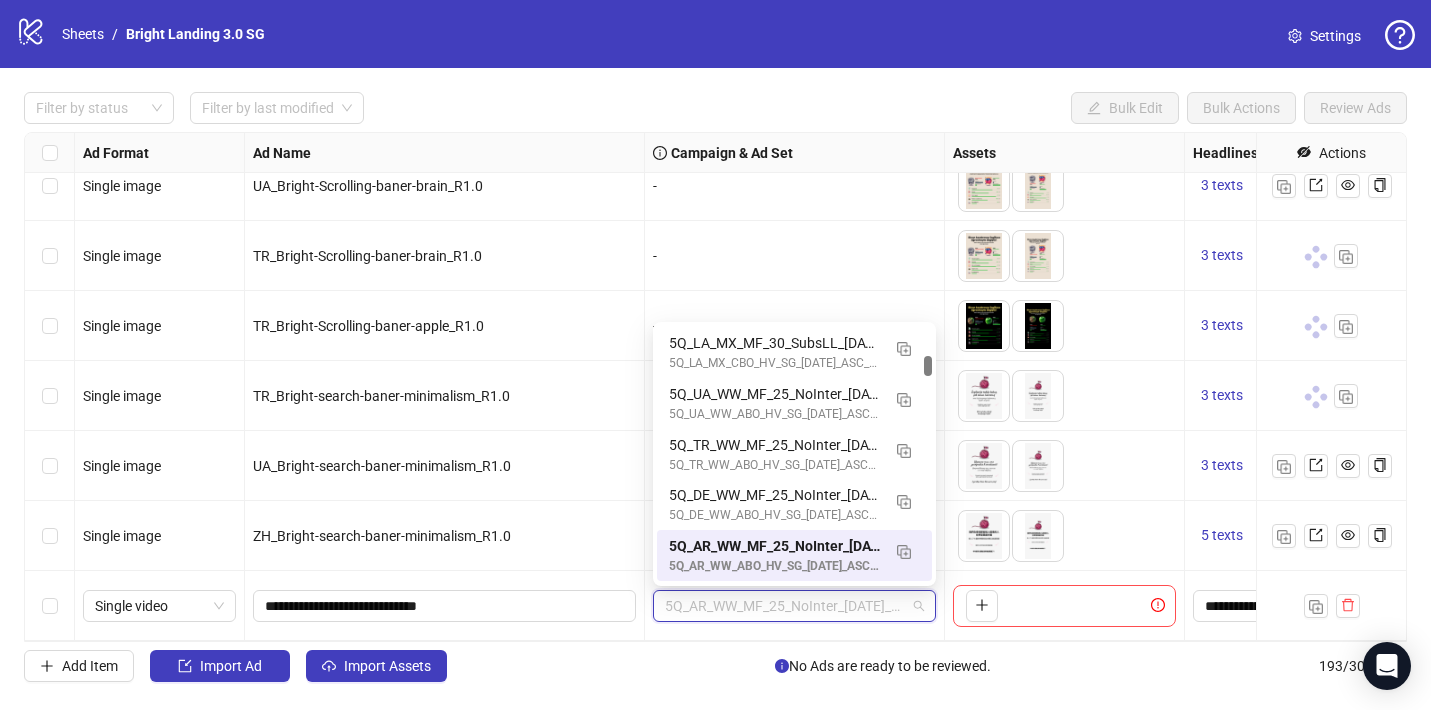 paste on "**********" 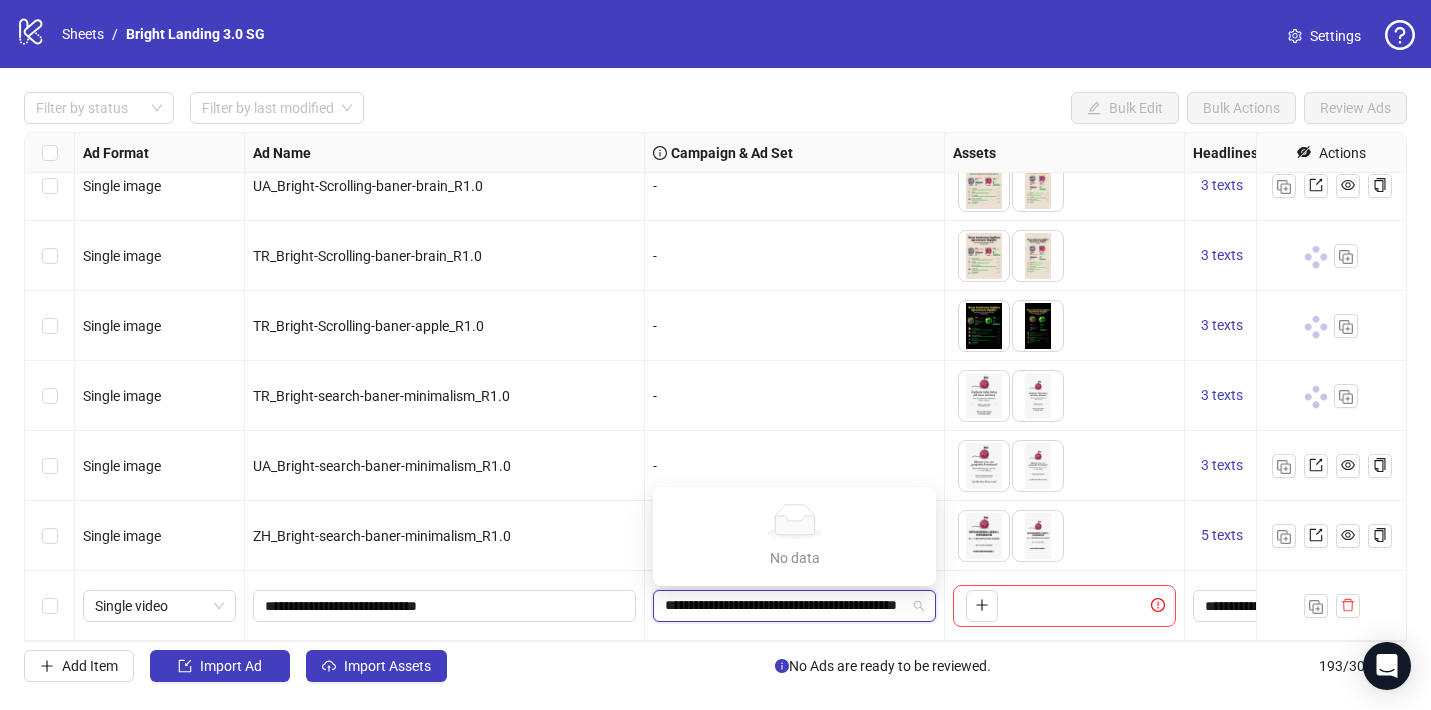 scroll, scrollTop: 0, scrollLeft: 107, axis: horizontal 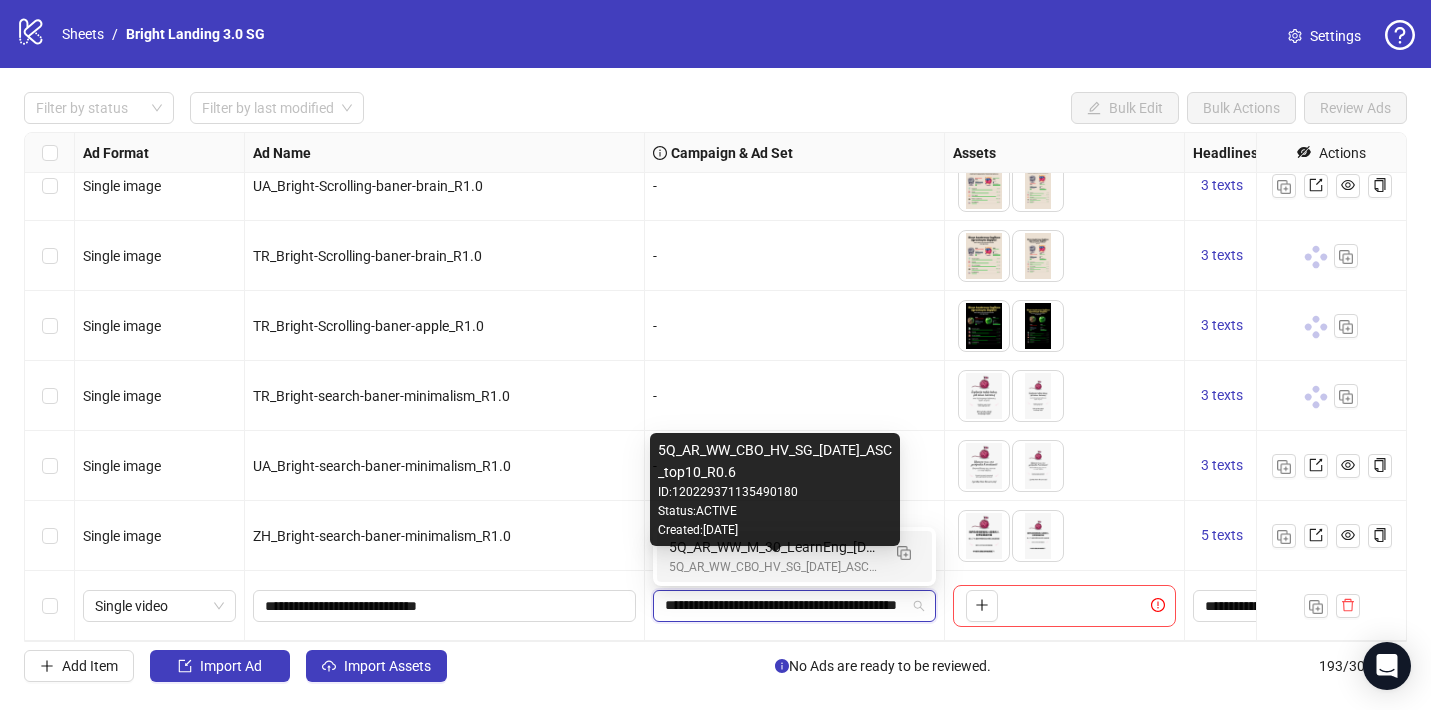 click on "5Q_AR_WW_CBO_HV_SG_[DATE]_ASC_top10_R0.6" at bounding box center [774, 567] 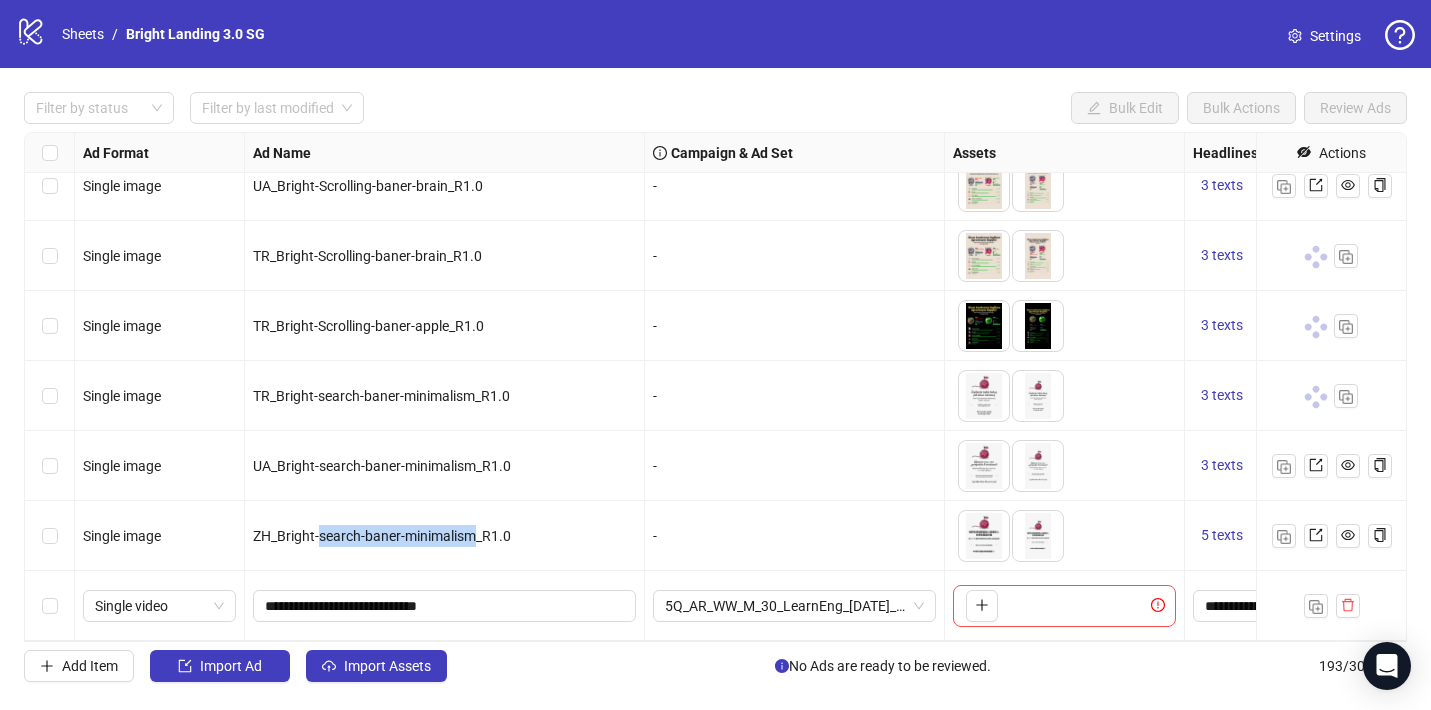 drag, startPoint x: 474, startPoint y: 539, endPoint x: 321, endPoint y: 535, distance: 153.05228 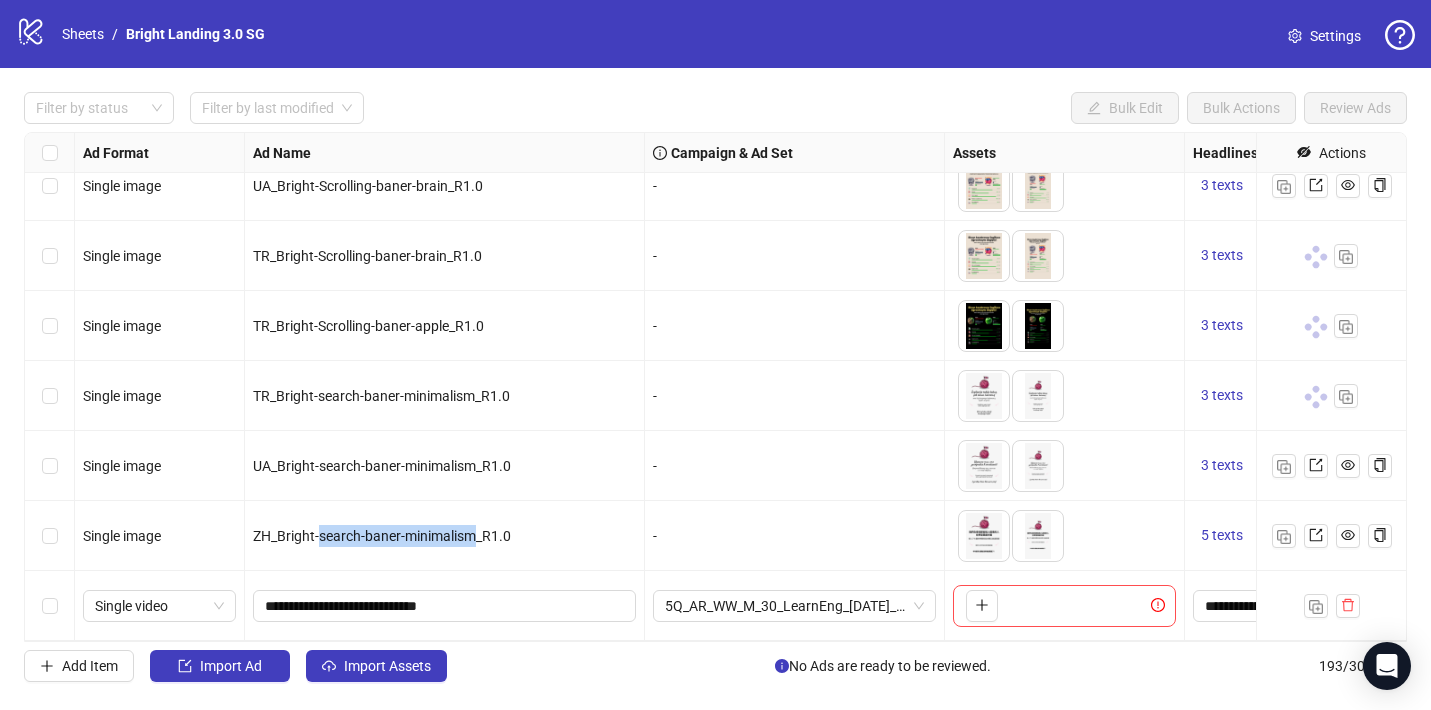 click on "ZH_Bright-search-baner-minimalism_R1.0" at bounding box center (382, 536) 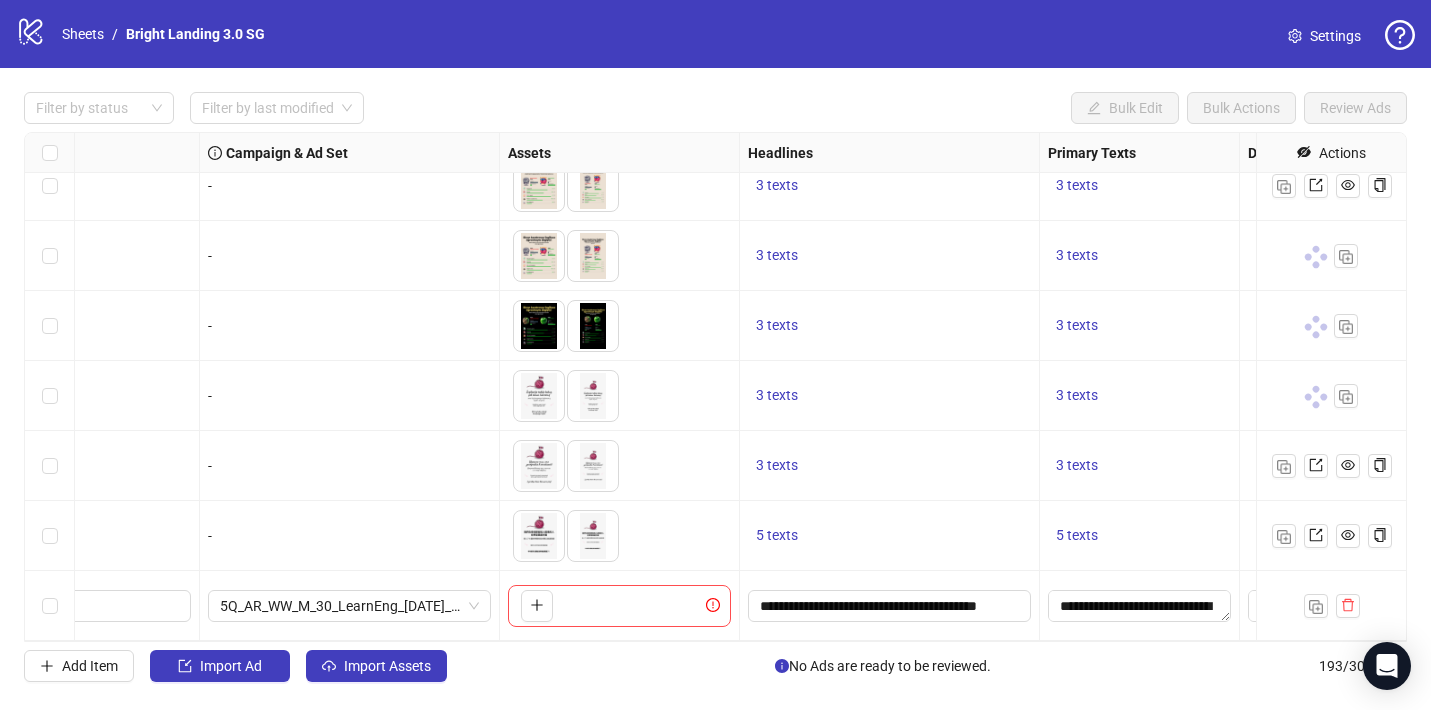 scroll, scrollTop: 13042, scrollLeft: 881, axis: both 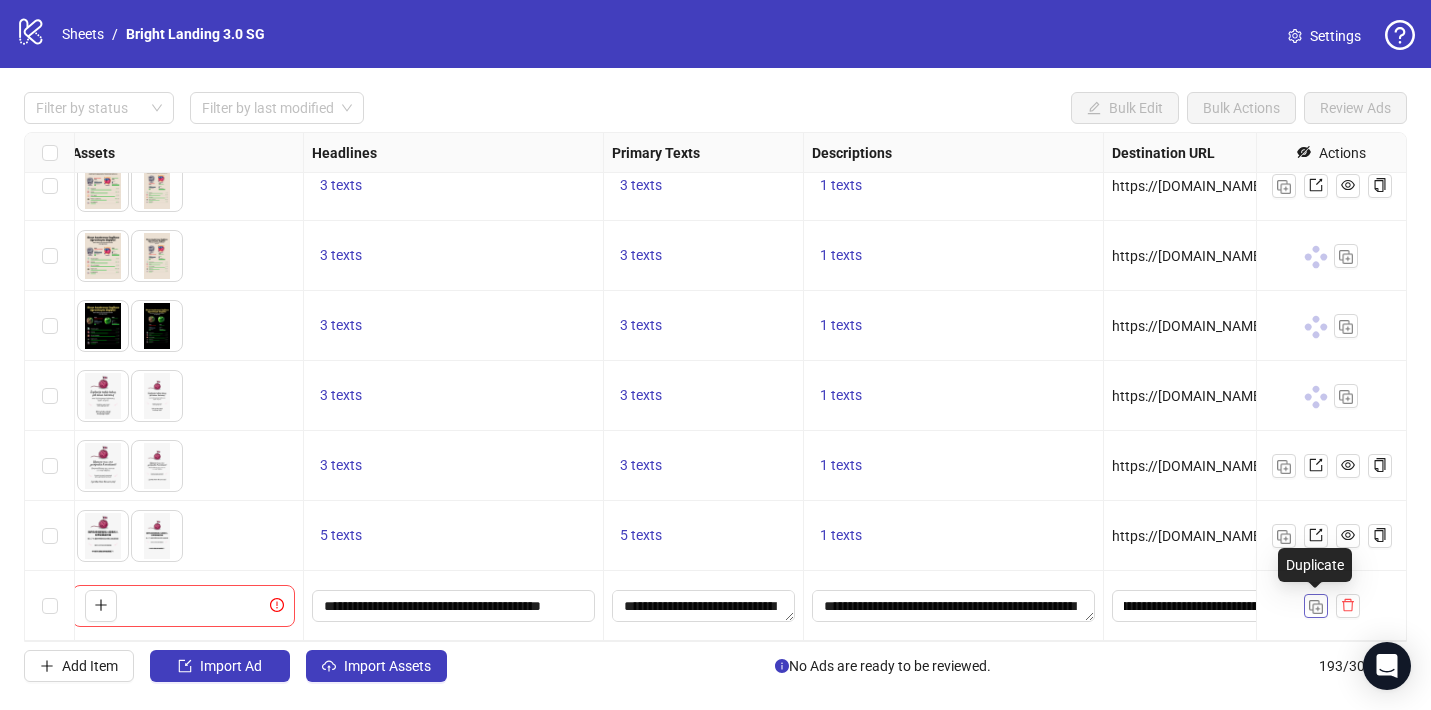 click at bounding box center (1316, 607) 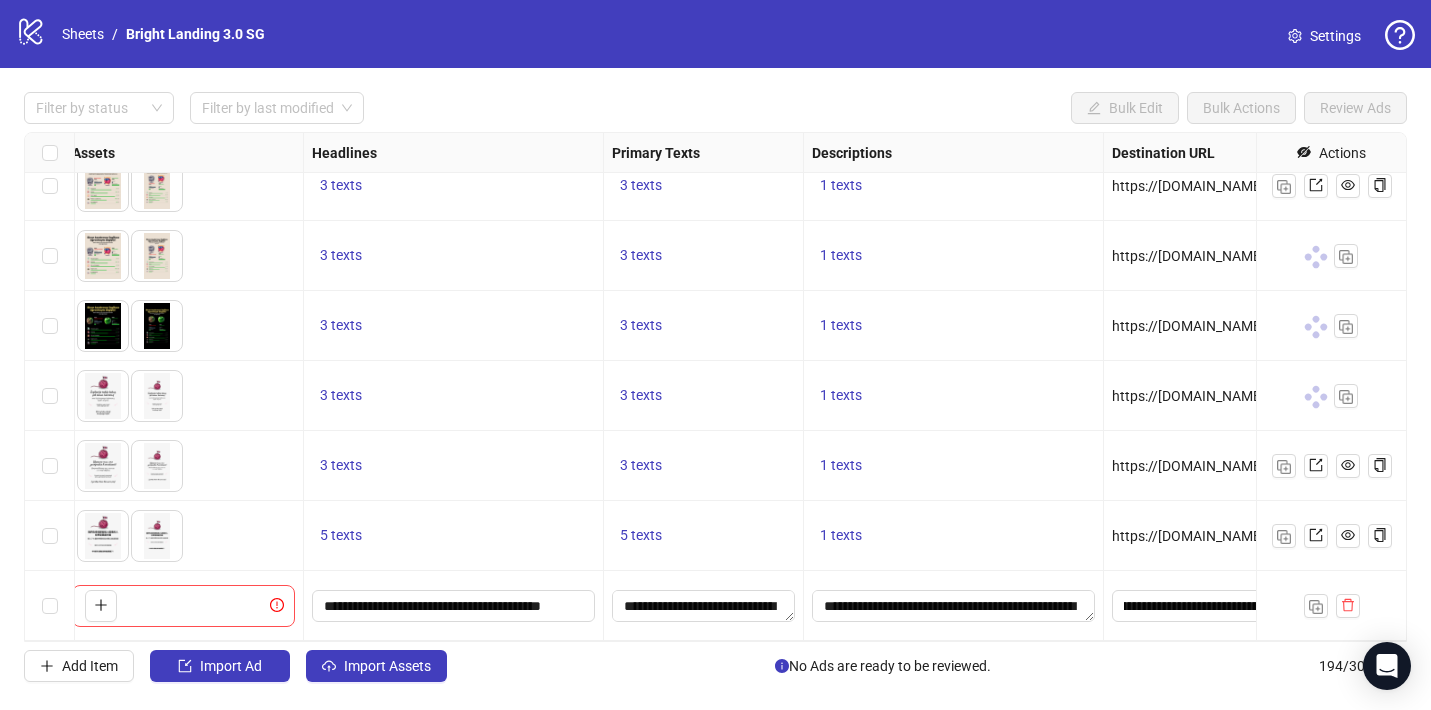 scroll, scrollTop: 13112, scrollLeft: 881, axis: both 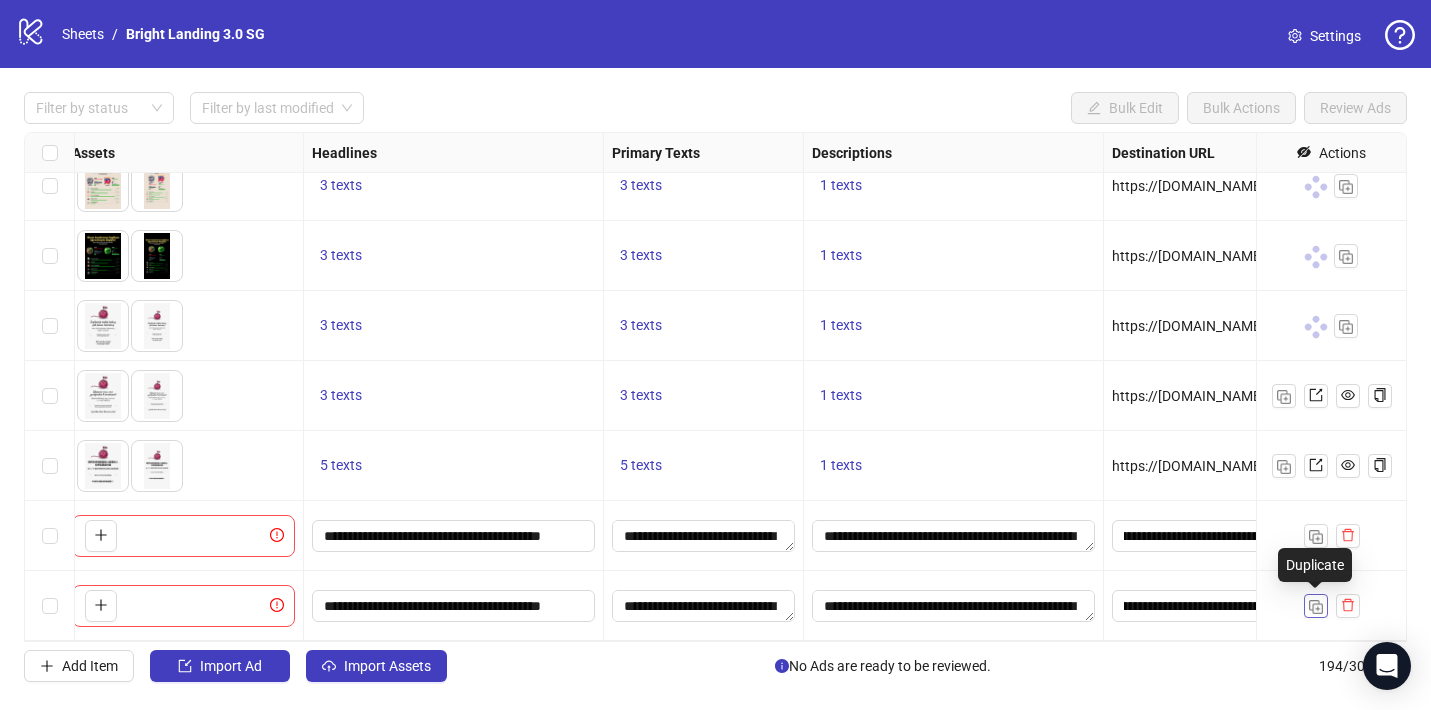 click at bounding box center (1316, 607) 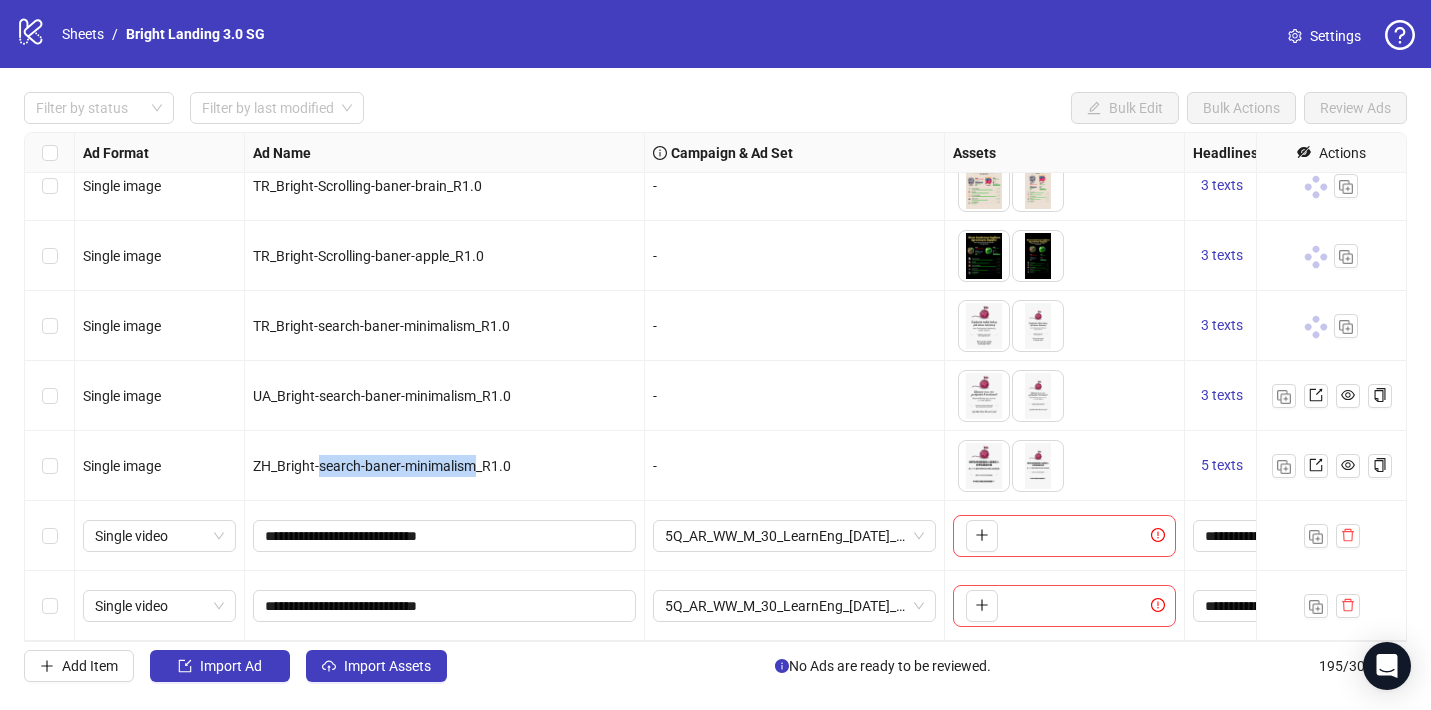 scroll, scrollTop: 13182, scrollLeft: 0, axis: vertical 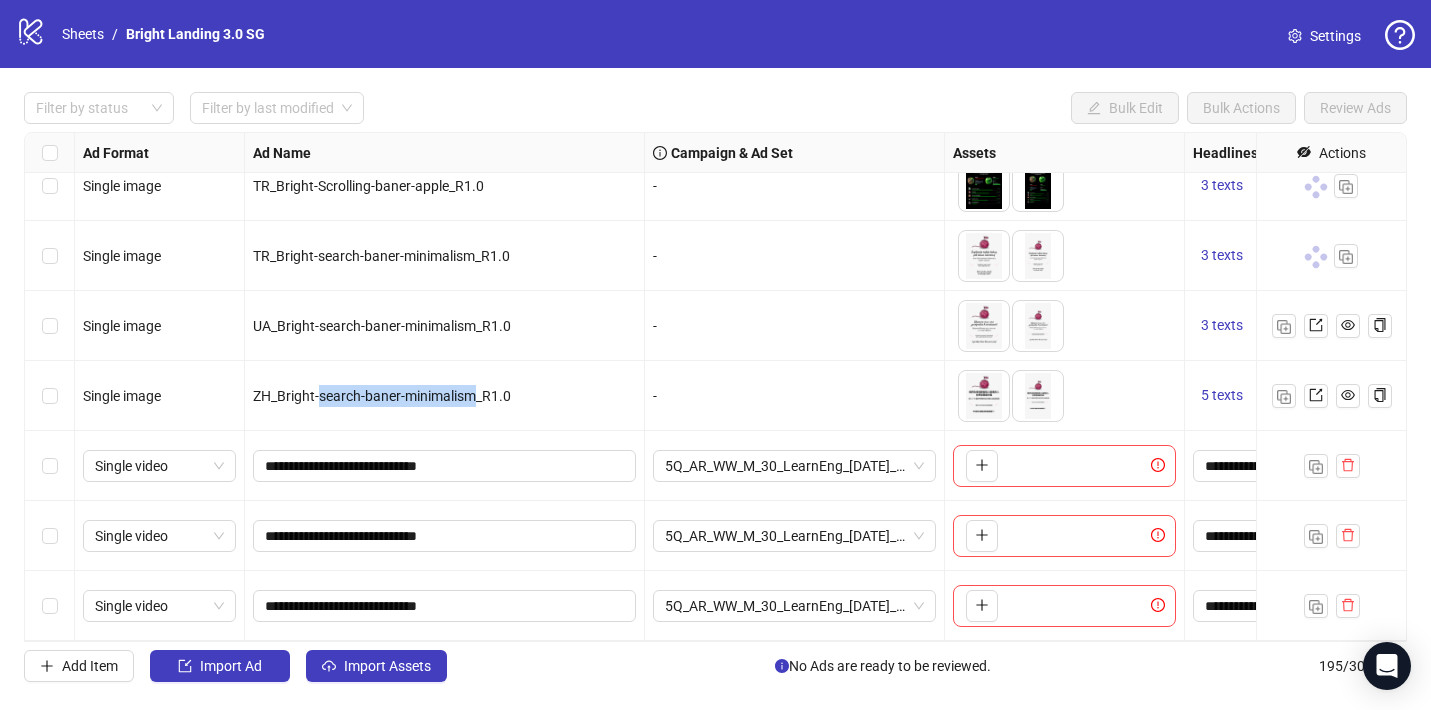 type 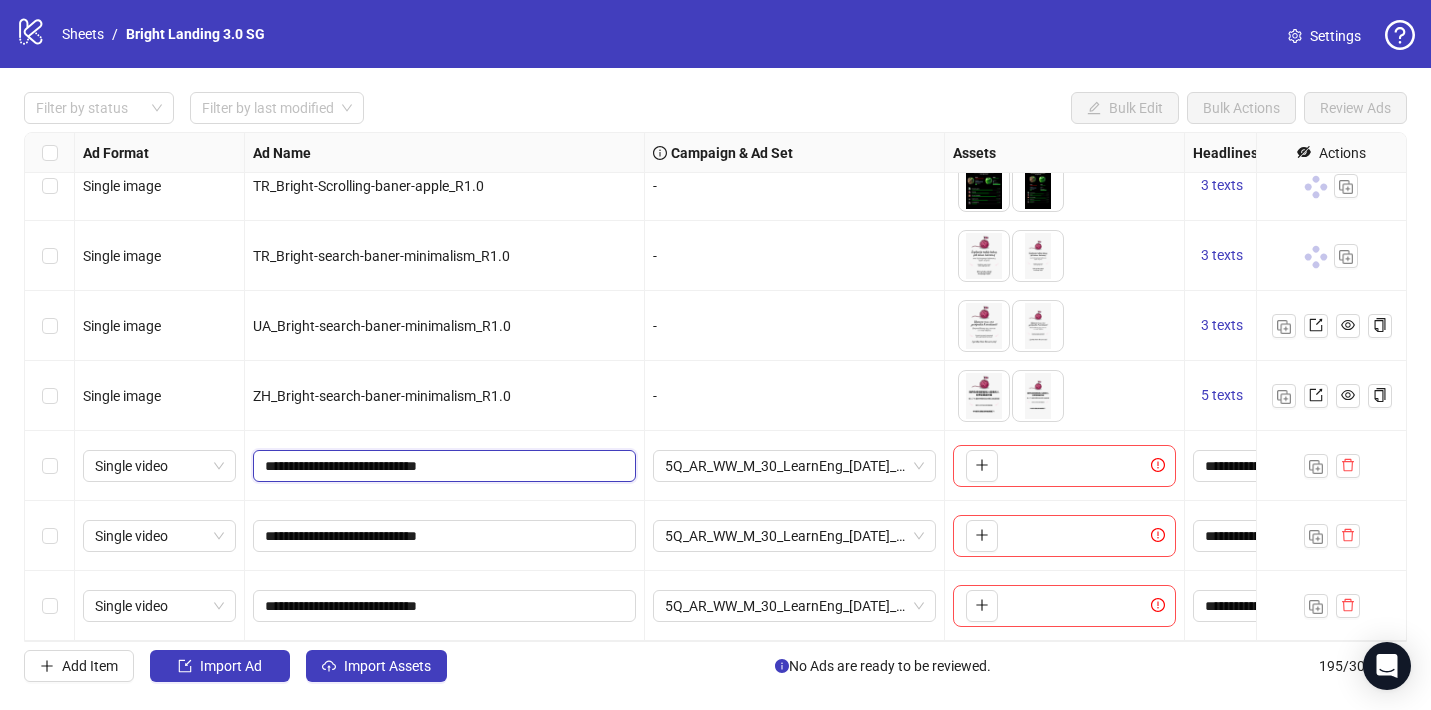 drag, startPoint x: 441, startPoint y: 471, endPoint x: 332, endPoint y: 468, distance: 109.041275 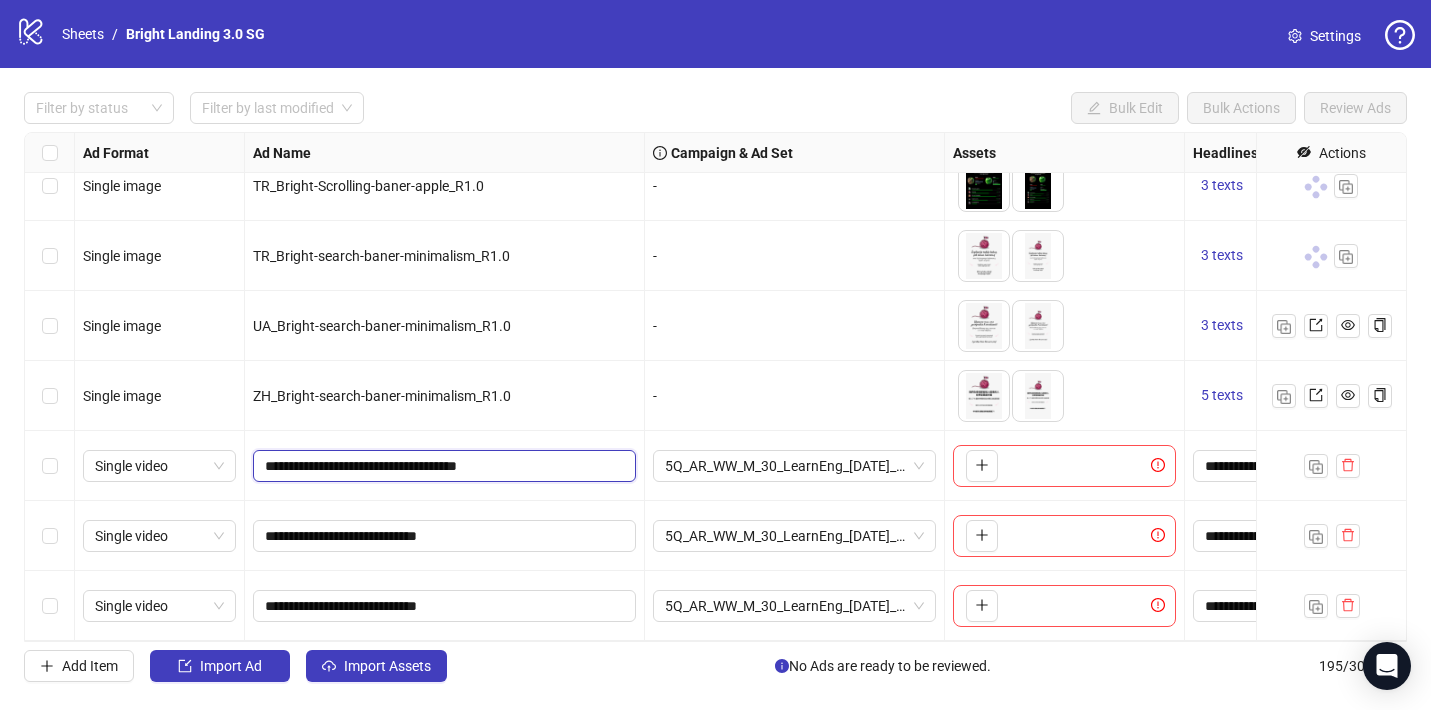scroll, scrollTop: 13131, scrollLeft: 0, axis: vertical 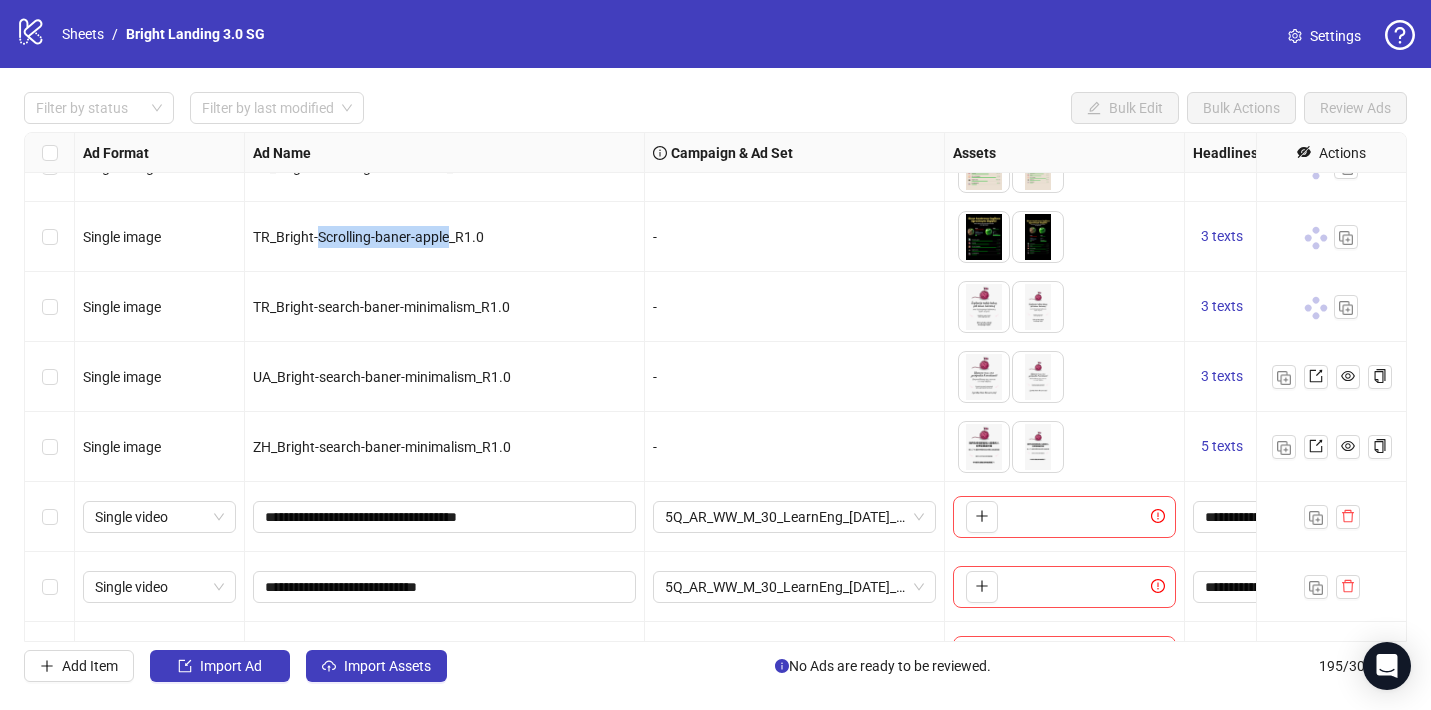 drag, startPoint x: 449, startPoint y: 242, endPoint x: 320, endPoint y: 236, distance: 129.13947 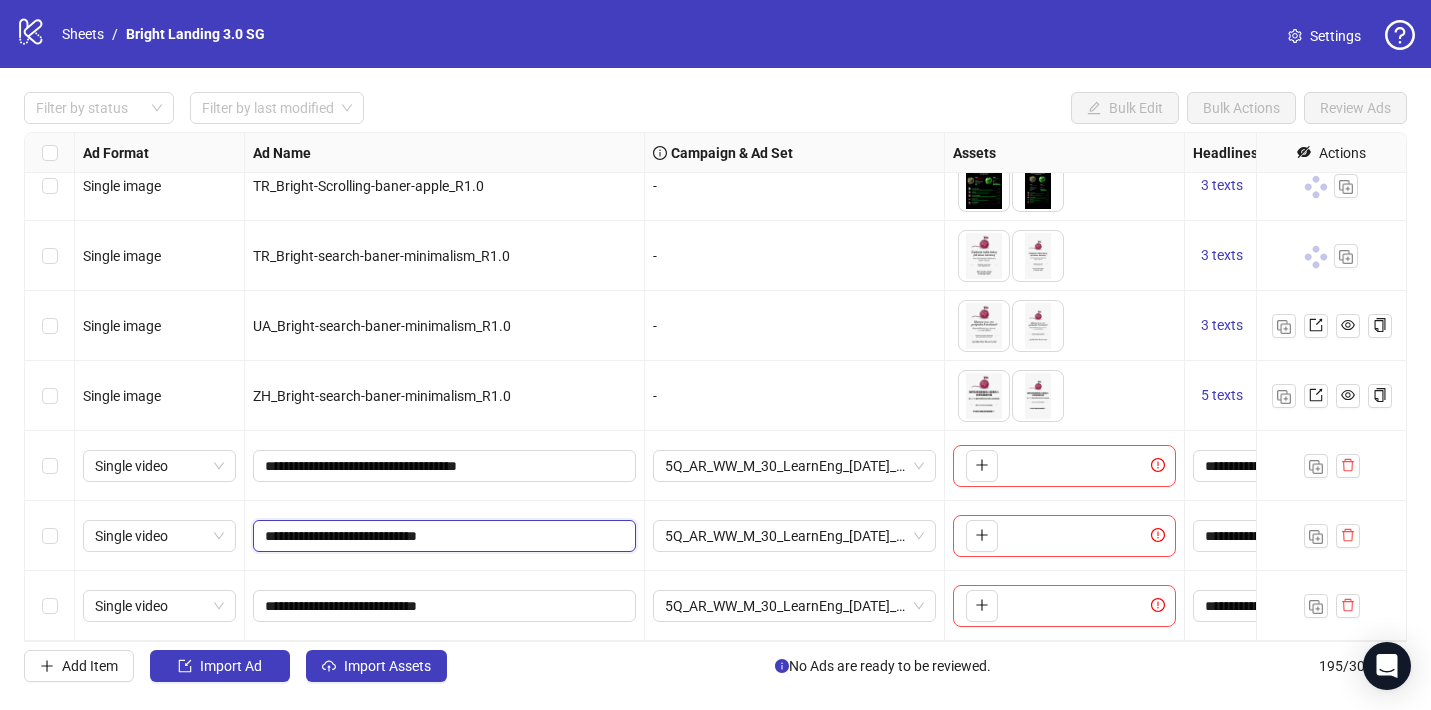 drag, startPoint x: 443, startPoint y: 538, endPoint x: 331, endPoint y: 536, distance: 112.01785 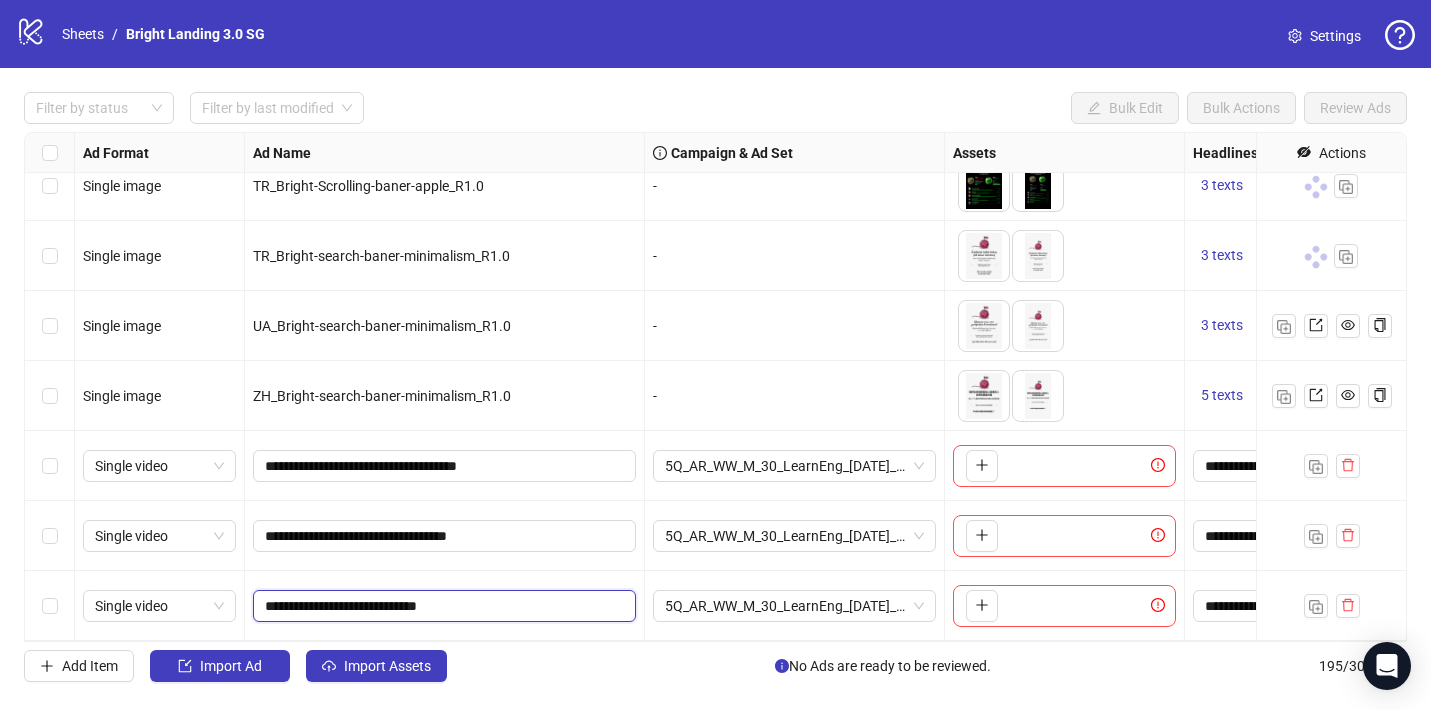 drag, startPoint x: 414, startPoint y: 602, endPoint x: 334, endPoint y: 602, distance: 80 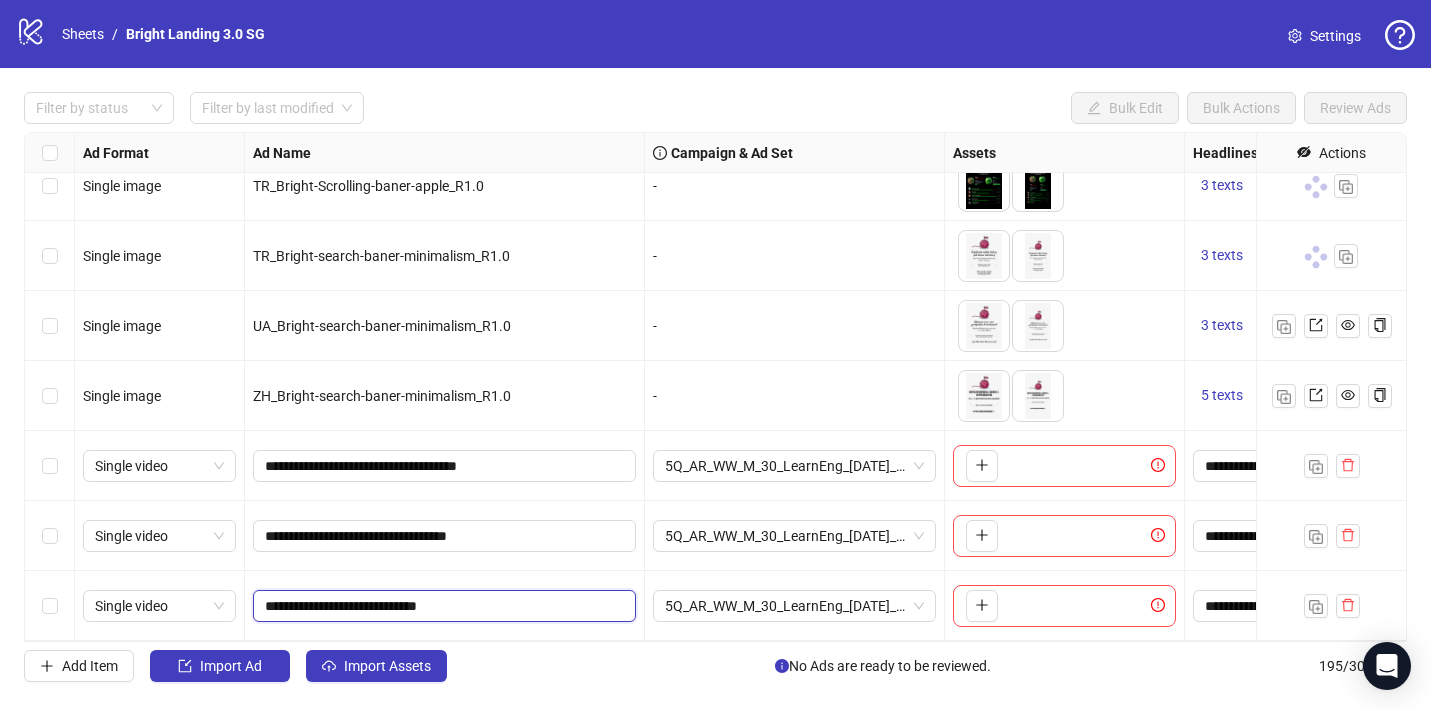 paste on "******" 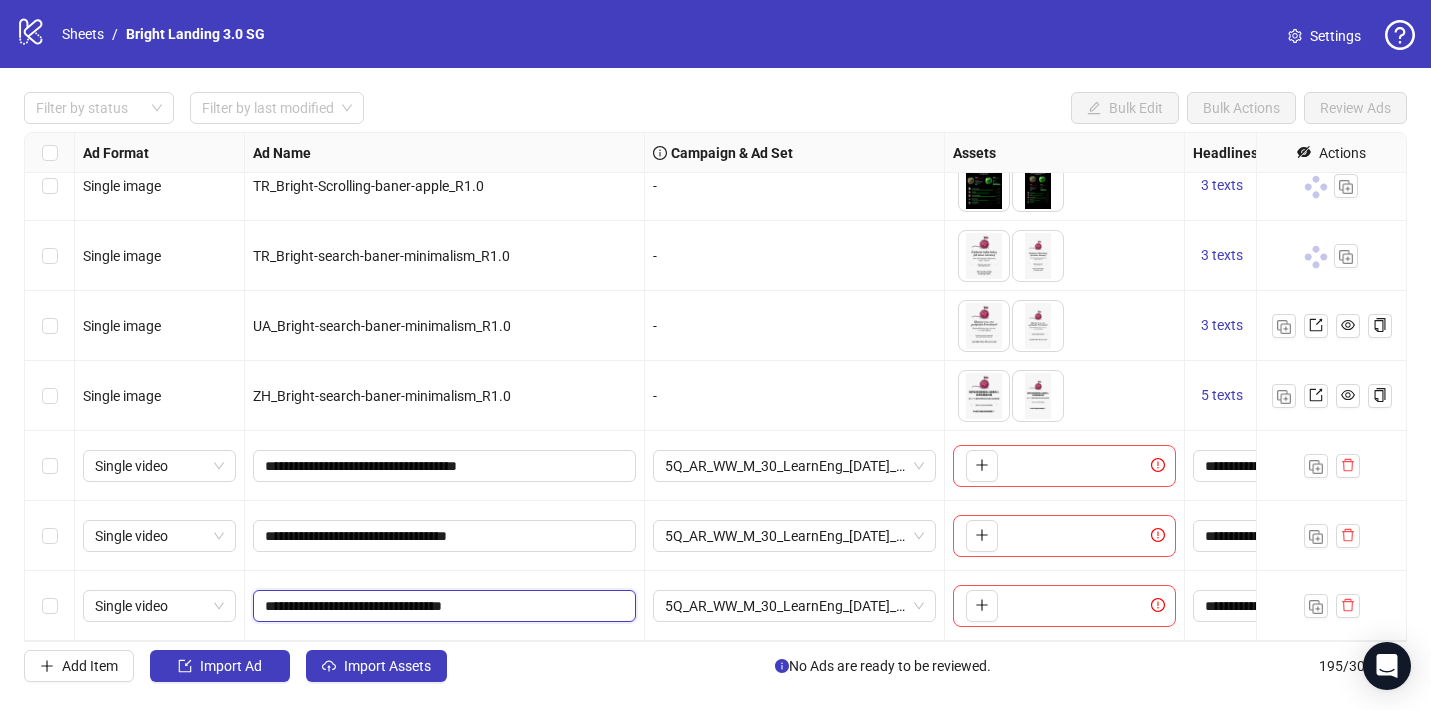type on "**********" 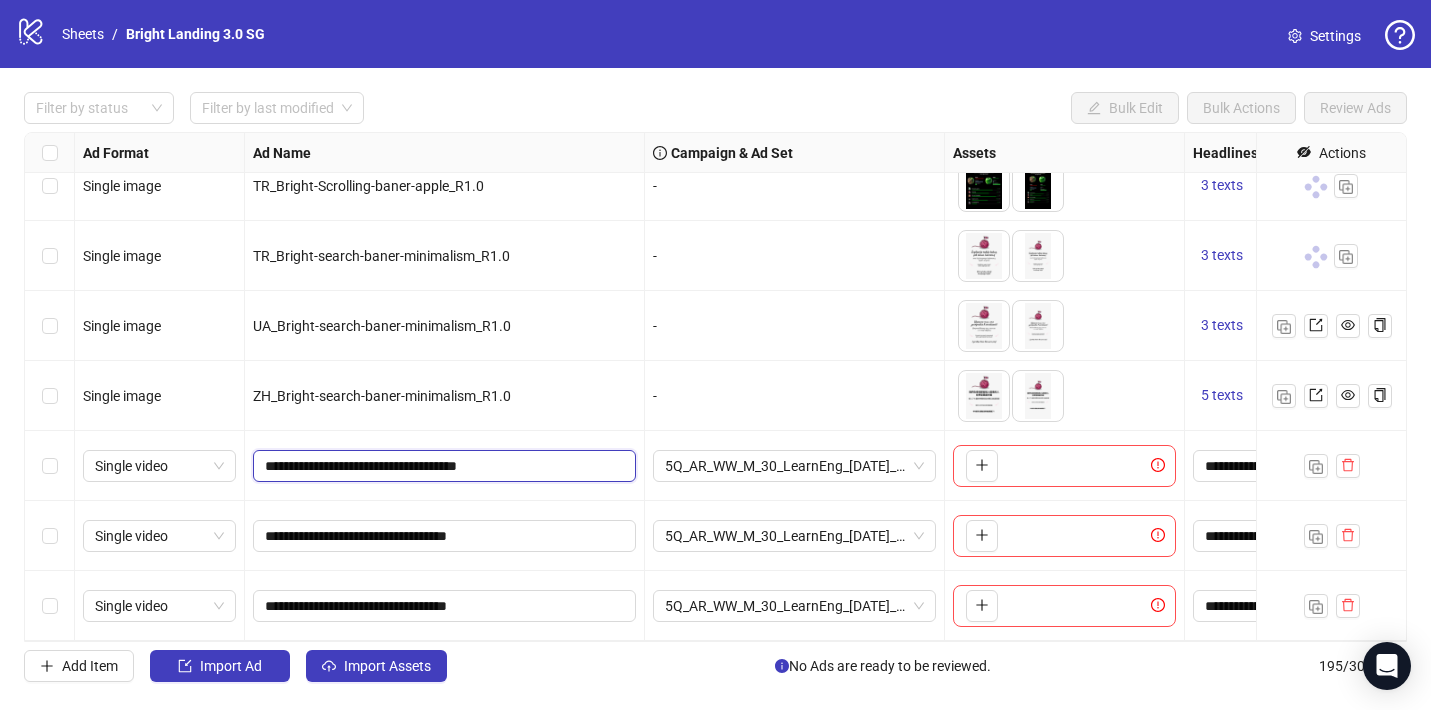 drag, startPoint x: 486, startPoint y: 467, endPoint x: 454, endPoint y: 366, distance: 105.9481 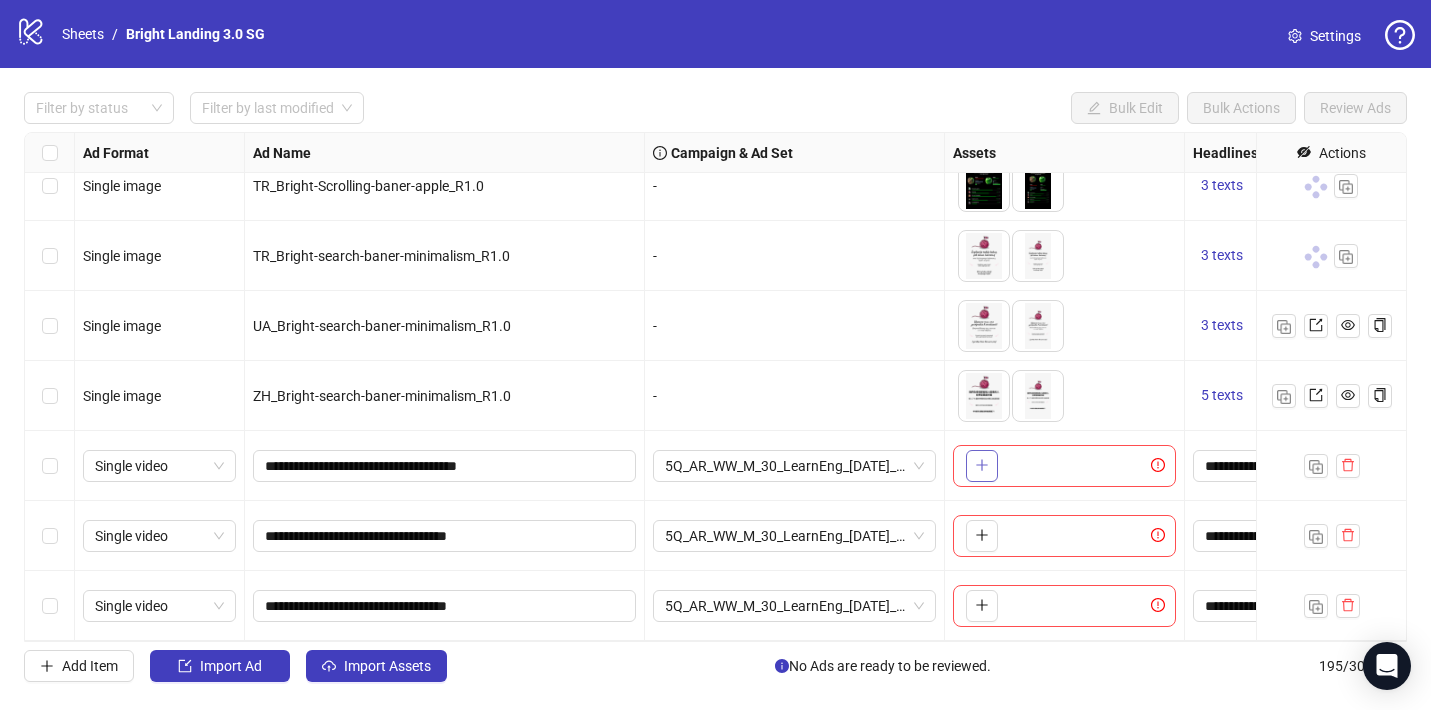 click 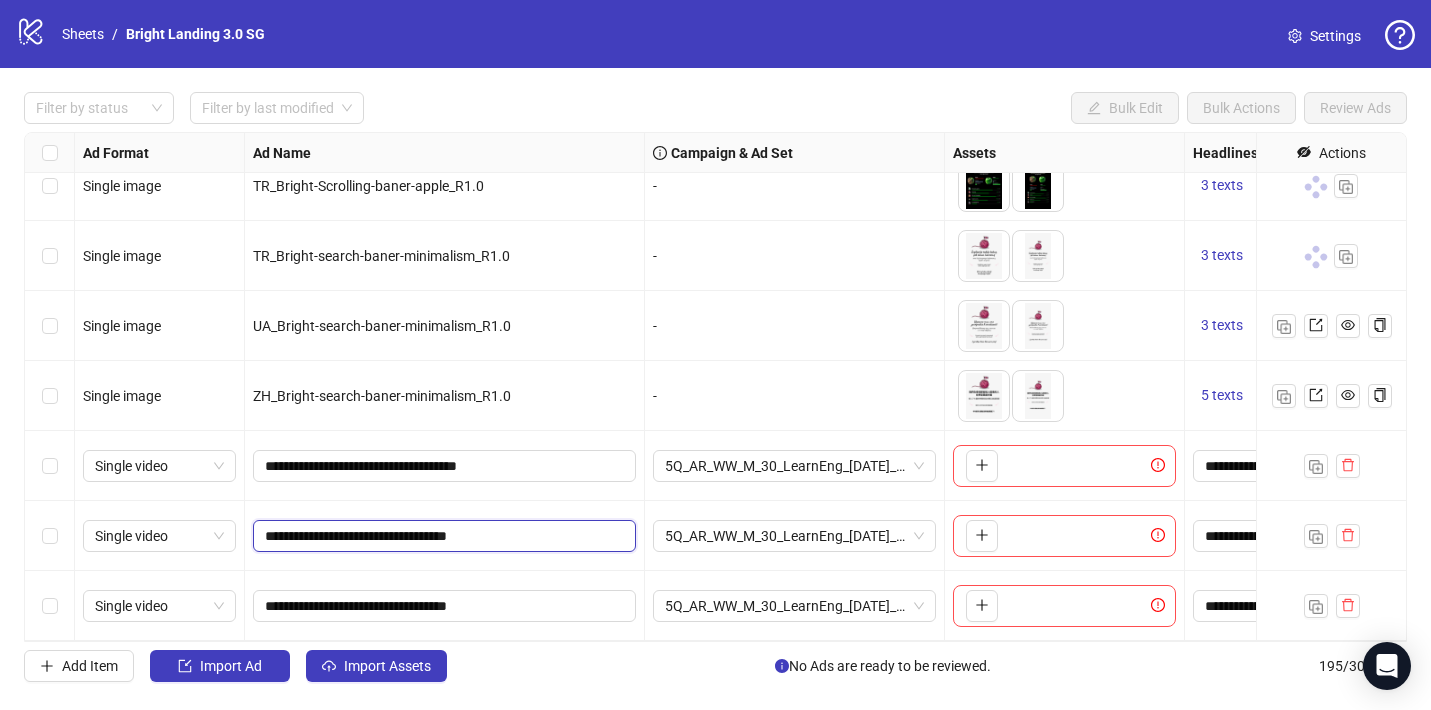 drag, startPoint x: 460, startPoint y: 532, endPoint x: 441, endPoint y: 446, distance: 88.07383 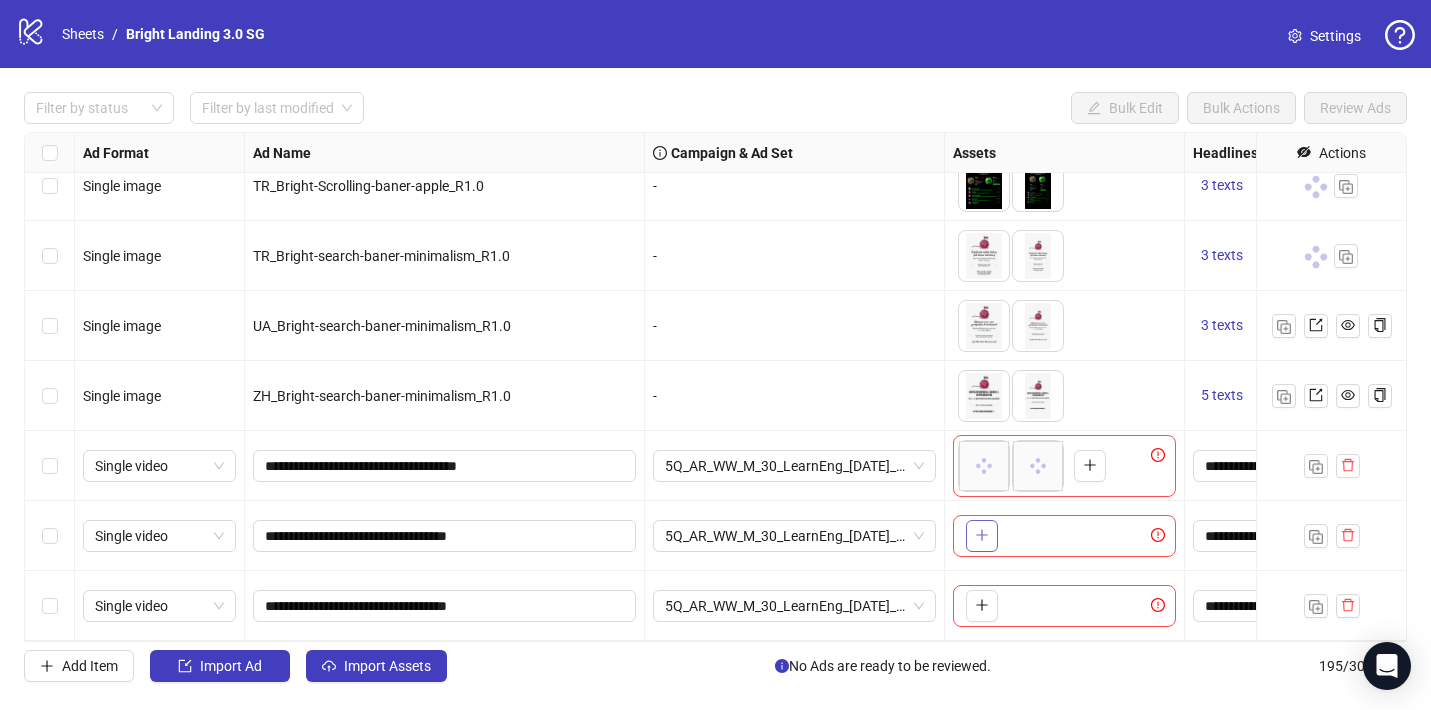 click 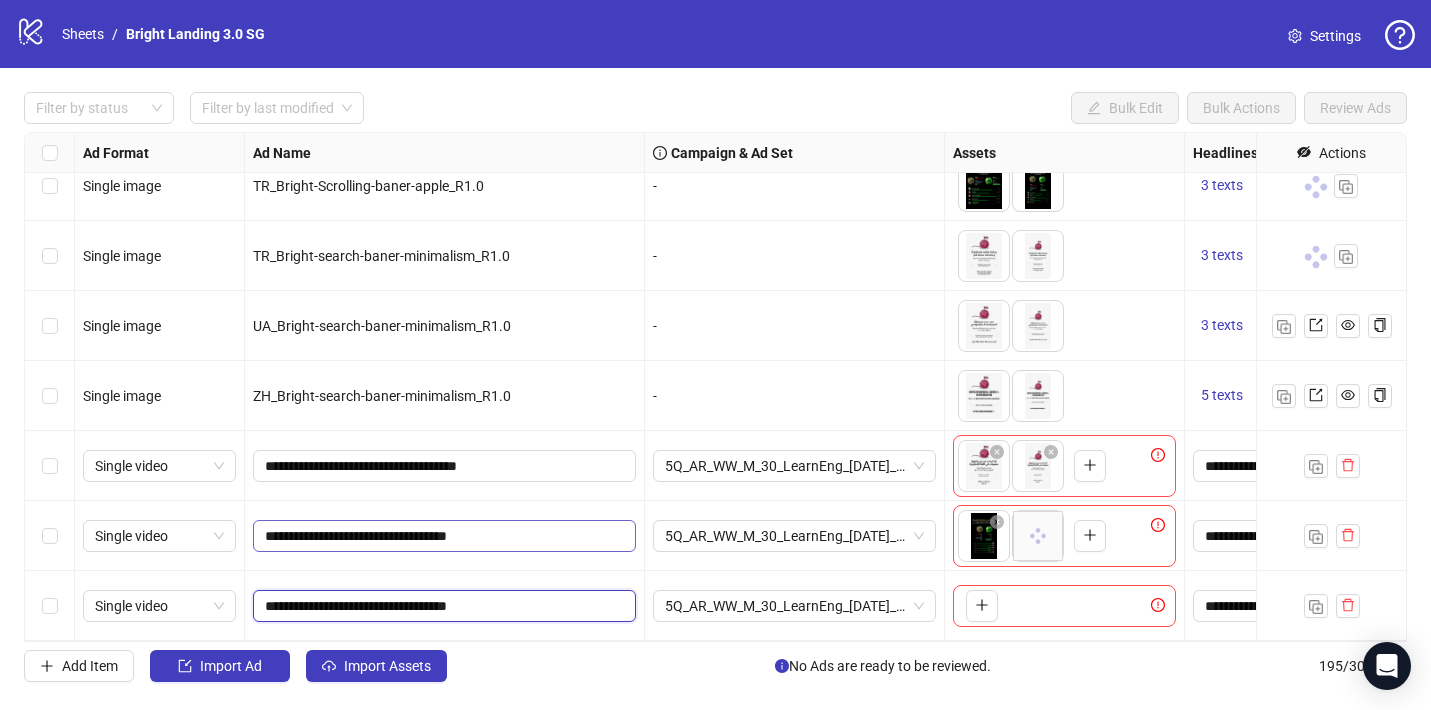 click on "Single image UA_Bright-Scrolling-baner-brain_R1.0 -
To pick up a draggable item, press the space bar.
While dragging, use the arrow keys to move the item.
Press space again to drop the item in its new position, or press escape to cancel.
3 texts 3 texts Single image TR_Bright-Scrolling-baner-brain_R1.0 -
To pick up a draggable item, press the space bar.
While dragging, use the arrow keys to move the item.
Press space again to drop the item in its new position, or press escape to cancel.
3 texts 3 texts Single image TR_Bright-Scrolling-baner-apple_R1.0 -
To pick up a draggable item, press the space bar.
While dragging, use the arrow keys to move the item.
Press space again to drop the item in its new position, or press escape to cancel.
3 texts 3 texts Single image TR_Bright-search-baner-minimalism_R1.0 - 3 texts 3 texts Single image UA_Bright-search-baner-minimalism_R1.0 - 3 texts 3 texts Single image ZH_Bright-search-baner-minimalism_R1.0 - 5 texts 5 texts" at bounding box center (1829, -13049) 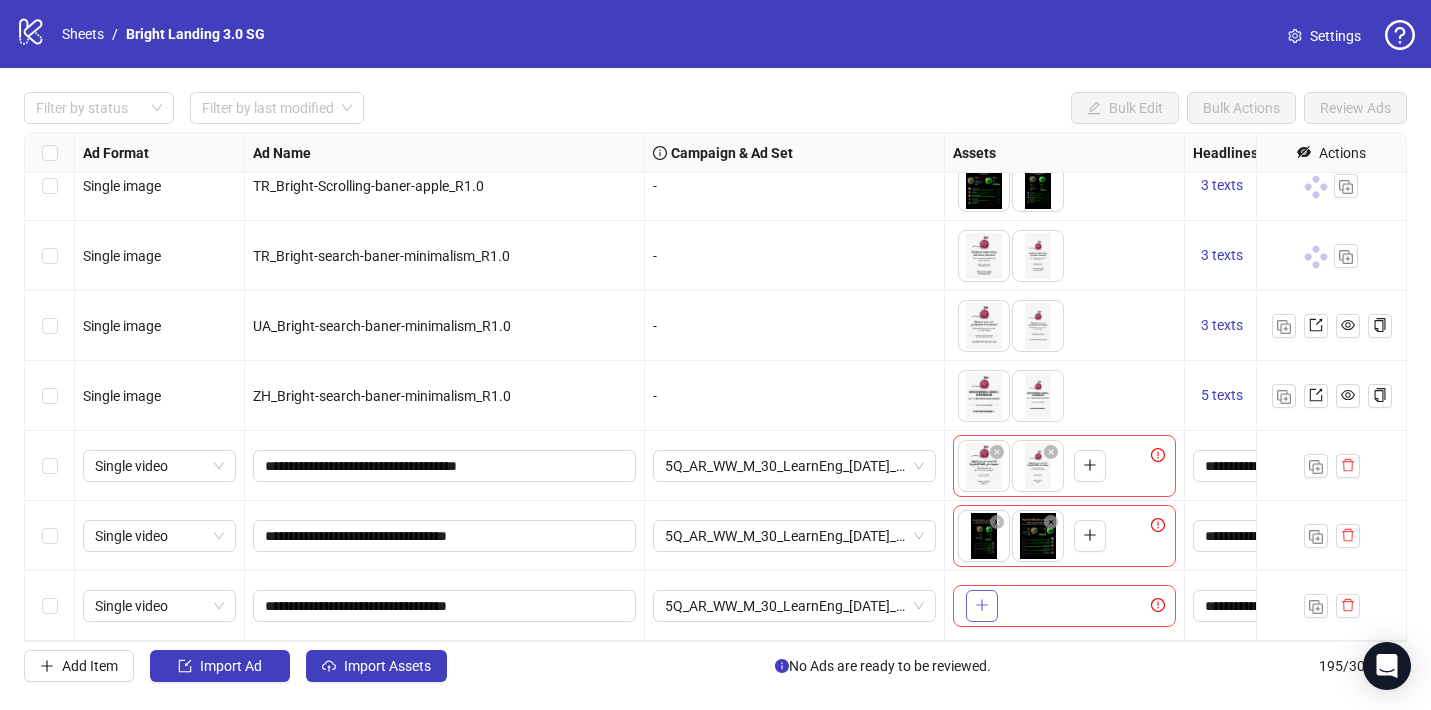 click 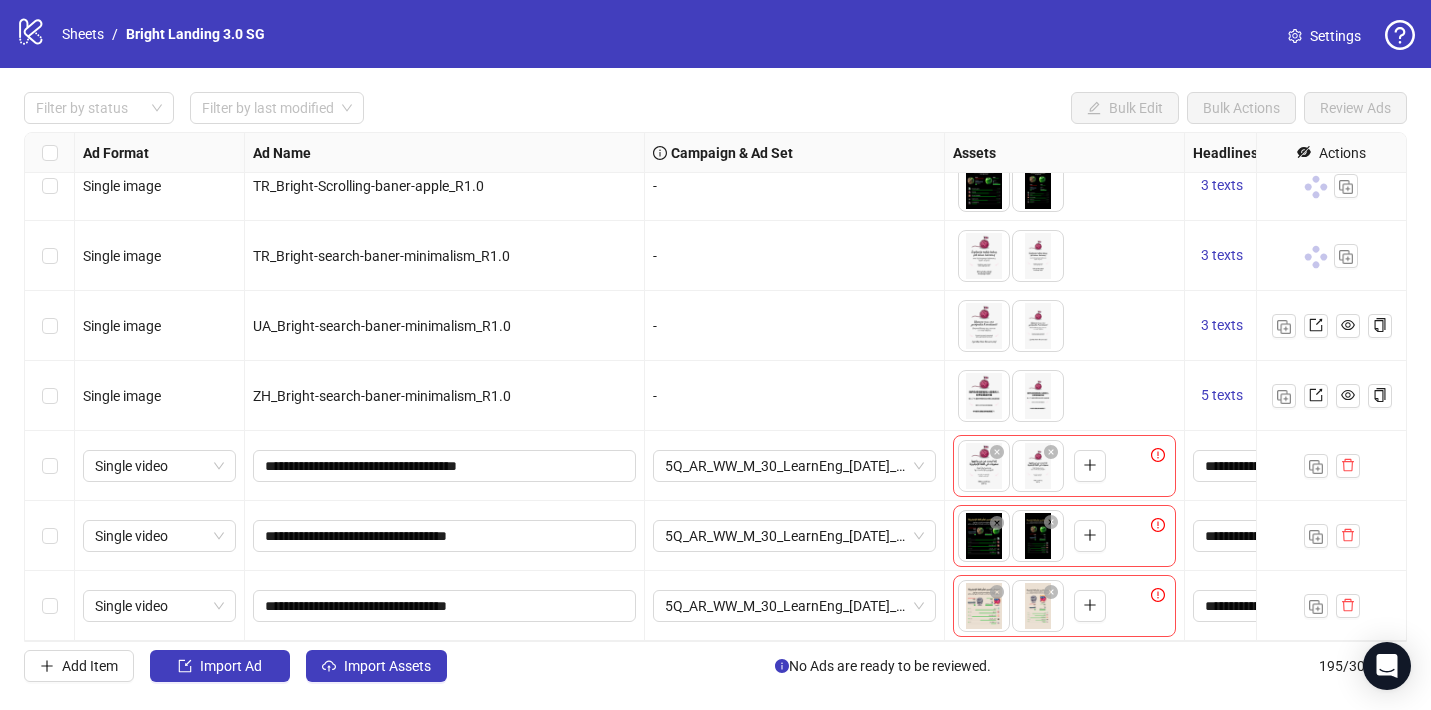 click on "logo/logo-mobile Sheets / Bright Landing 3.0 SG Settings   Filter by status Filter by last modified Bulk Edit Bulk Actions Review Ads Ad Format Ad Name Campaign & Ad Set Assets Headlines Primary Texts Descriptions Destination URL App Product Page ID Display URL Leadgen Form Product Set ID URL Params Call to Action Actions Single image UA_Bright-Scrolling-baner-brain_R1.0 -
To pick up a draggable item, press the space bar.
While dragging, use the arrow keys to move the item.
Press space again to drop the item in its new position, or press escape to cancel.
3 texts 3 texts Single image TR_Bright-Scrolling-baner-brain_R1.0 -
To pick up a draggable item, press the space bar.
While dragging, use the arrow keys to move the item.
Press space again to drop the item in its new position, or press escape to cancel.
3 texts 3 texts Single image TR_Bright-Scrolling-baner-apple_R1.0 - 3 texts 3 texts Single image TR_Bright-search-baner-minimalism_R1.0 - 3 texts 3 texts Single image - - 195" at bounding box center [715, 355] 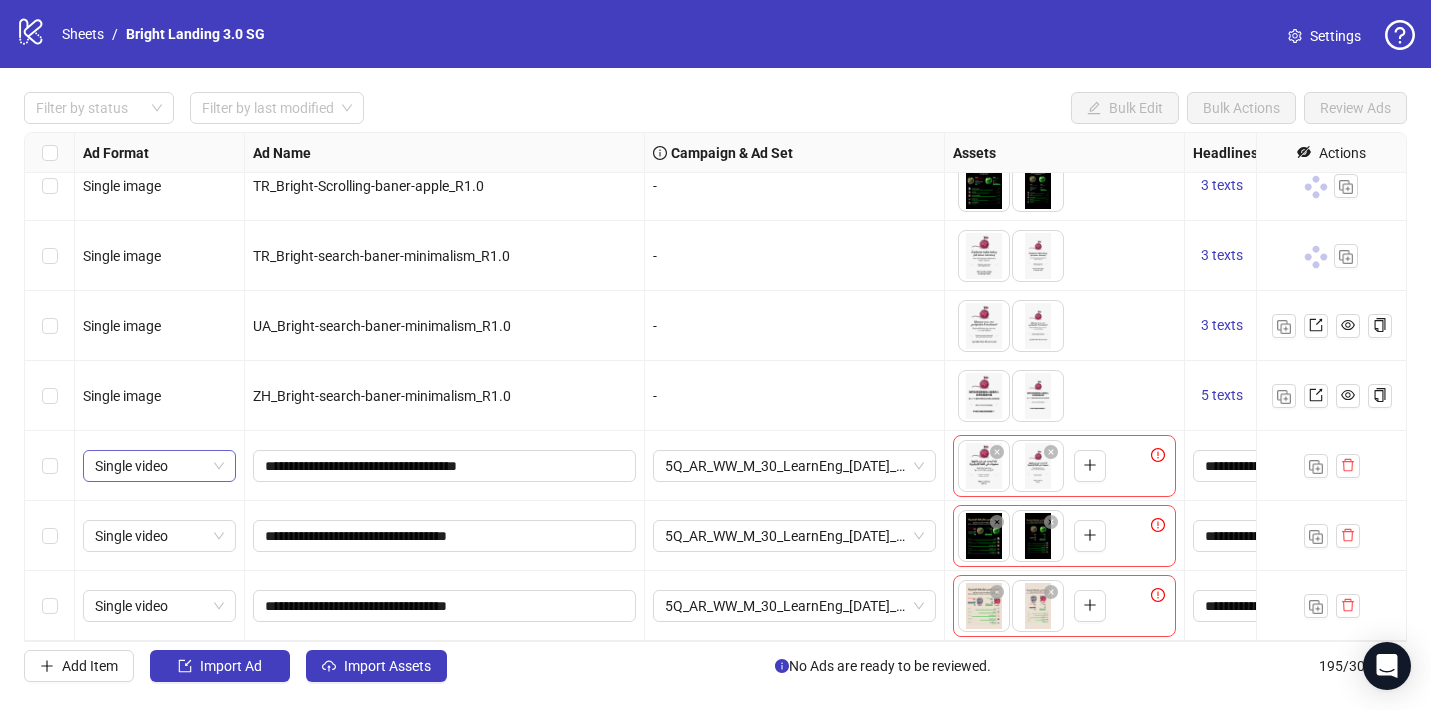 click on "Single video" at bounding box center [159, 466] 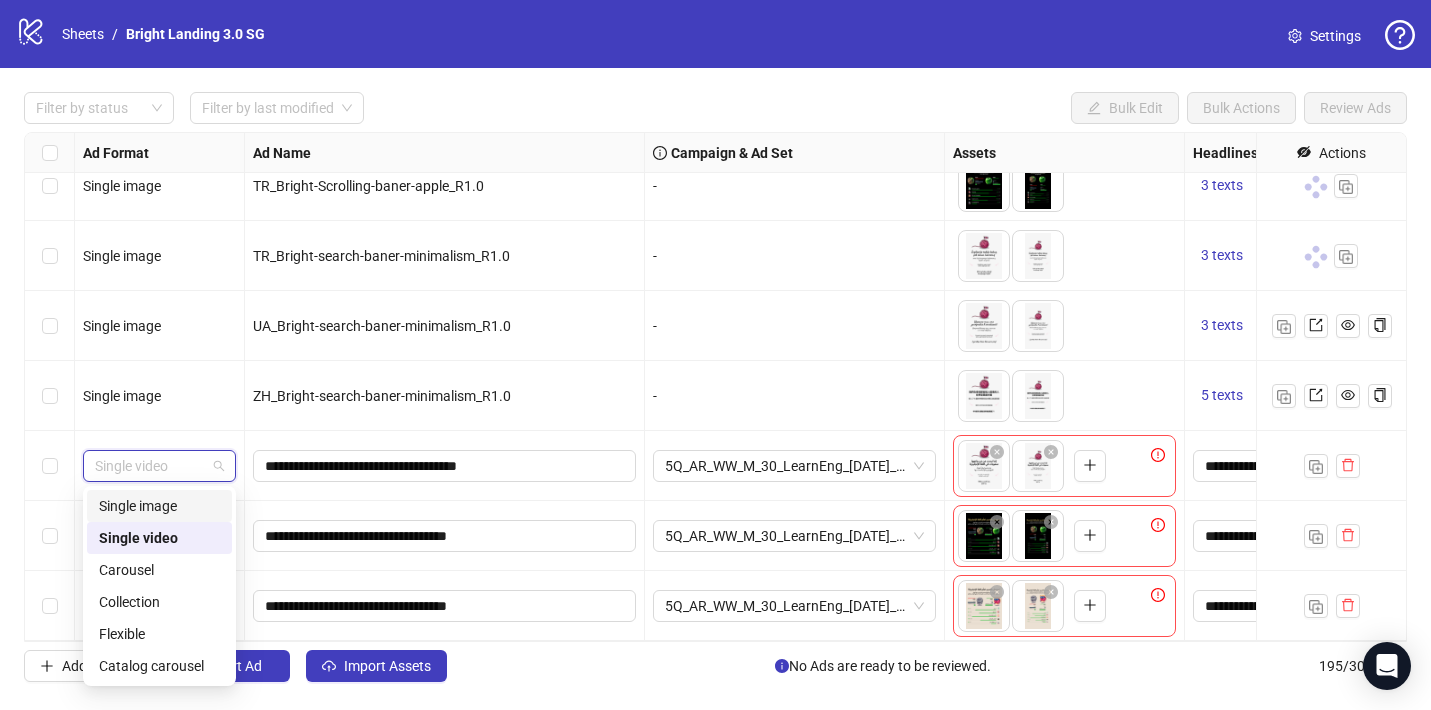 click on "Single image" at bounding box center (159, 506) 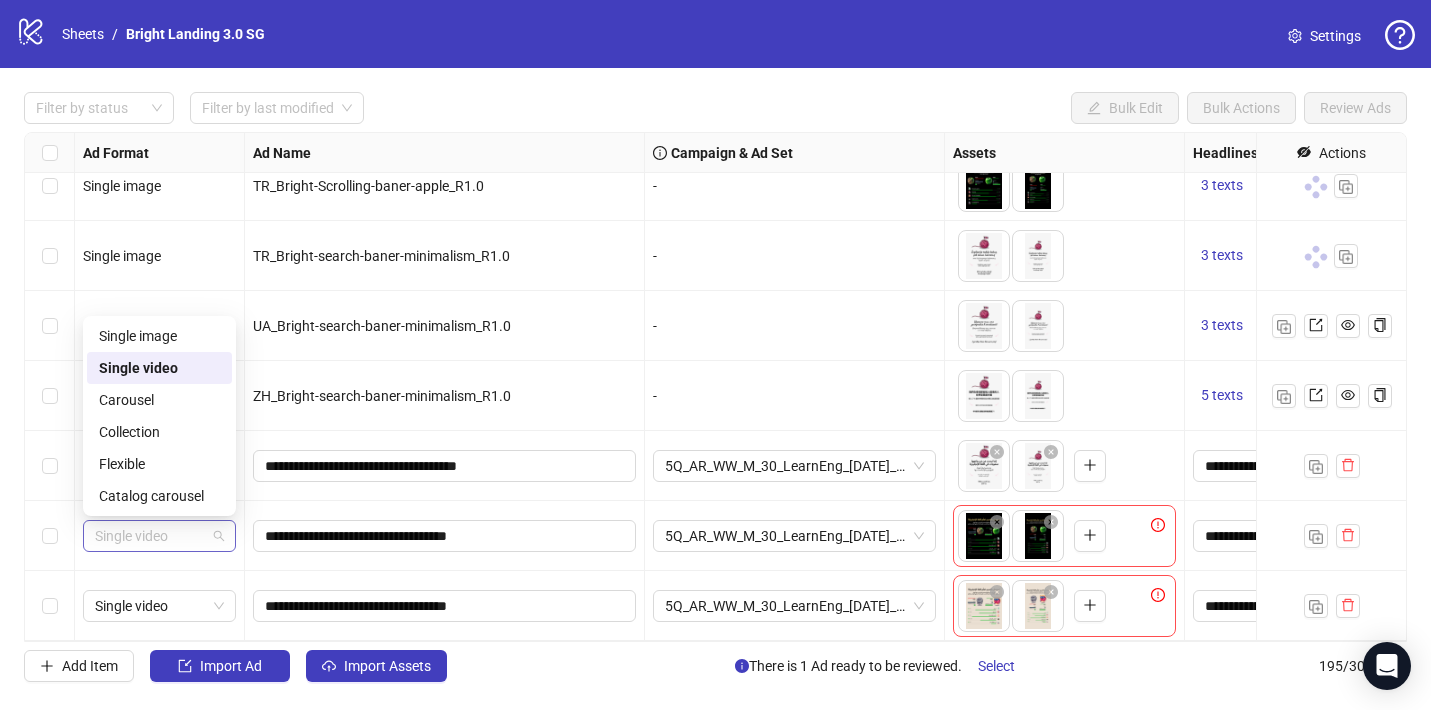 click on "Single video" at bounding box center (159, 536) 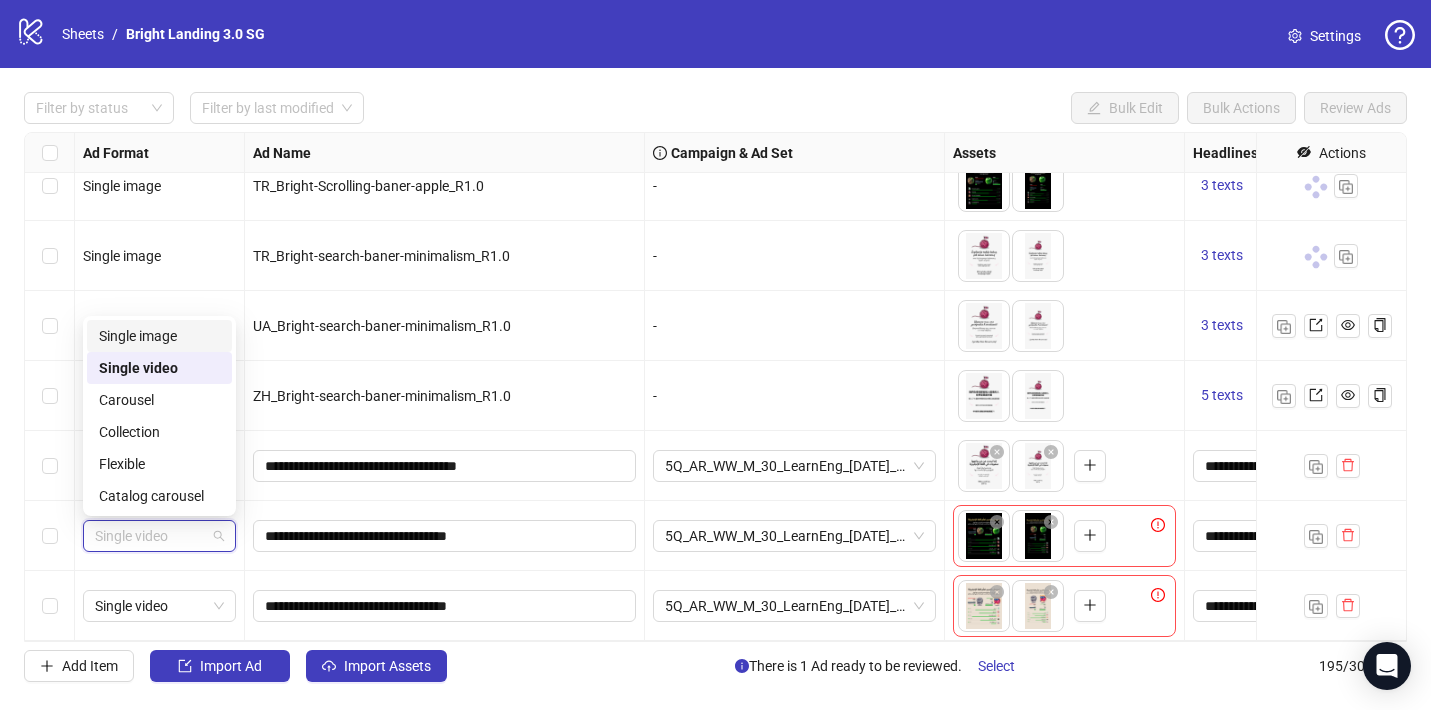 click on "Single image" at bounding box center (159, 336) 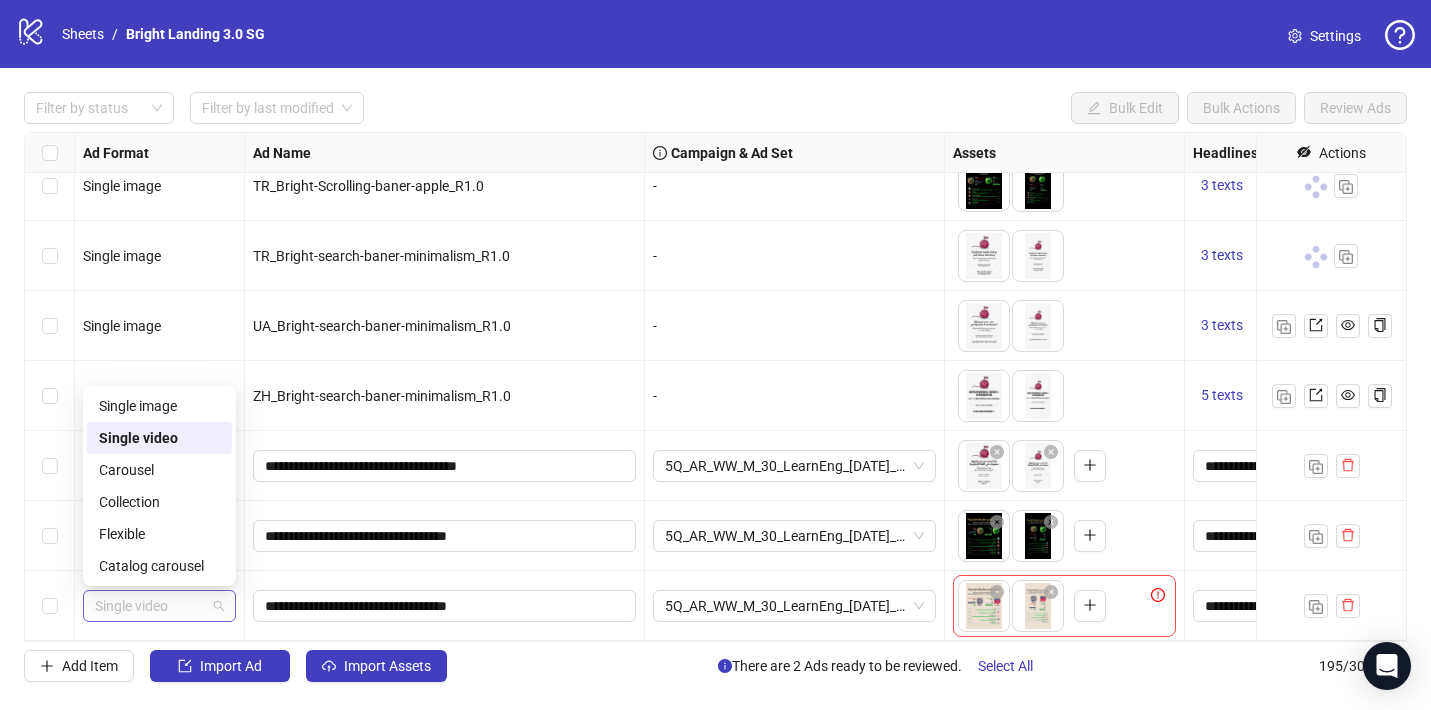 click on "Single video" at bounding box center [159, 606] 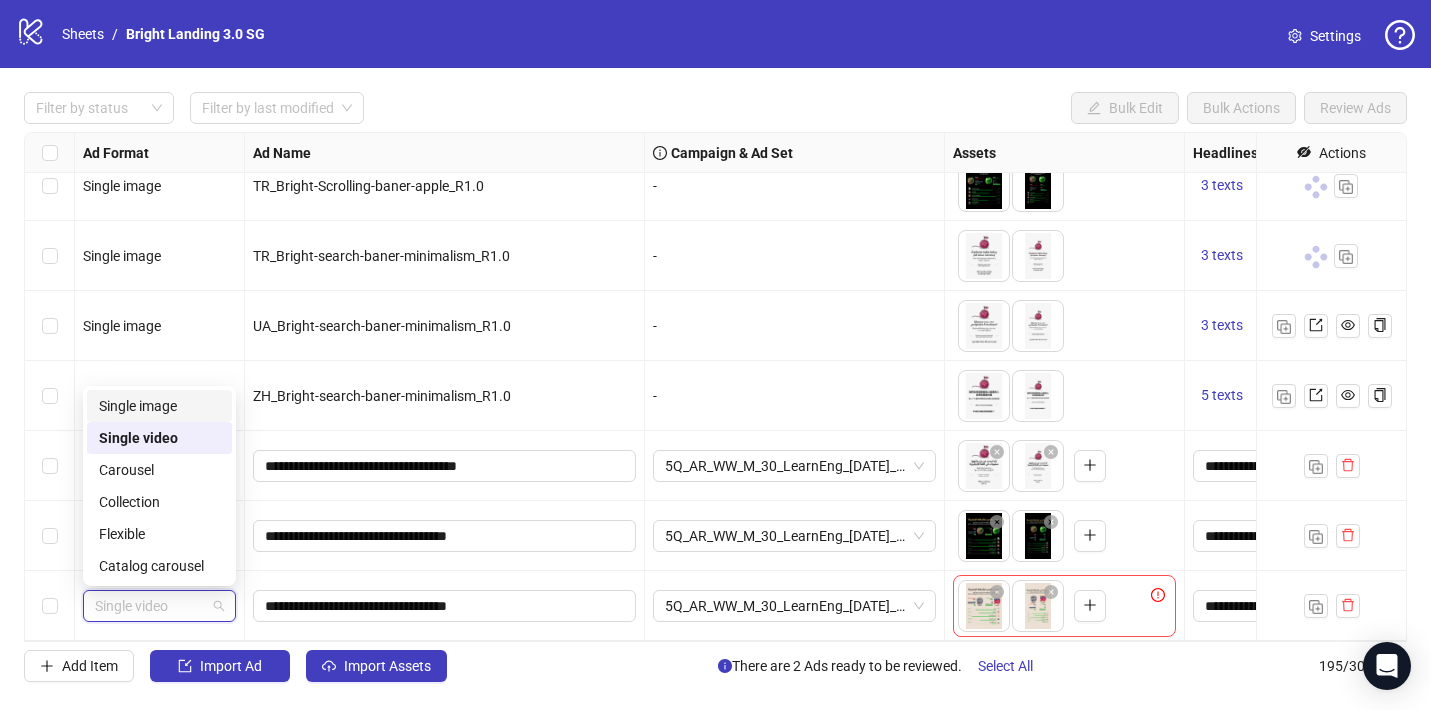 click on "Single image" at bounding box center [159, 406] 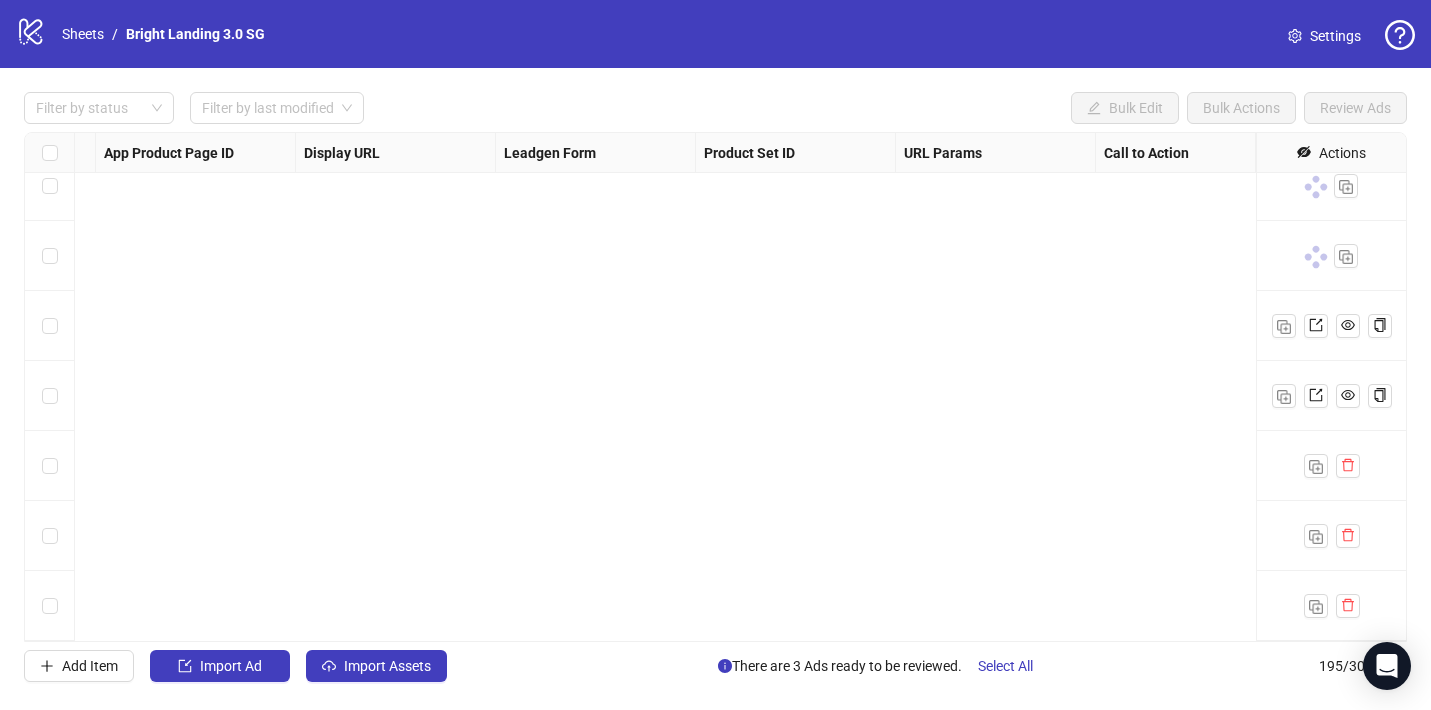 scroll, scrollTop: 13182, scrollLeft: 0, axis: vertical 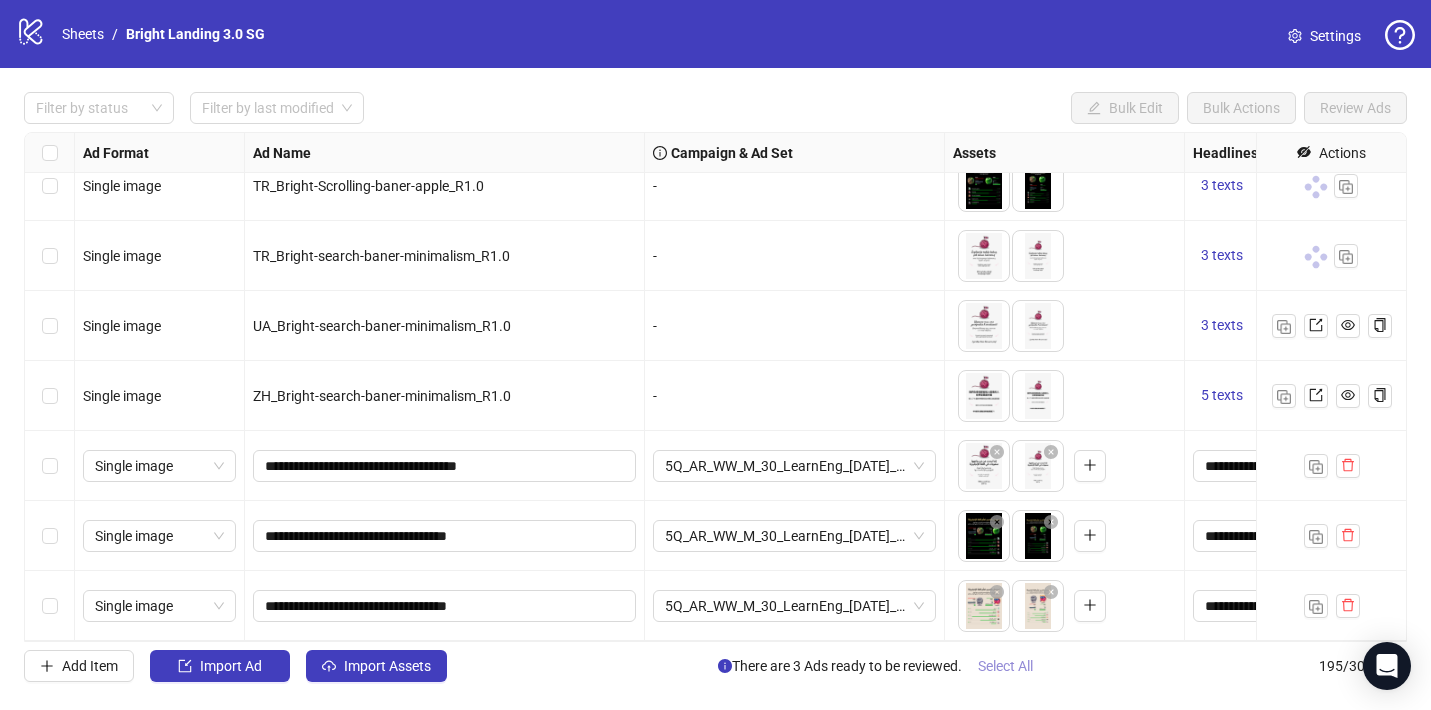 click on "Select All" at bounding box center (1005, 666) 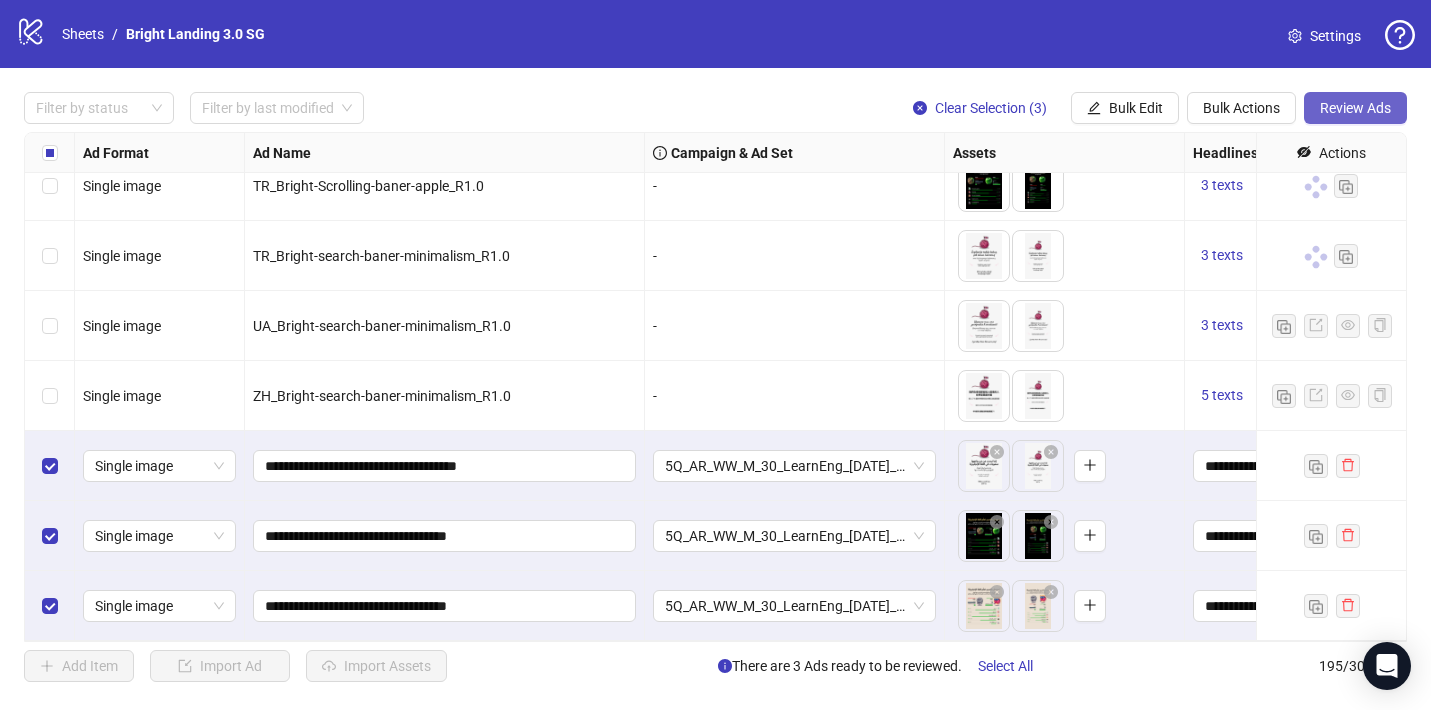 click on "Review Ads" at bounding box center (1355, 108) 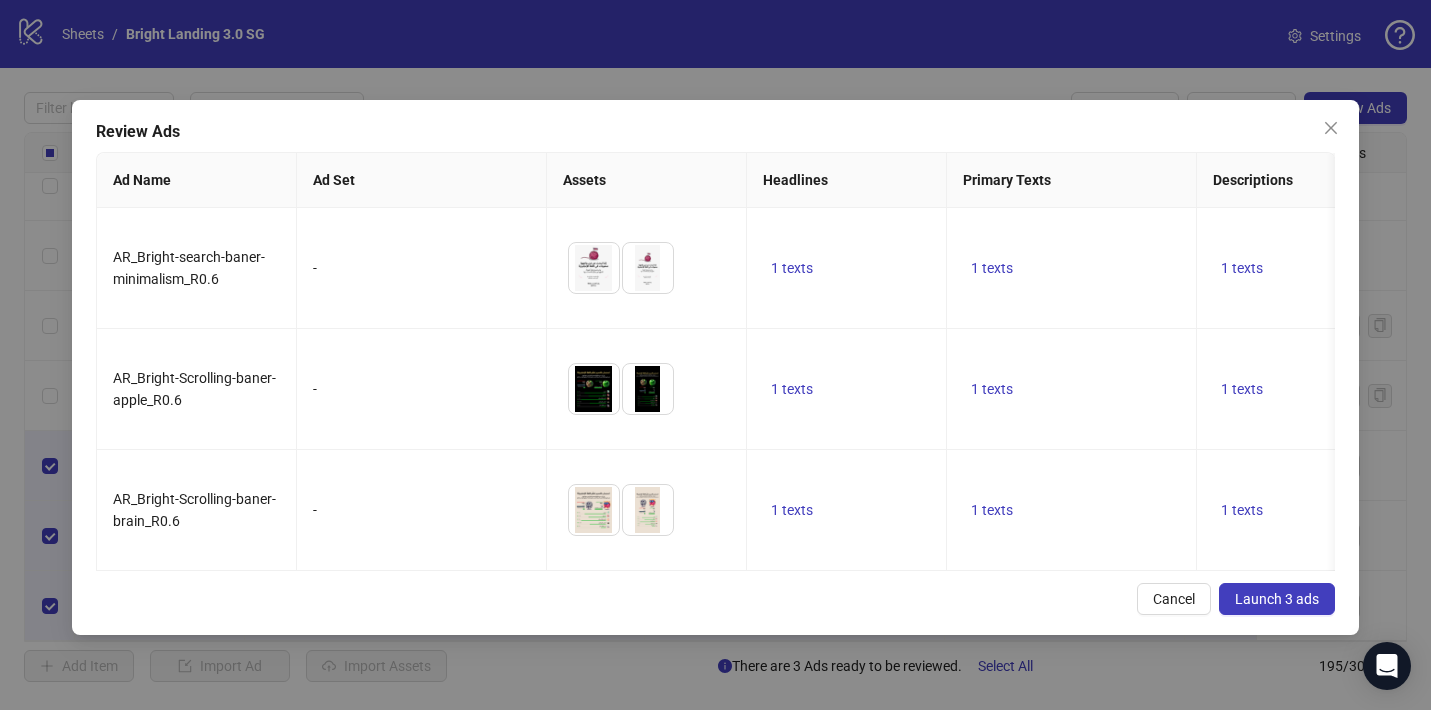 click on "Launch 3 ads" at bounding box center [1277, 599] 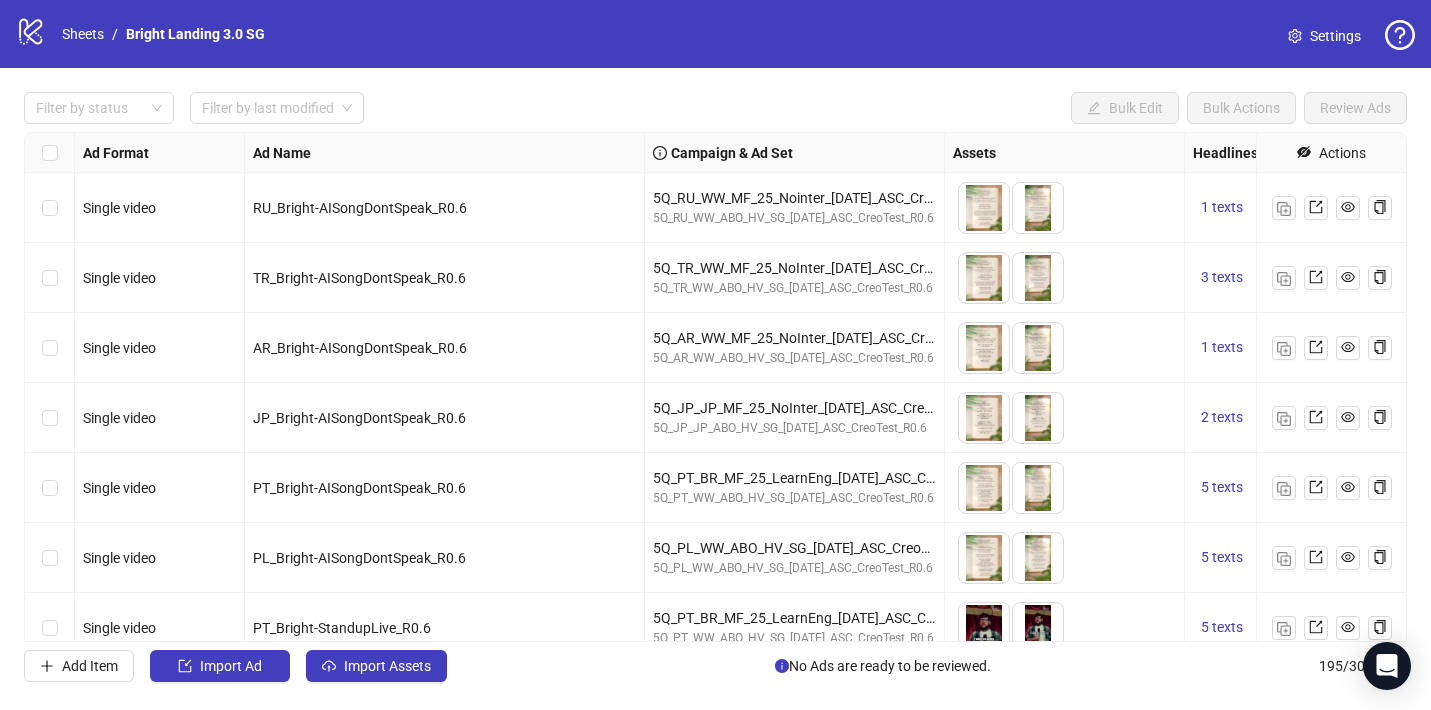 scroll, scrollTop: 11769, scrollLeft: 0, axis: vertical 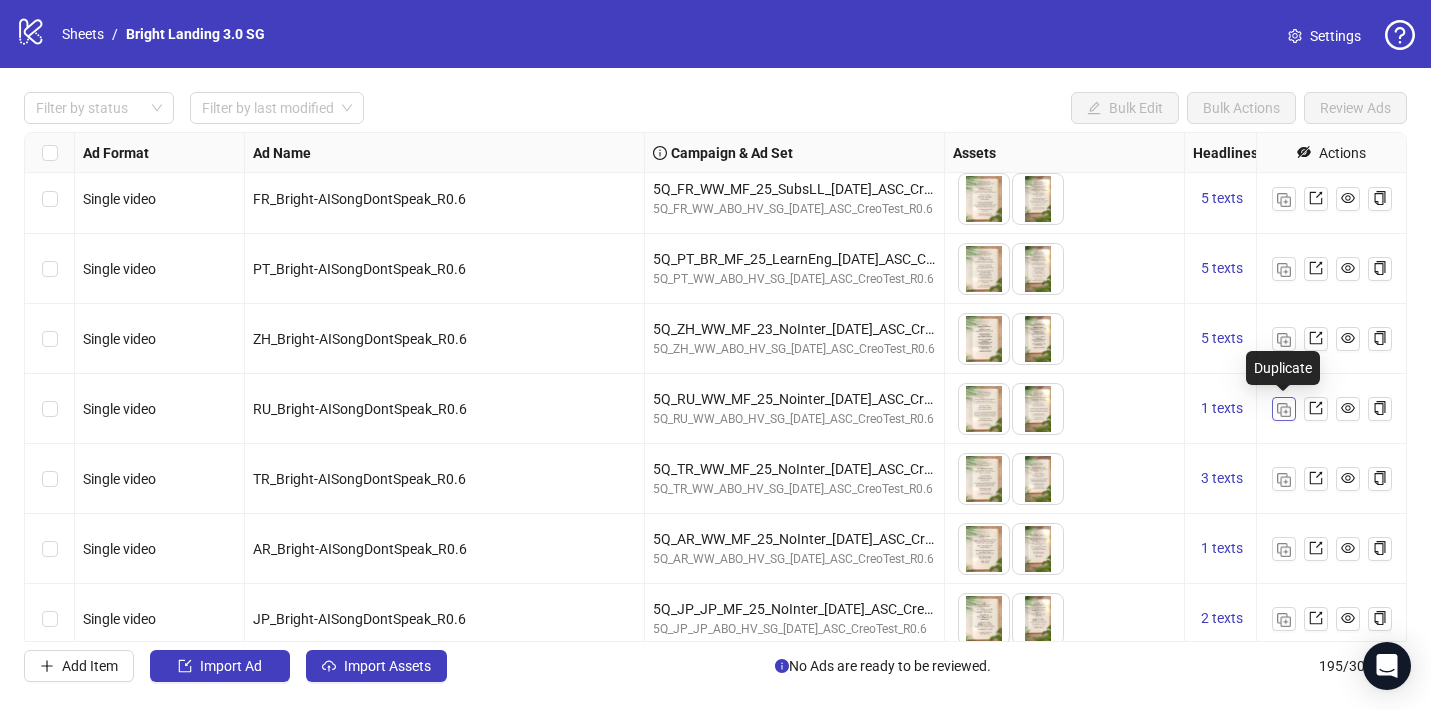 click at bounding box center [1284, 410] 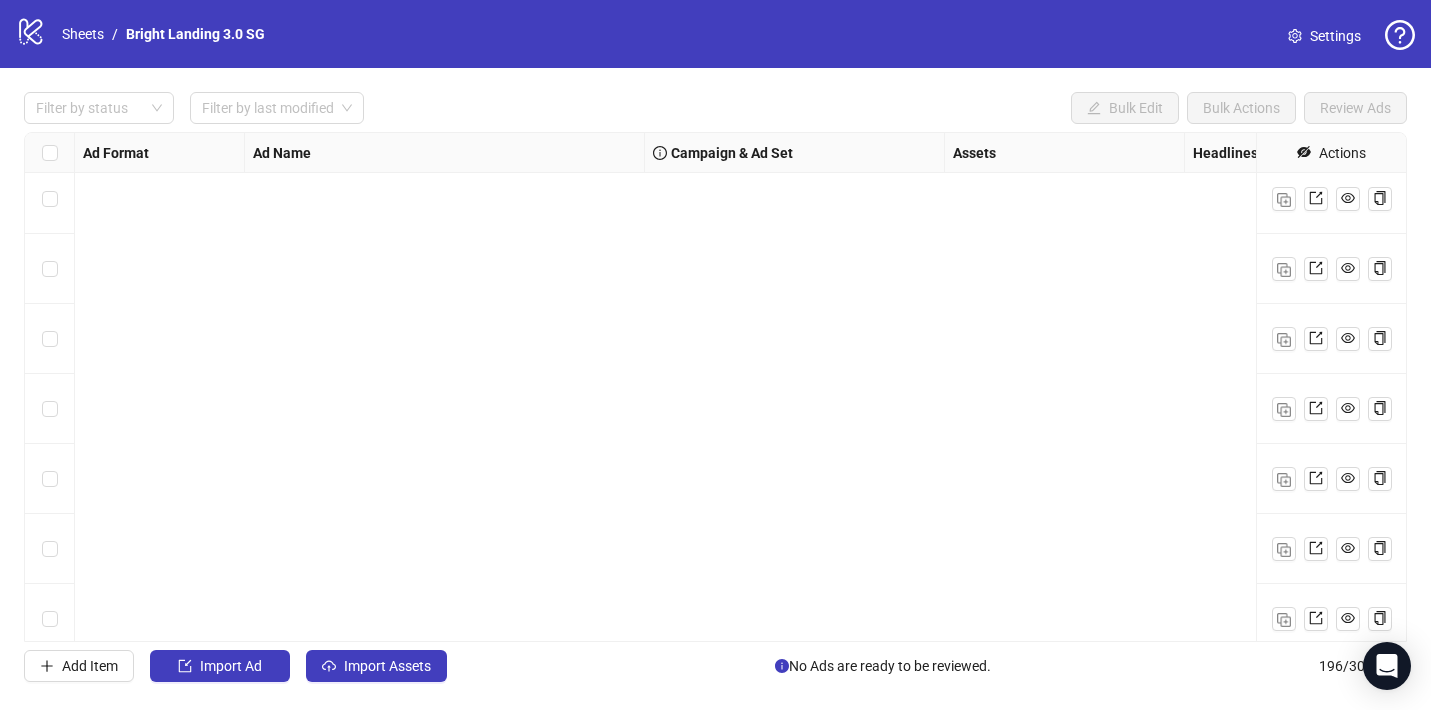 scroll, scrollTop: 13252, scrollLeft: 0, axis: vertical 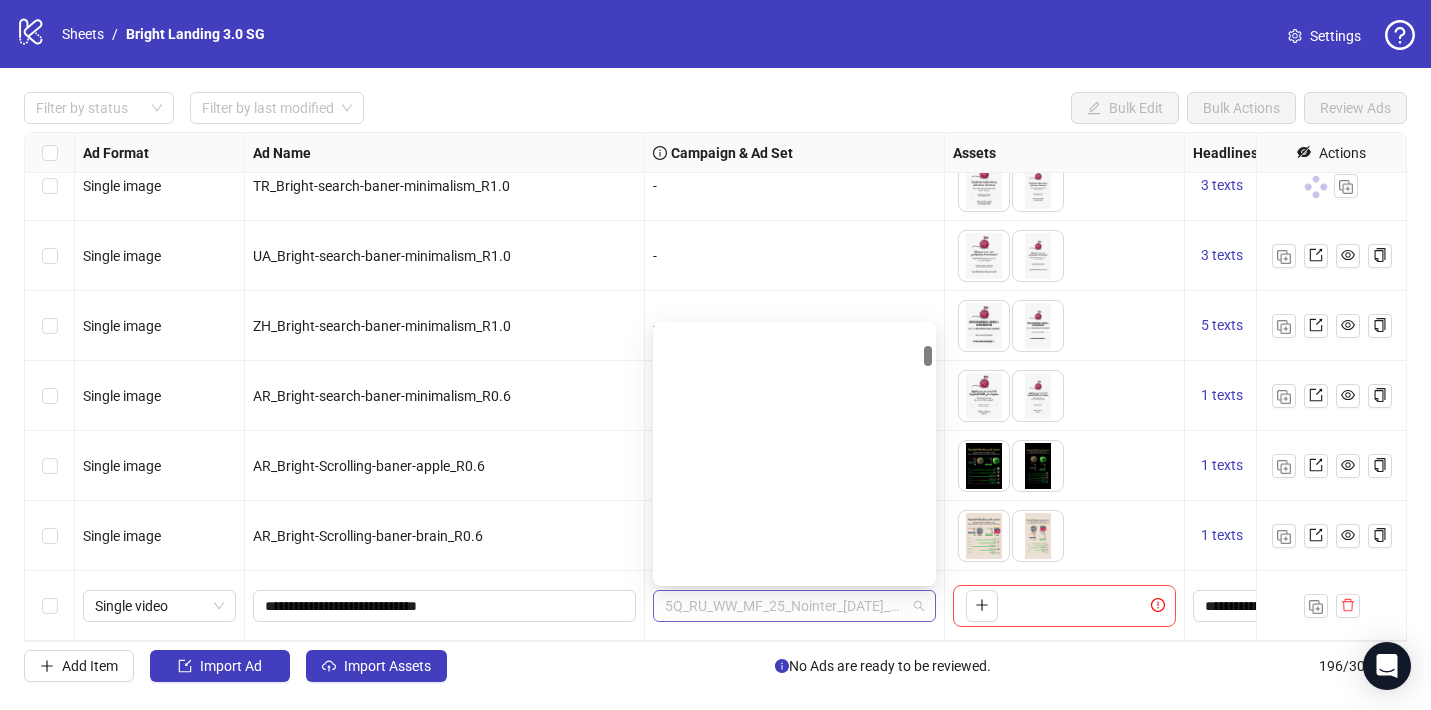click on "5Q_RU_WW_MF_25_Nointer_[DATE]_ASC_CreoTest_R0.6" at bounding box center (794, 606) 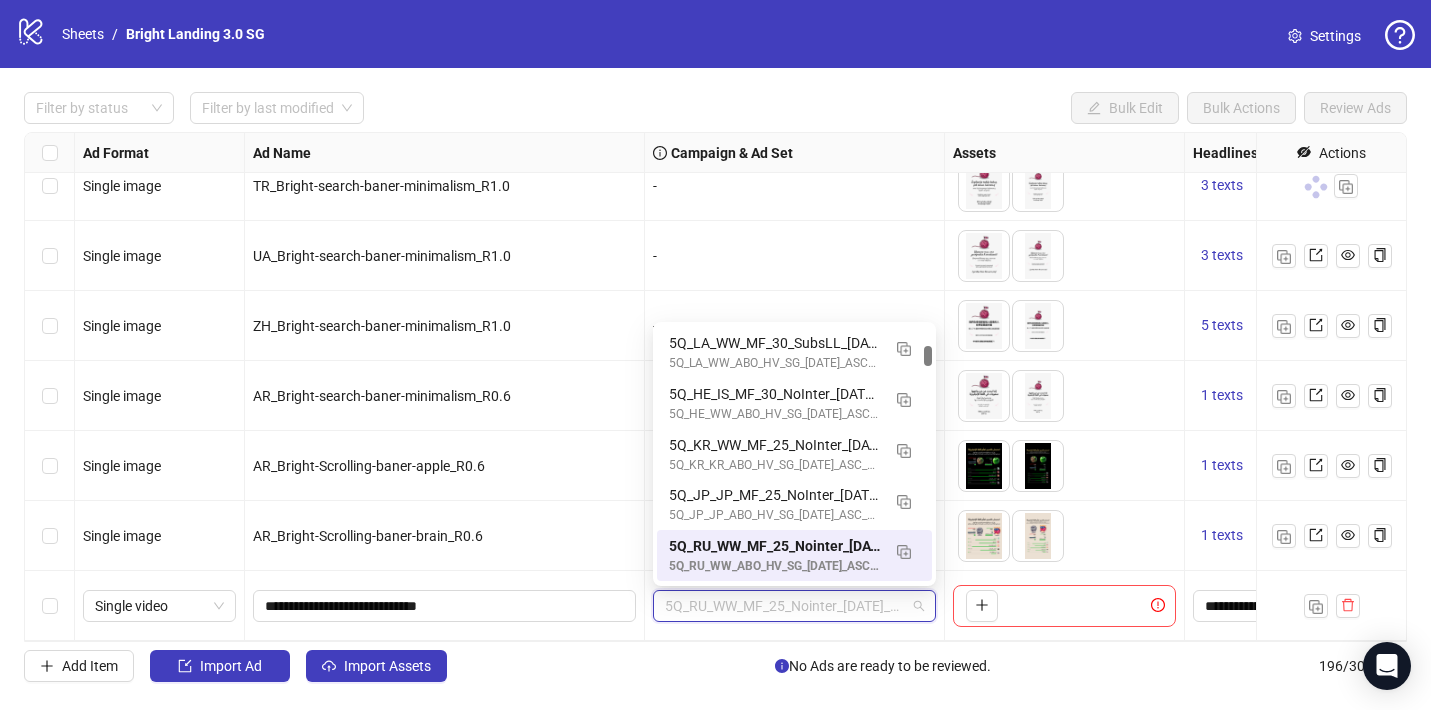 paste on "**********" 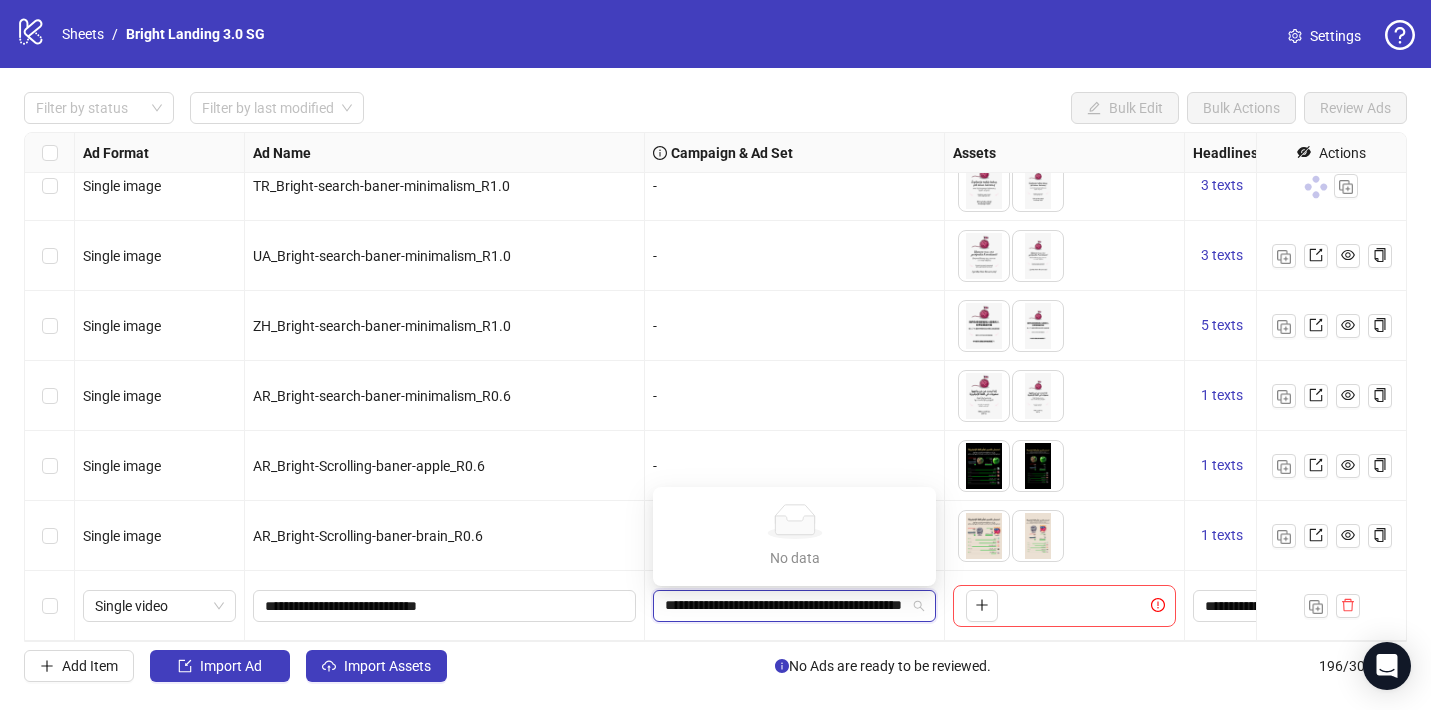 scroll, scrollTop: 0, scrollLeft: 115, axis: horizontal 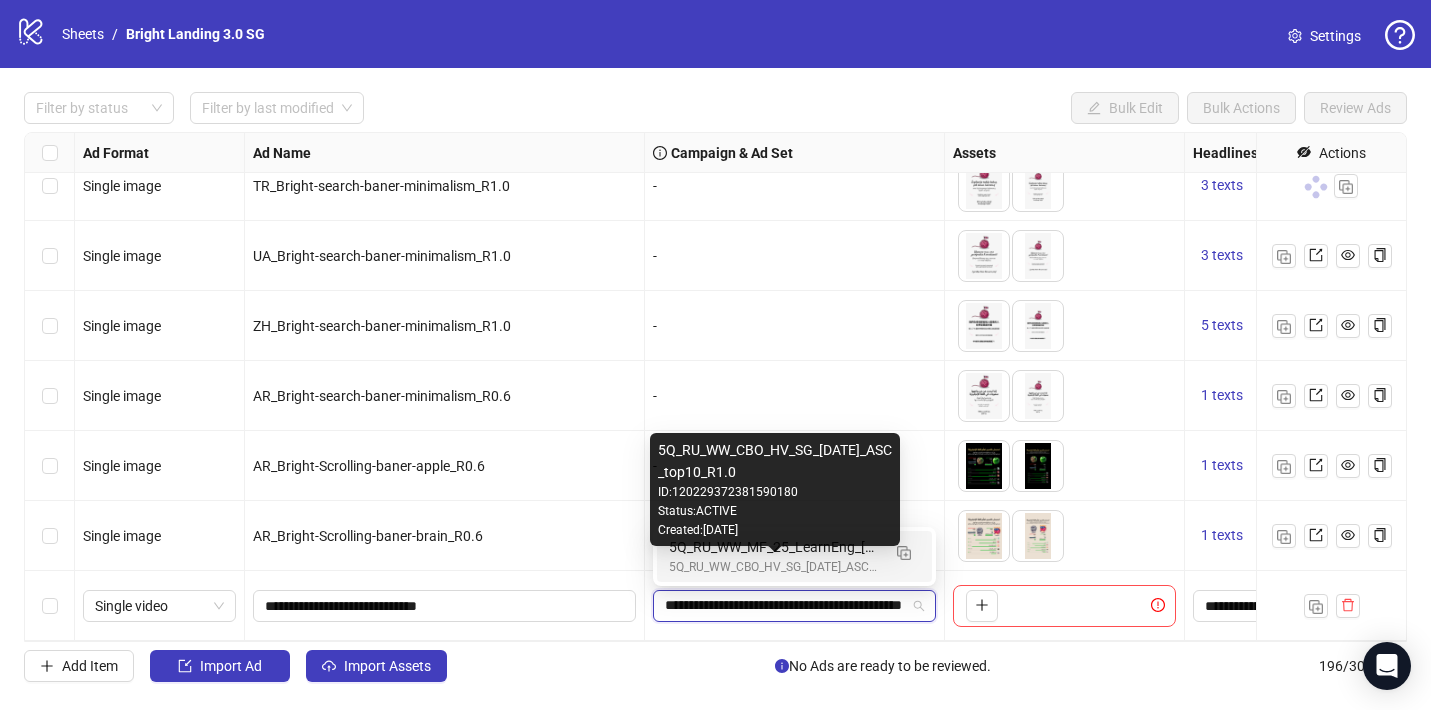 click on "5Q_RU_WW_CBO_HV_SG_[DATE]_ASC_top10_R1.0" at bounding box center (774, 567) 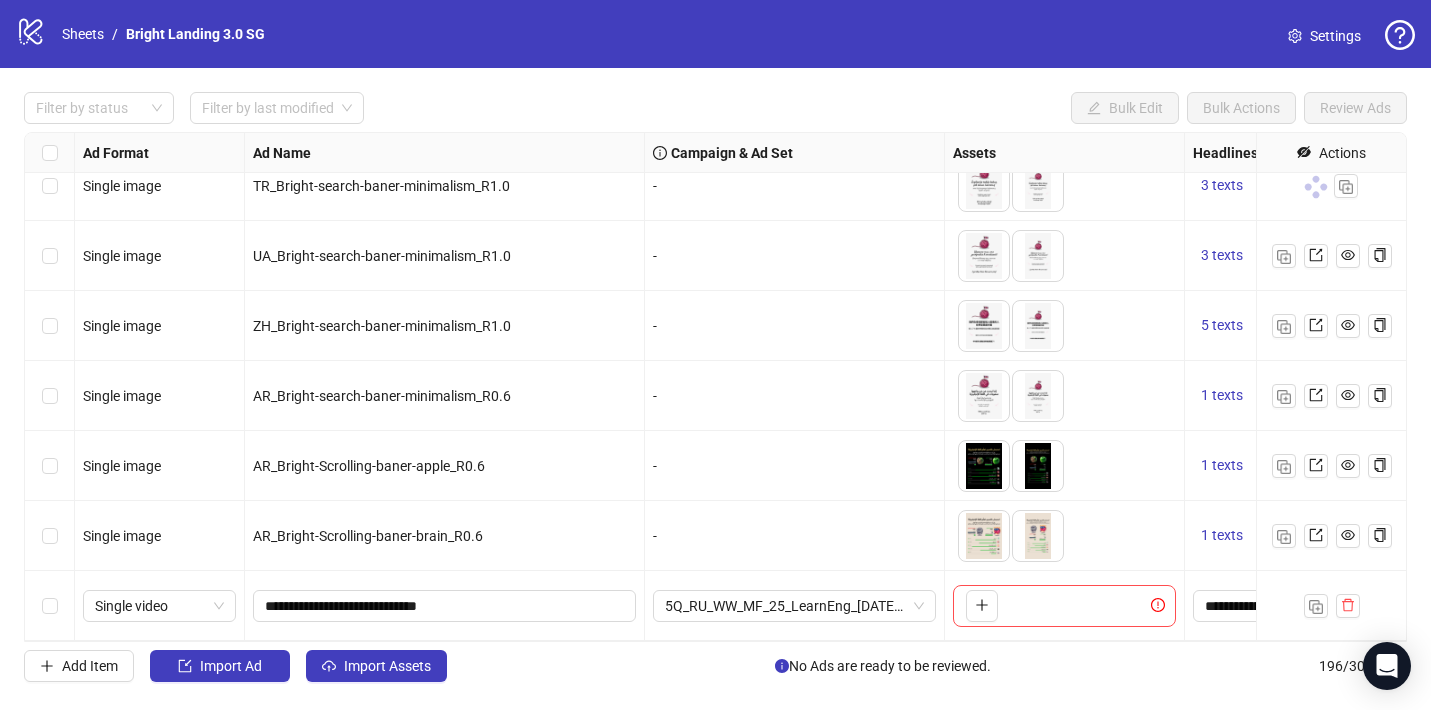 scroll, scrollTop: 13252, scrollLeft: 437, axis: both 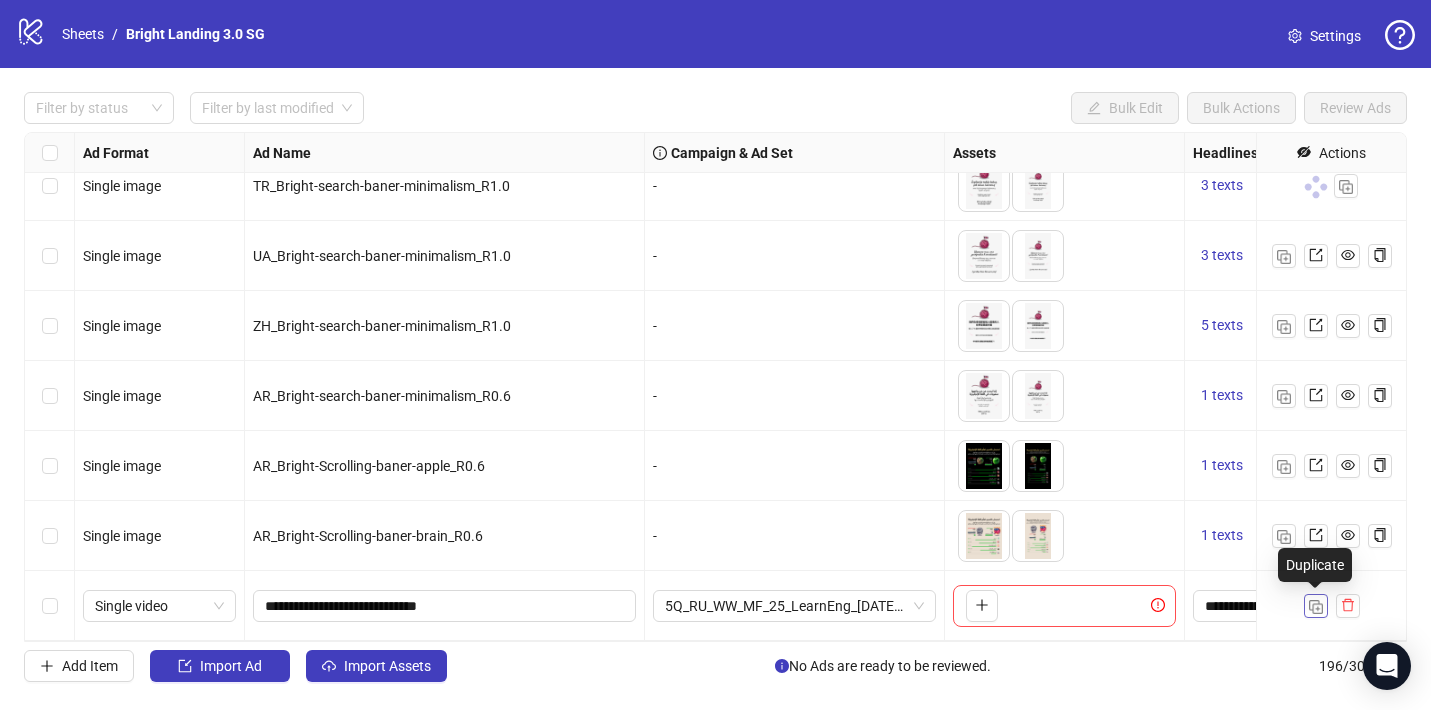 click at bounding box center [1316, 607] 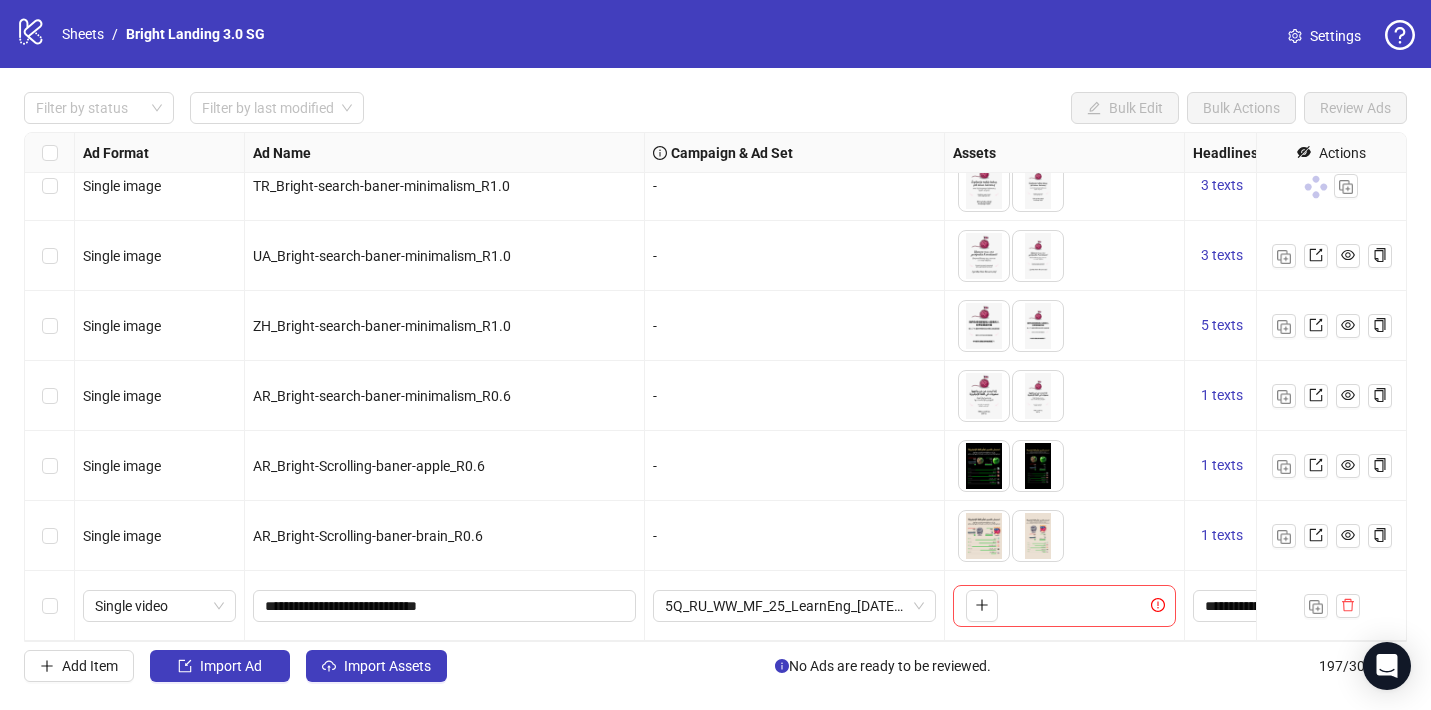 scroll, scrollTop: 13322, scrollLeft: 0, axis: vertical 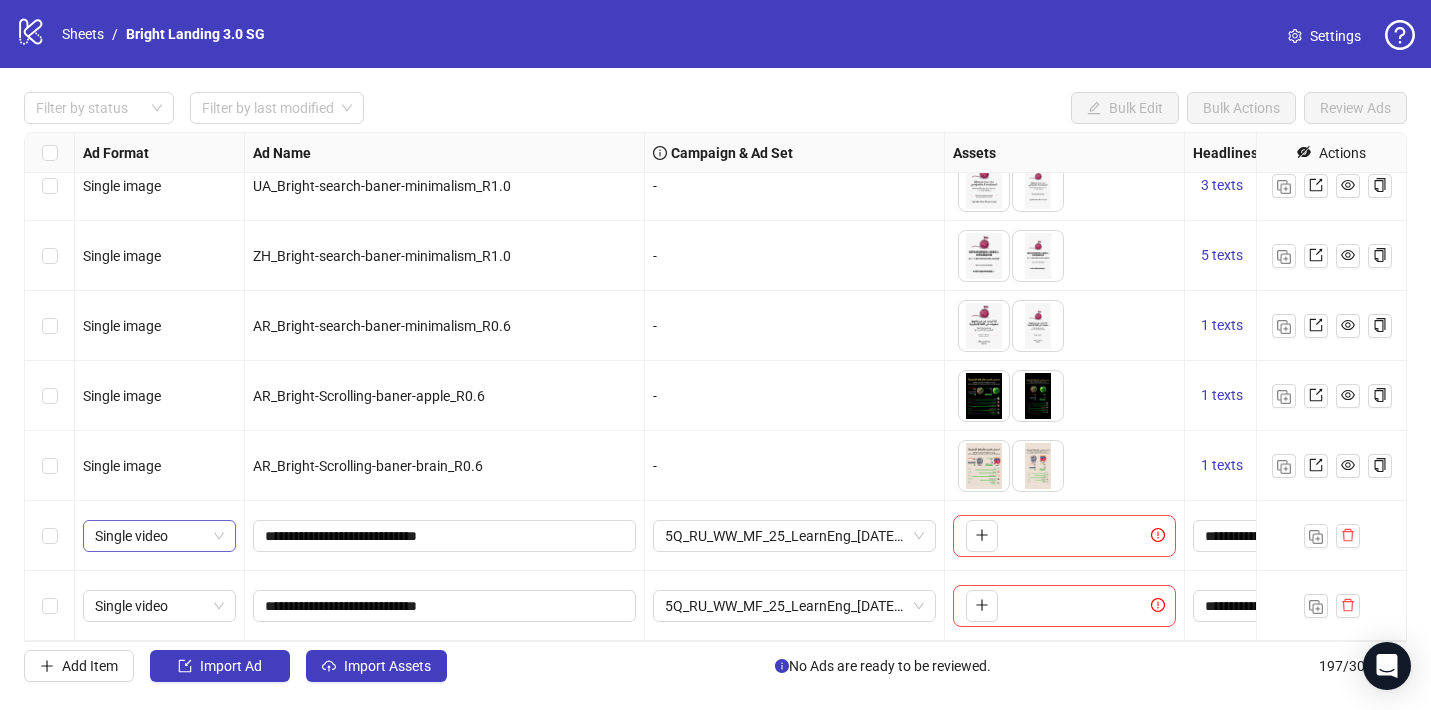 click on "Single video" at bounding box center (159, 536) 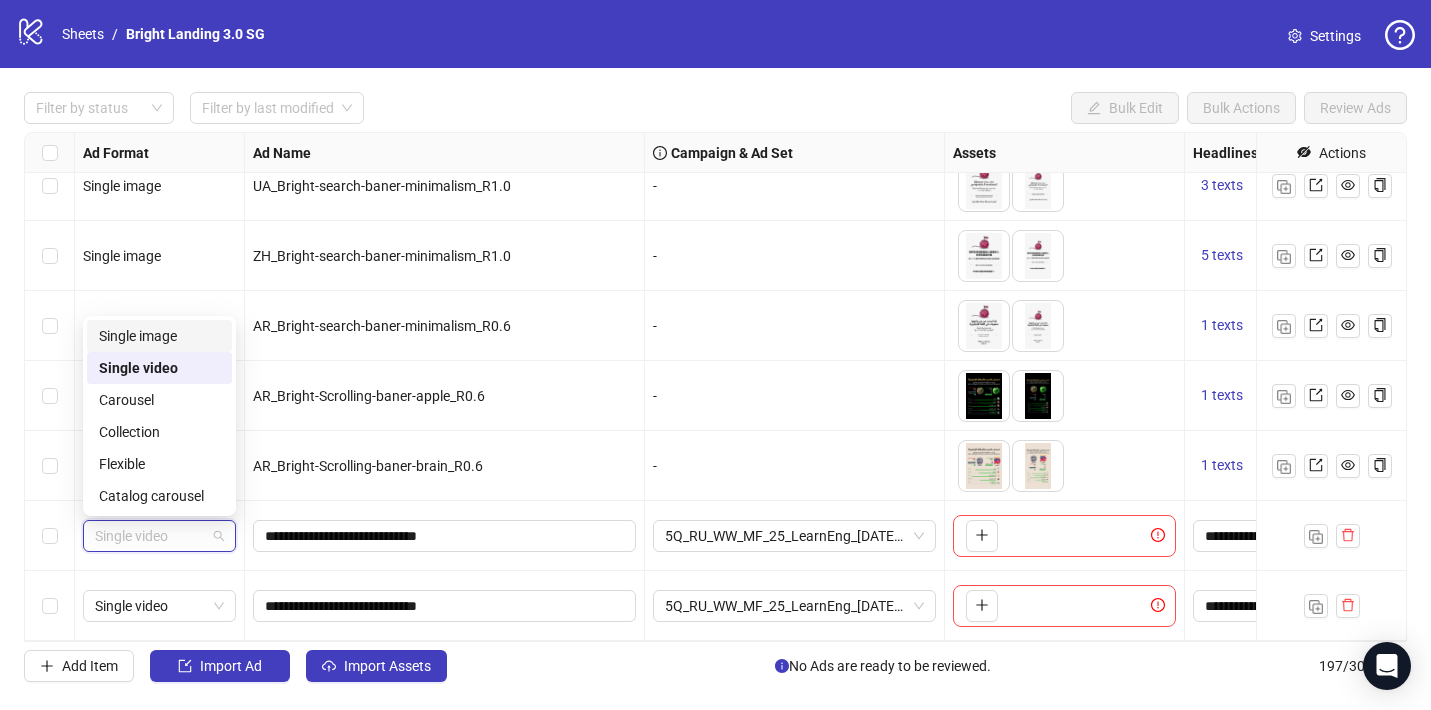 click on "Single image" at bounding box center (159, 336) 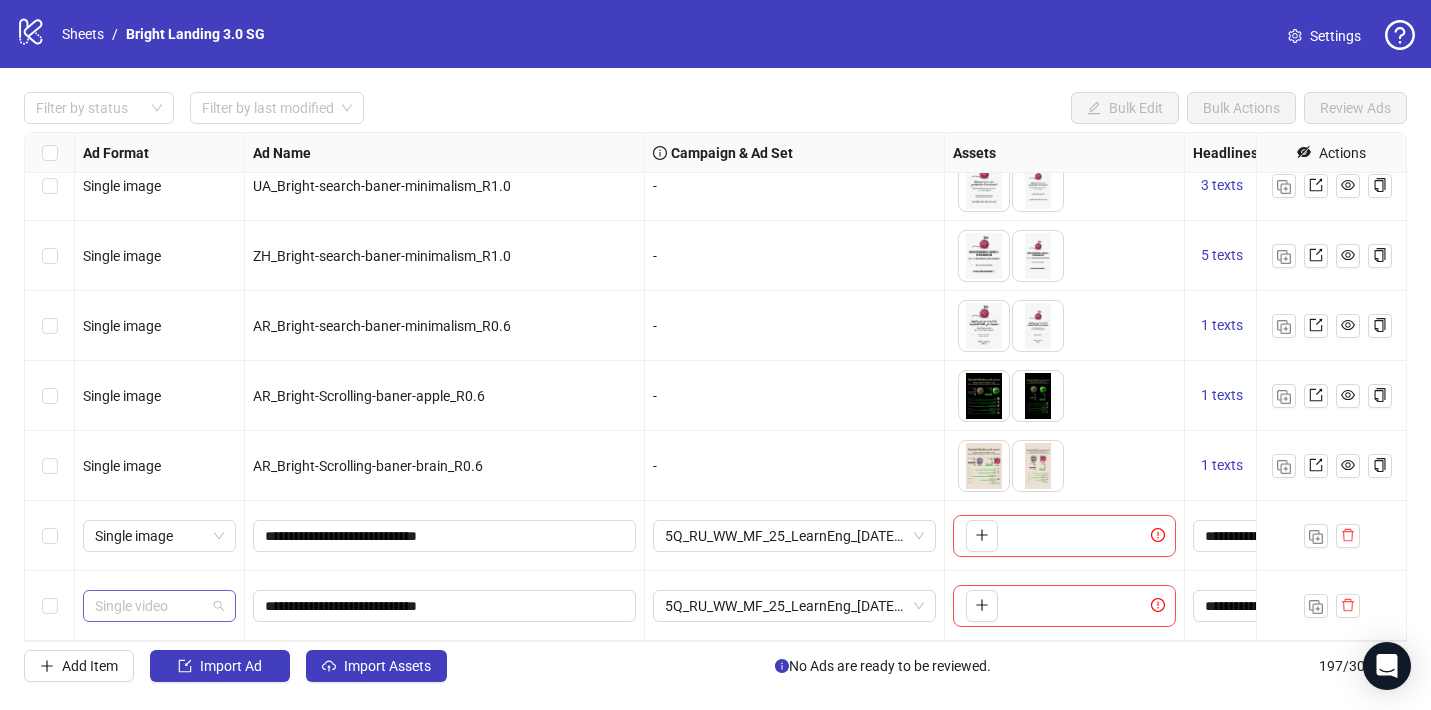 click on "Single video" at bounding box center [159, 606] 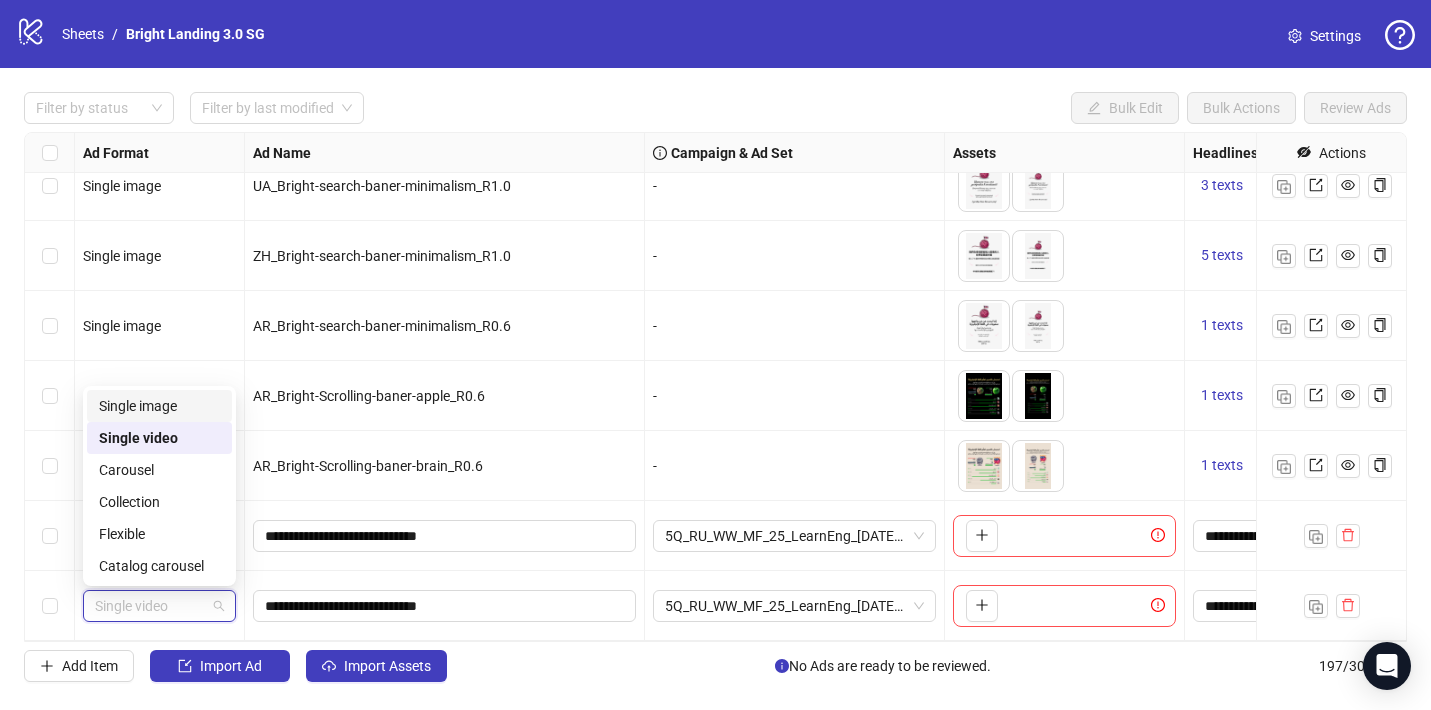 click on "Single image" at bounding box center (159, 406) 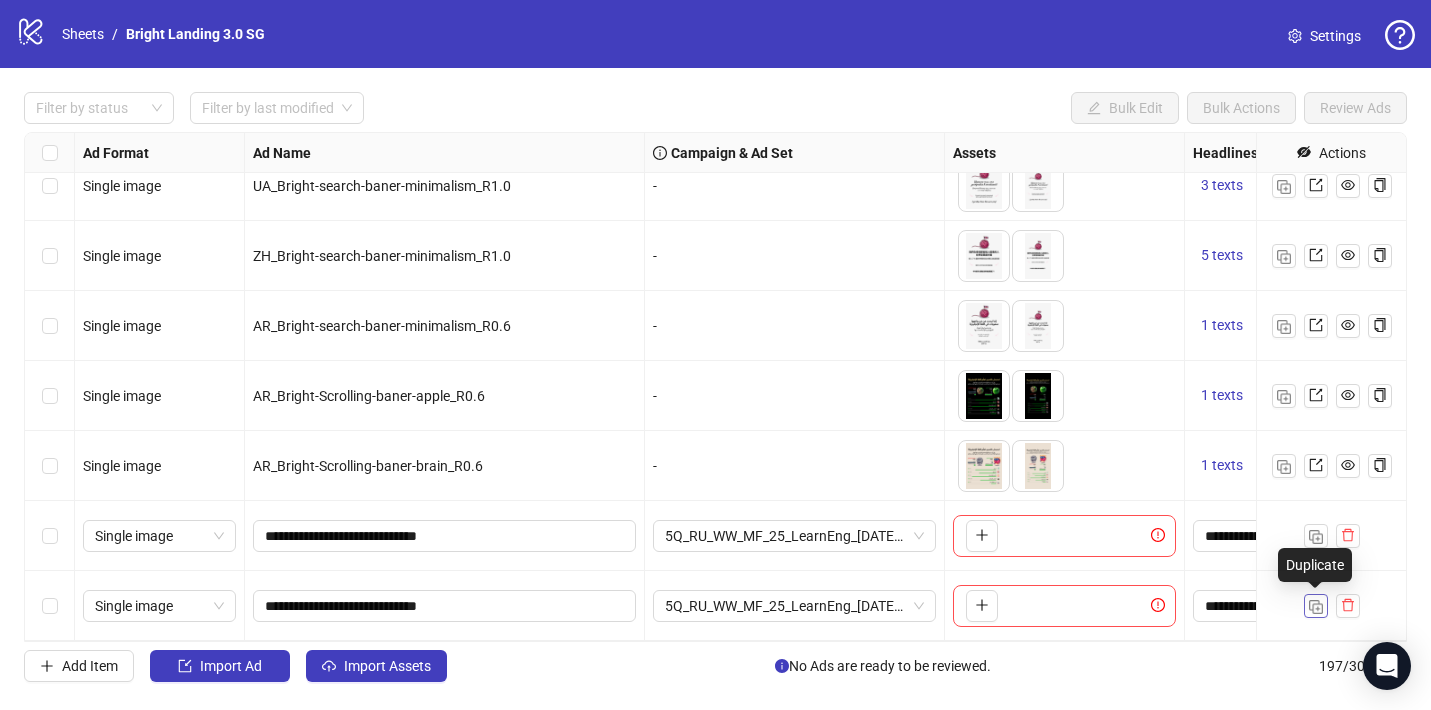 click at bounding box center [1316, 607] 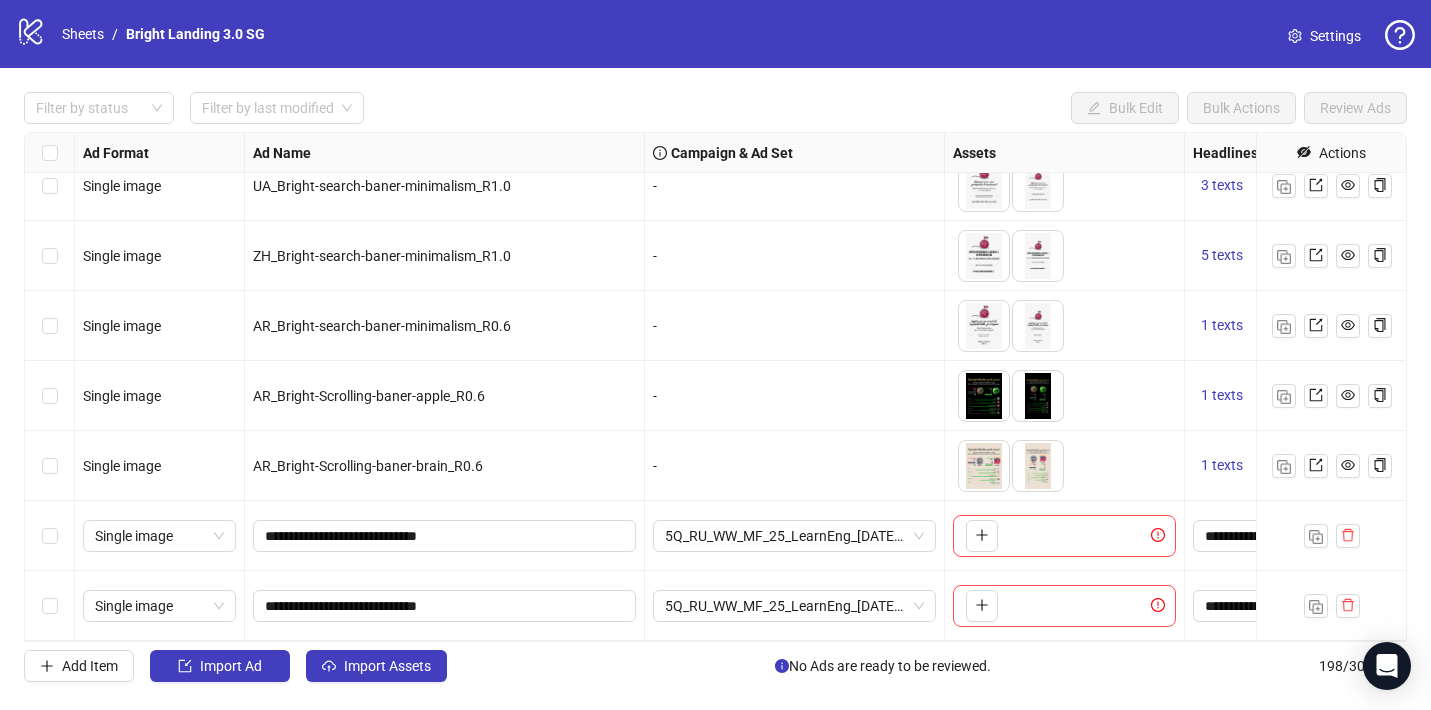 scroll, scrollTop: 13392, scrollLeft: 0, axis: vertical 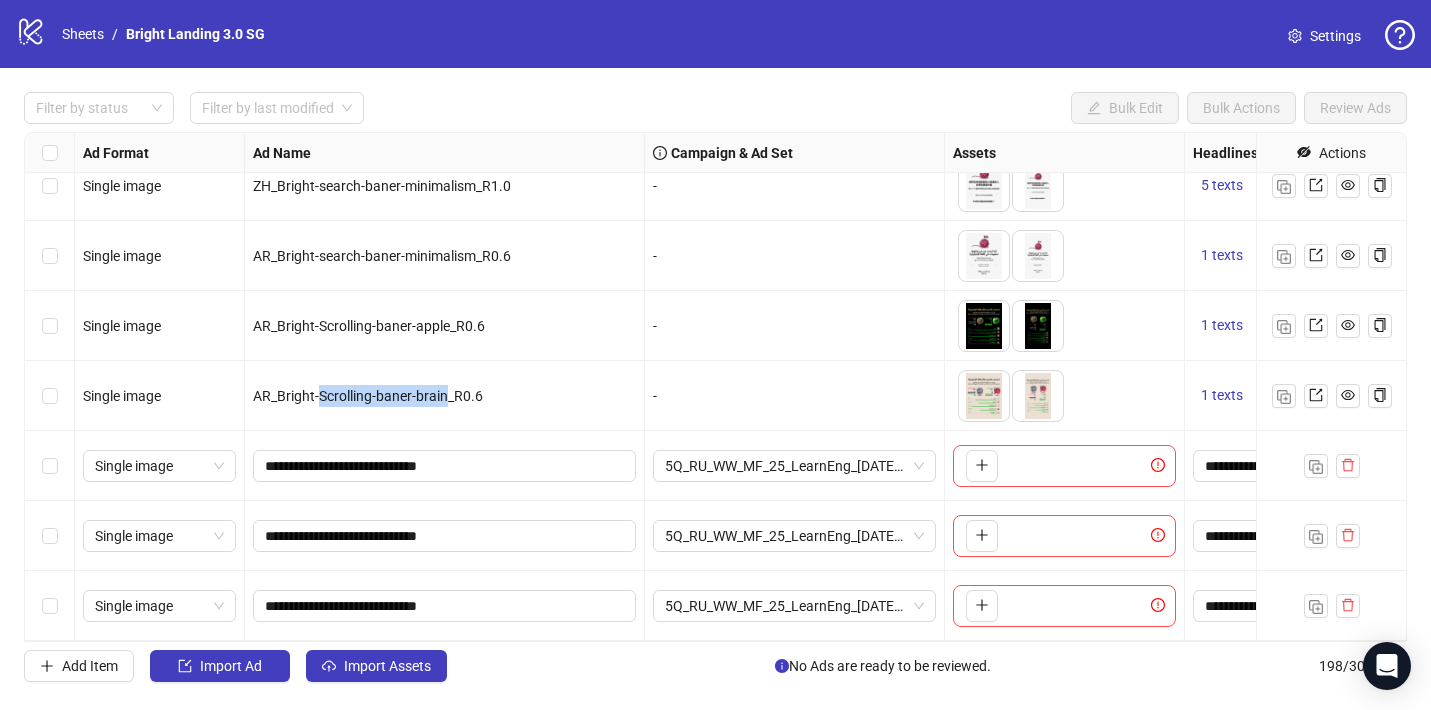 drag, startPoint x: 318, startPoint y: 392, endPoint x: 444, endPoint y: 393, distance: 126.00397 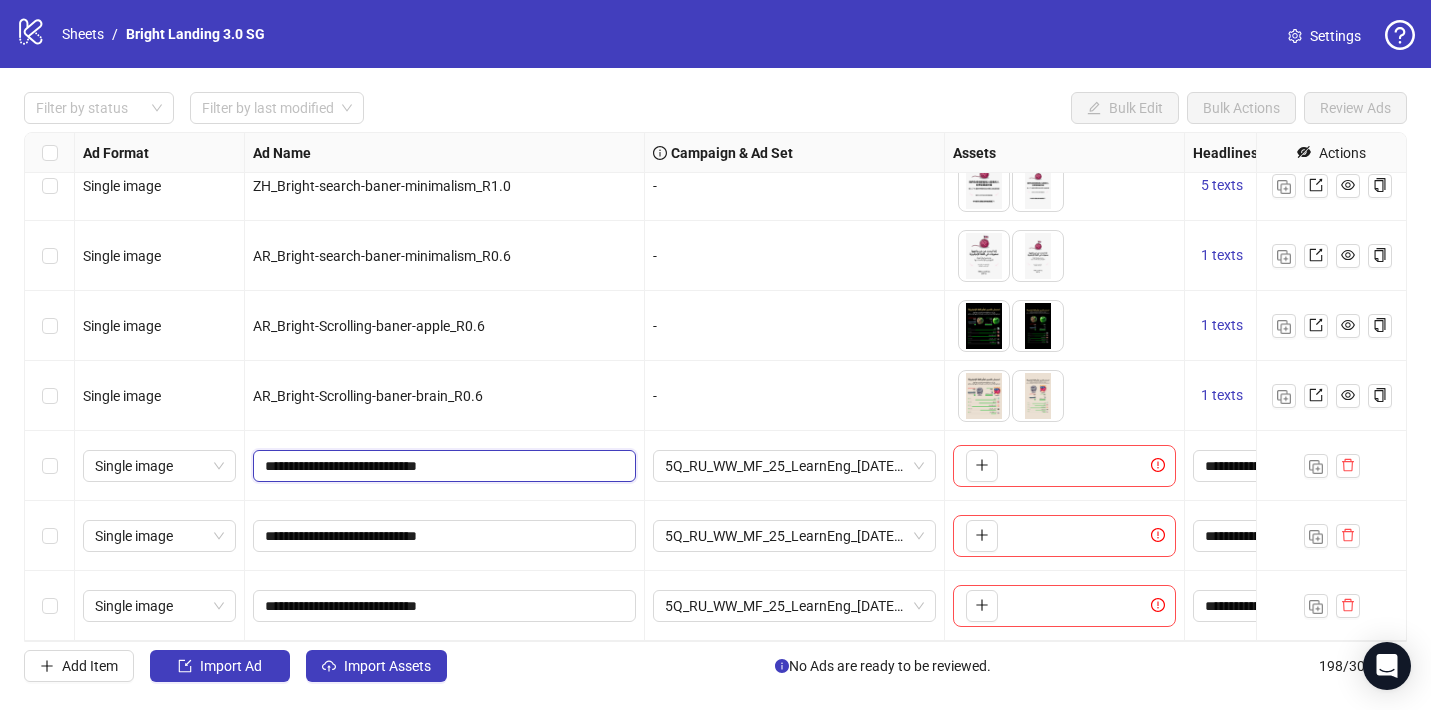 drag, startPoint x: 332, startPoint y: 469, endPoint x: 439, endPoint y: 469, distance: 107 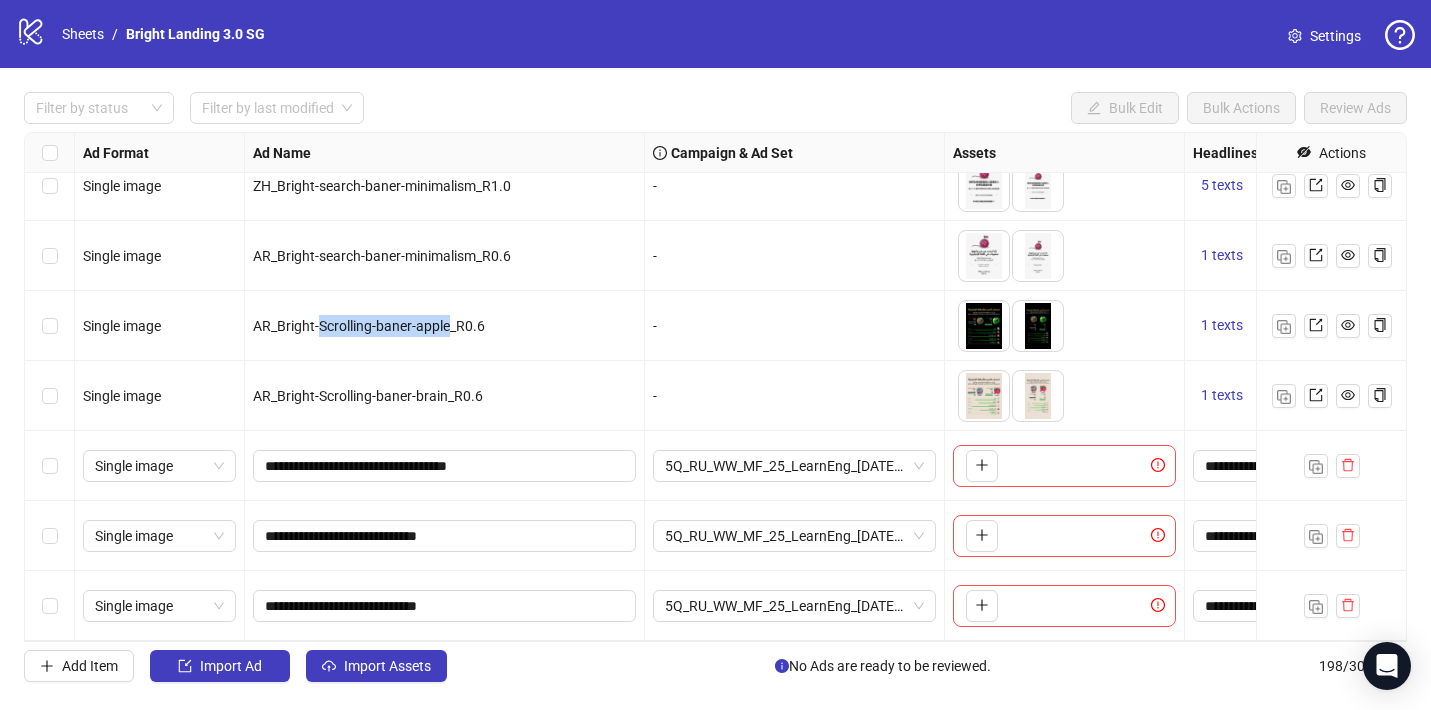 drag, startPoint x: 448, startPoint y: 330, endPoint x: 321, endPoint y: 329, distance: 127.00394 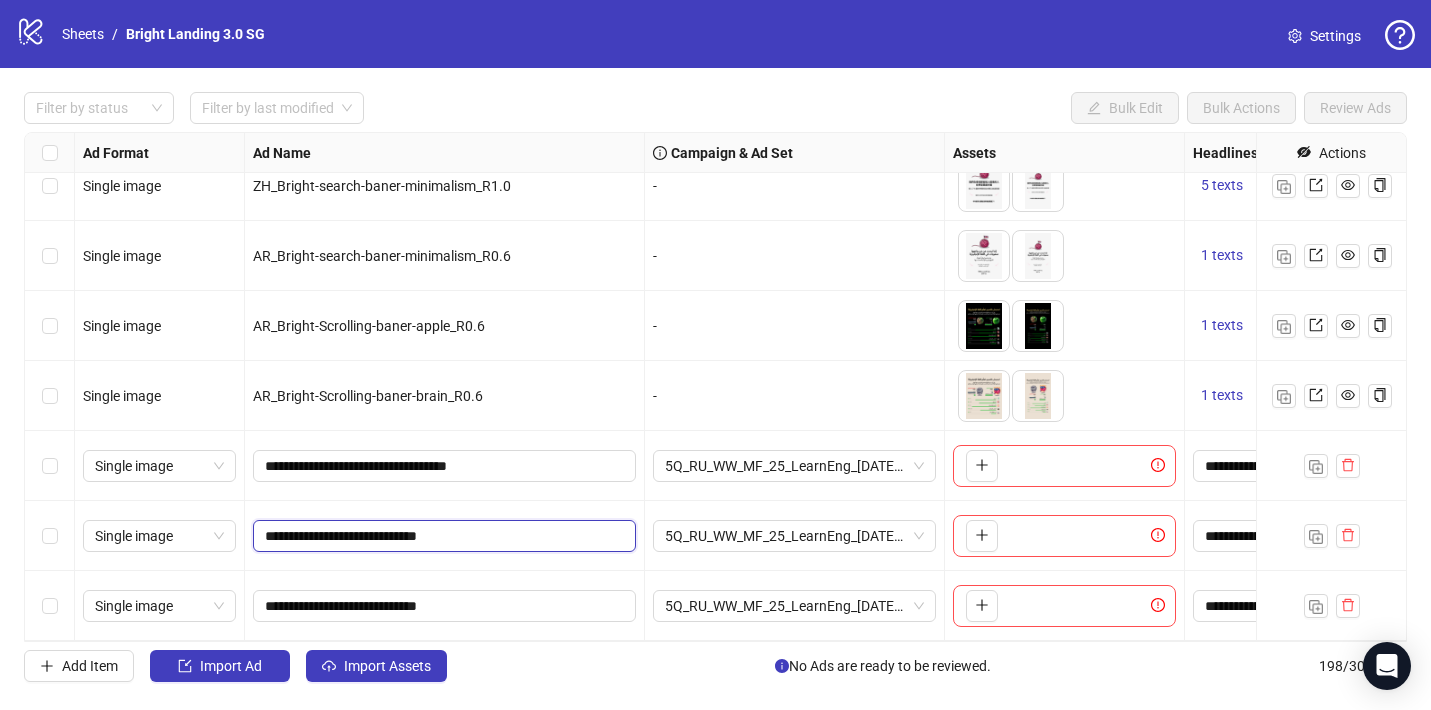 drag, startPoint x: 440, startPoint y: 534, endPoint x: 332, endPoint y: 535, distance: 108.00463 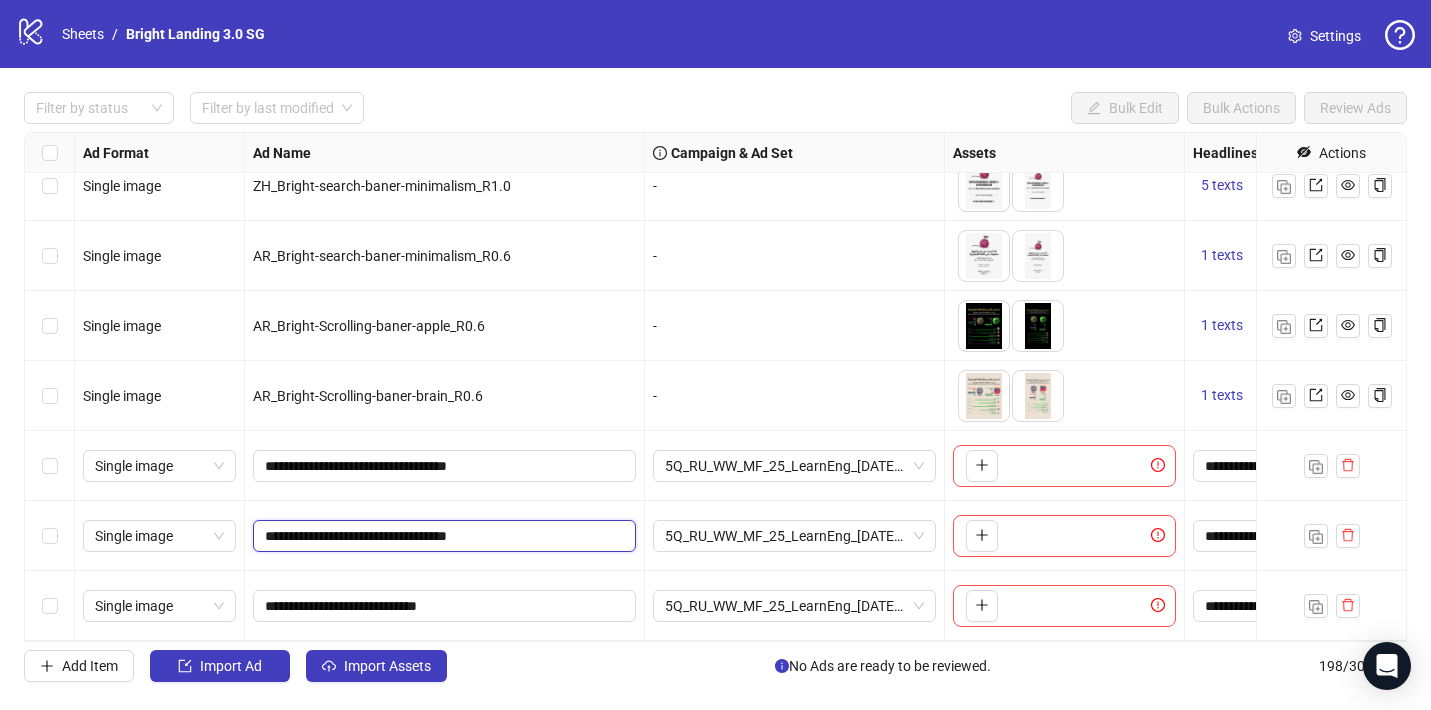 scroll, scrollTop: 13337, scrollLeft: 0, axis: vertical 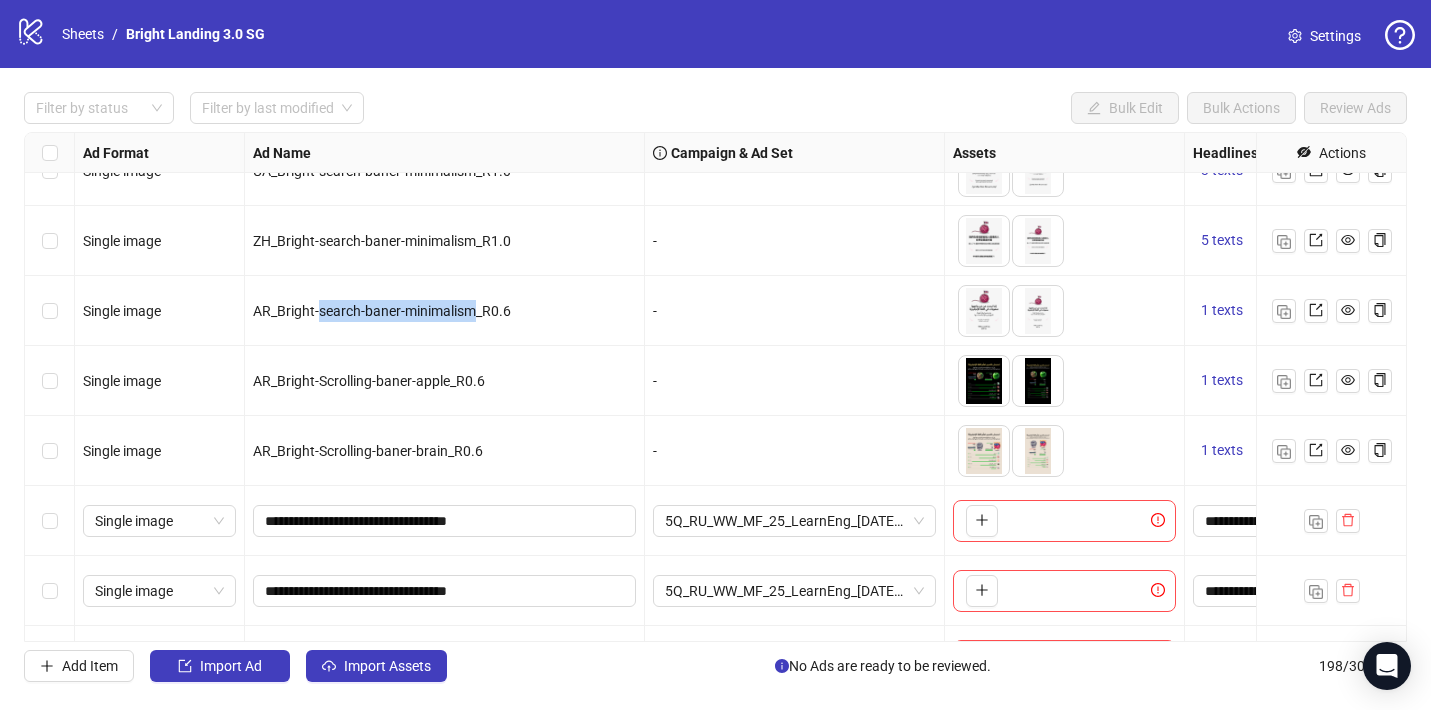 drag, startPoint x: 471, startPoint y: 315, endPoint x: 320, endPoint y: 314, distance: 151.00331 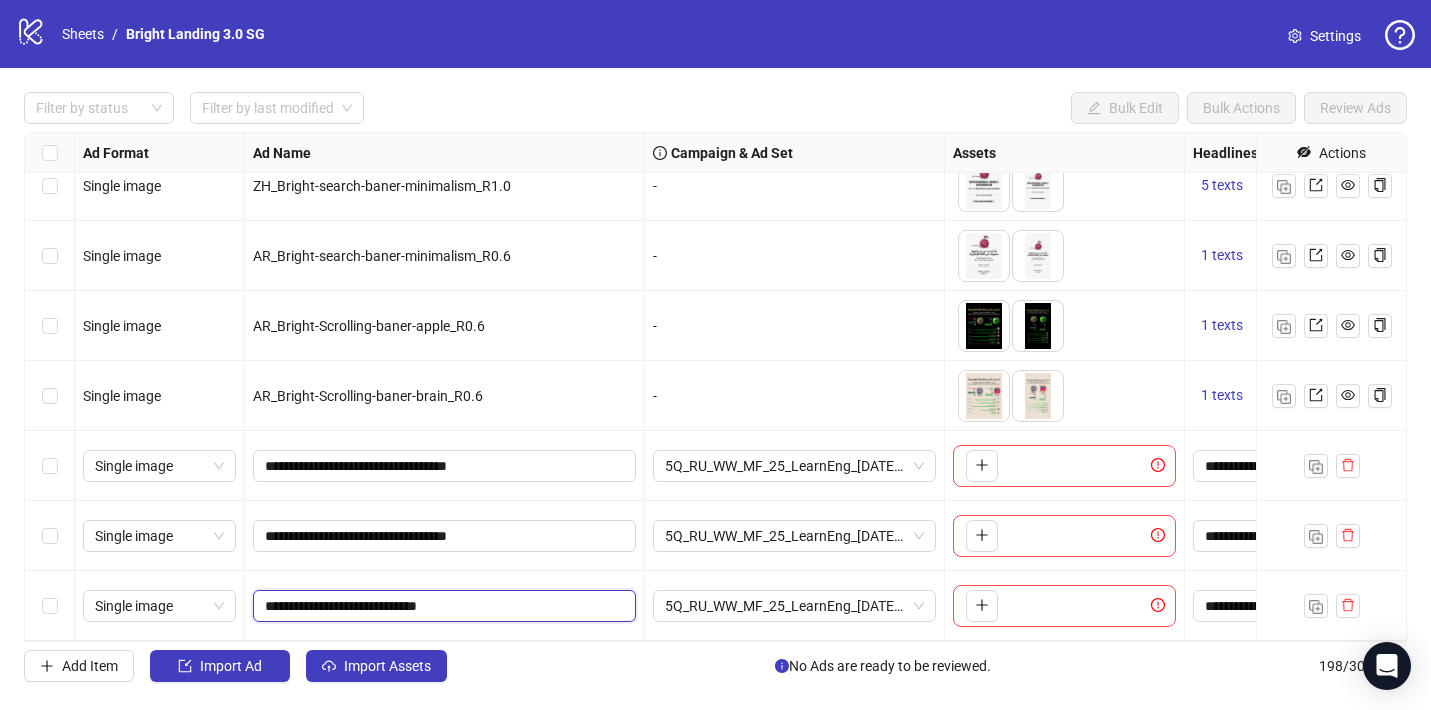 drag, startPoint x: 440, startPoint y: 606, endPoint x: 334, endPoint y: 606, distance: 106 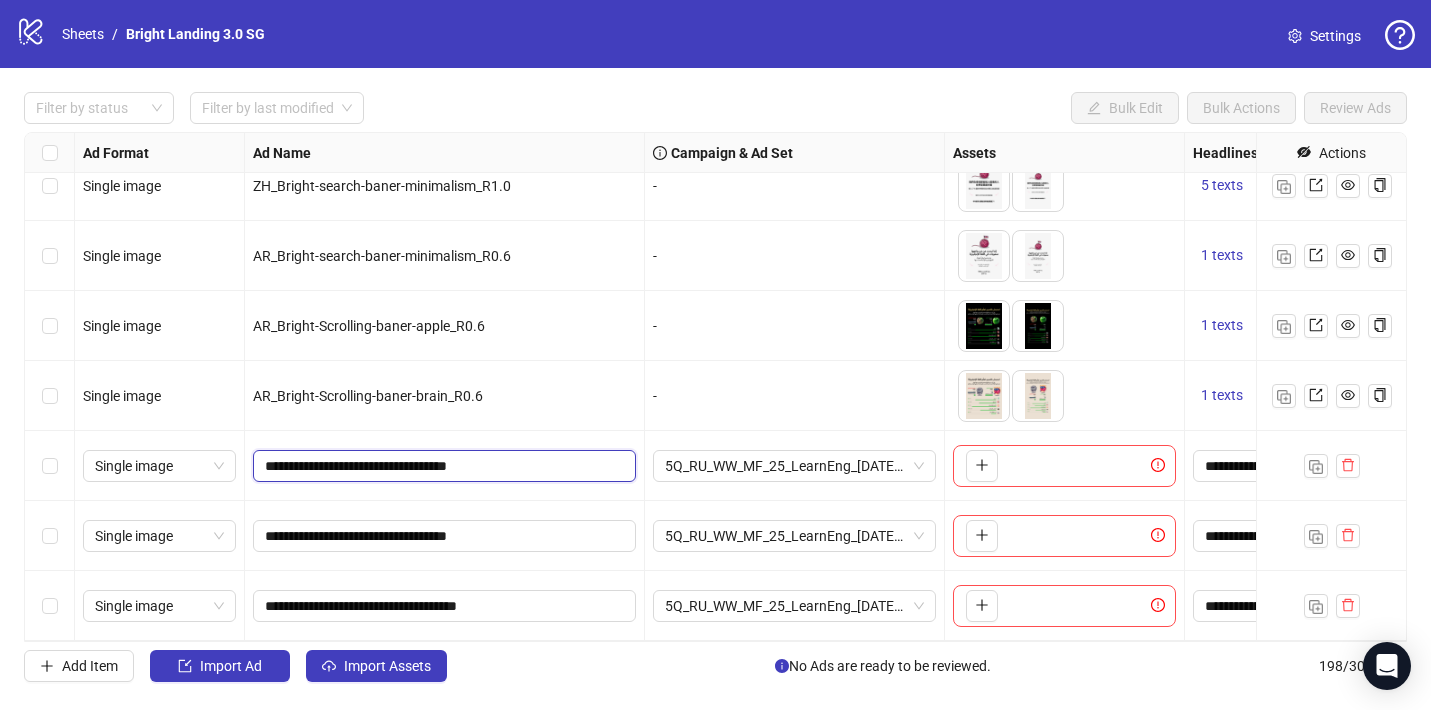 drag, startPoint x: 457, startPoint y: 468, endPoint x: 427, endPoint y: 373, distance: 99.62429 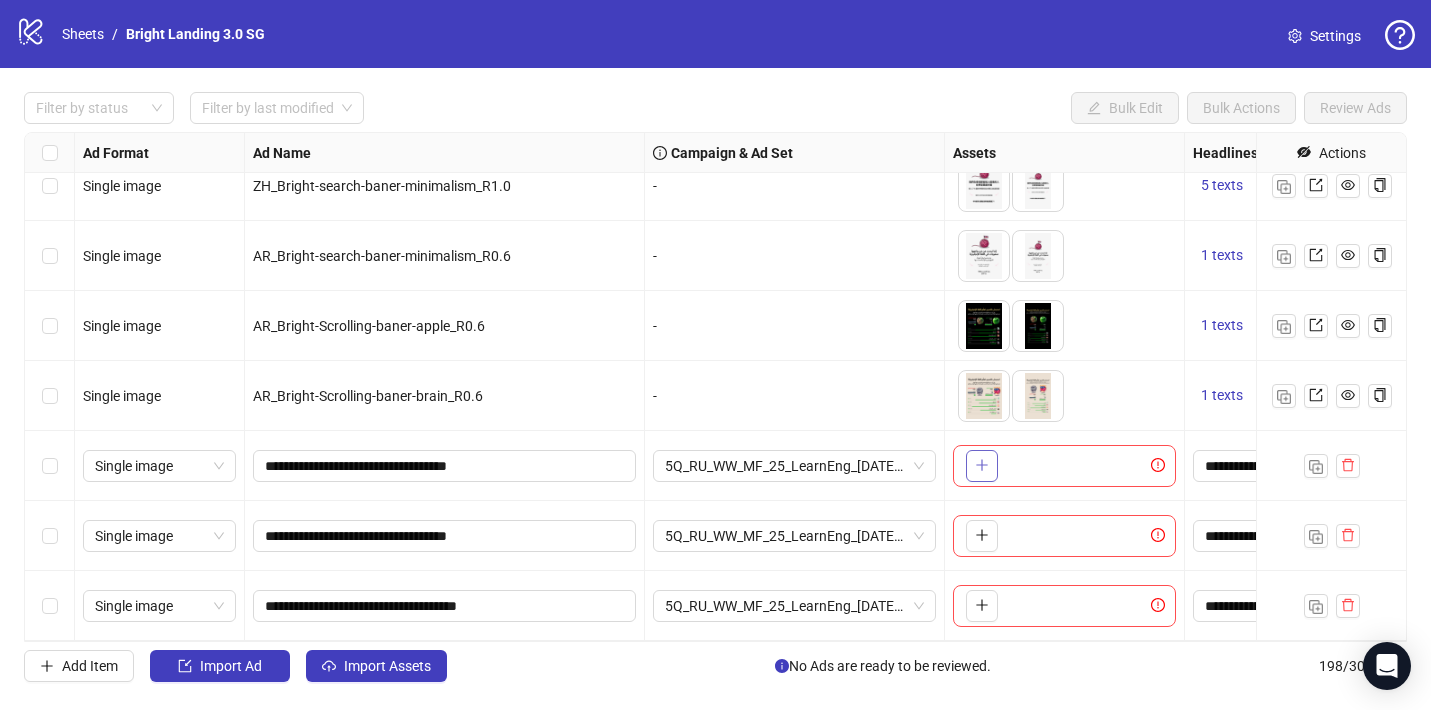 click 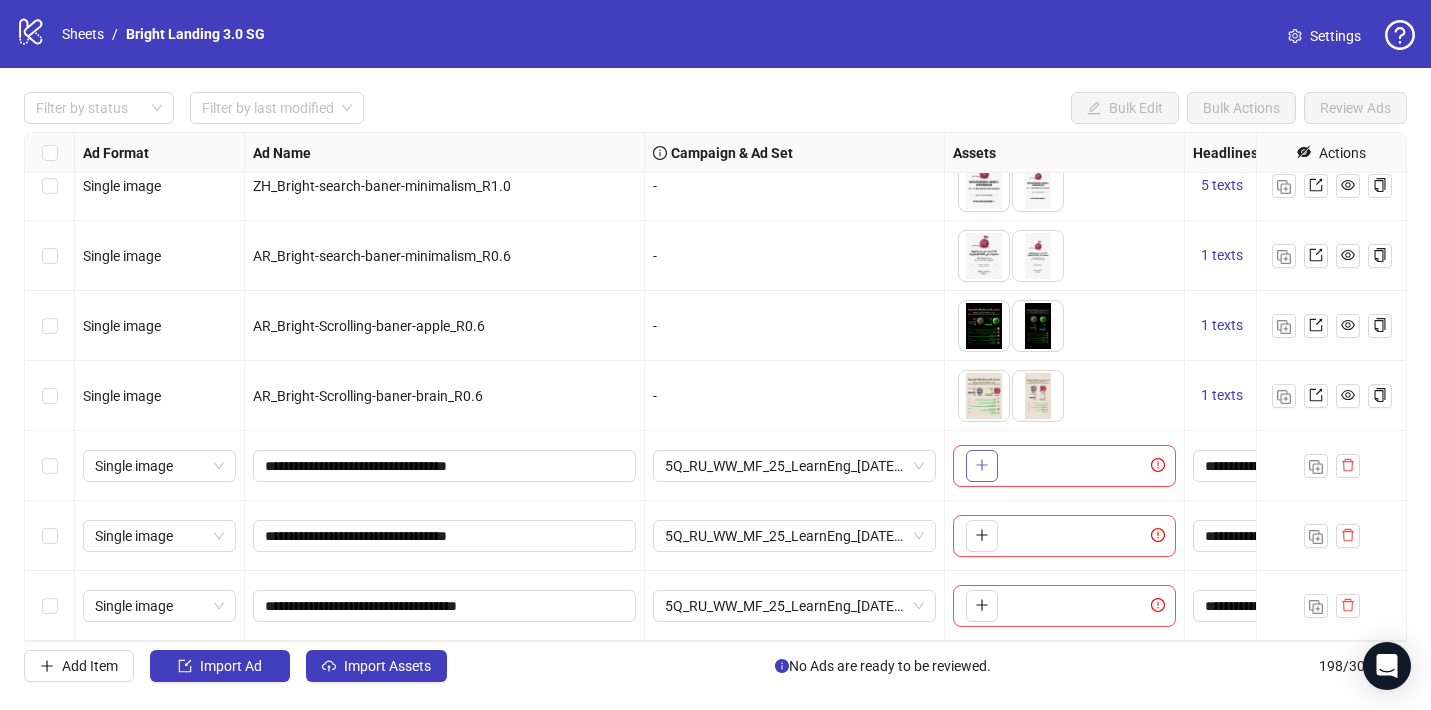 click 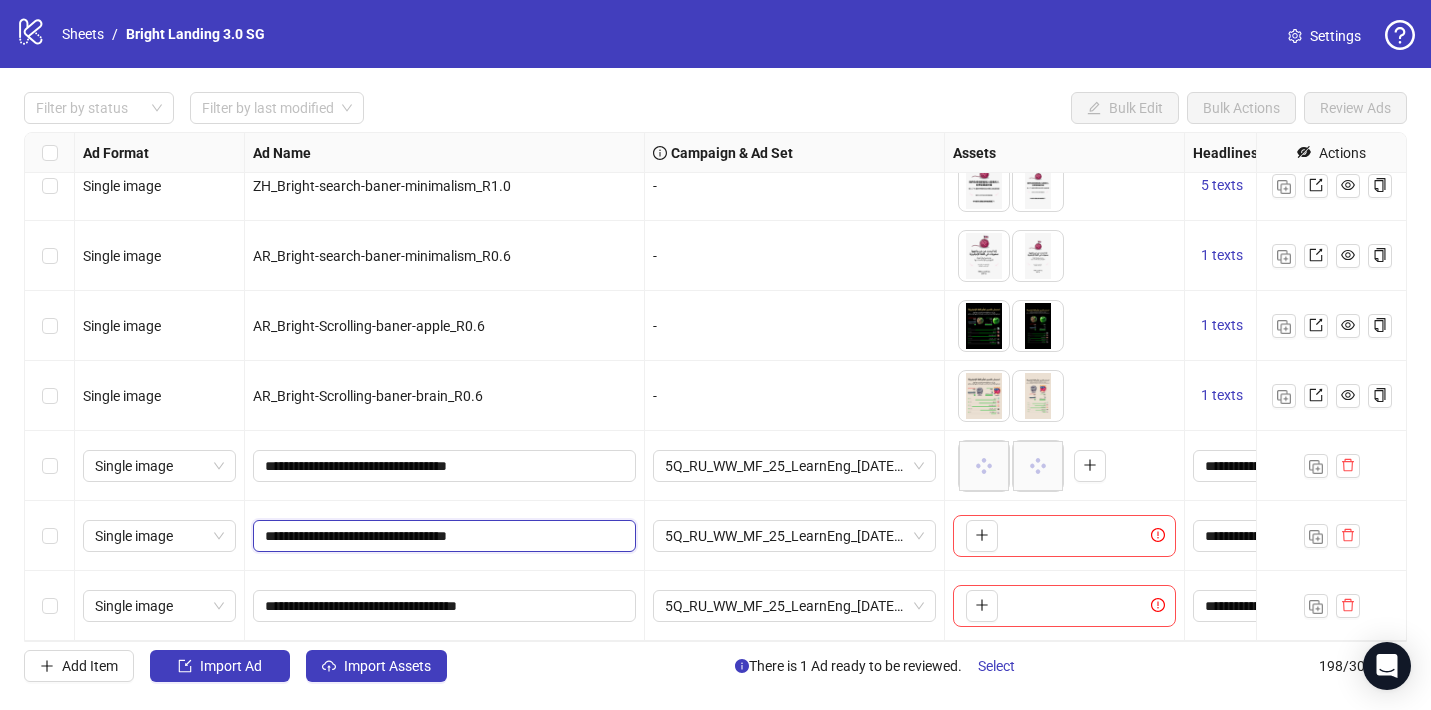 drag, startPoint x: 458, startPoint y: 537, endPoint x: 442, endPoint y: 407, distance: 130.98091 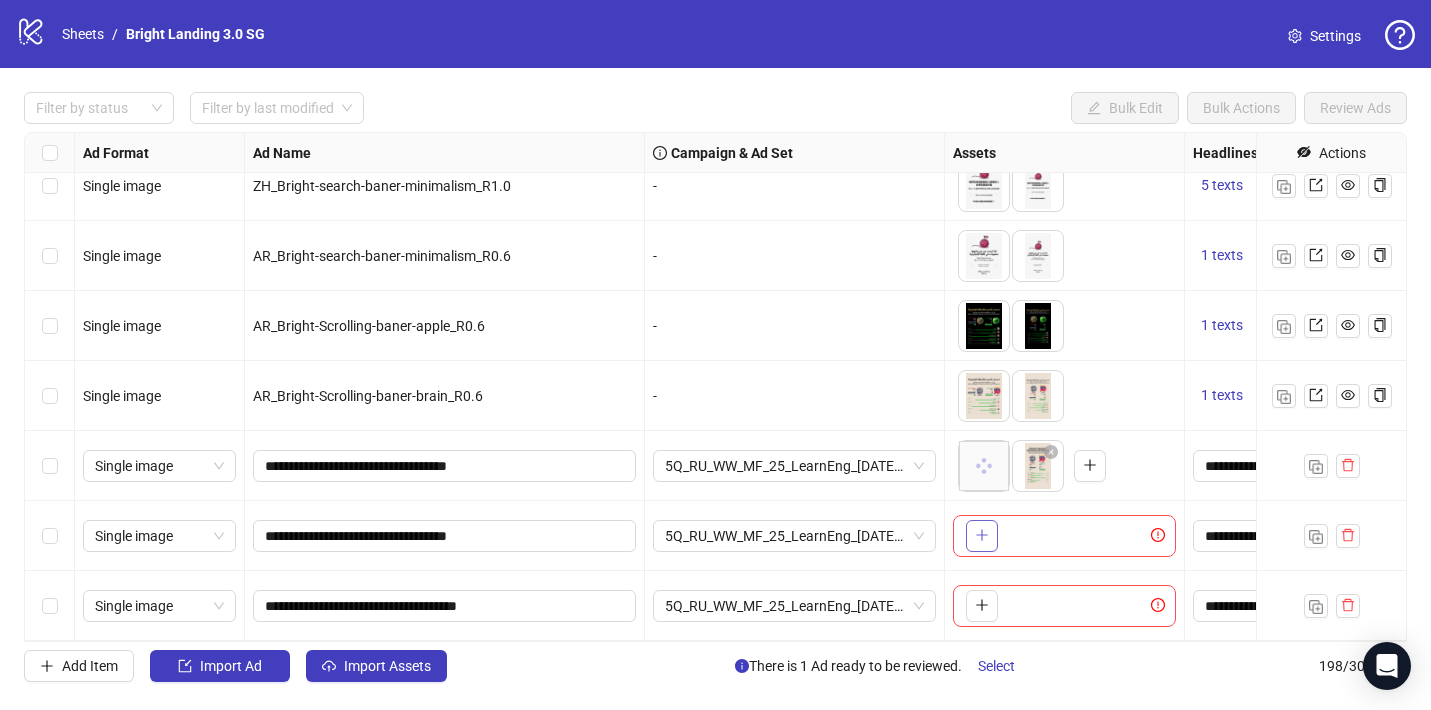 click at bounding box center (982, 536) 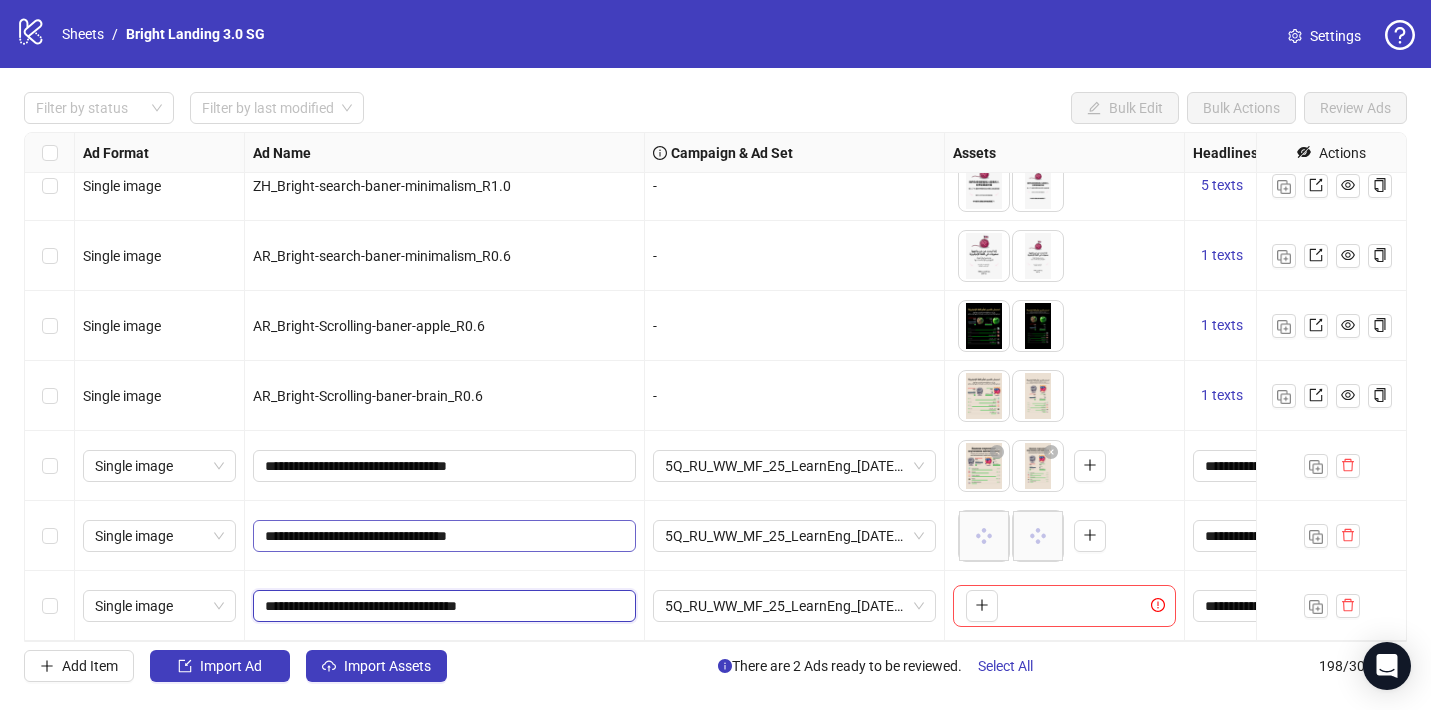 click on "Single image TR_Bright-search-baner-minimalism_R1.0 -
To pick up a draggable item, press the space bar.
While dragging, use the arrow keys to move the item.
Press space again to drop the item in its new position, or press escape to cancel.
3 texts 3 texts Single image UA_Bright-search-baner-minimalism_R1.0 -
To pick up a draggable item, press the space bar.
While dragging, use the arrow keys to move the item.
Press space again to drop the item in its new position, or press escape to cancel.
3 texts 3 texts Single image ZH_Bright-search-baner-minimalism_R1.0 -
To pick up a draggable item, press the space bar.
While dragging, use the arrow keys to move the item.
Press space again to drop the item in its new position, or press escape to cancel.
5 texts 5 texts Single image AR_Bright-search-baner-minimalism_R0.6 - 1 texts 1 texts Single image AR_Bright-Scrolling-baner-apple_R0.6 - 1 texts 1 texts Single image AR_Bright-Scrolling-baner-brain_R0.6 - 1 texts 1 texts +" at bounding box center (1829, -13259) 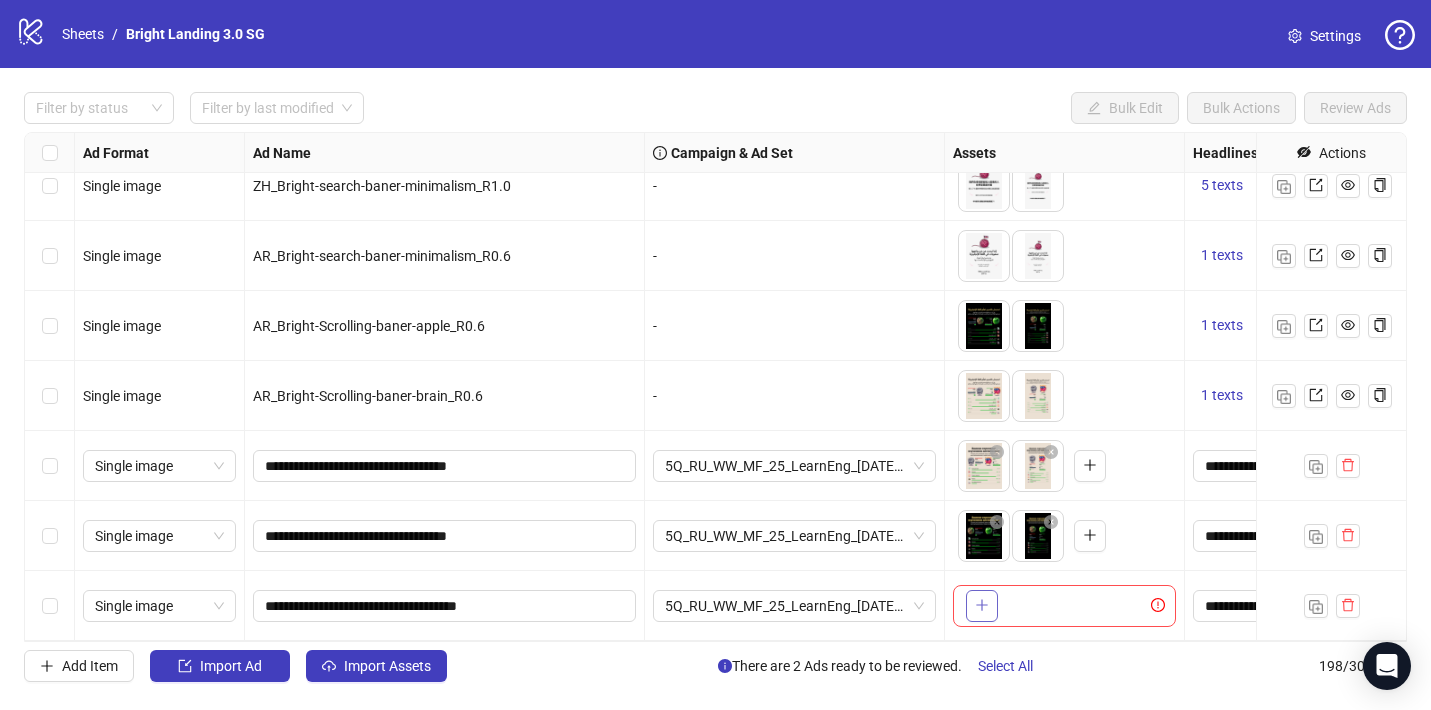 click at bounding box center (982, 605) 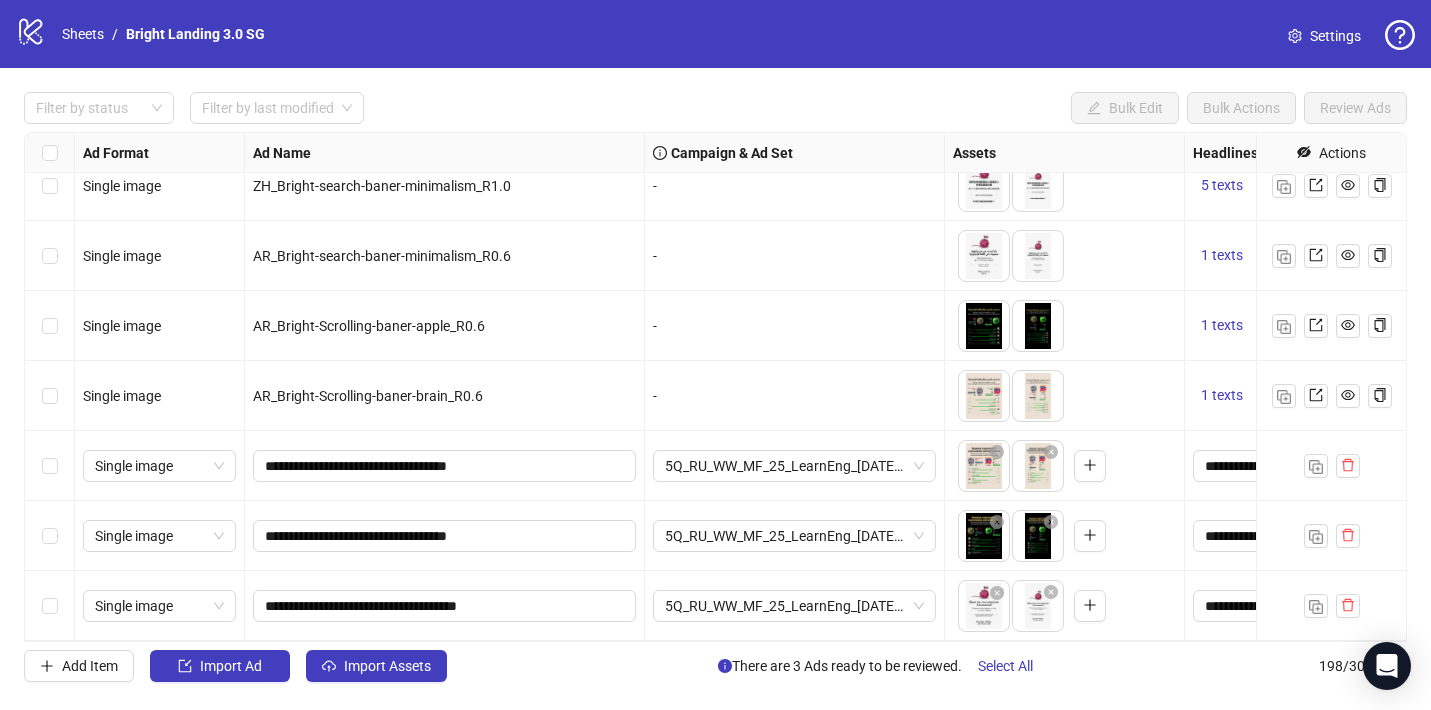 drag, startPoint x: 1036, startPoint y: 613, endPoint x: 1005, endPoint y: 613, distance: 31 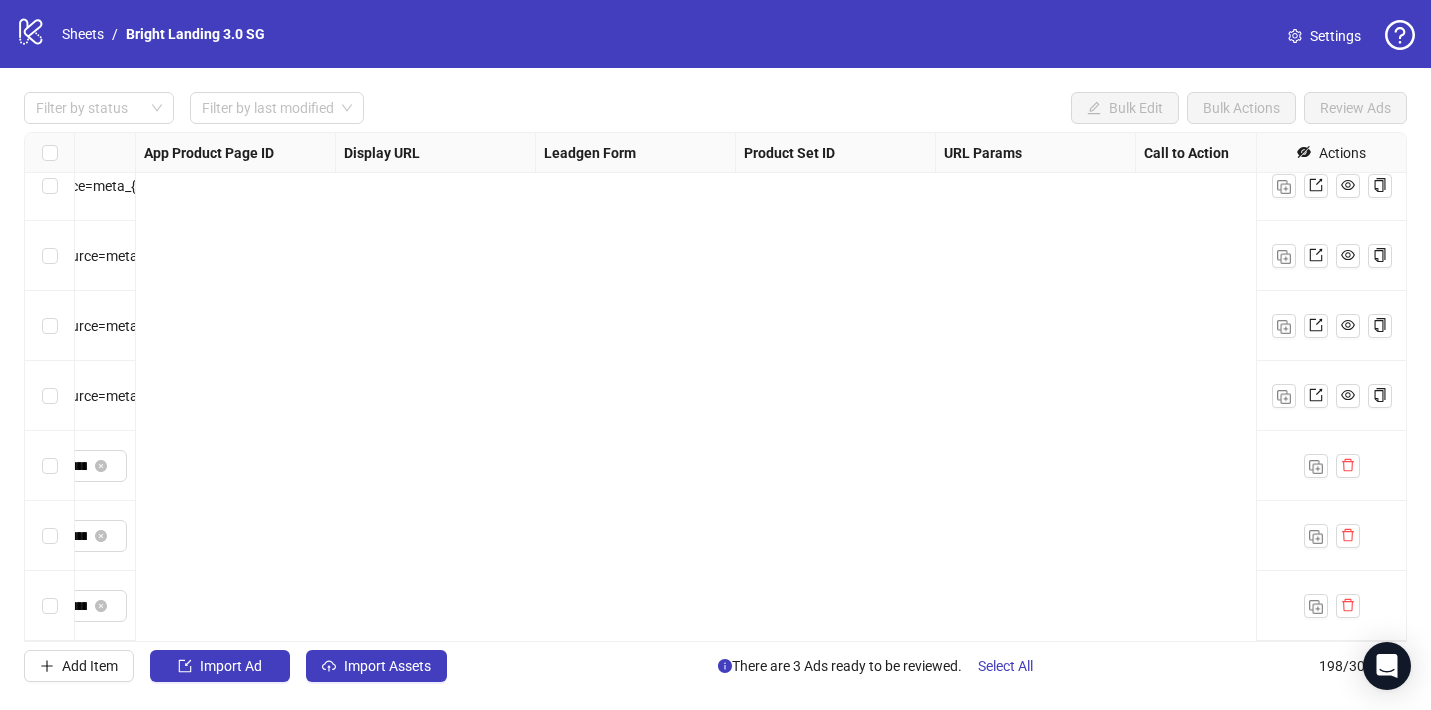 scroll, scrollTop: 13392, scrollLeft: 0, axis: vertical 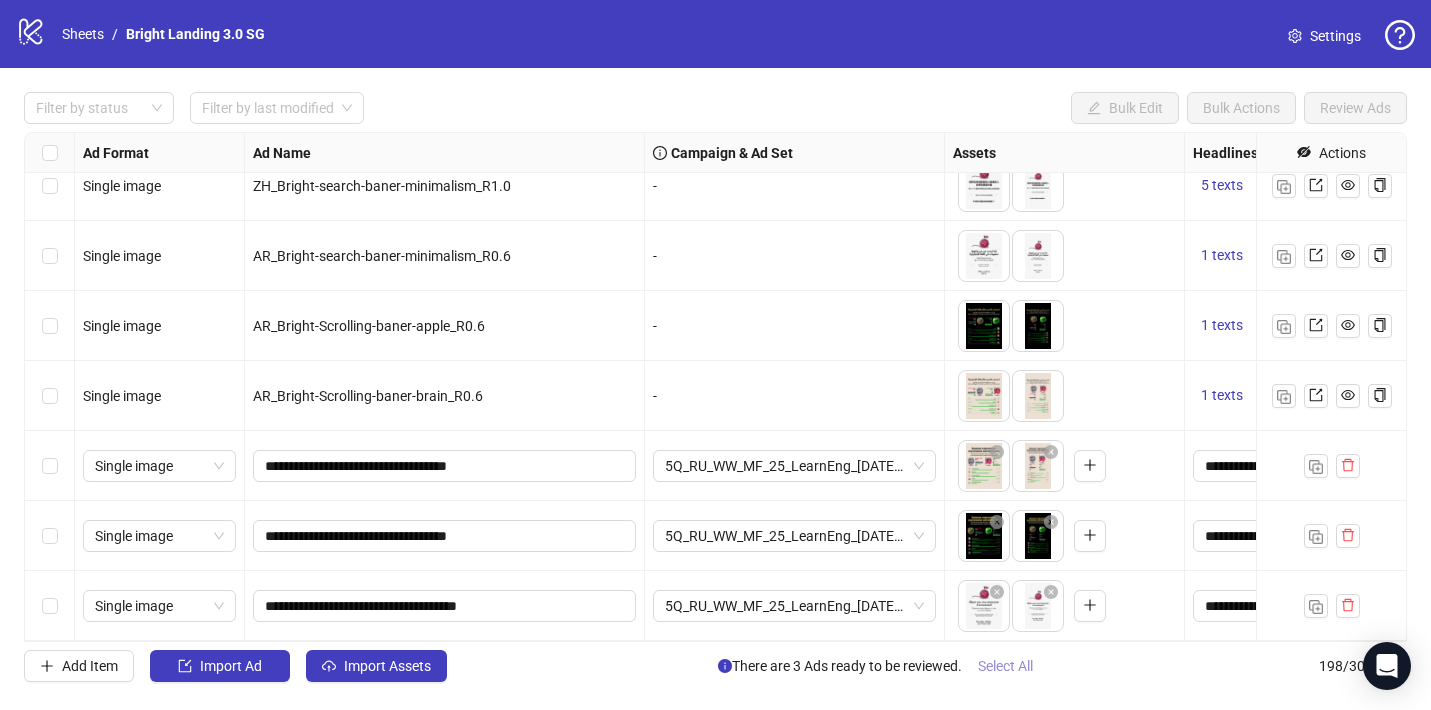click on "Select All" at bounding box center (1005, 666) 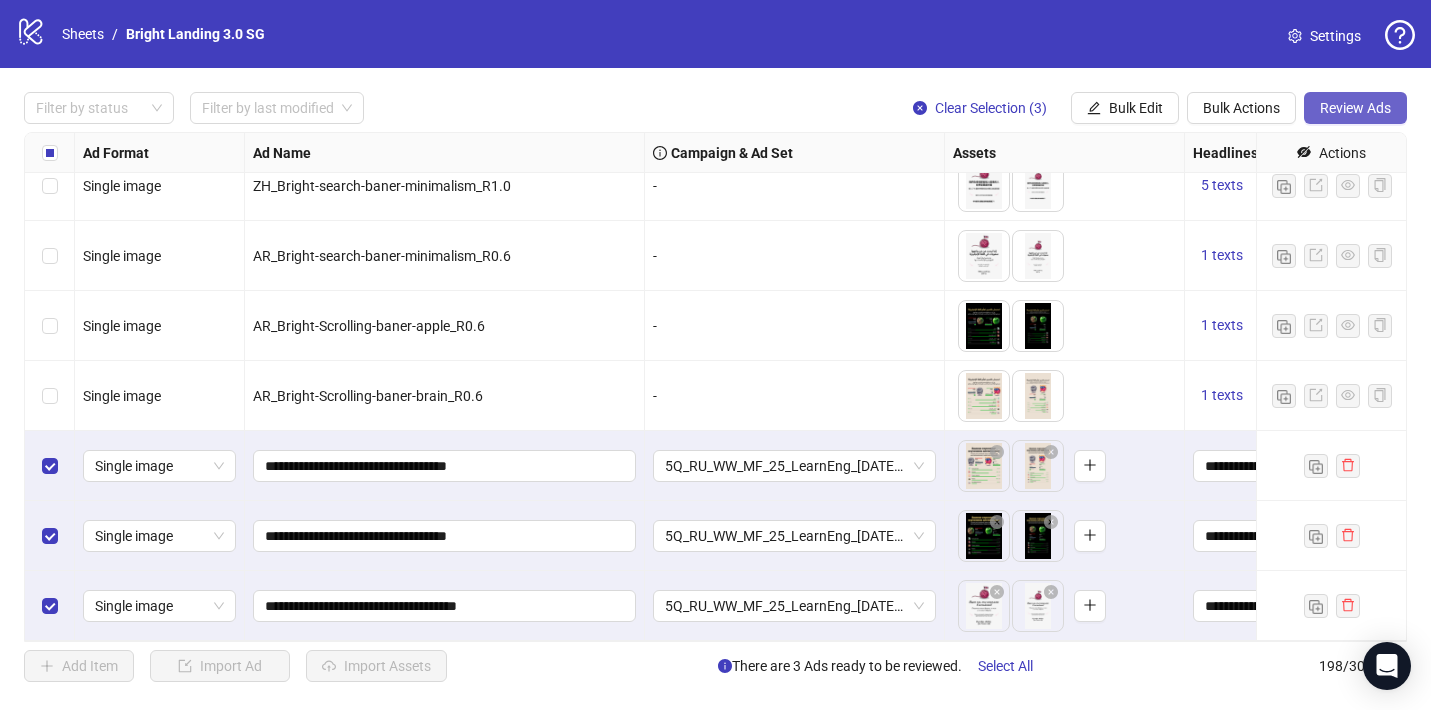 click on "Review Ads" at bounding box center [1355, 108] 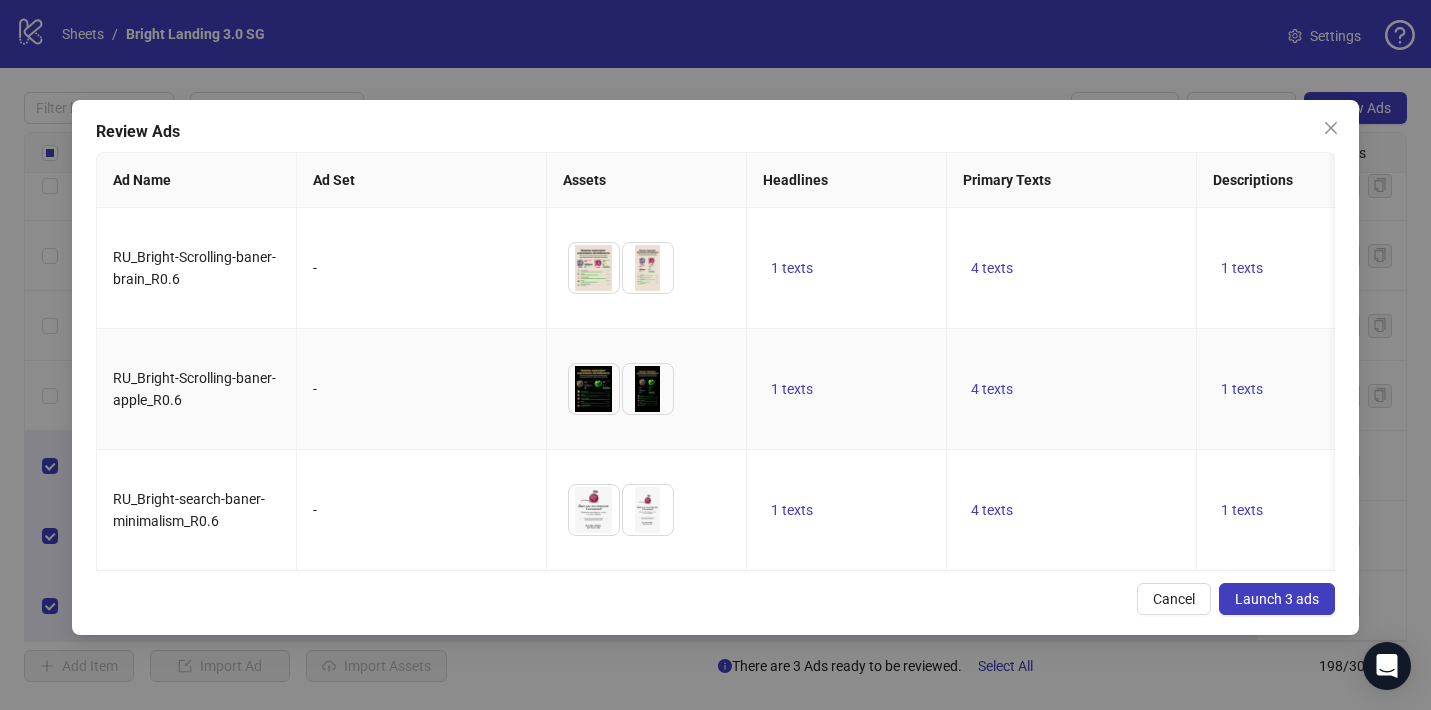 scroll, scrollTop: 0, scrollLeft: 66, axis: horizontal 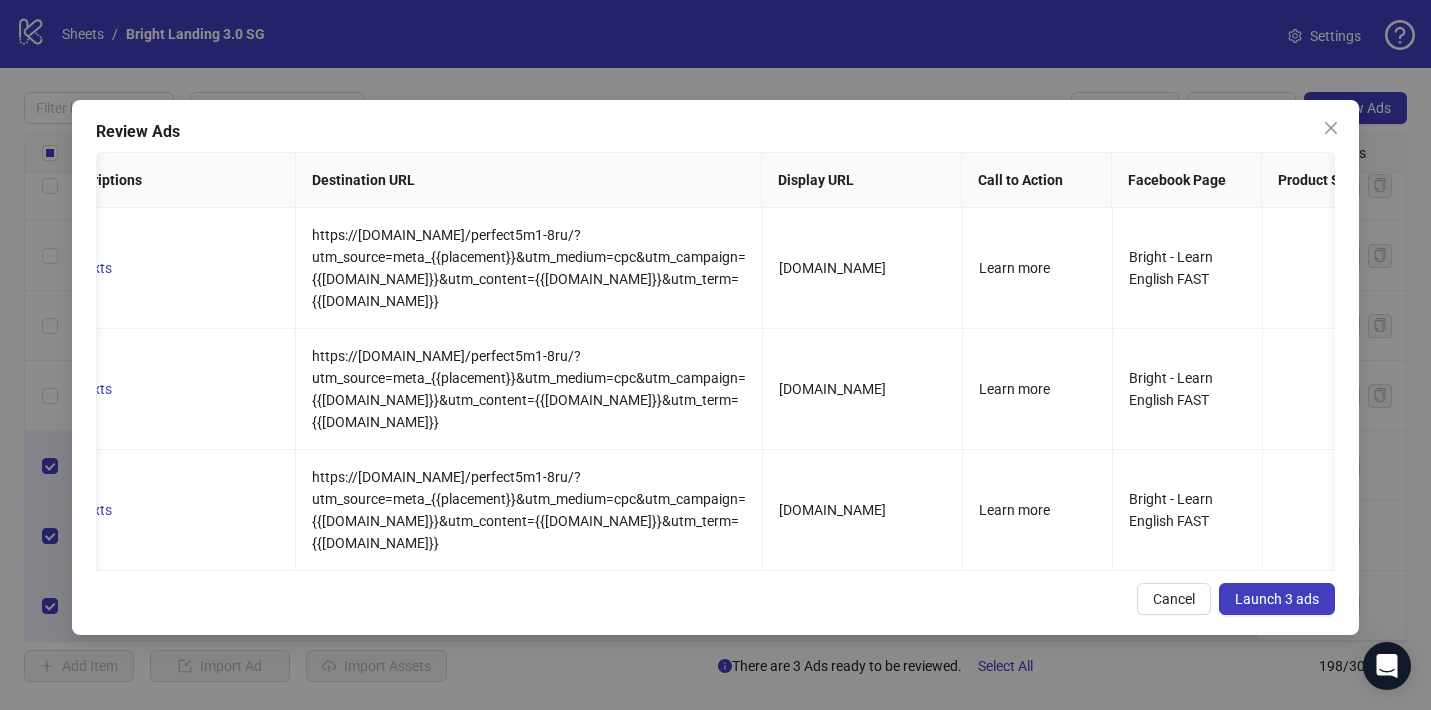 click on "Launch 3 ads" at bounding box center [1277, 599] 